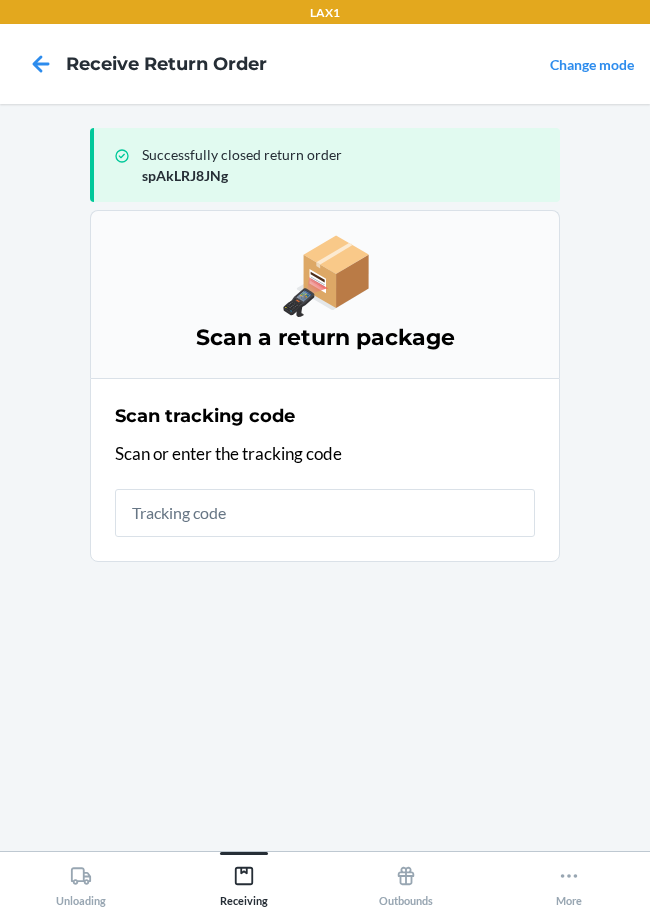 scroll, scrollTop: 0, scrollLeft: 0, axis: both 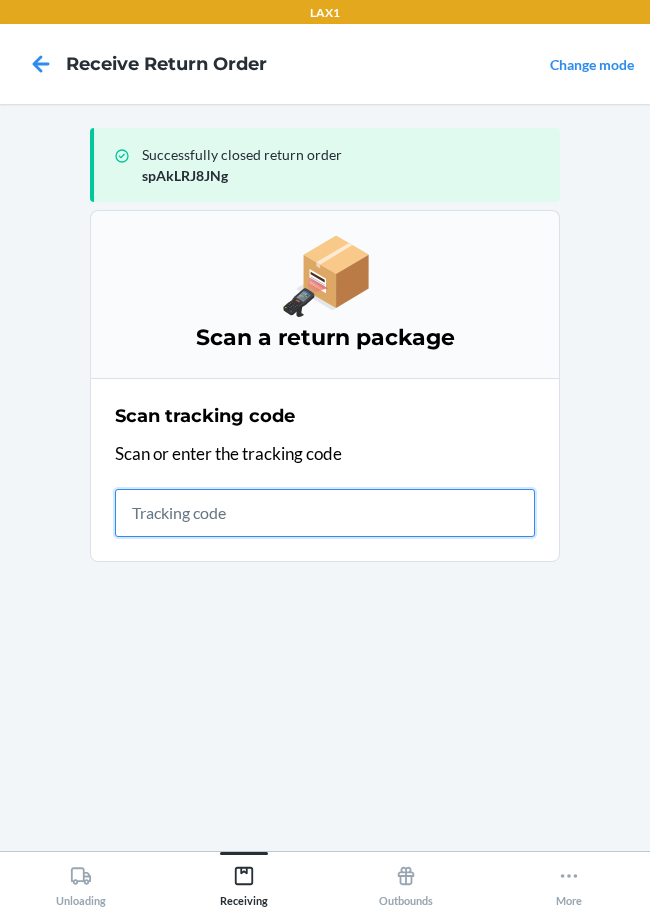 click at bounding box center [325, 513] 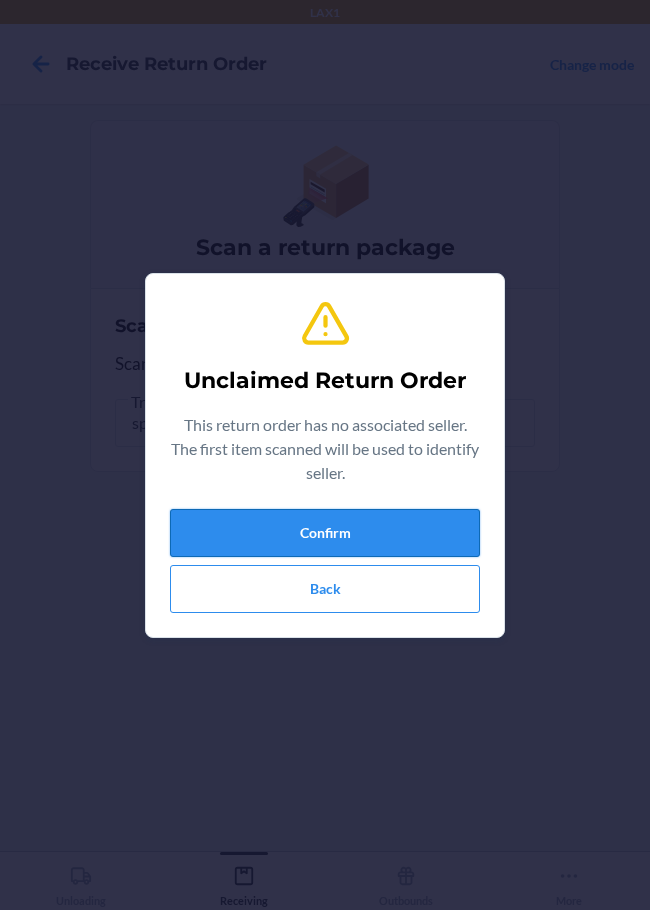 click on "Confirm" at bounding box center (325, 533) 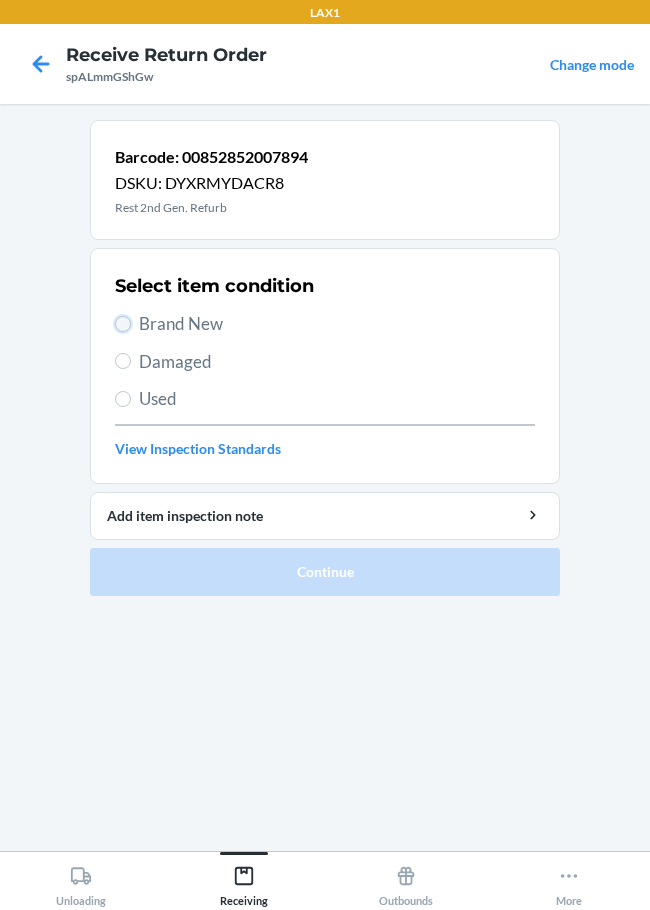 click on "Brand New" at bounding box center (123, 324) 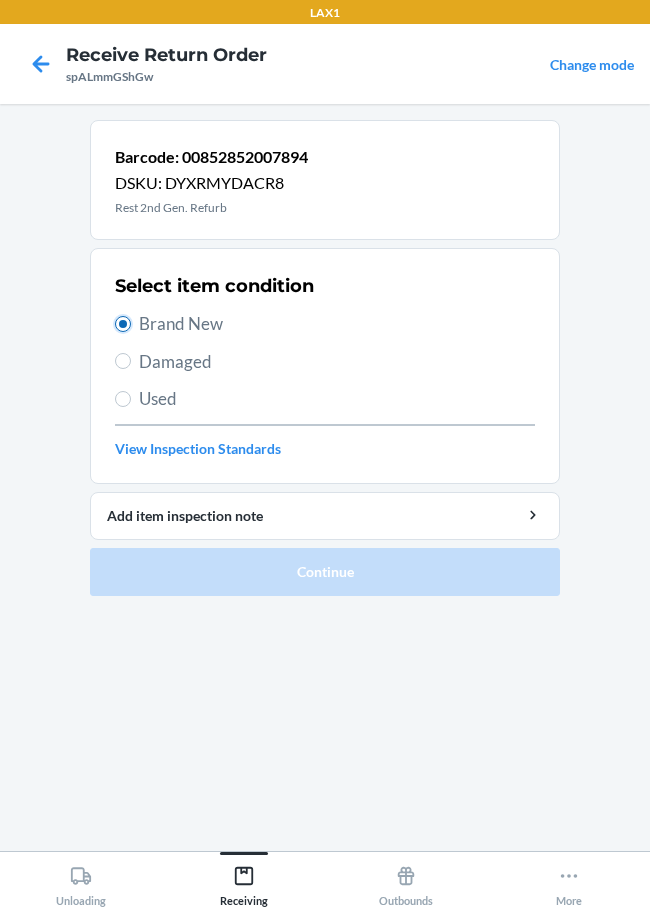 radio on "true" 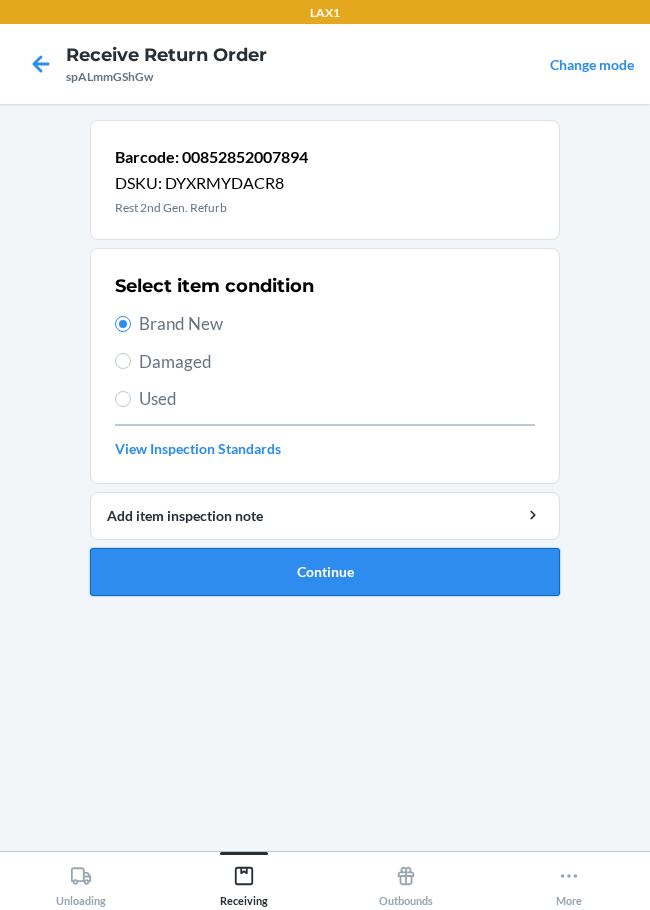 click on "Continue" at bounding box center (325, 572) 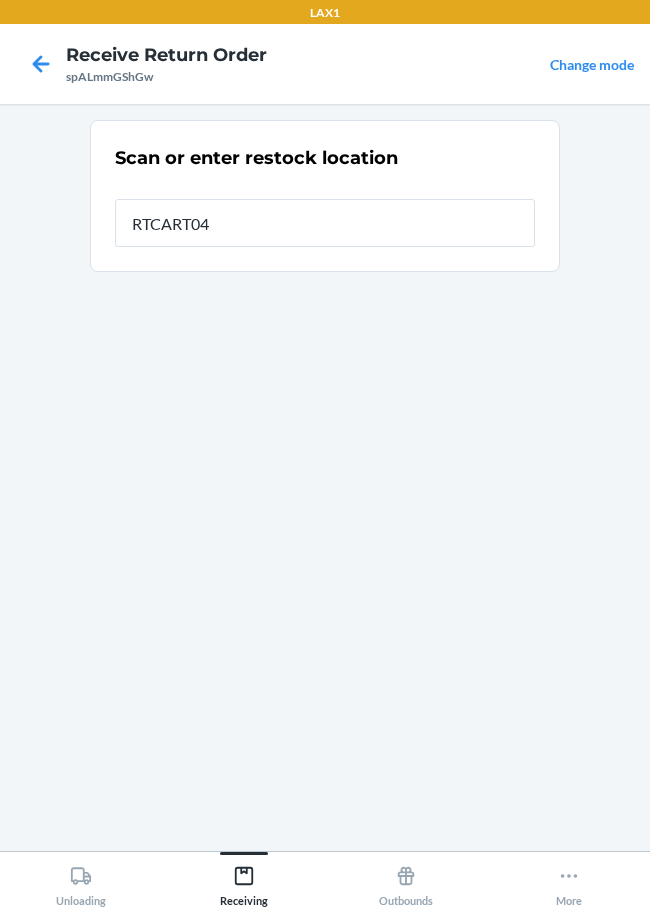 type on "RTCART047" 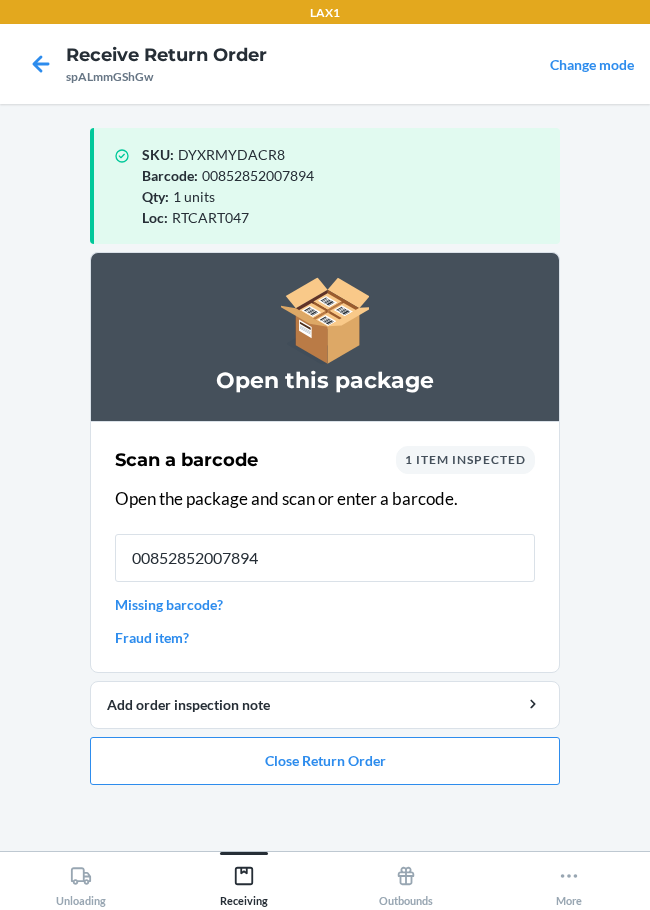 type on "00852852007894" 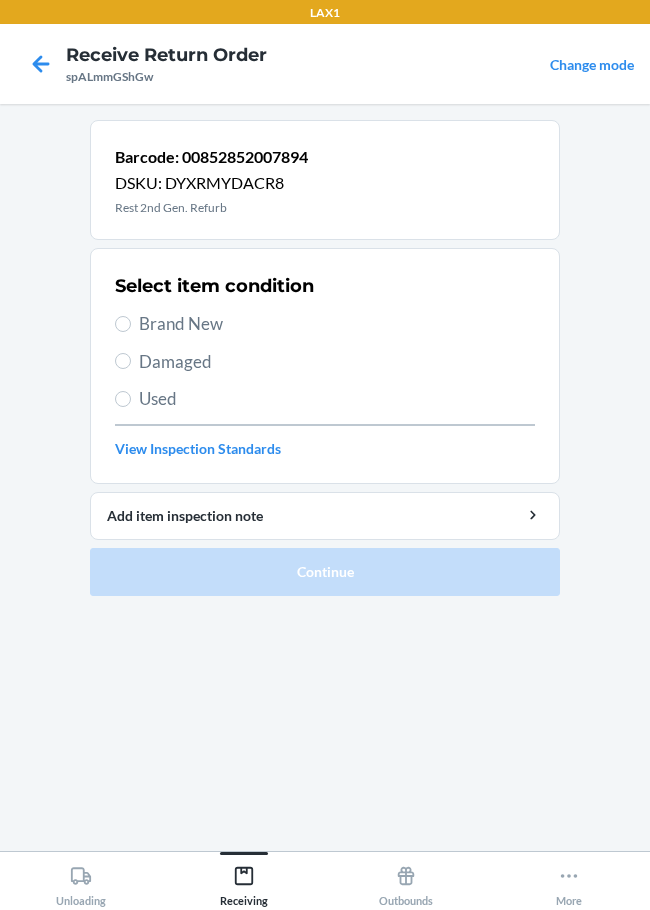 click on "Brand New" at bounding box center (337, 324) 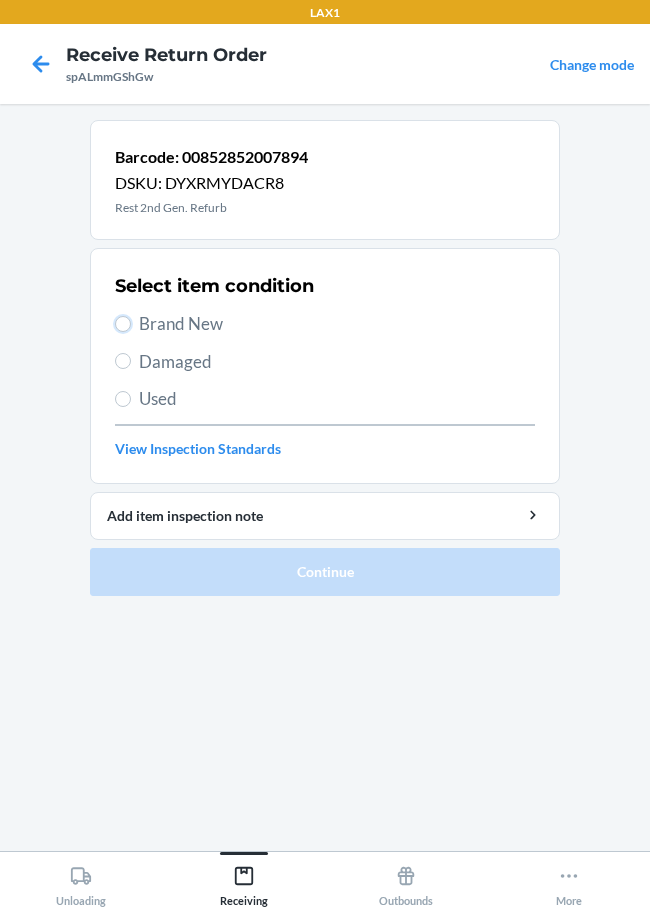 click on "Brand New" at bounding box center (123, 324) 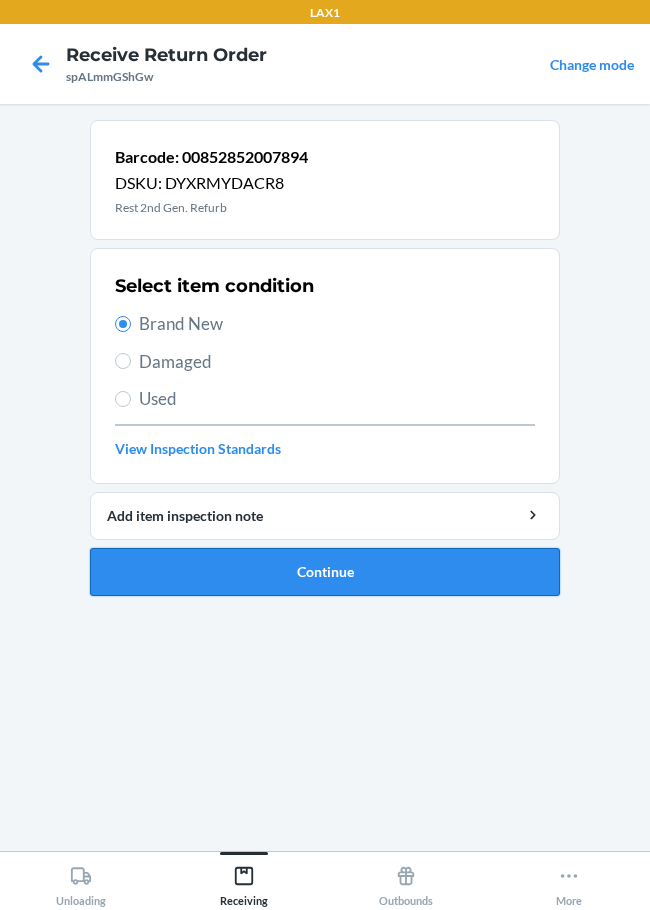 click on "Continue" at bounding box center (325, 572) 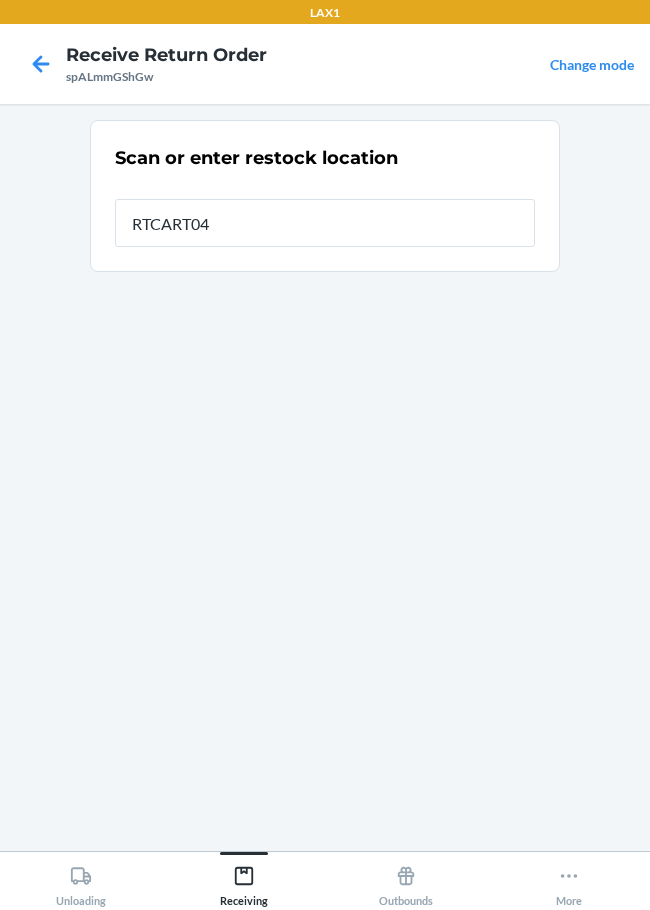 type on "RTCART047" 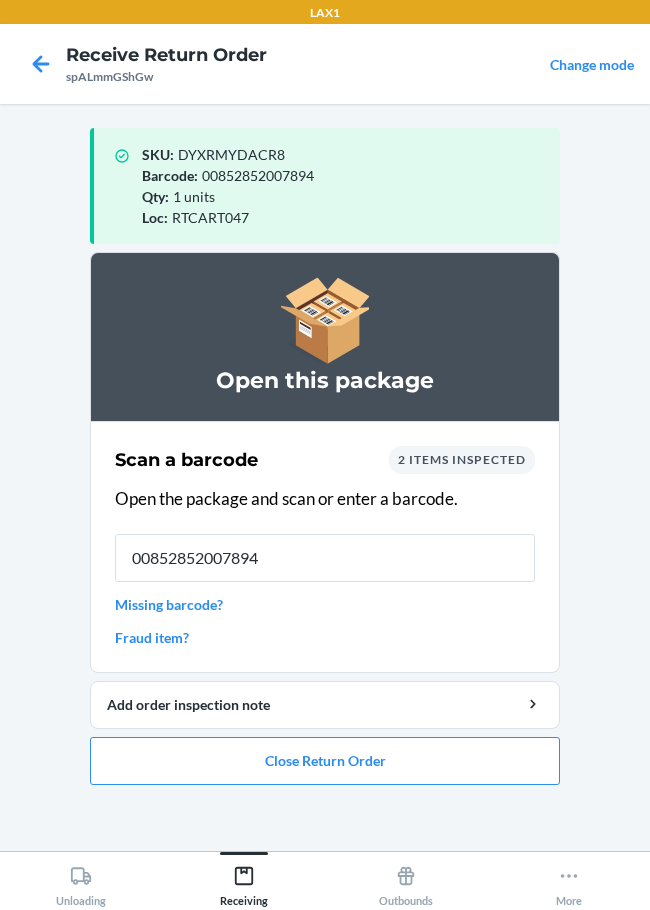 type on "00852852007894" 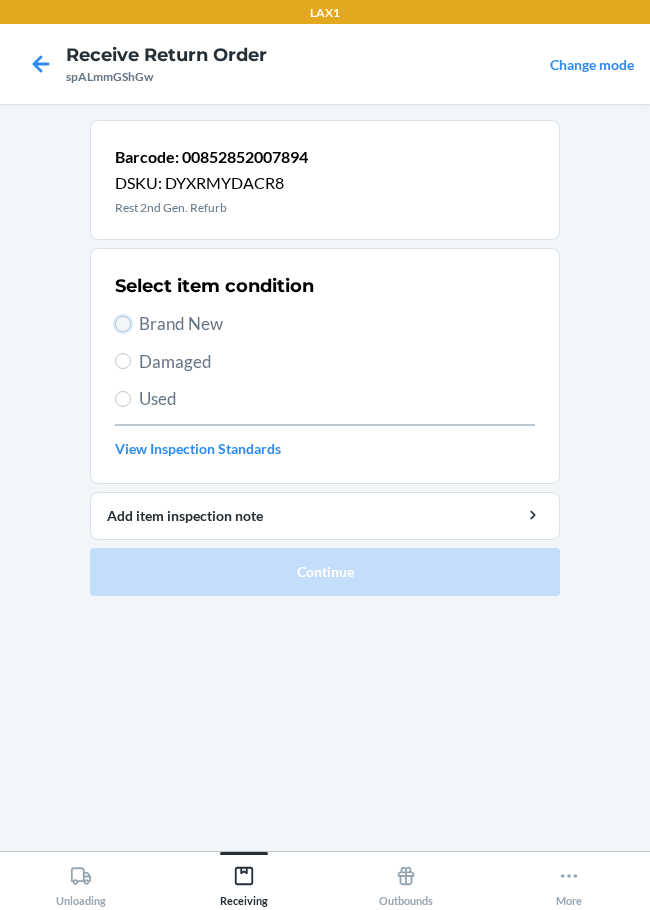 click on "Brand New" at bounding box center (123, 324) 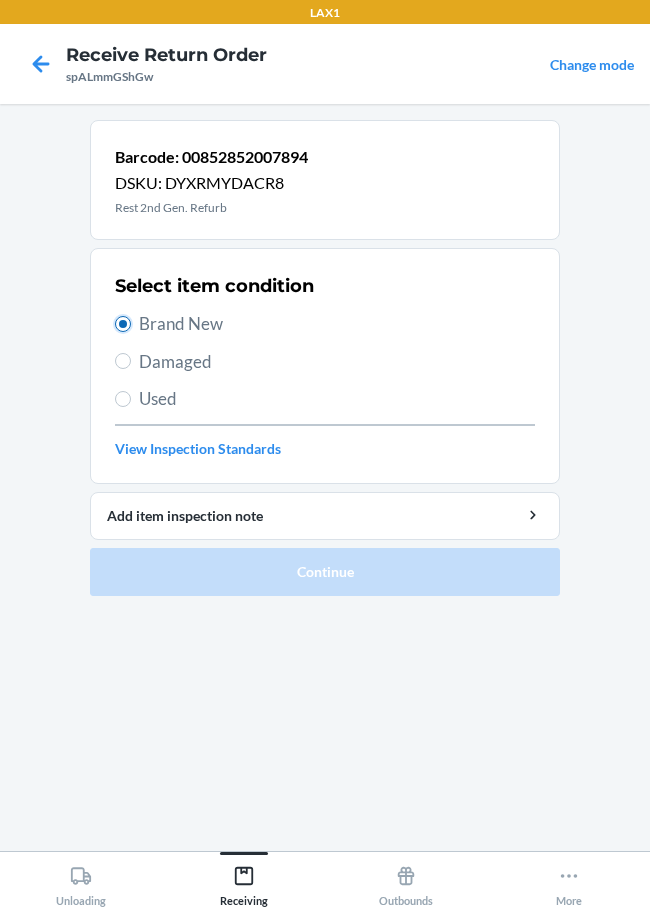 radio on "true" 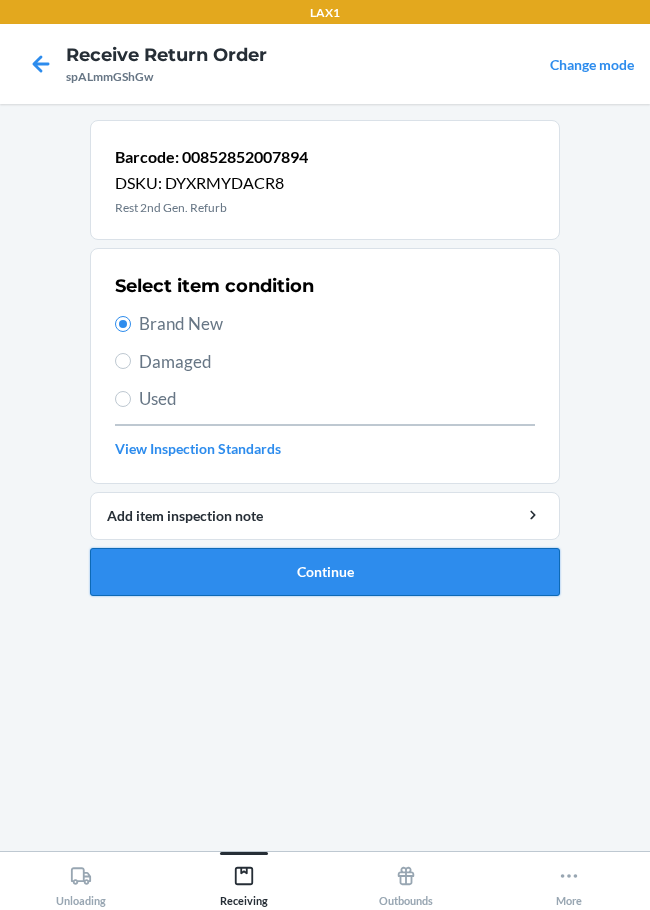 click on "Continue" at bounding box center [325, 572] 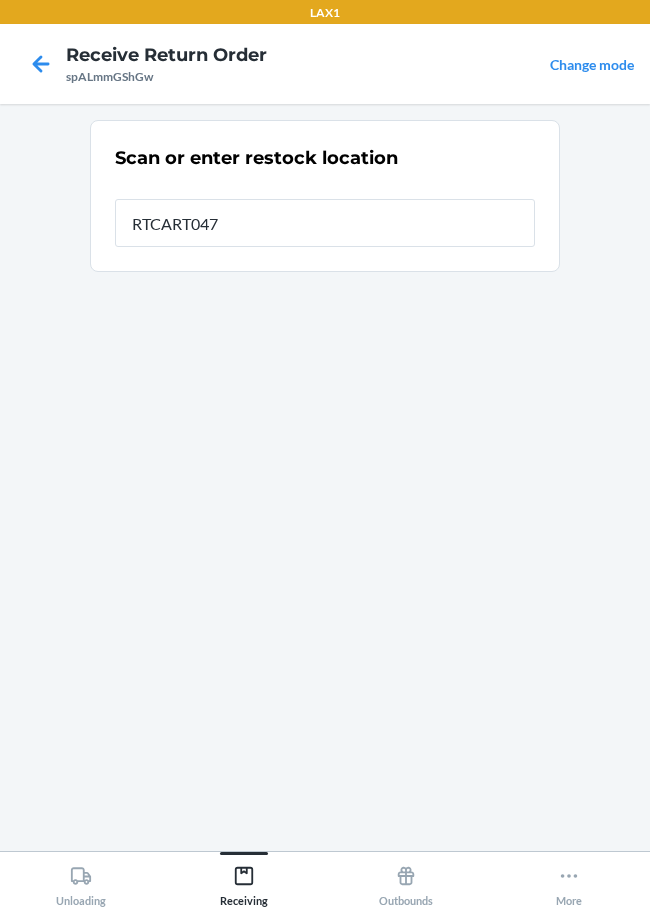 type on "RTCART047" 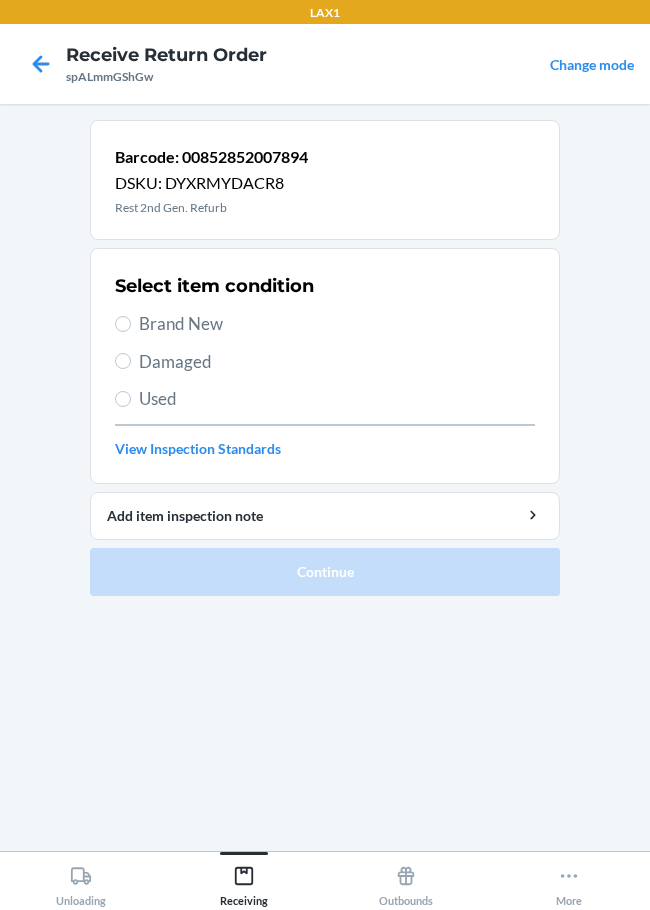 click on "Brand New" at bounding box center [337, 324] 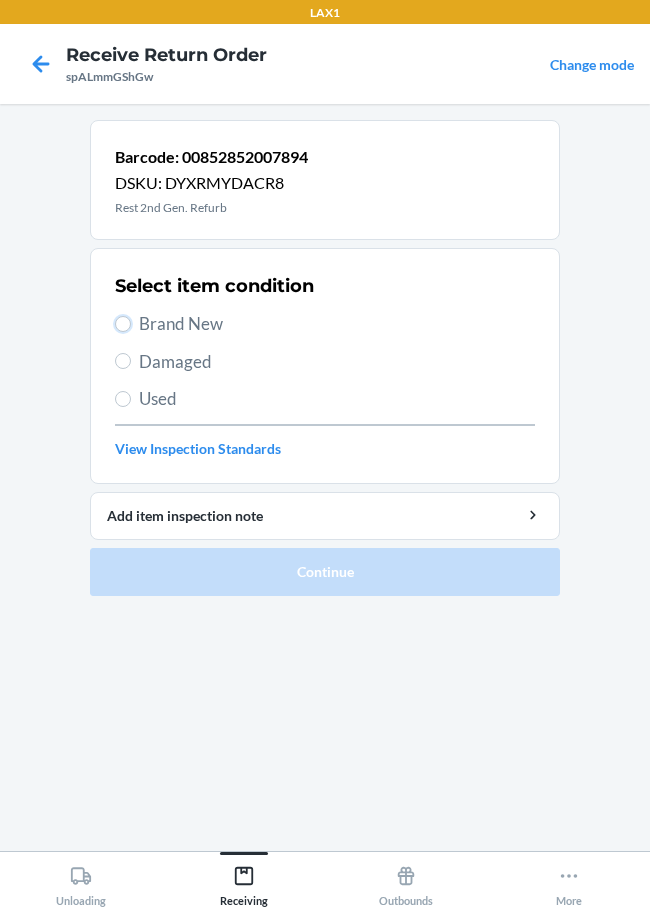 click on "Brand New" at bounding box center (123, 324) 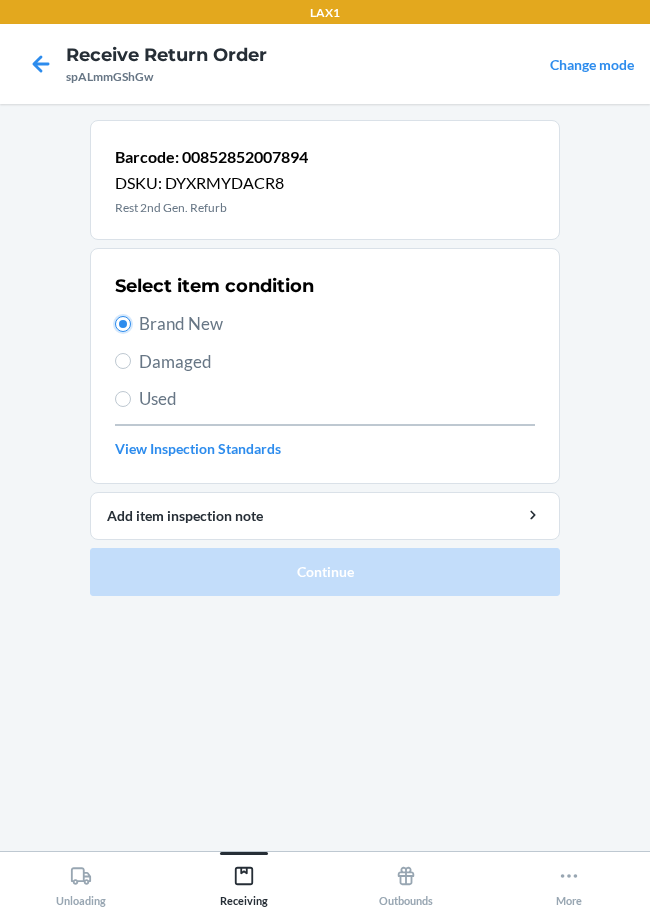 radio on "true" 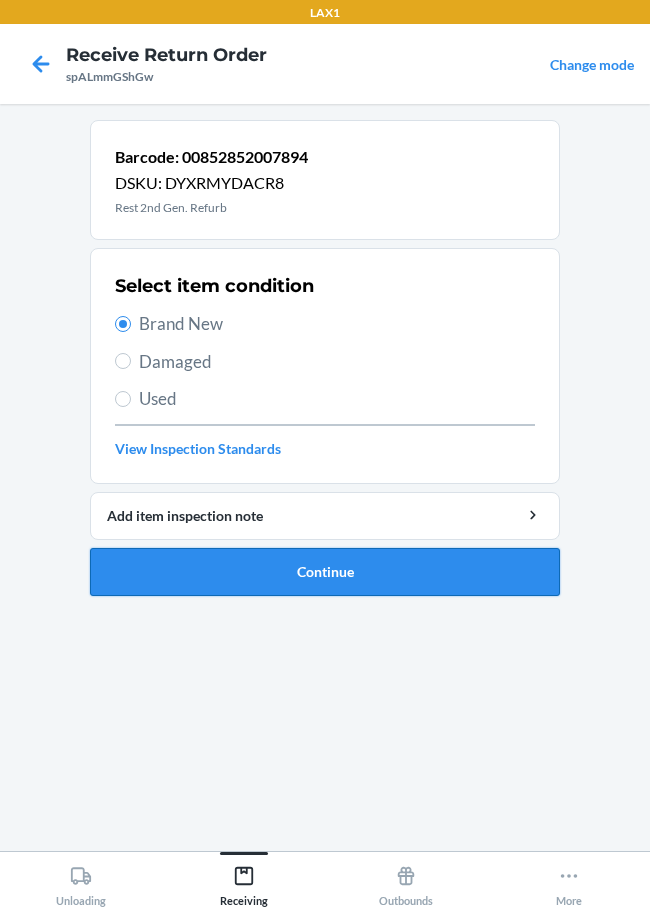 click on "Continue" at bounding box center [325, 572] 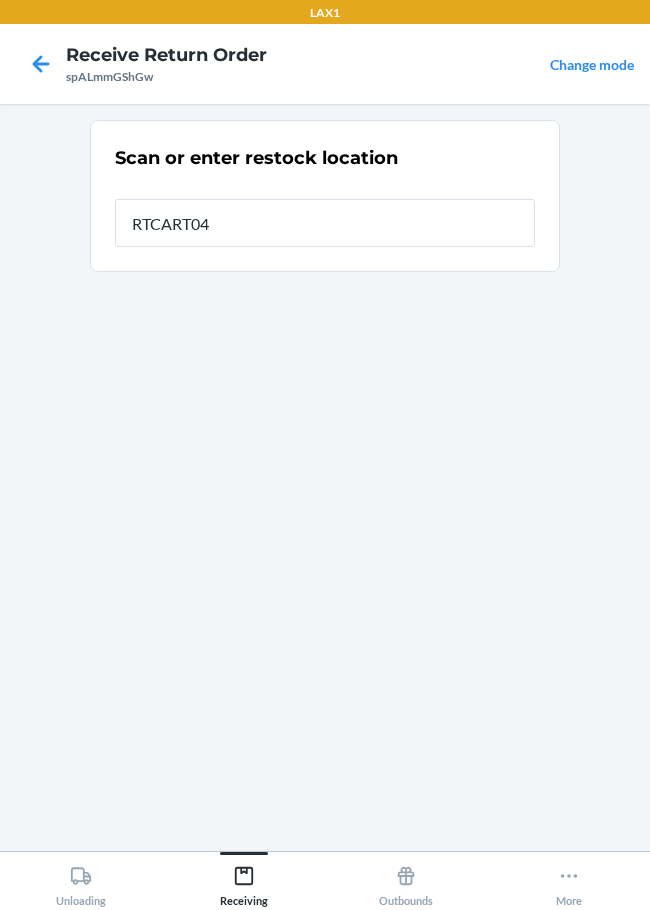 type on "RTCART047" 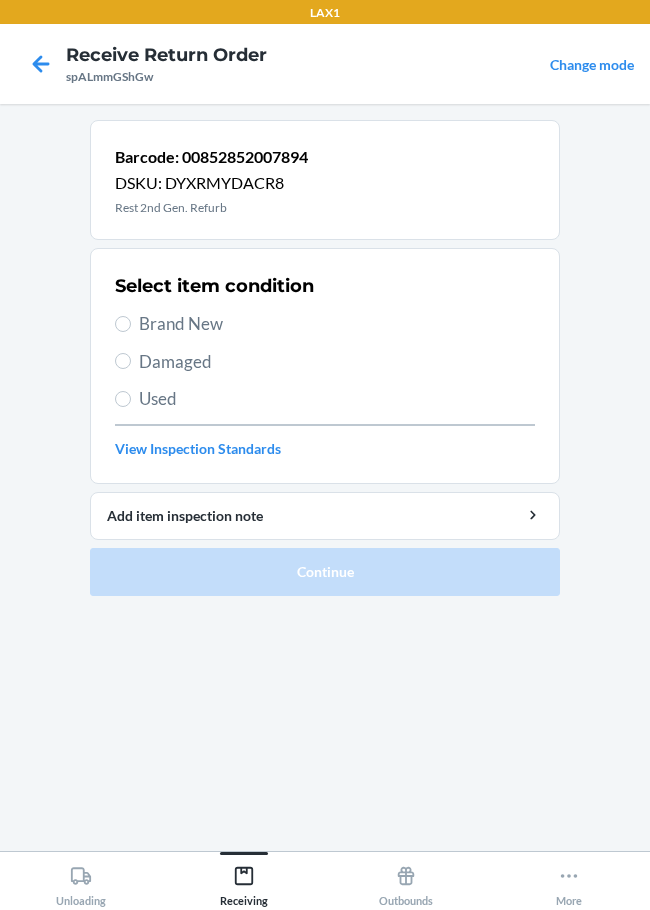 click on "Brand New" at bounding box center (337, 324) 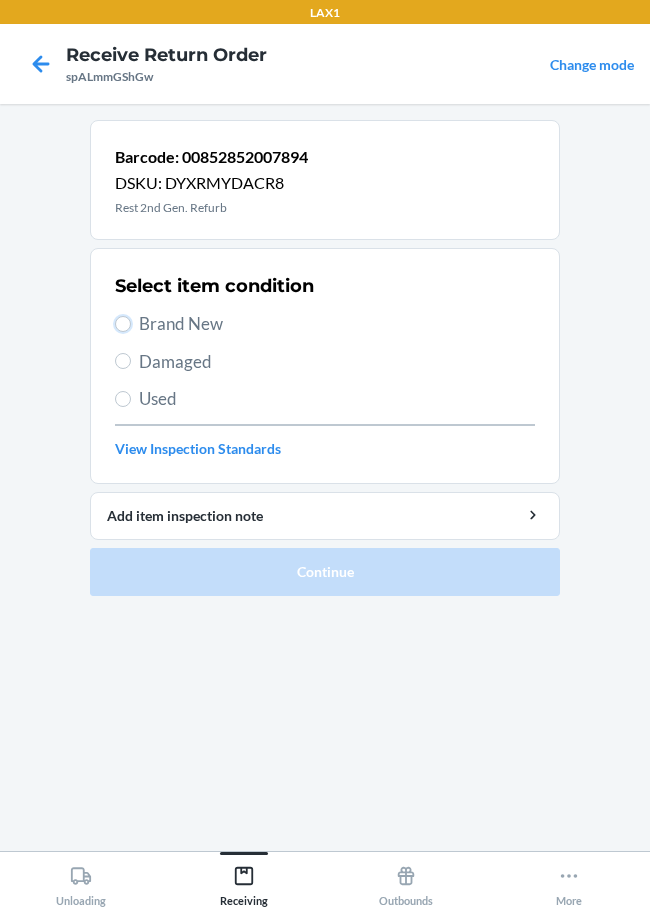 click on "Brand New" at bounding box center (123, 324) 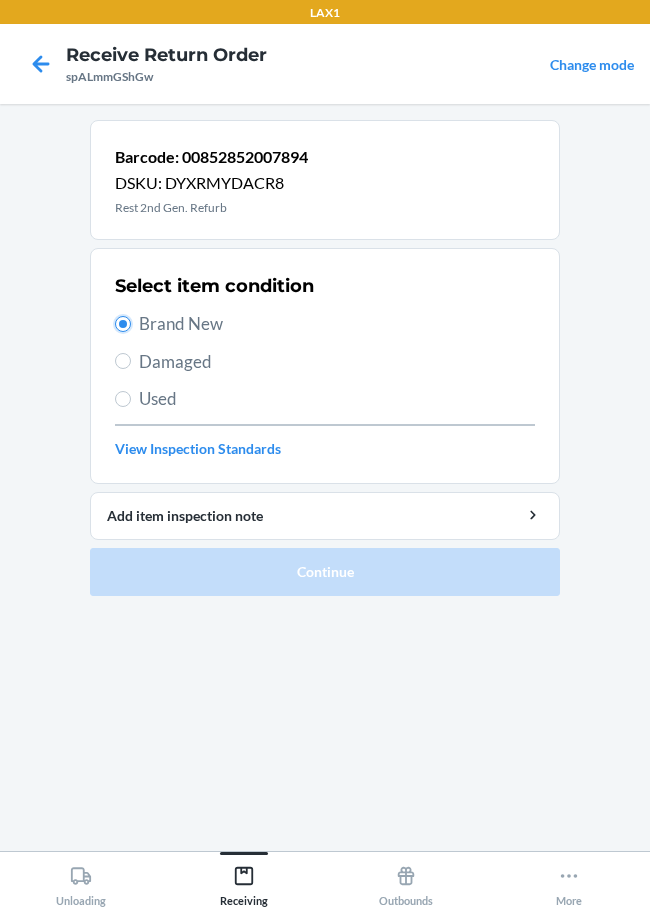 radio on "true" 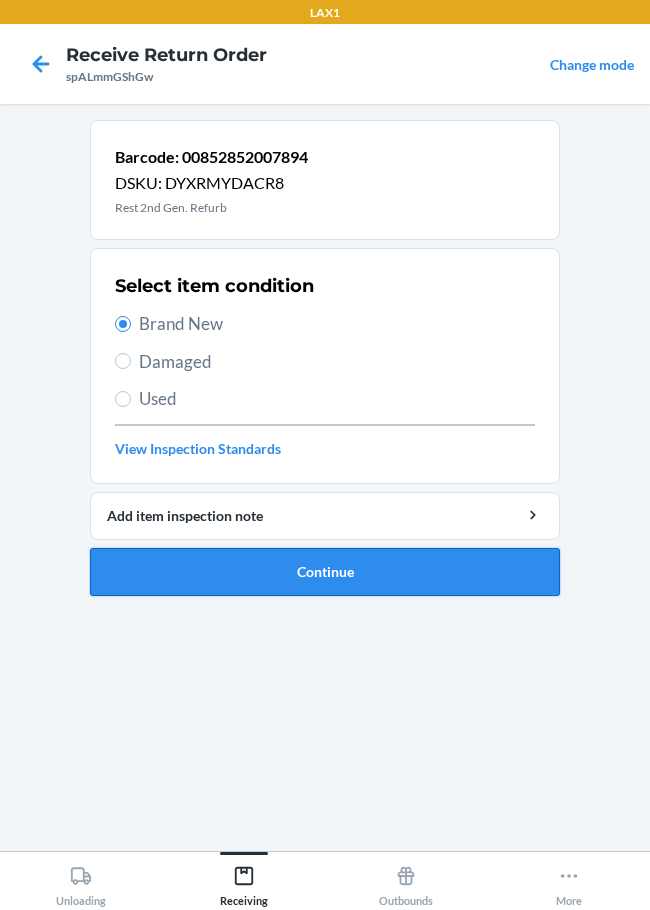 click on "Continue" at bounding box center (325, 572) 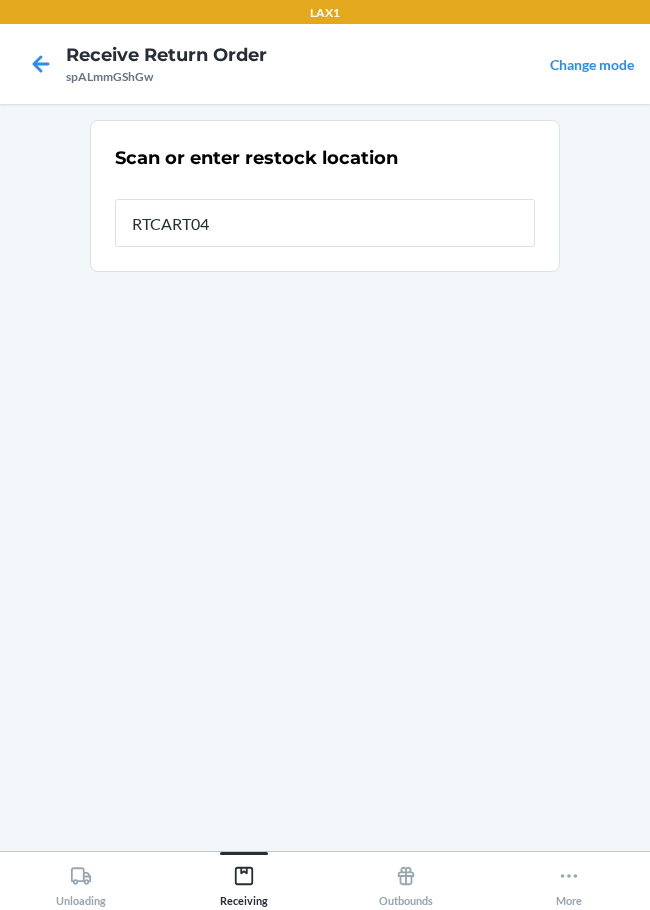 type on "RTCART047" 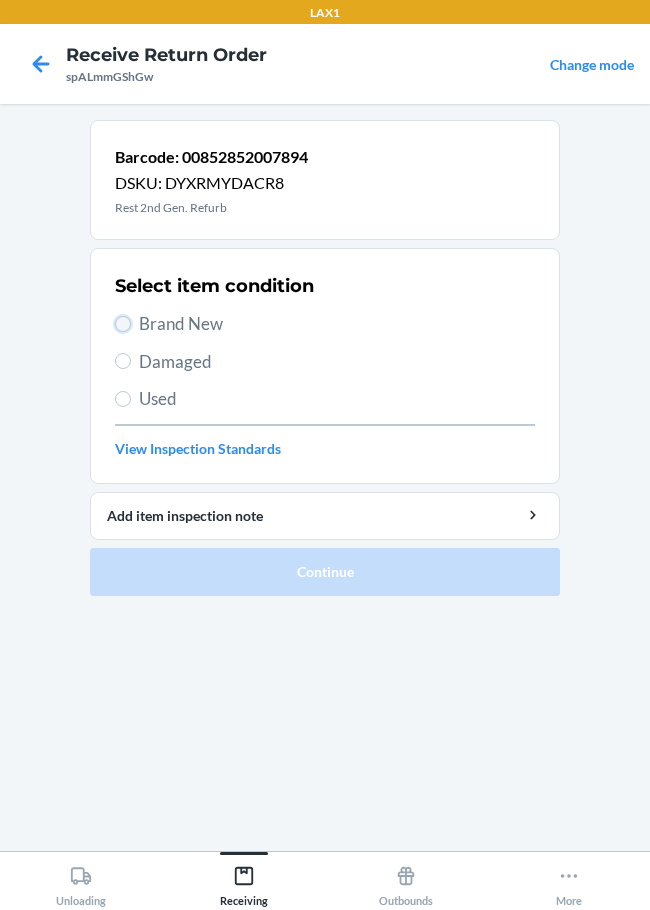 click on "Brand New" at bounding box center [123, 324] 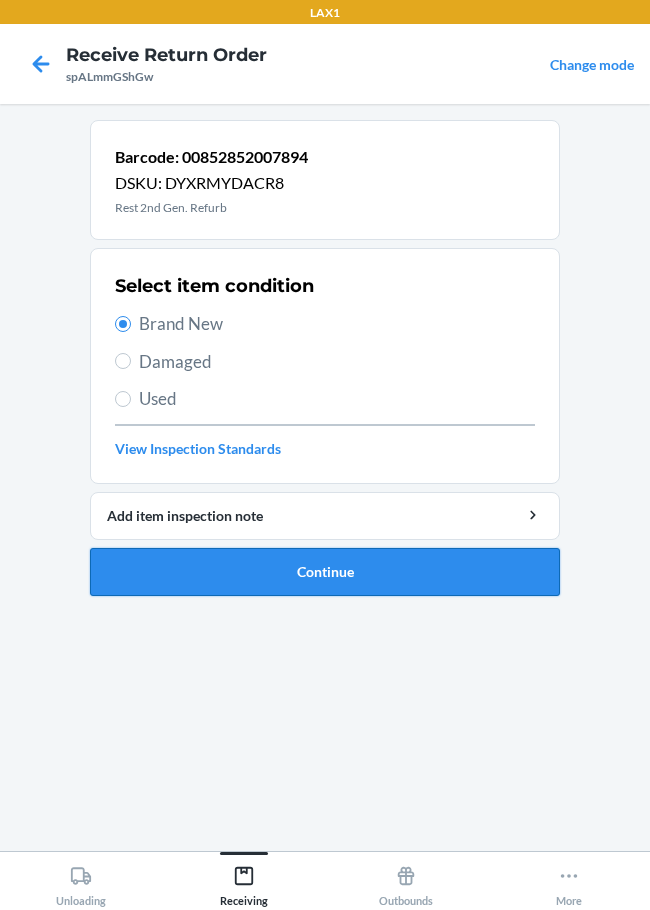 click on "Continue" at bounding box center [325, 572] 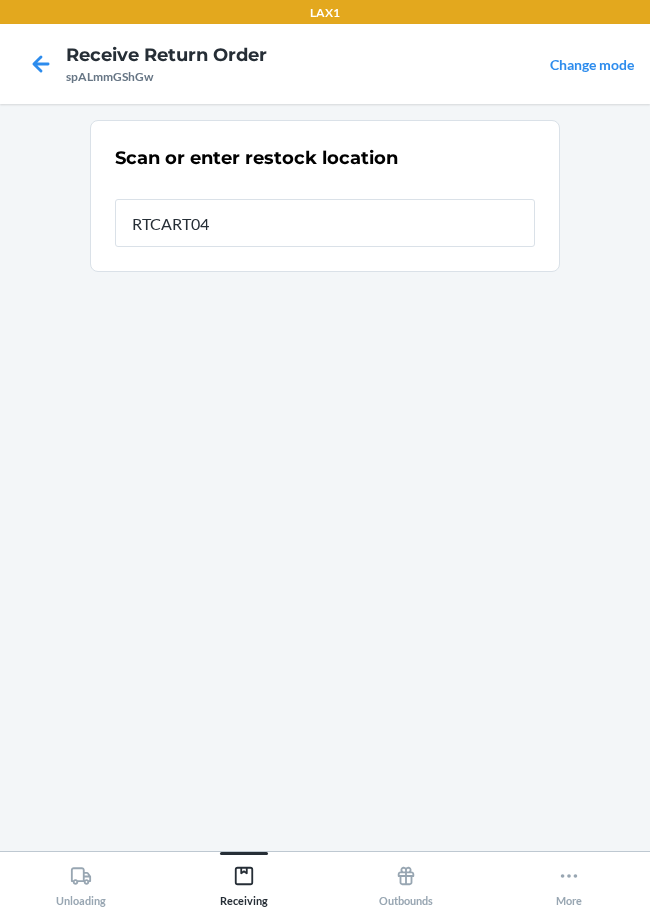 type on "RTCART047" 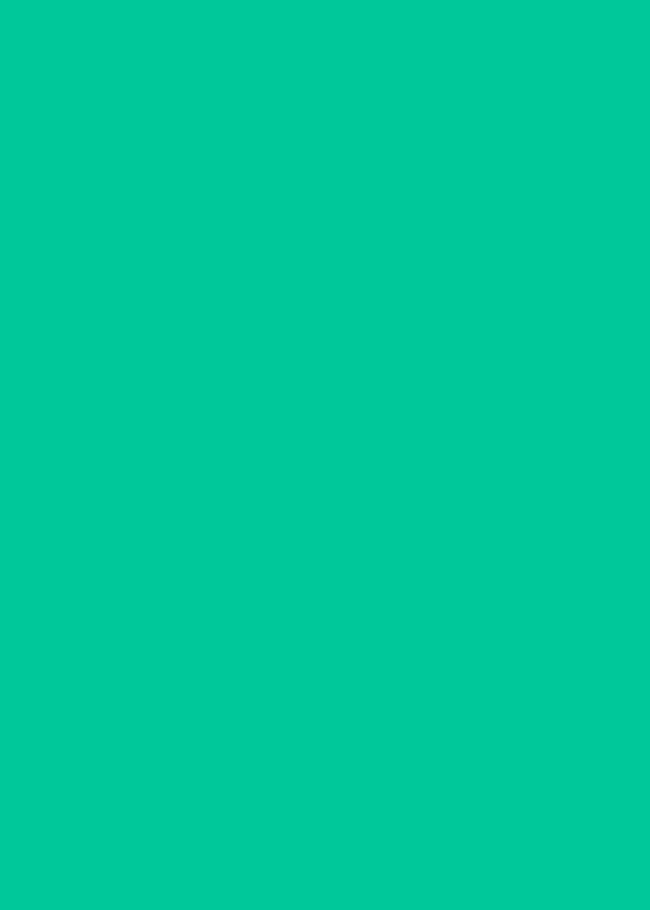 type 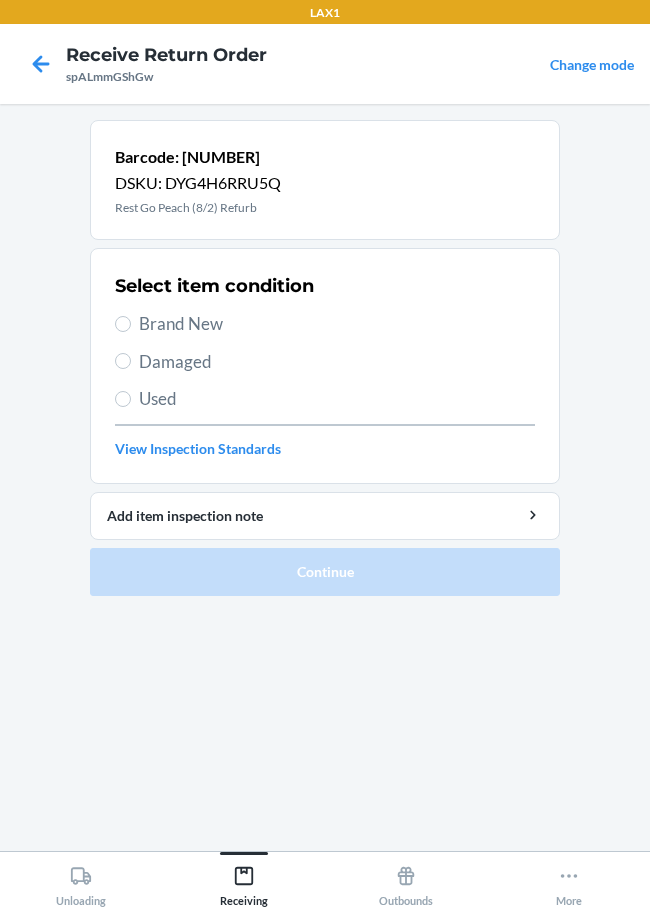 click on "Brand New" at bounding box center [337, 324] 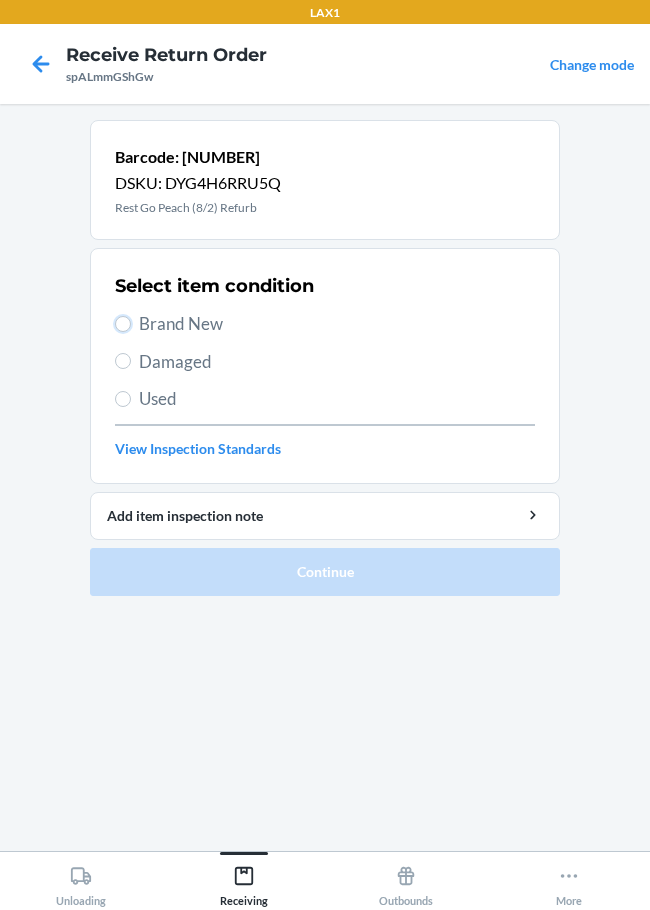 click on "Brand New" at bounding box center (123, 324) 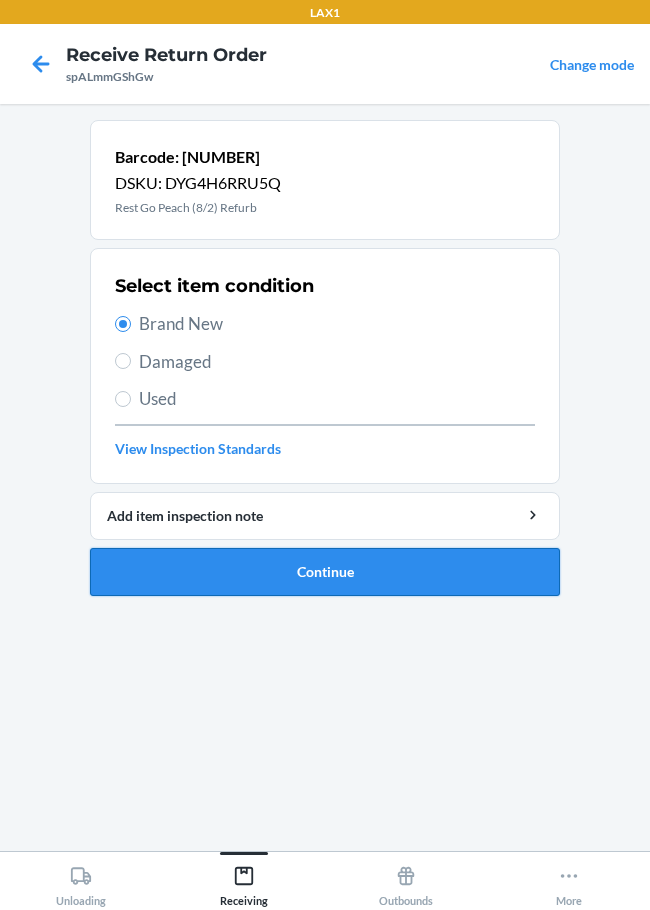 click on "Continue" at bounding box center [325, 572] 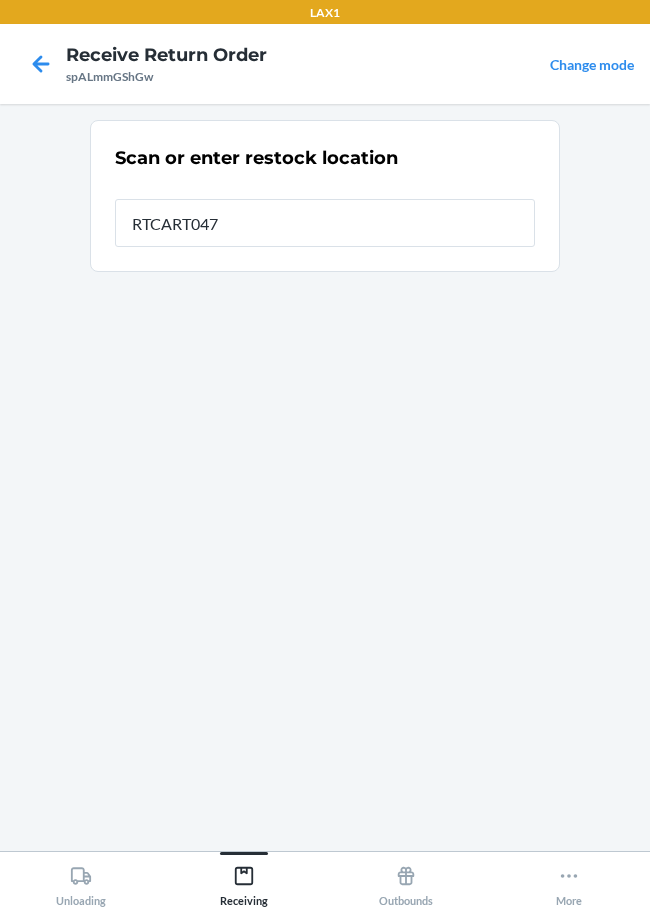 type on "RTCART047" 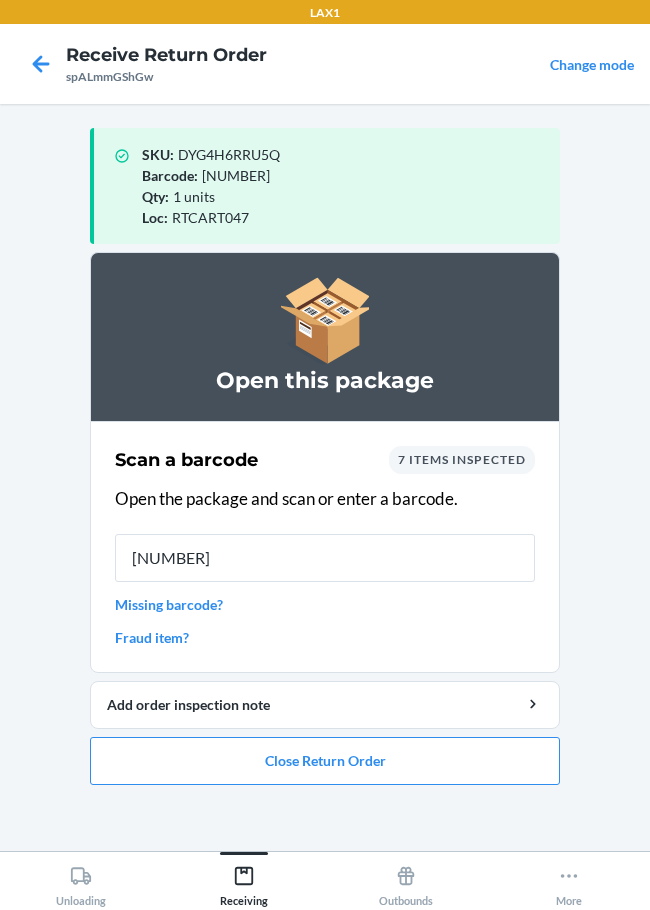 type on "[NUMBER]" 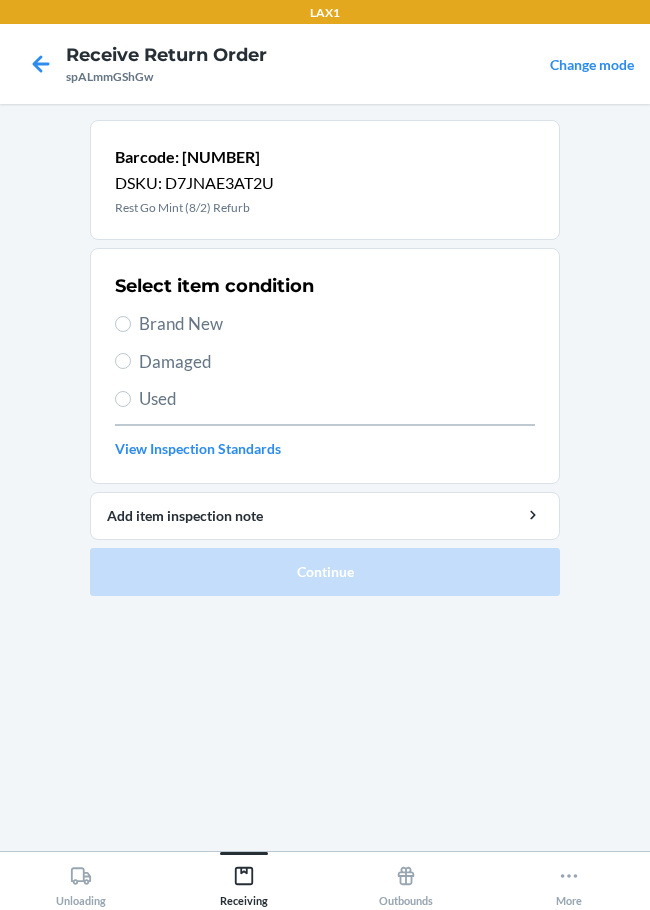 click on "Brand New" at bounding box center [325, 324] 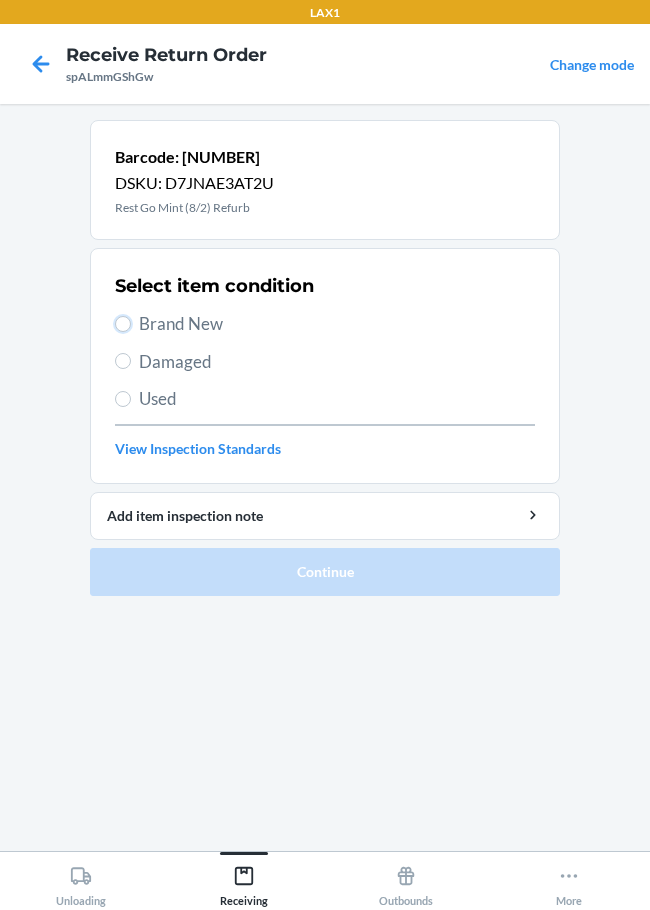 radio on "true" 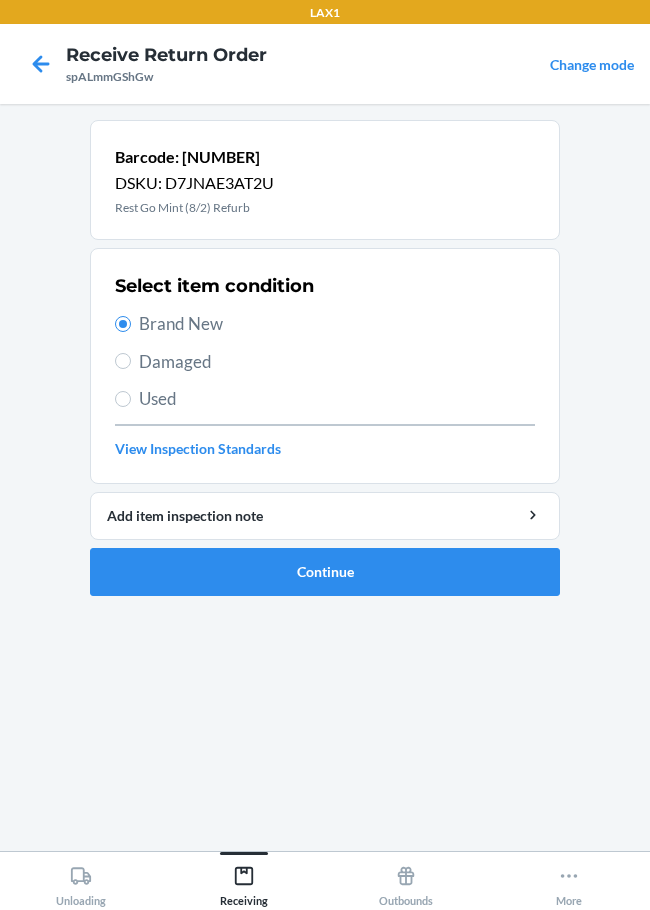 click on "Brand New" at bounding box center [325, 324] 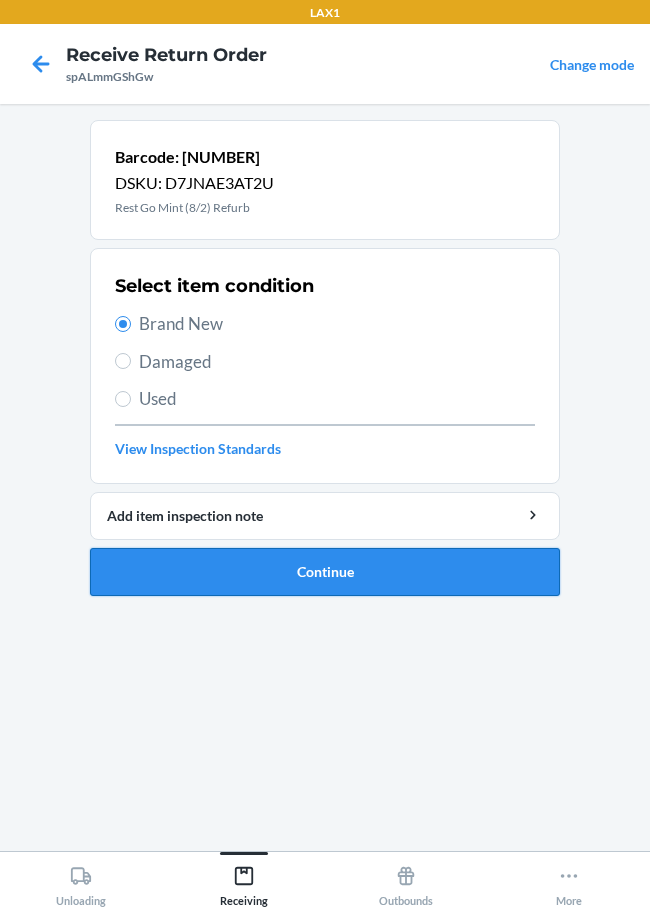 click on "Continue" at bounding box center [325, 572] 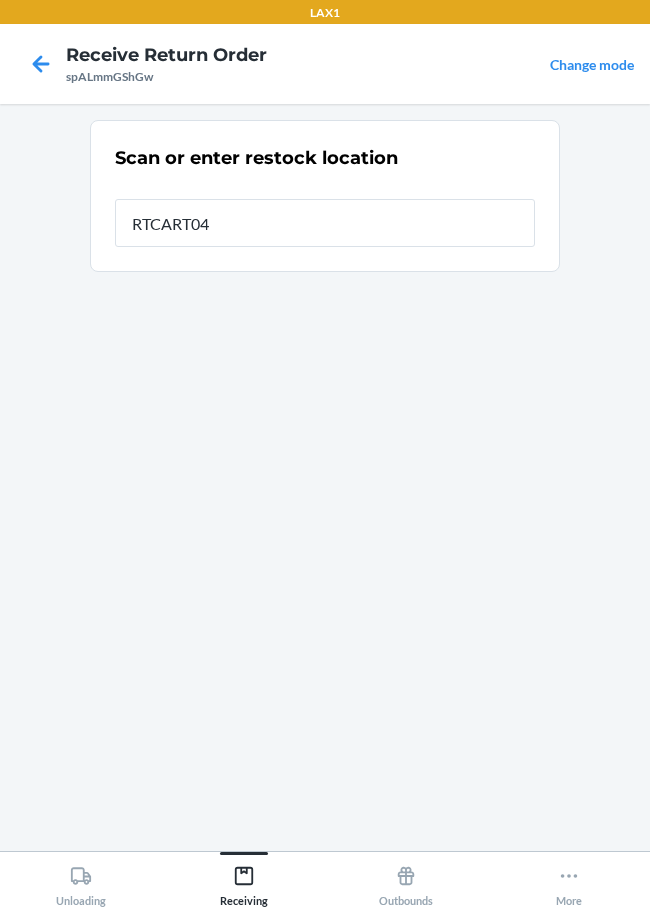 type on "RTCART047" 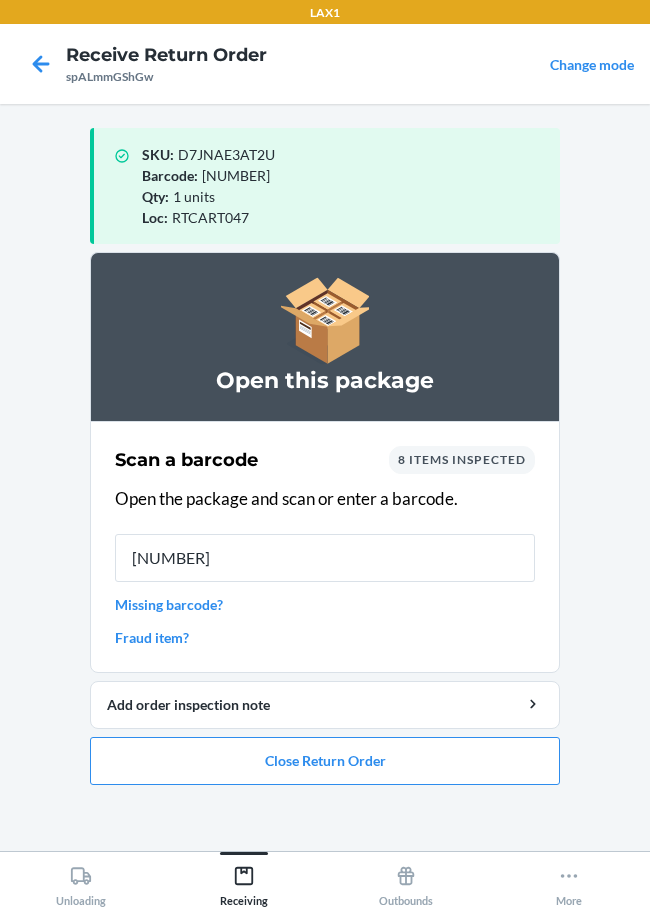 type on "[NUMBER]" 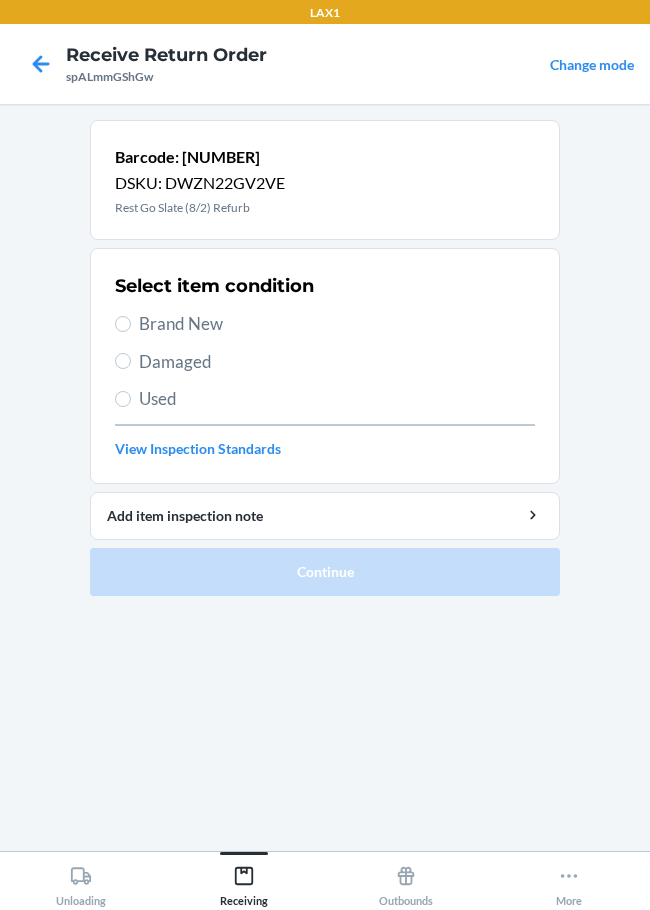click on "Damaged" at bounding box center (325, 362) 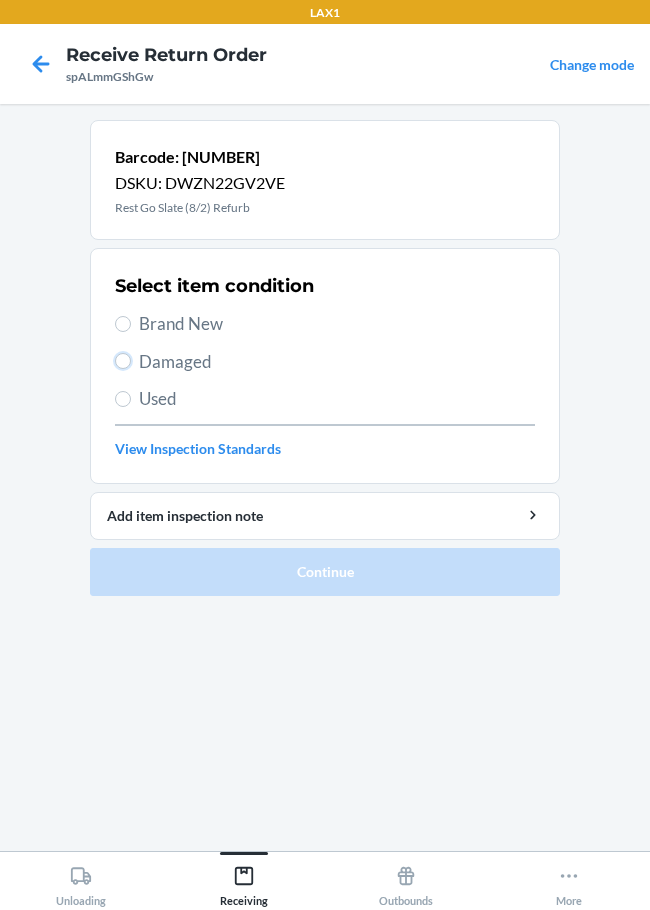 click on "Damaged" at bounding box center (123, 361) 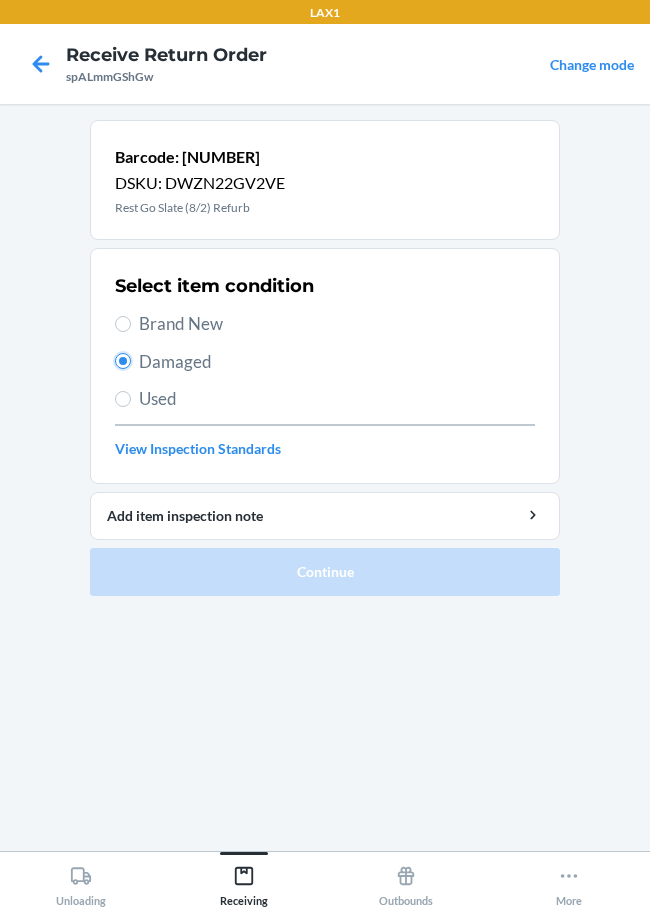 radio on "true" 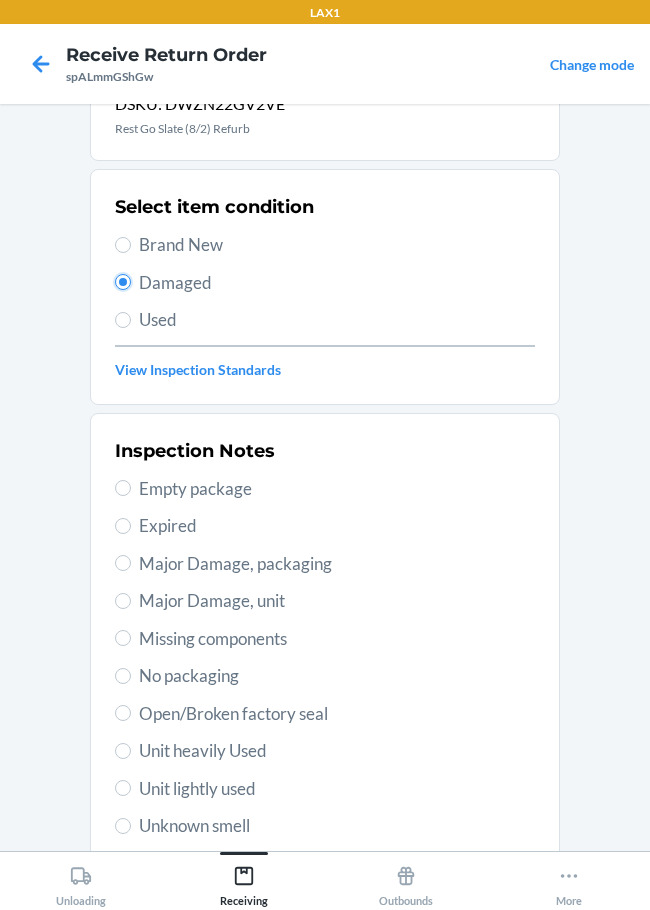 scroll, scrollTop: 200, scrollLeft: 0, axis: vertical 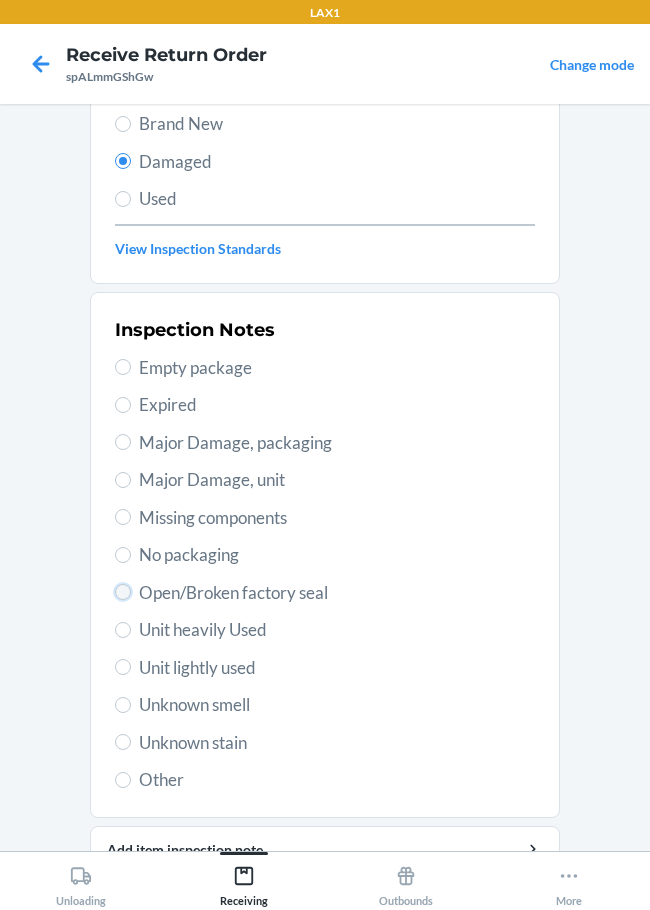 click on "Open/Broken factory seal" at bounding box center (123, 592) 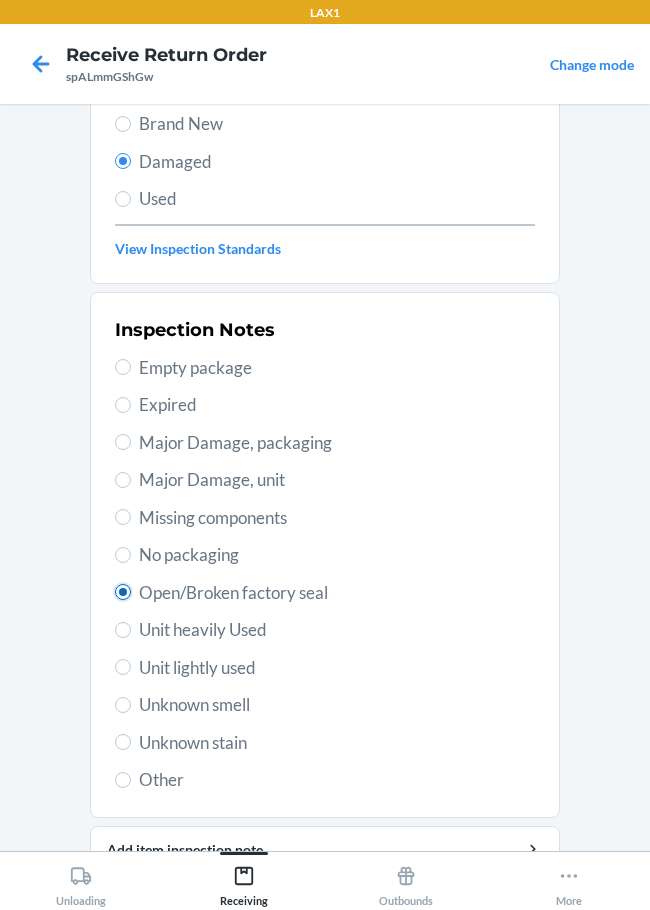 radio on "true" 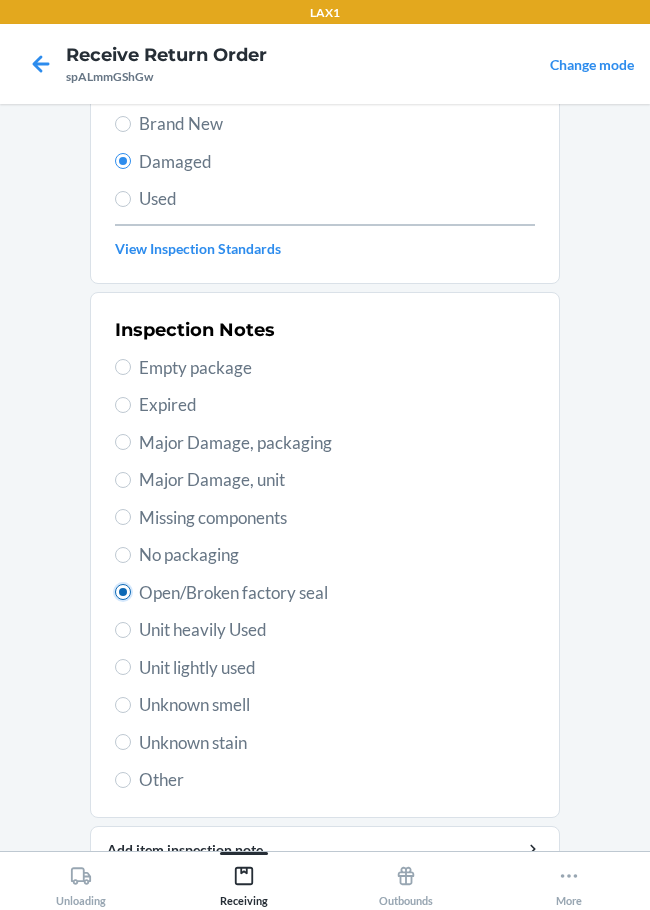 scroll, scrollTop: 295, scrollLeft: 0, axis: vertical 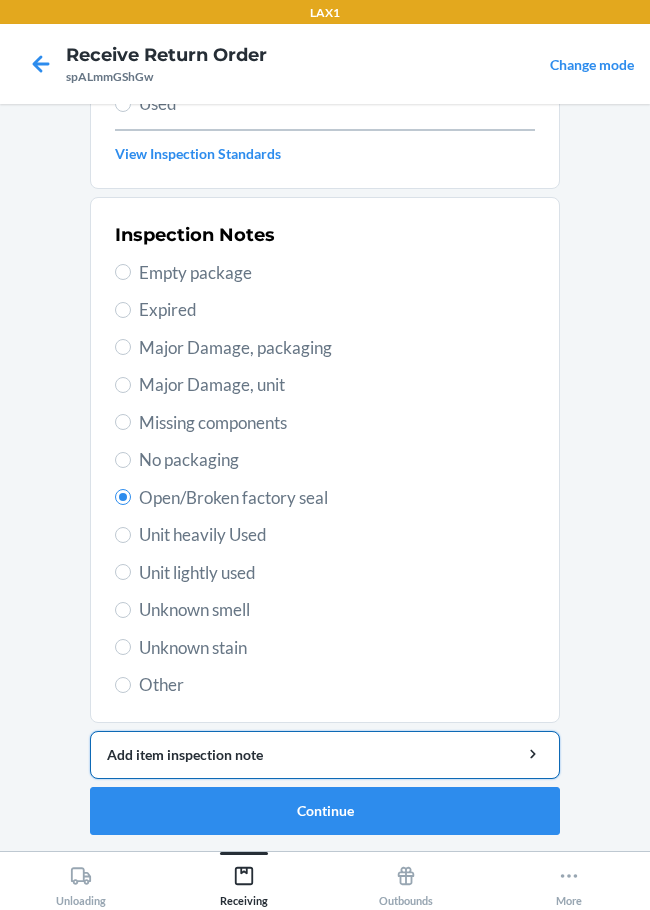 click on "Add item inspection note" at bounding box center (325, 754) 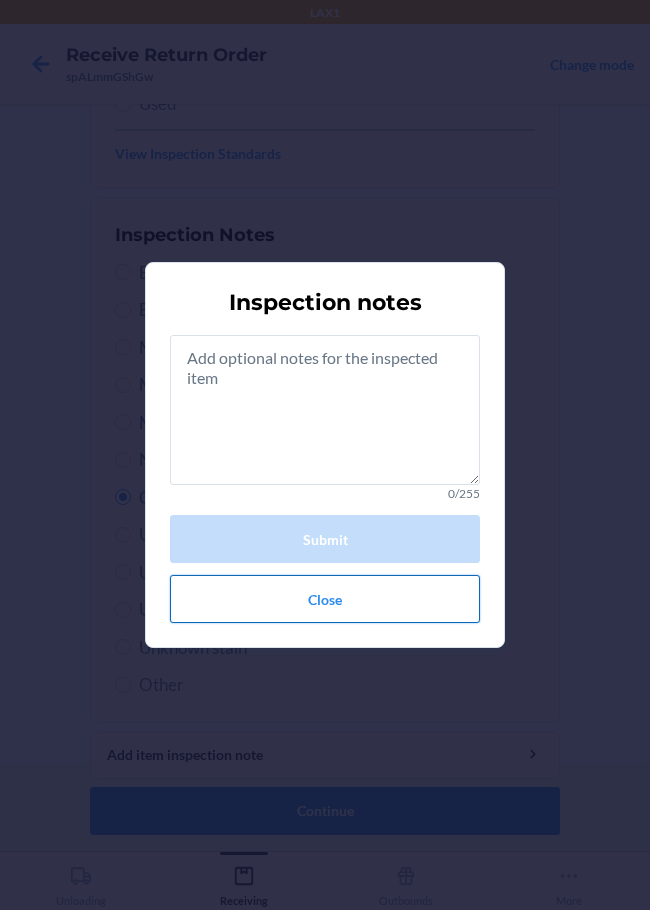 click on "Close" at bounding box center [325, 599] 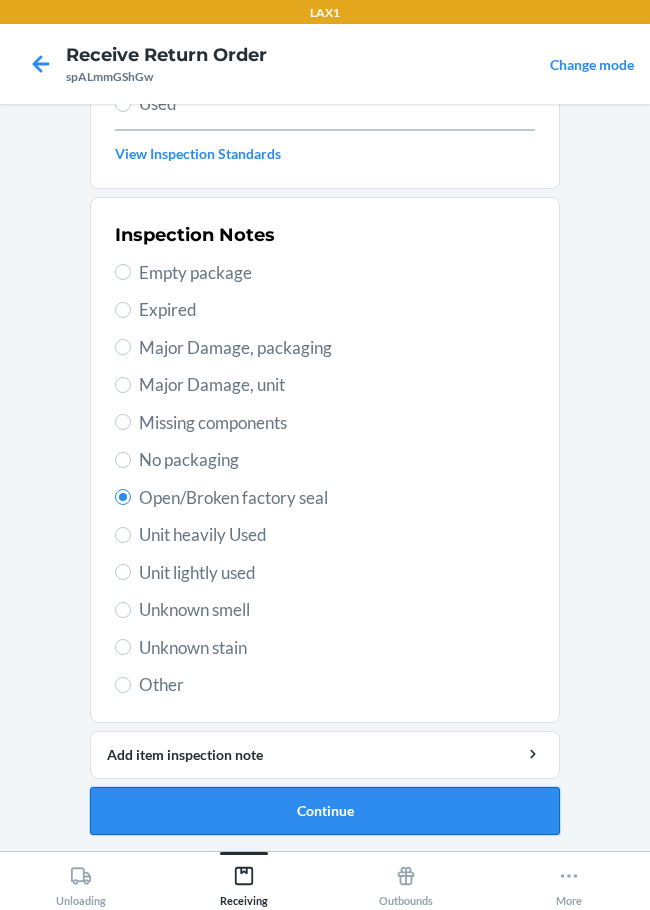 click on "Continue" at bounding box center (325, 811) 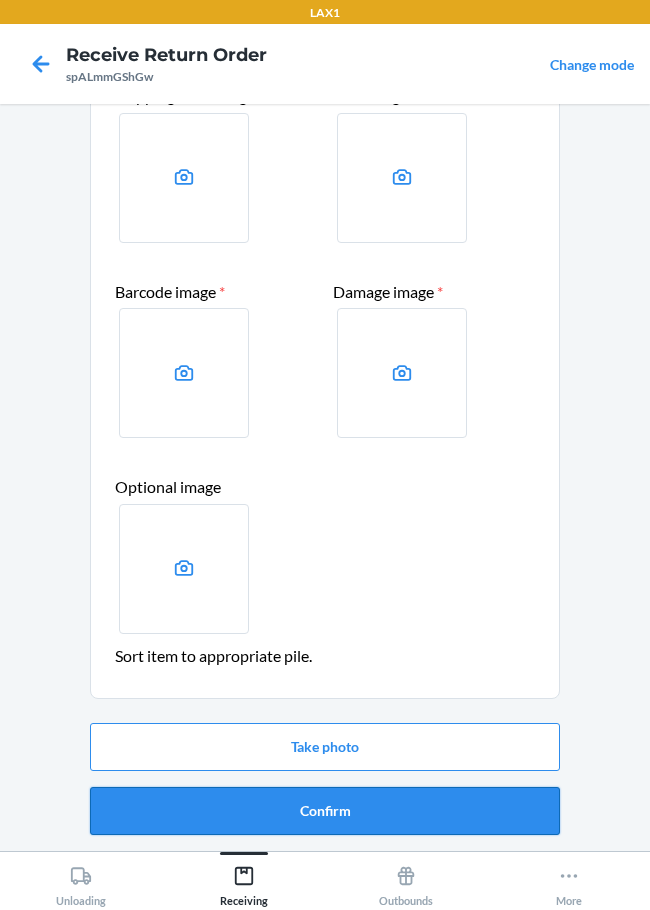 click on "Confirm" at bounding box center (325, 811) 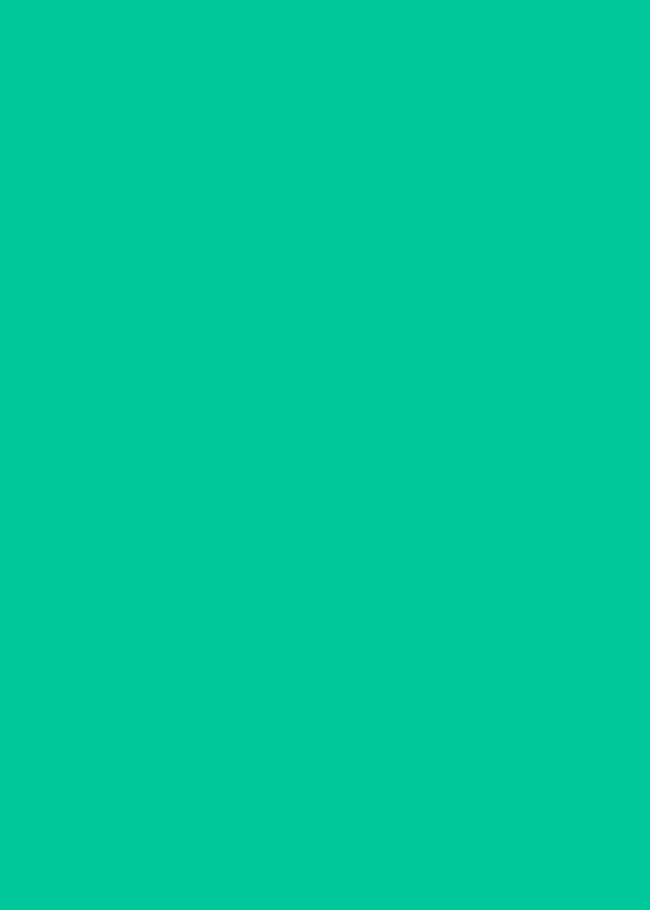 scroll, scrollTop: 0, scrollLeft: 0, axis: both 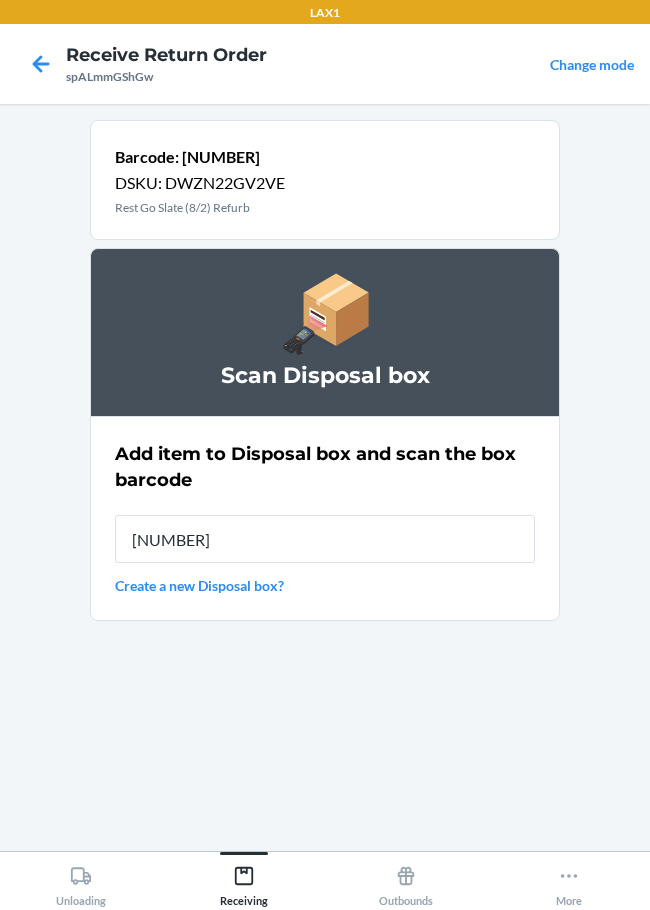 type on "[NUMBER]" 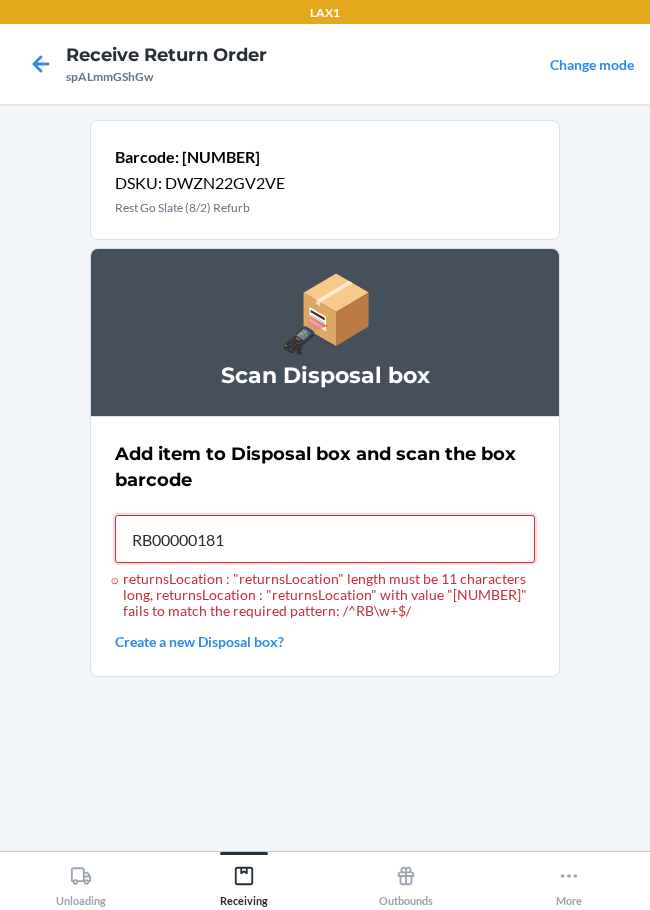 type on "RB000001819" 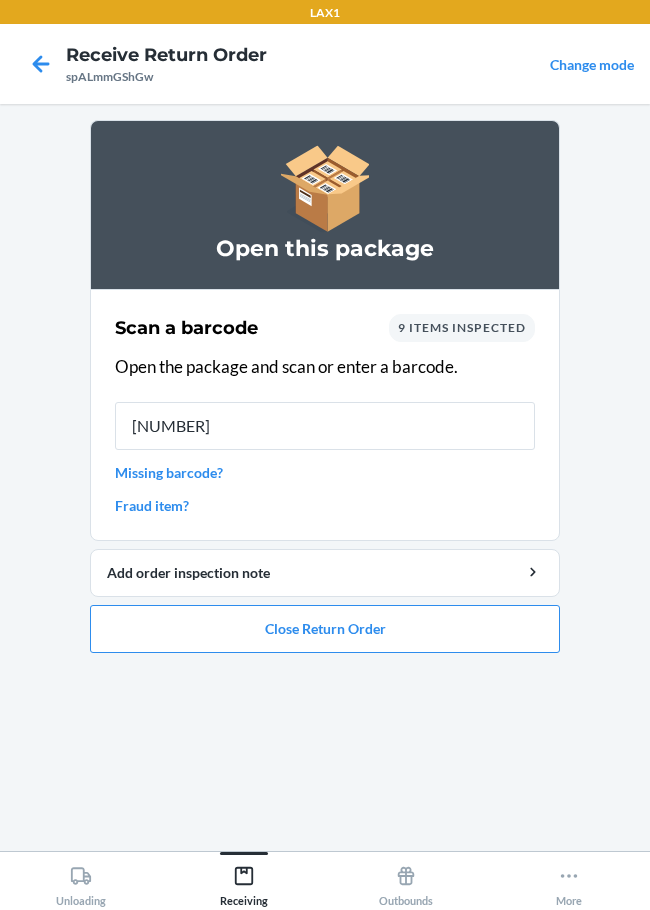 type on "[NUMBER]" 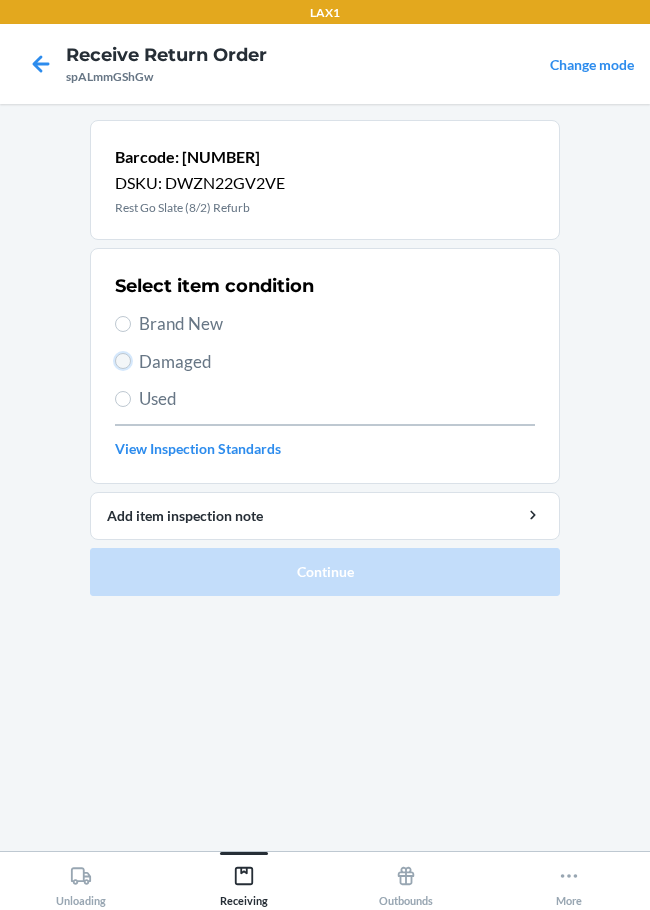 click on "Damaged" at bounding box center (123, 361) 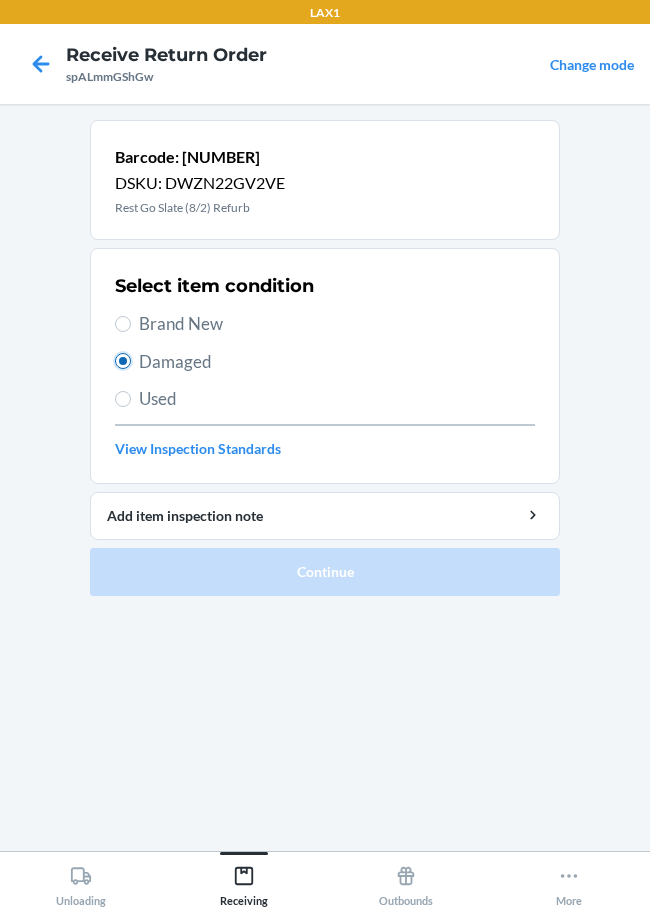 radio on "true" 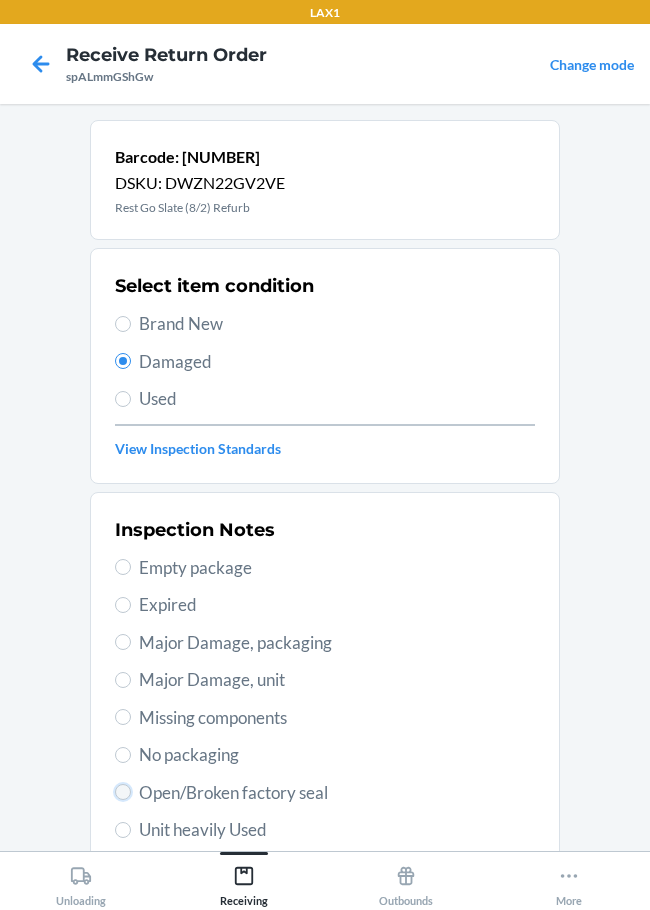 click on "Open/Broken factory seal" at bounding box center (123, 792) 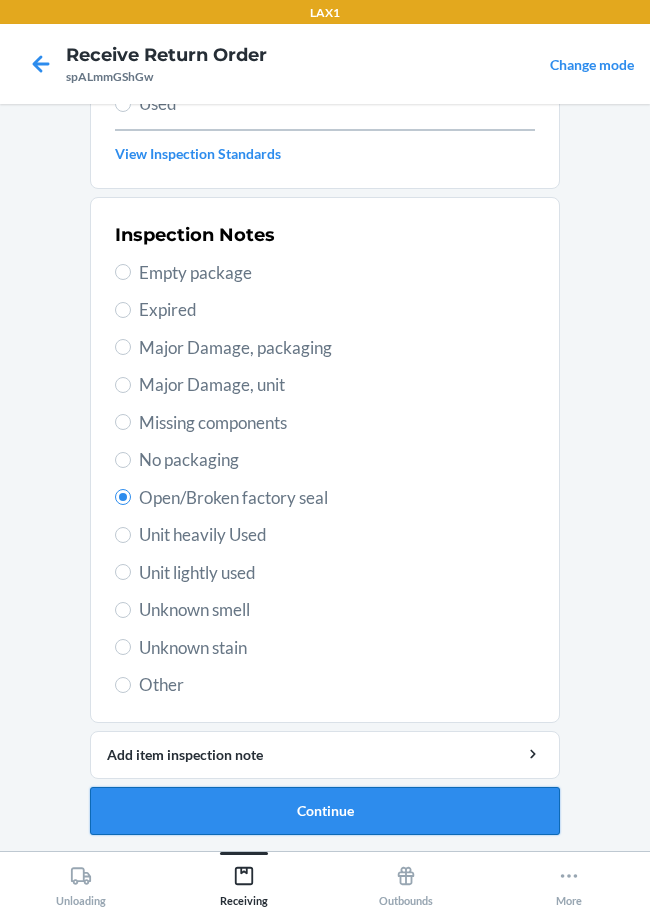 click on "Continue" at bounding box center [325, 811] 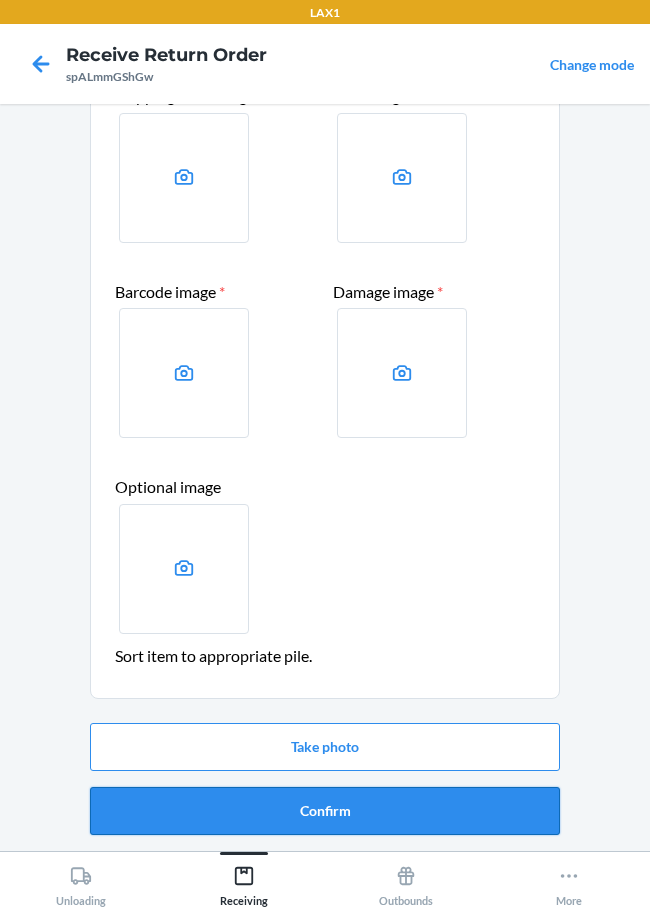 click on "Confirm" at bounding box center [325, 811] 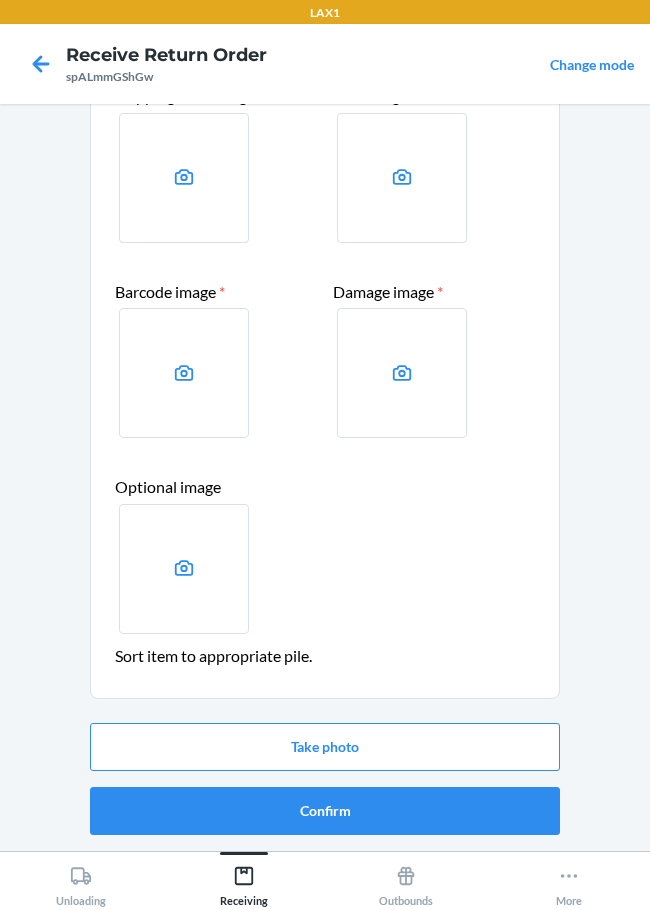 scroll, scrollTop: 0, scrollLeft: 0, axis: both 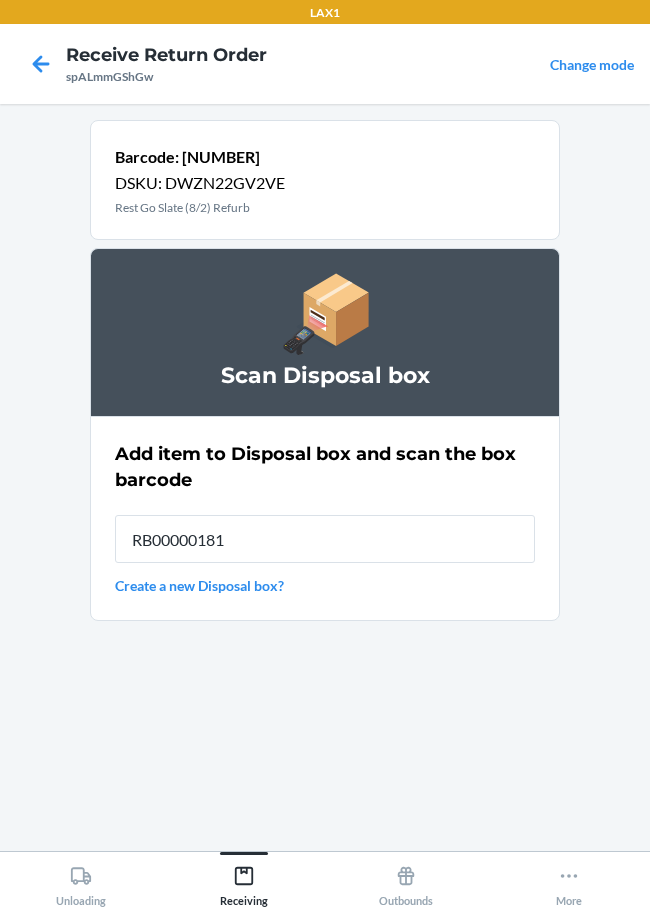type on "RB000001819" 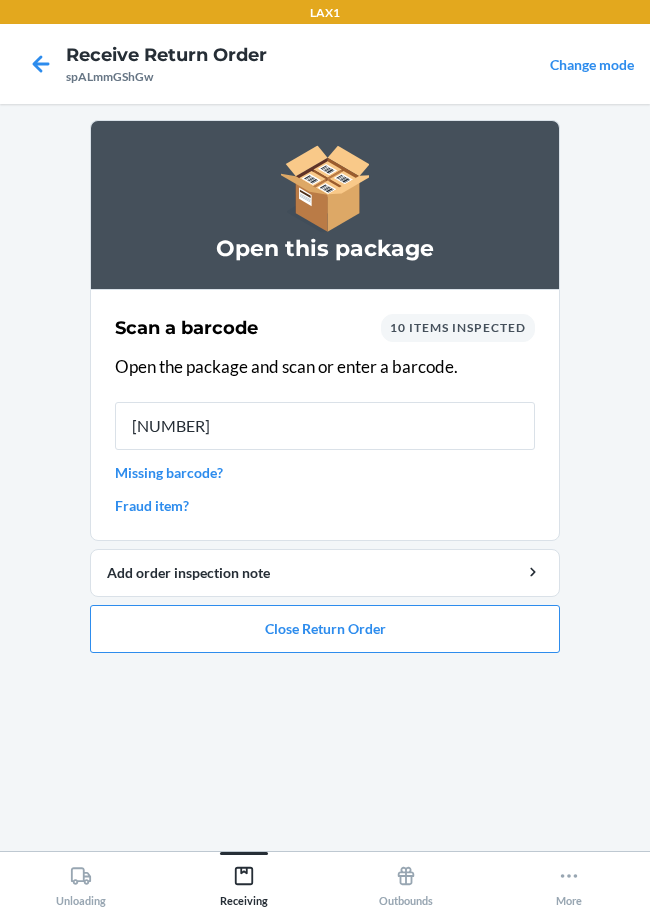 type on "[NUMBER]" 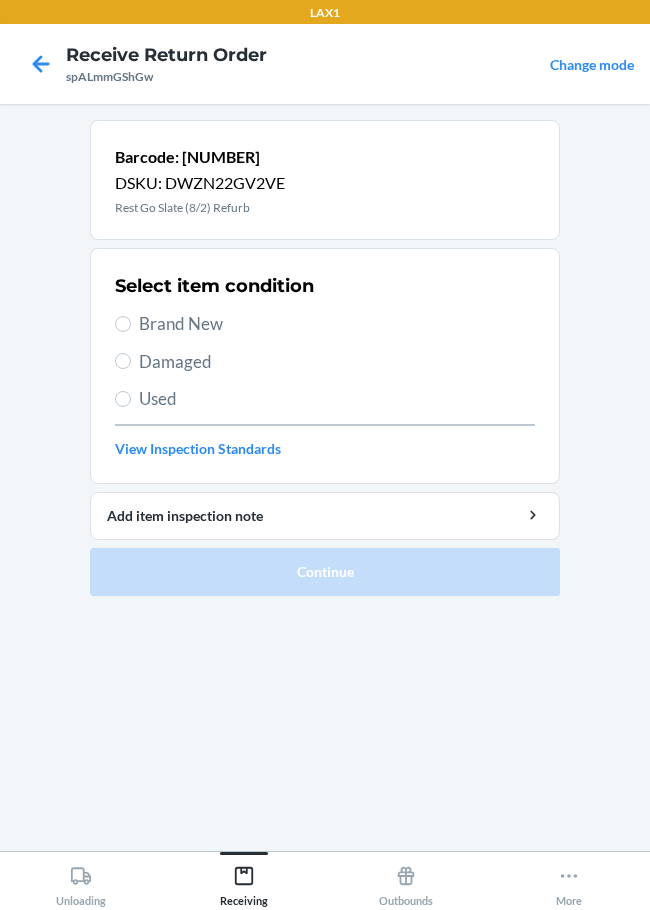 click on "Damaged" at bounding box center [337, 362] 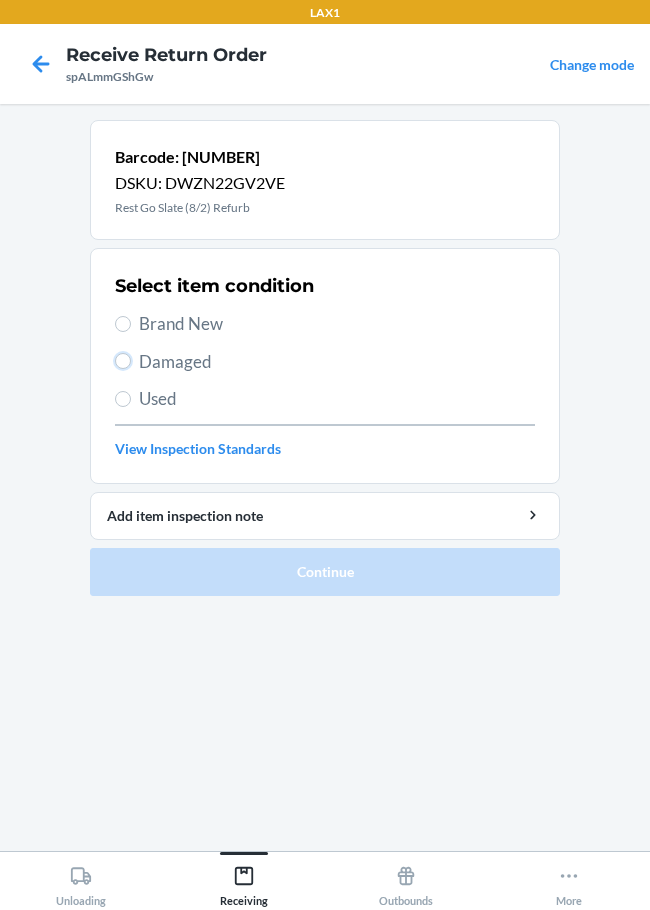 click on "Damaged" at bounding box center [123, 361] 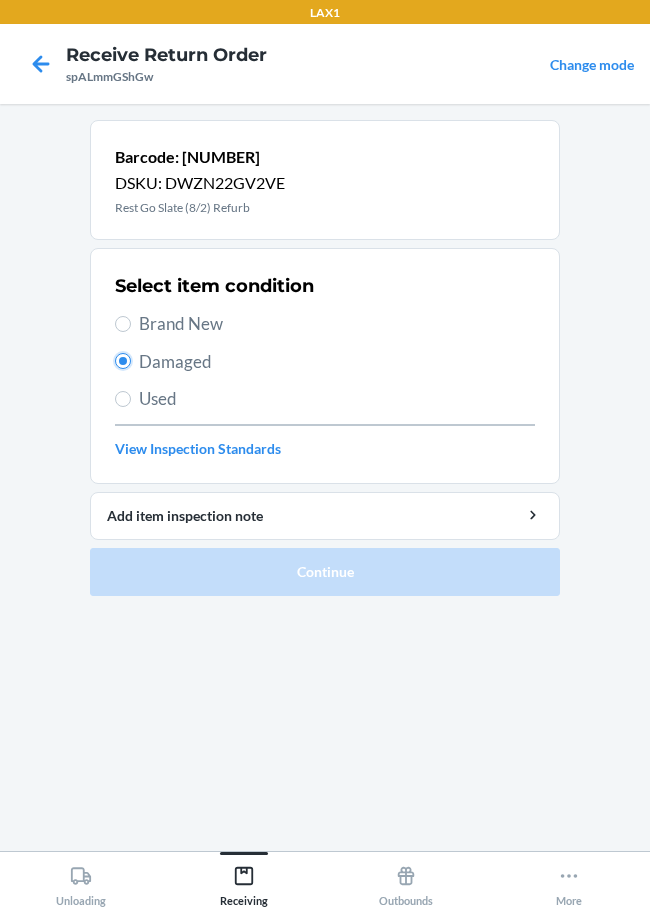 radio on "true" 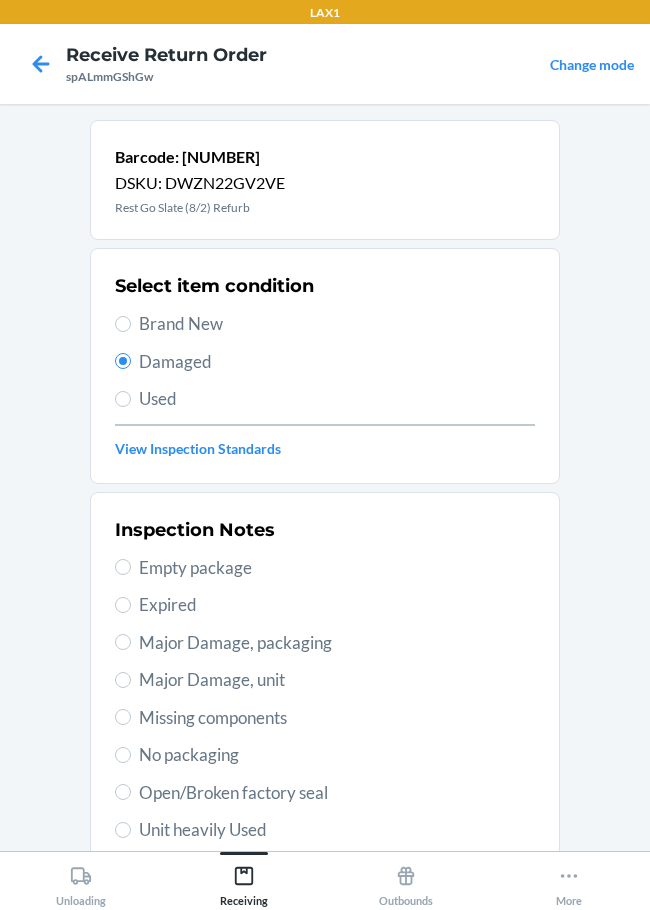 click on "Open/Broken factory seal" at bounding box center [325, 793] 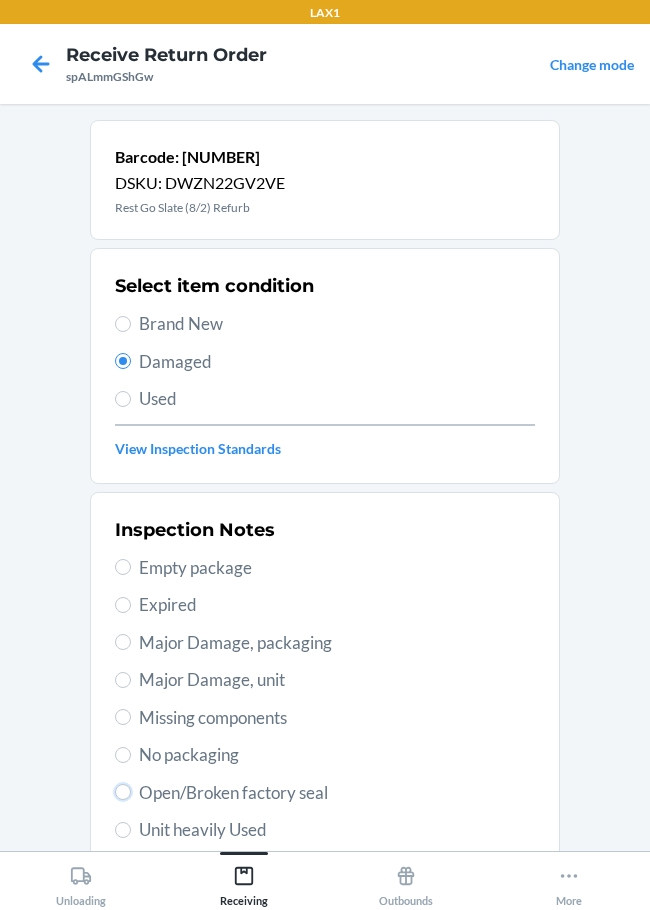 click on "Open/Broken factory seal" at bounding box center [123, 792] 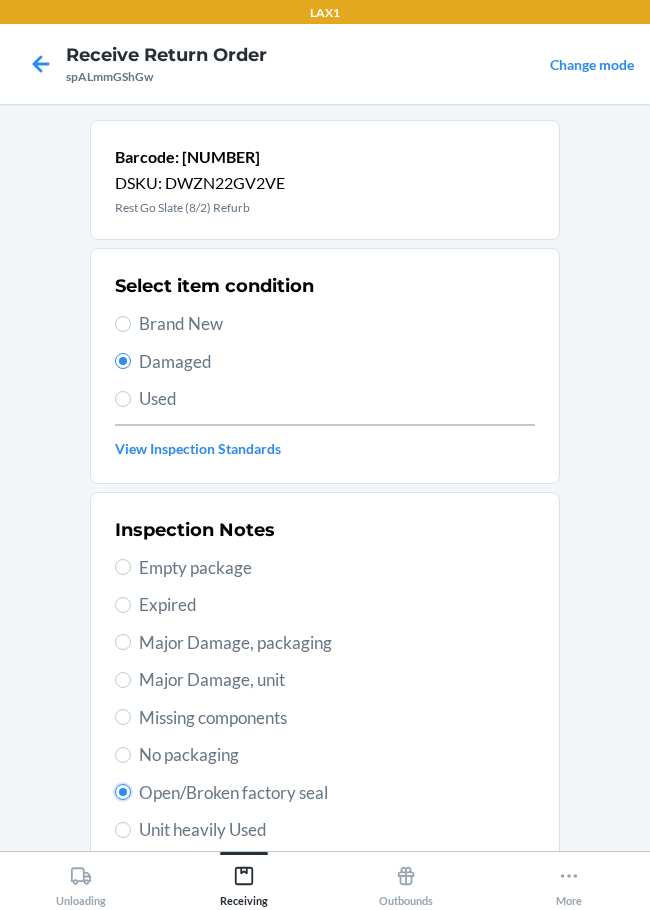 radio on "true" 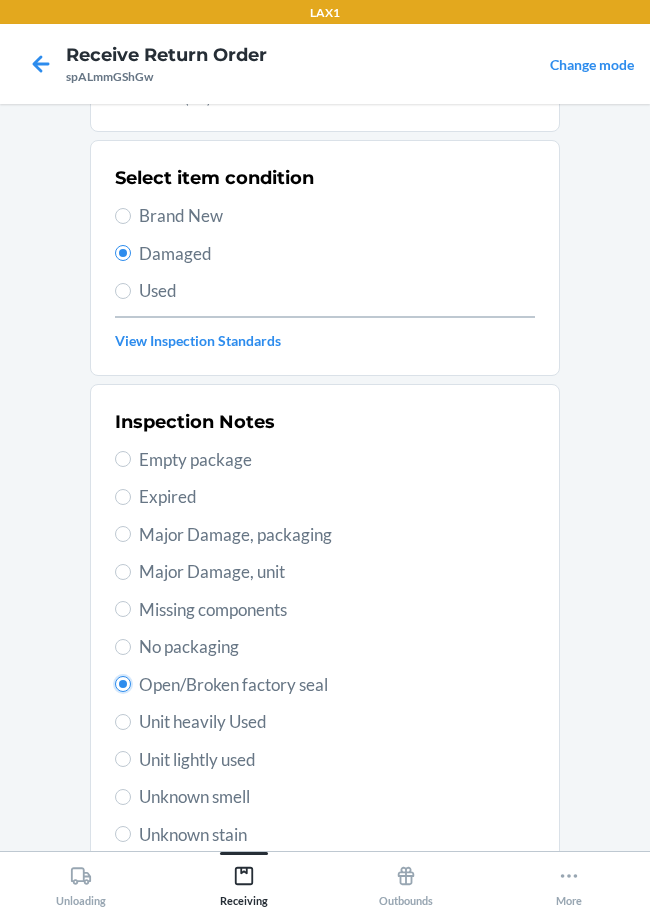 scroll, scrollTop: 295, scrollLeft: 0, axis: vertical 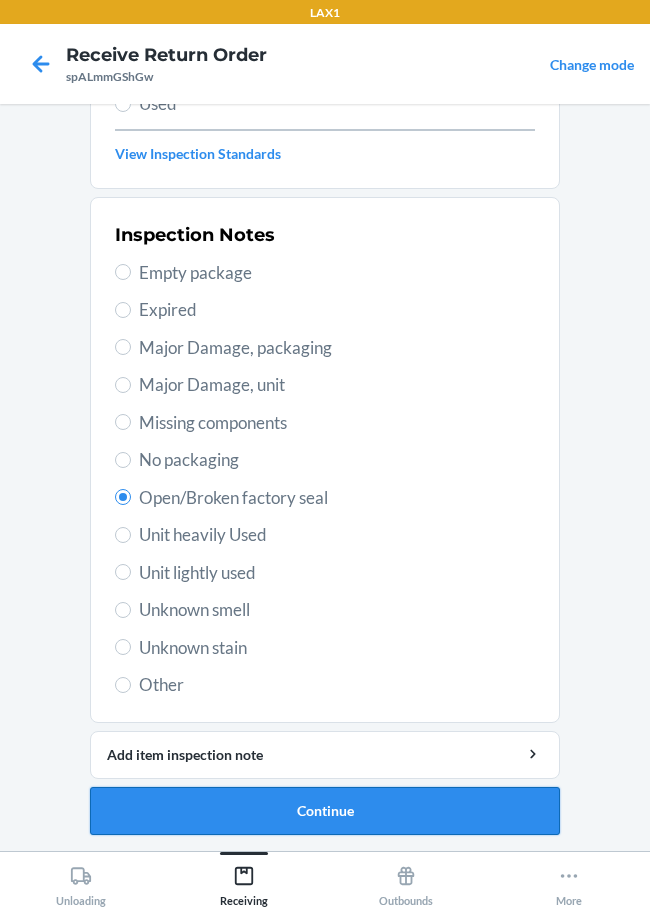 click on "Continue" at bounding box center (325, 811) 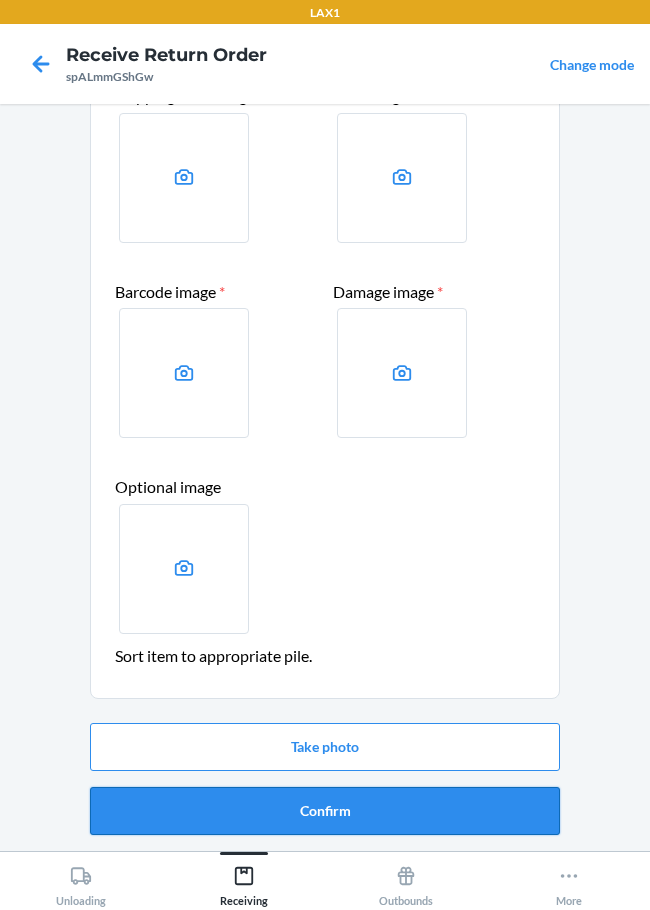 click on "Confirm" at bounding box center (325, 811) 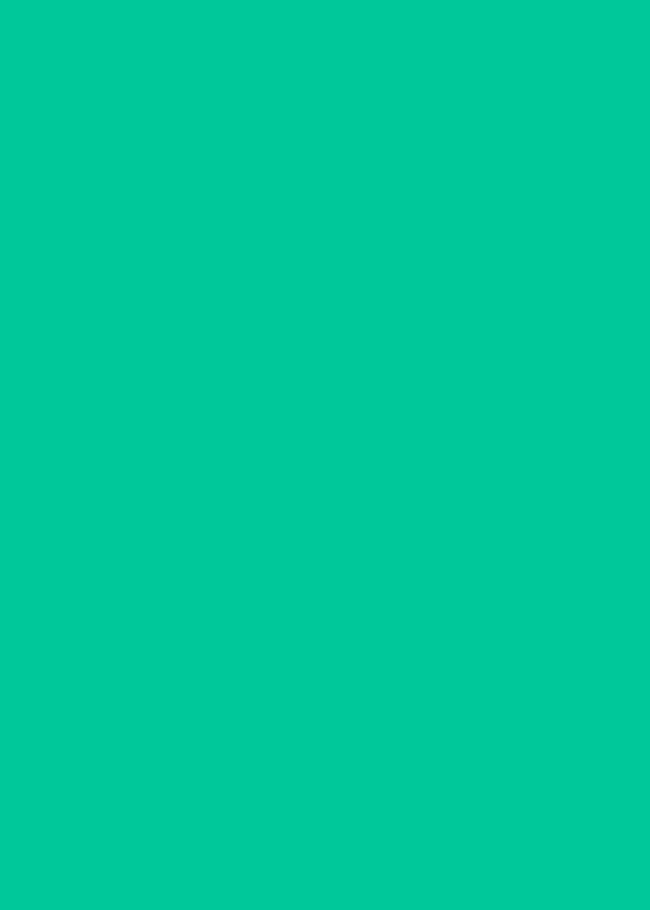 scroll, scrollTop: 0, scrollLeft: 0, axis: both 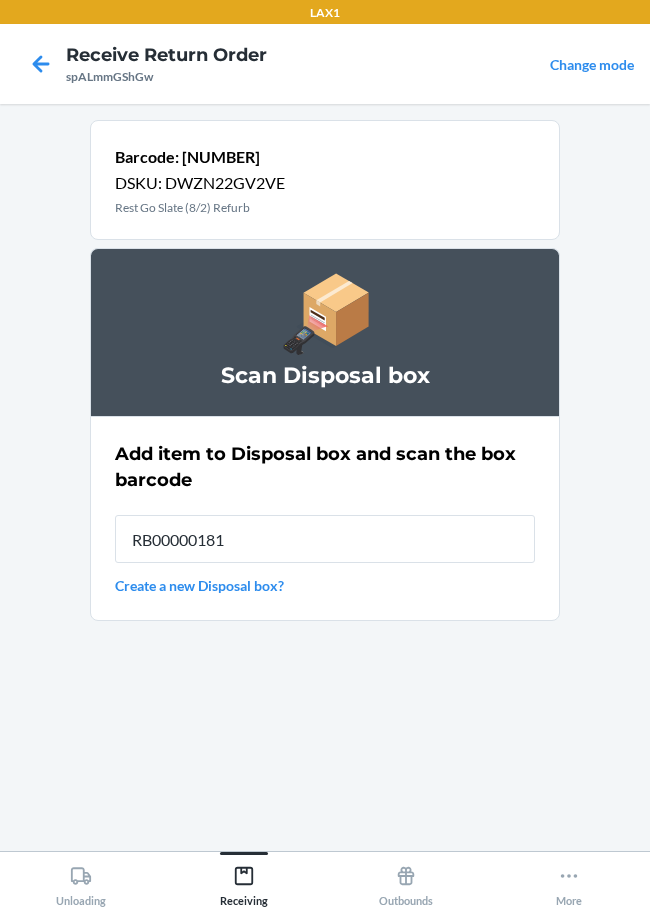 type on "RB000001819" 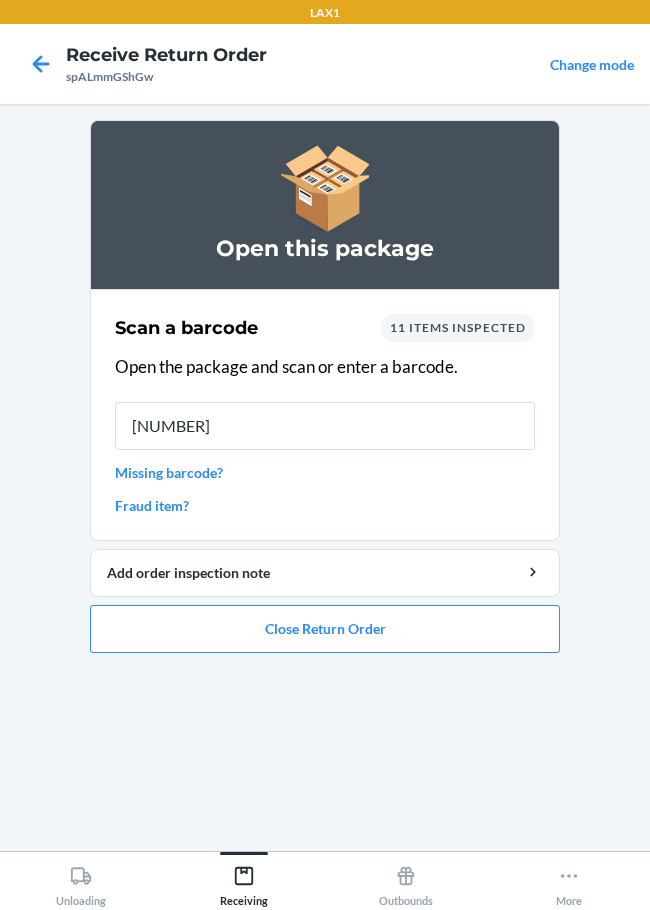 type on "[NUMBER]" 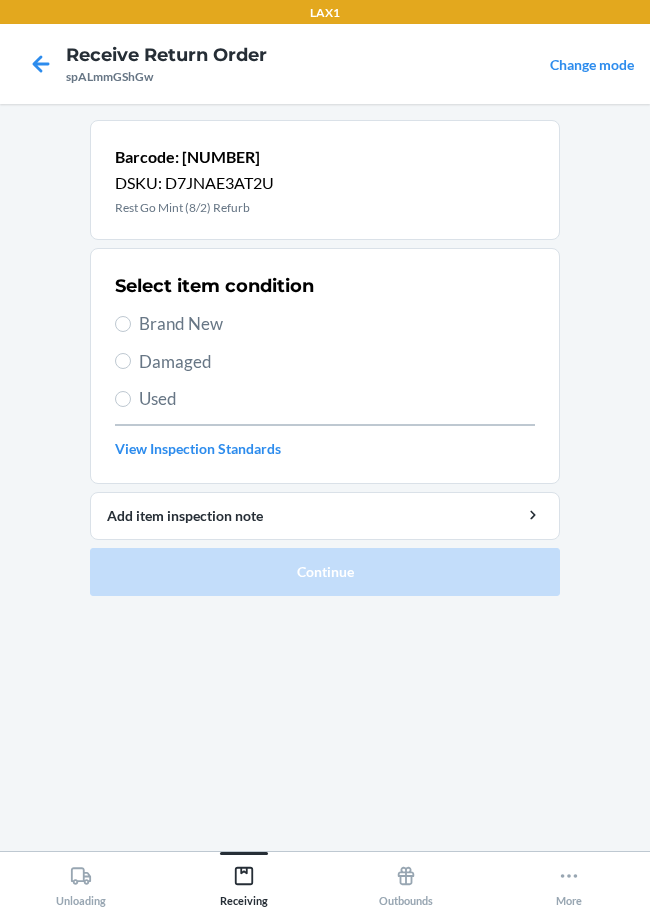 click on "Damaged" at bounding box center (325, 362) 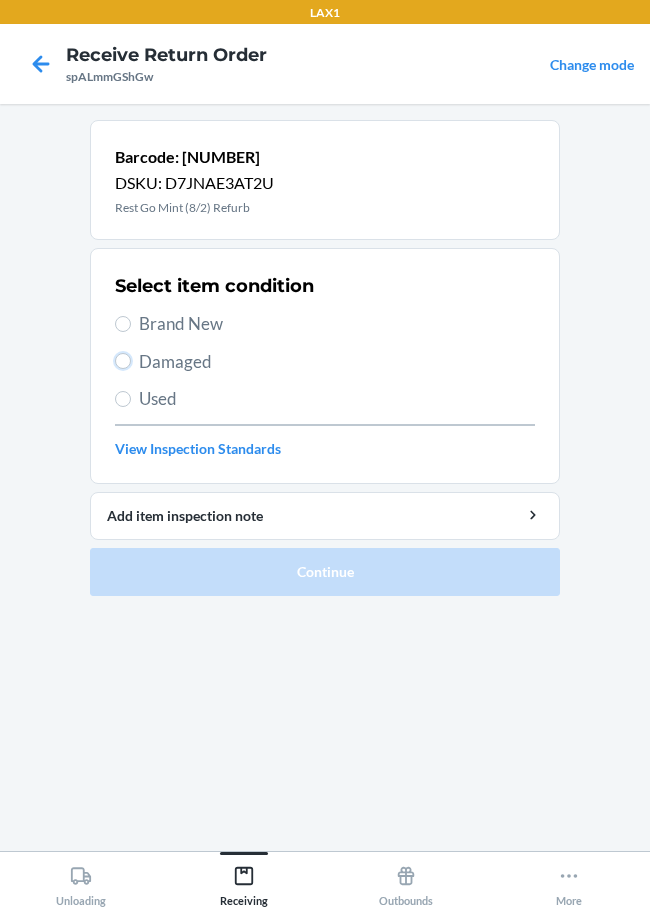 click on "Damaged" at bounding box center (123, 361) 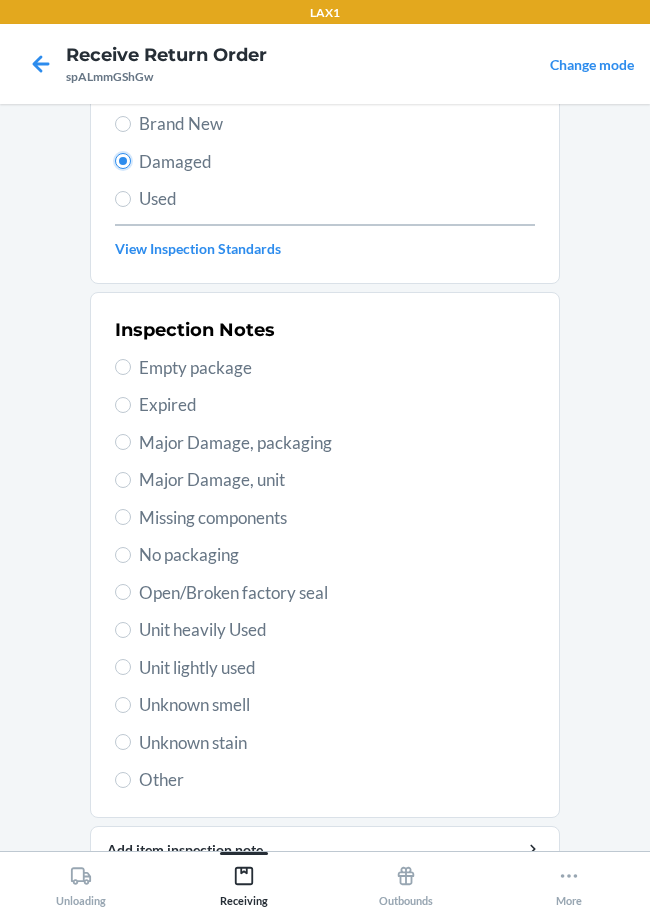 scroll, scrollTop: 295, scrollLeft: 0, axis: vertical 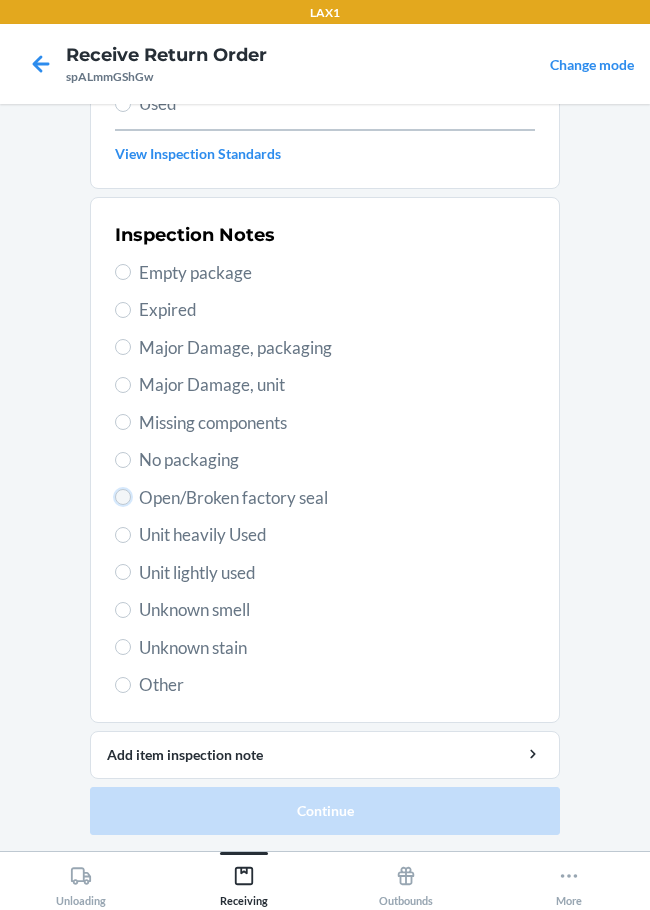 click on "Open/Broken factory seal" at bounding box center [123, 497] 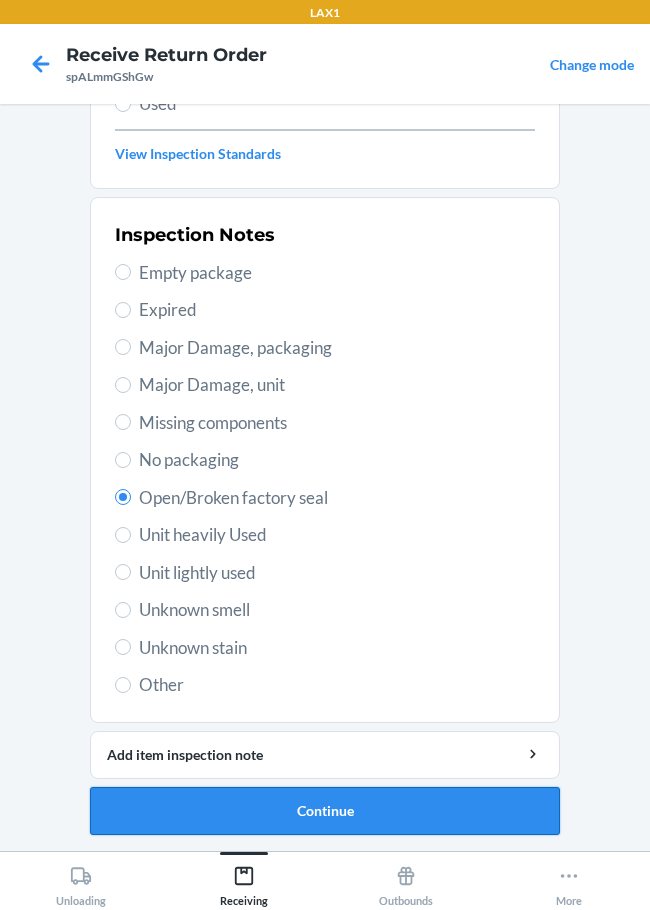 click on "Continue" at bounding box center [325, 811] 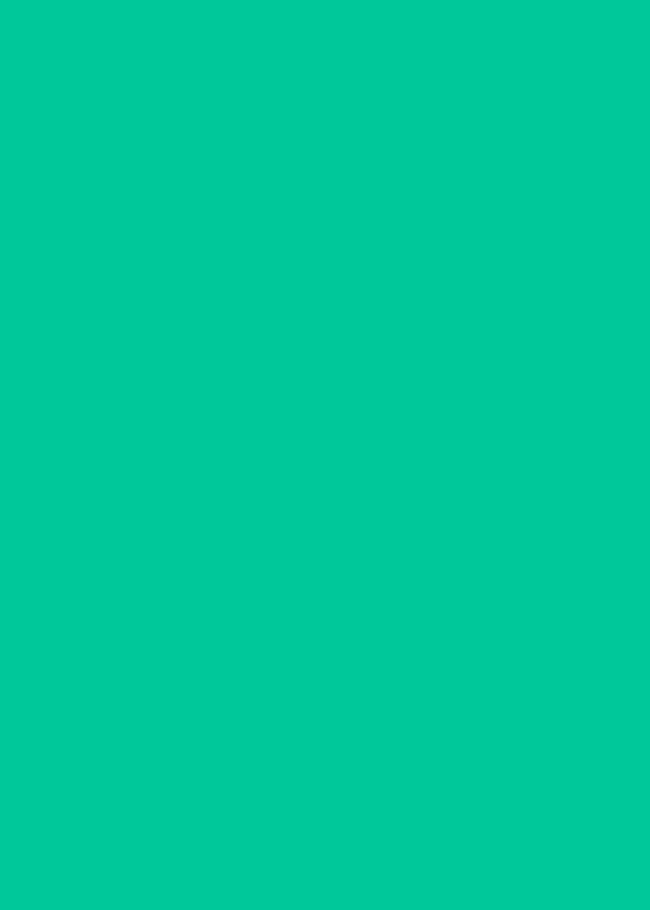scroll, scrollTop: 130, scrollLeft: 0, axis: vertical 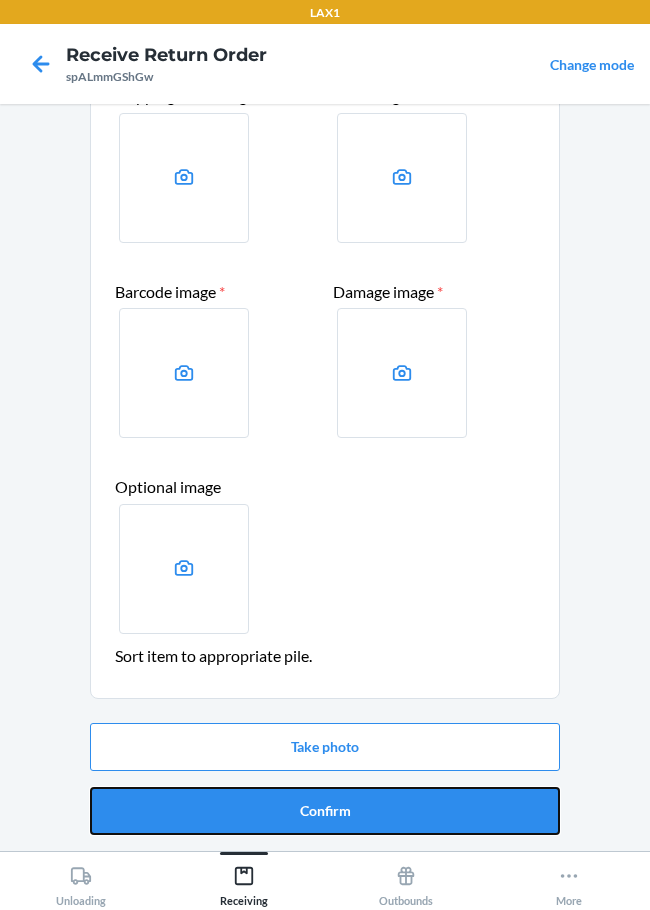 click on "Confirm" at bounding box center (325, 811) 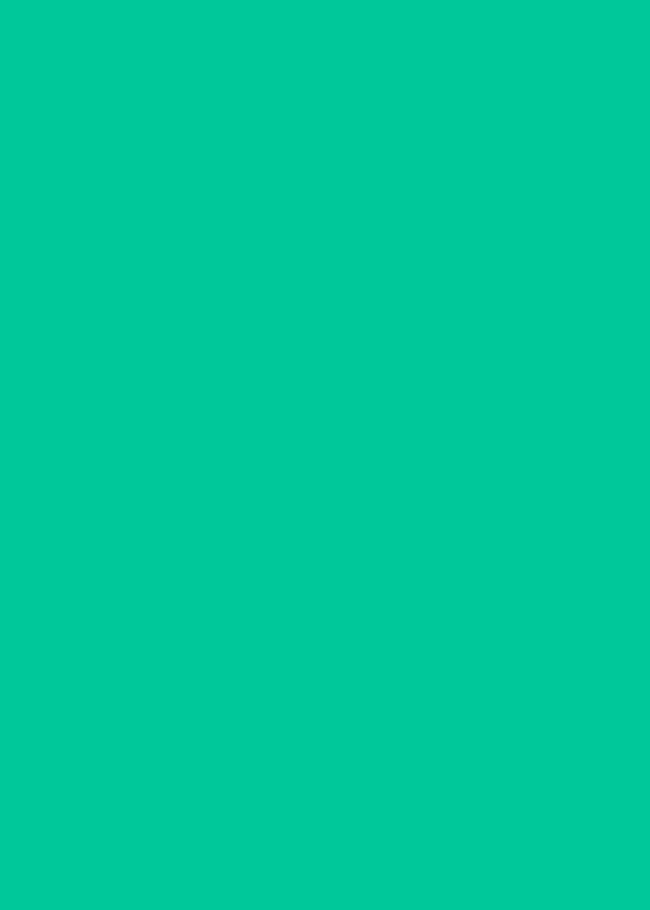 scroll, scrollTop: 0, scrollLeft: 0, axis: both 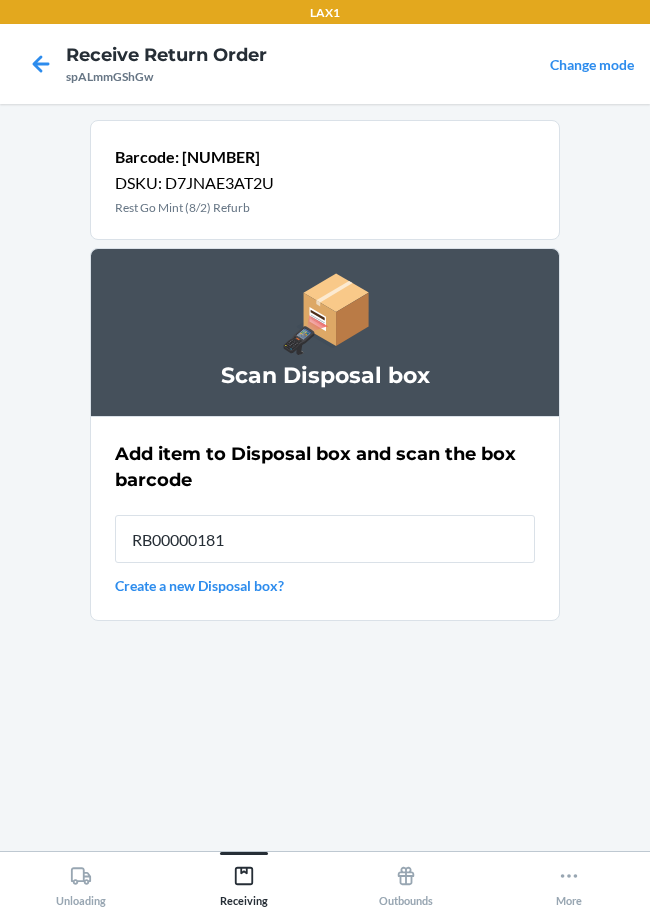 type on "RB000001819" 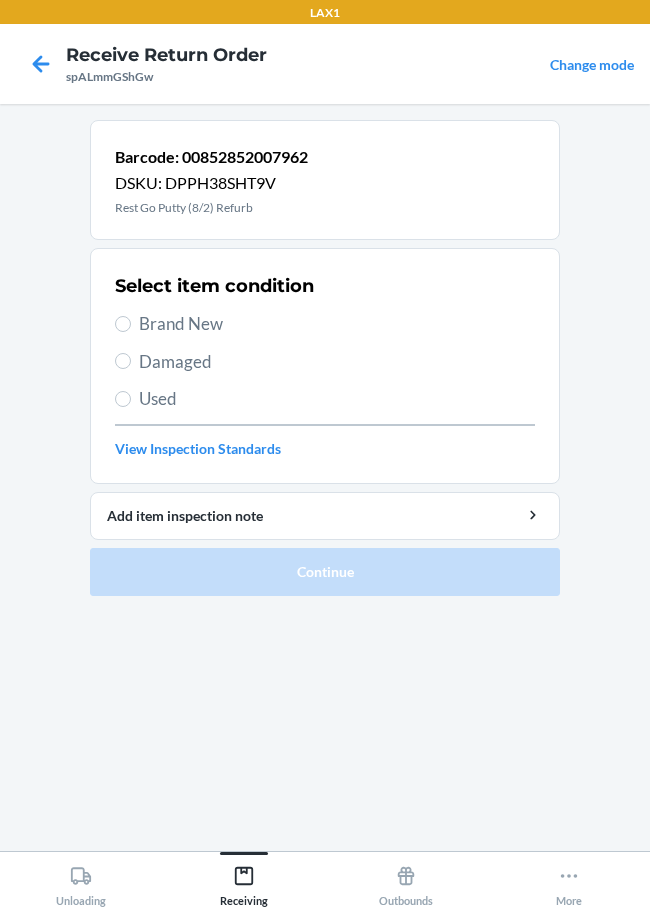 click on "Brand New" at bounding box center (325, 324) 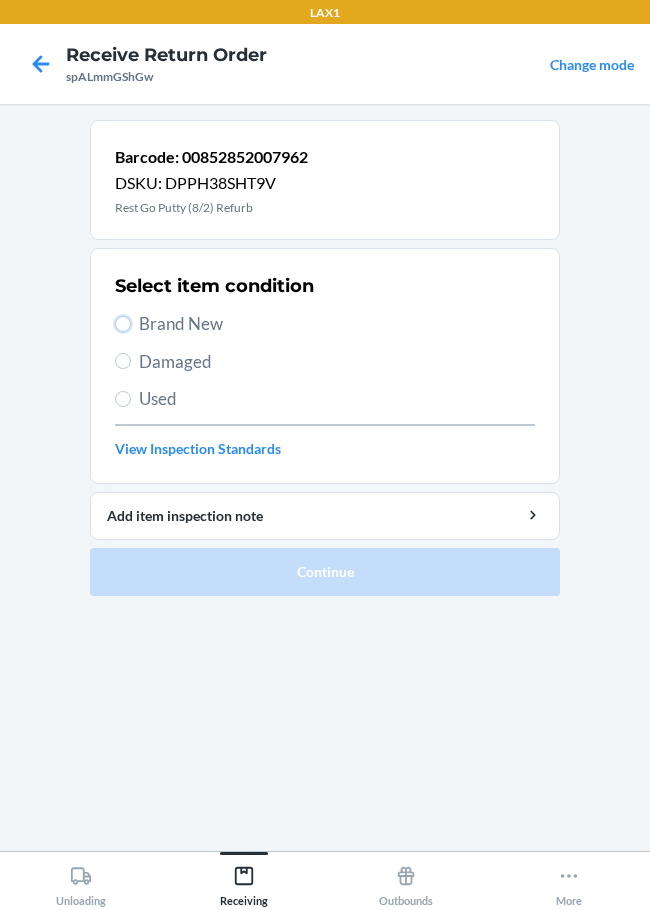 click on "Brand New" at bounding box center (123, 324) 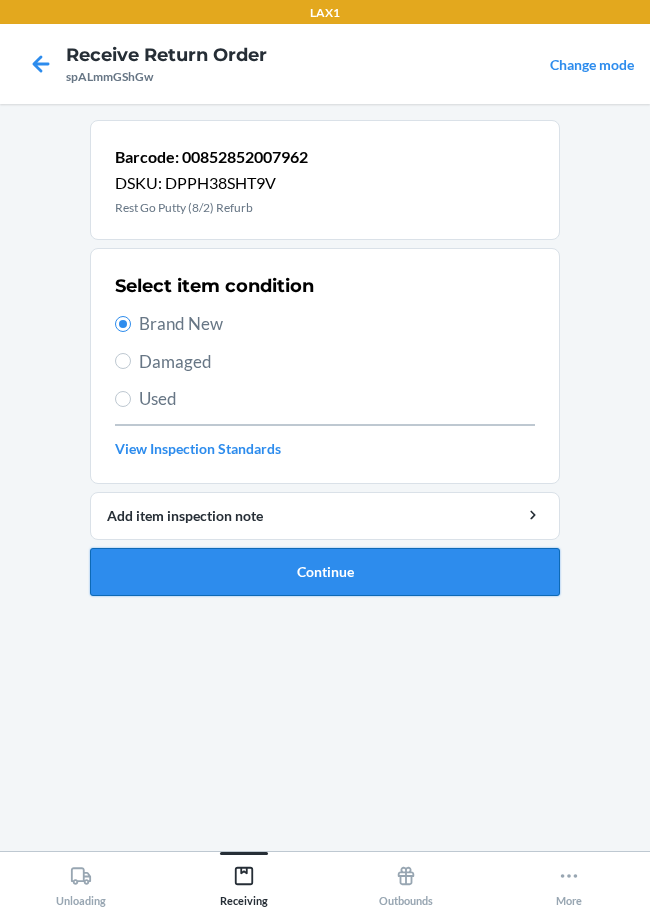 click on "Continue" at bounding box center [325, 572] 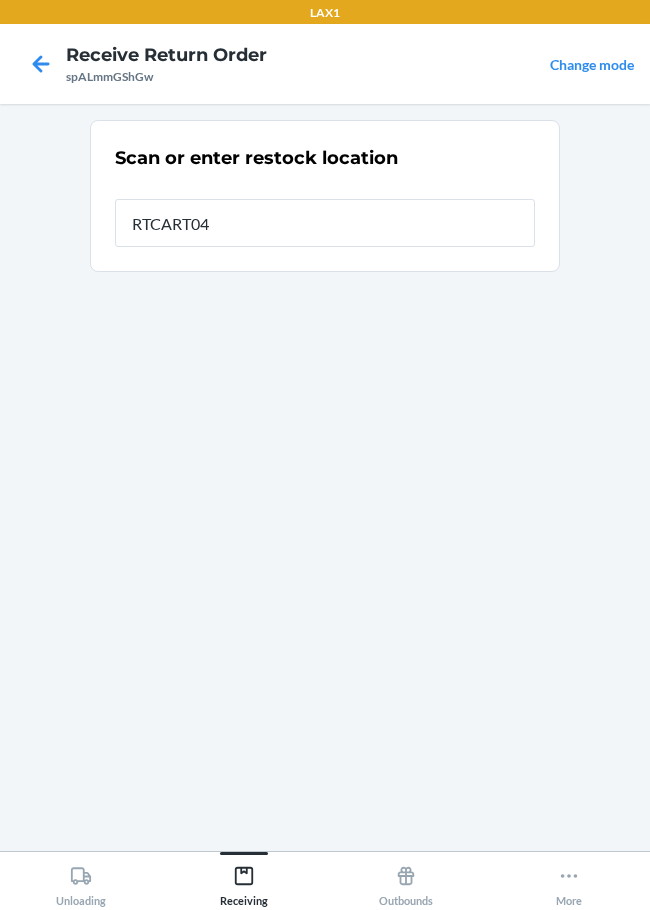 type on "RTCART047" 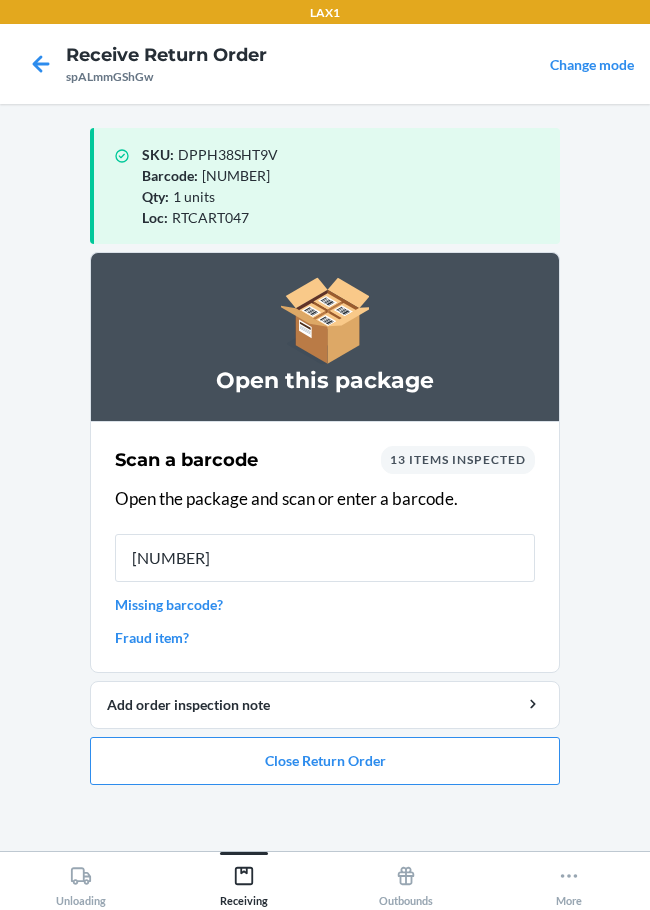 type on "[NUMBER]" 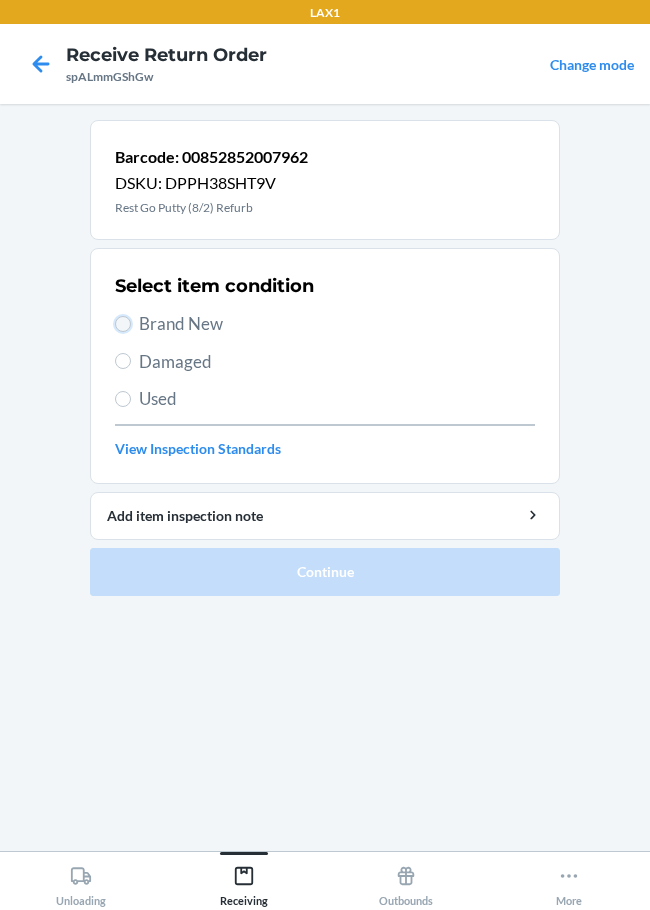 click on "Brand New" at bounding box center (123, 324) 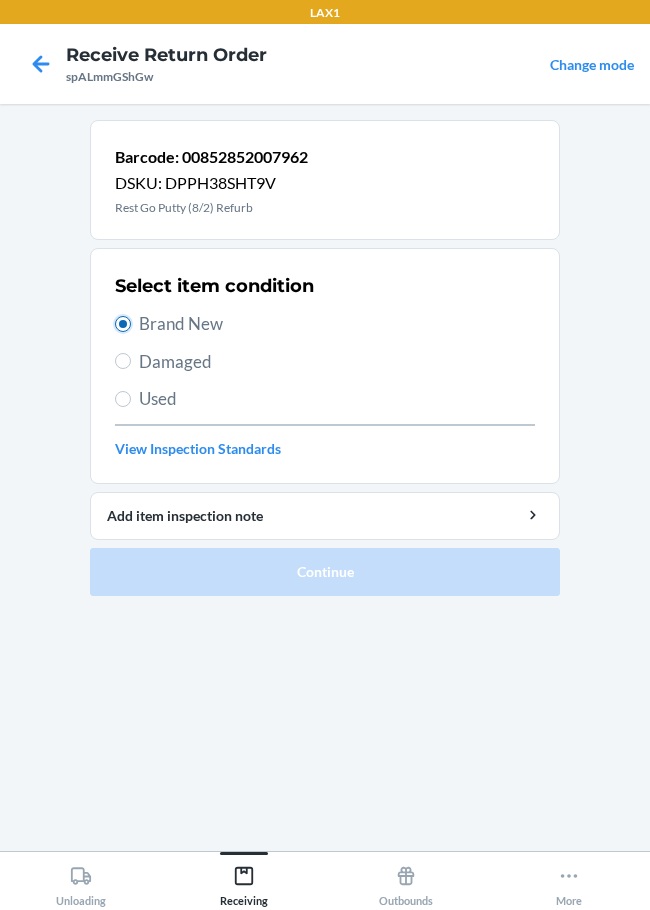 radio on "true" 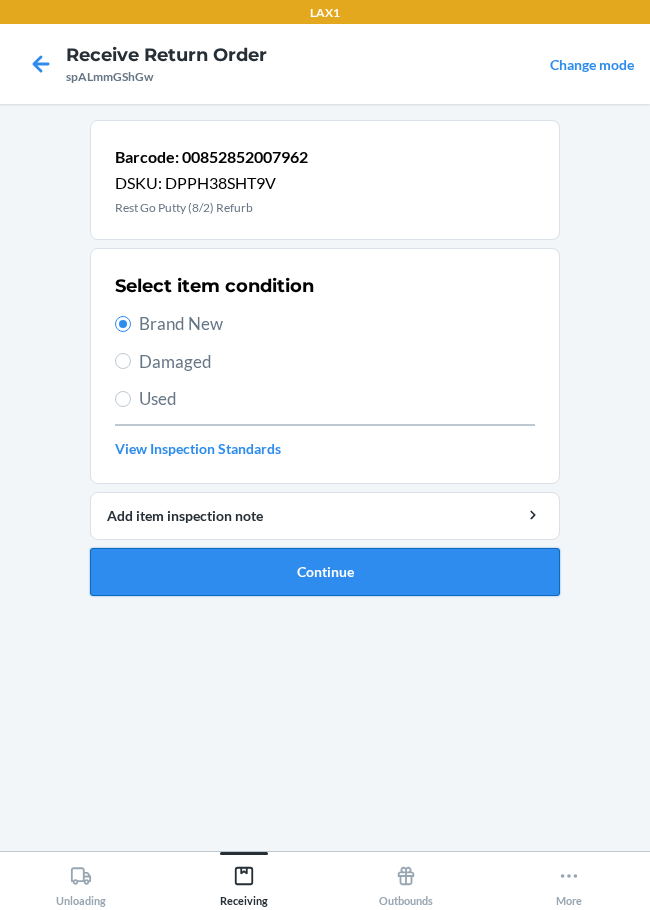 click on "Continue" at bounding box center [325, 572] 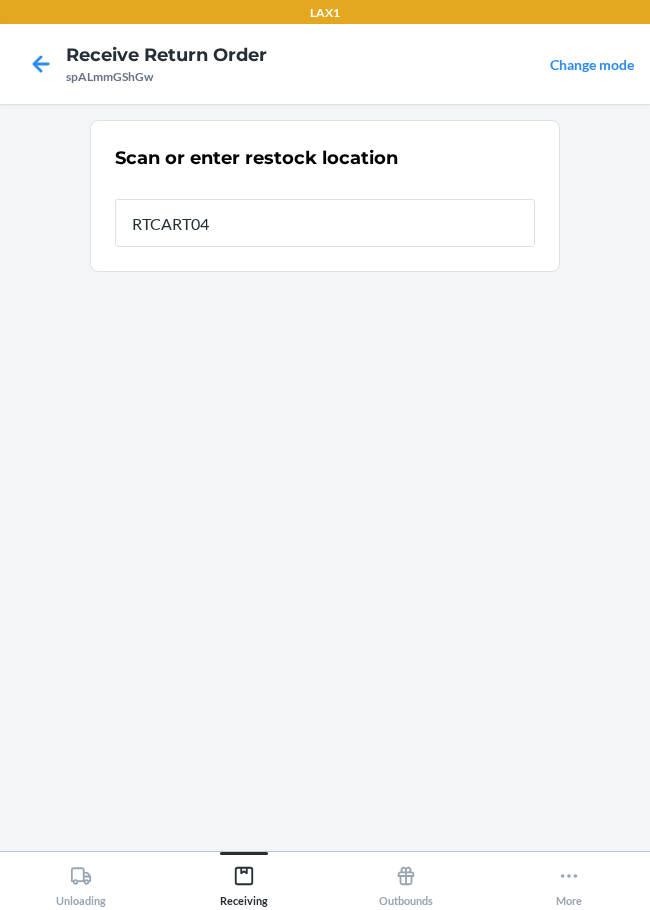 type on "RTCART047" 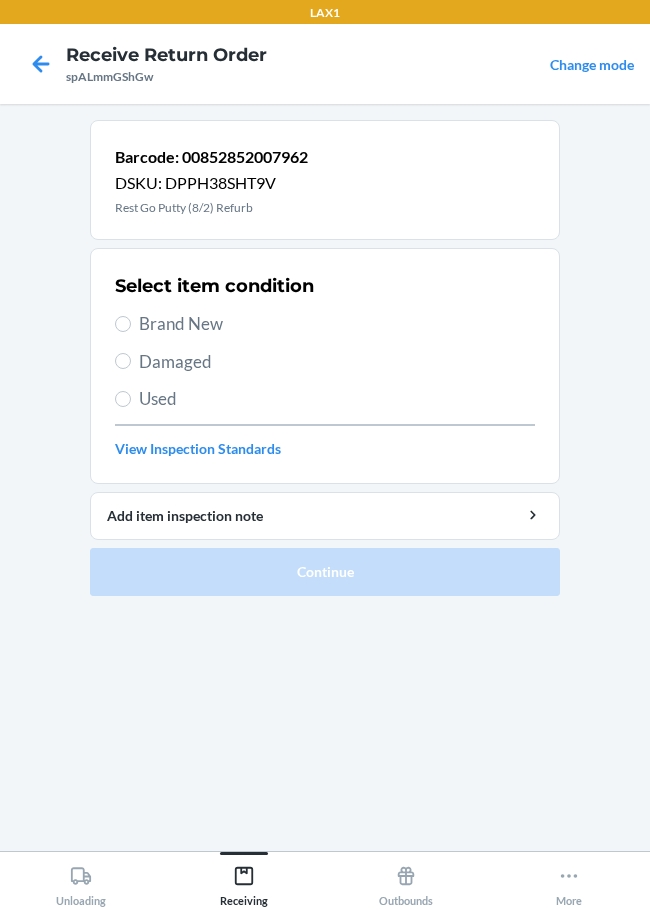 click on "Brand New" at bounding box center (325, 324) 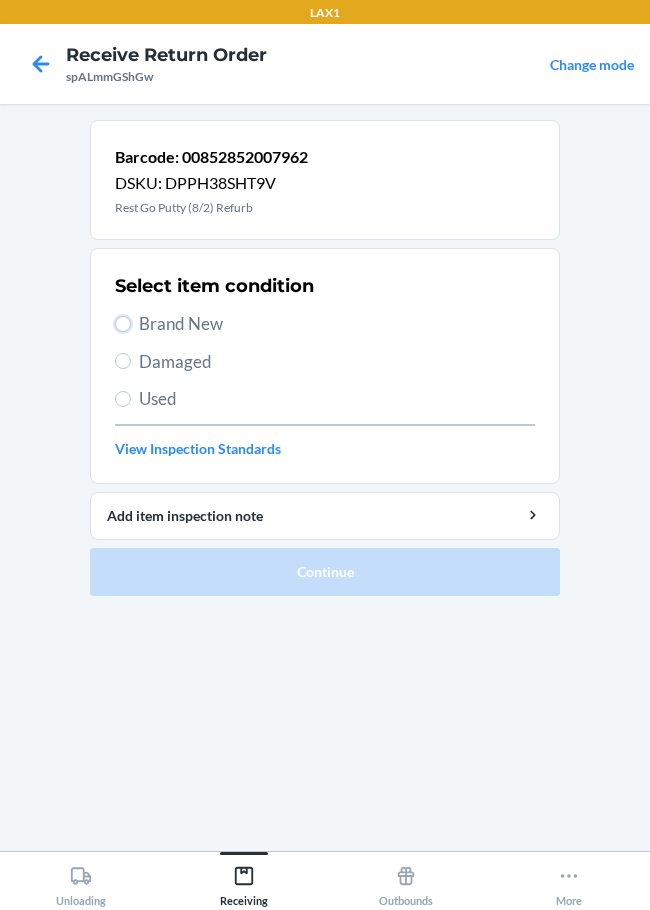 click on "Brand New" at bounding box center [123, 324] 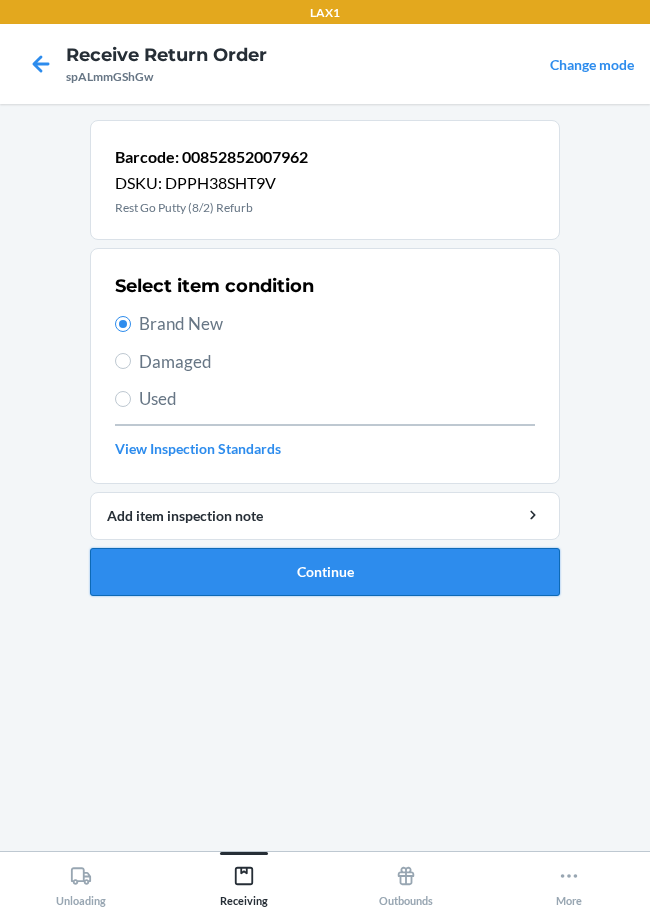 click on "Continue" at bounding box center (325, 572) 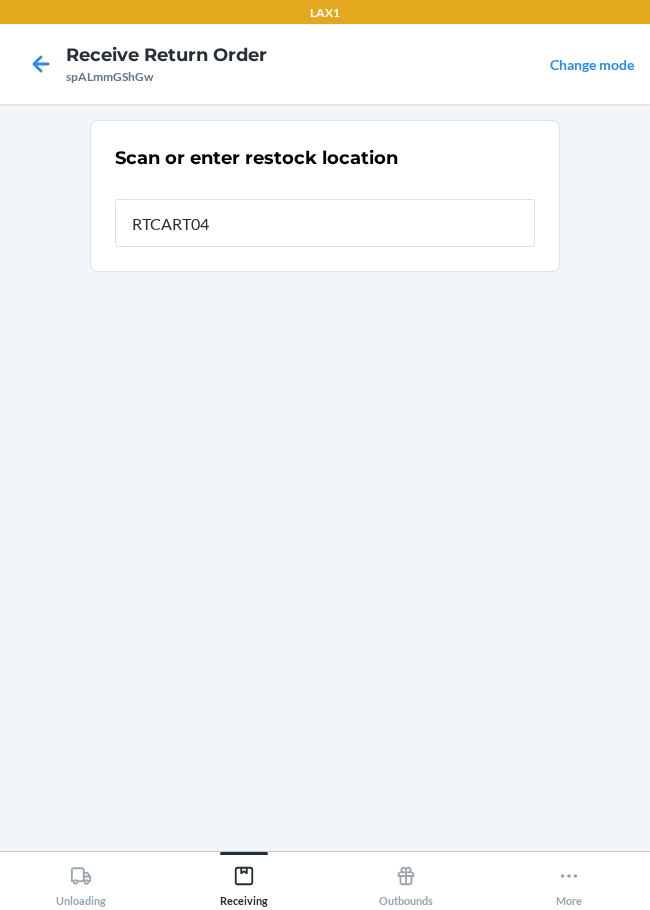 type on "RTCART047" 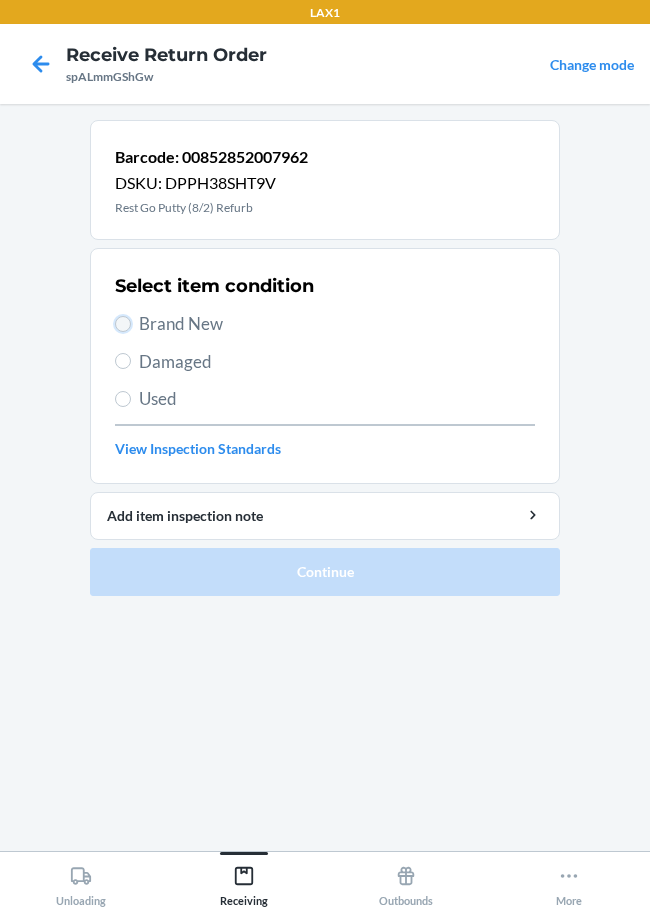 click on "Brand New" at bounding box center (123, 324) 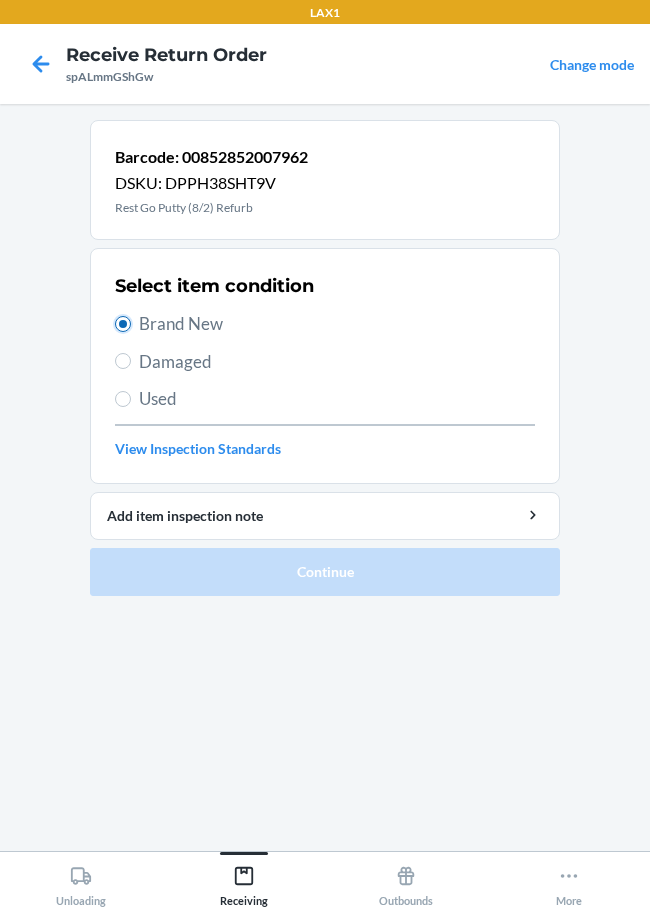 radio on "true" 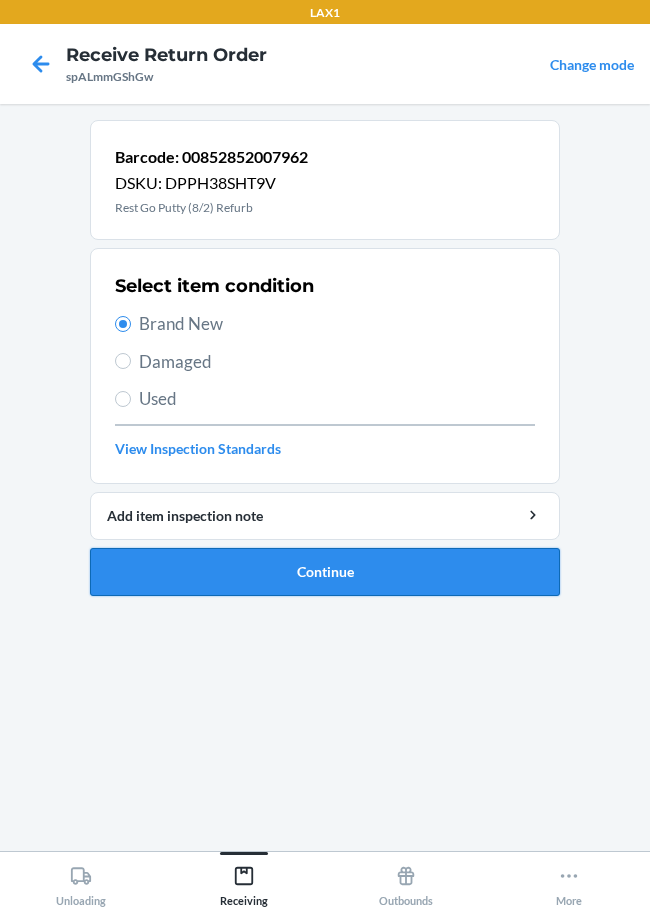 click on "Continue" at bounding box center [325, 572] 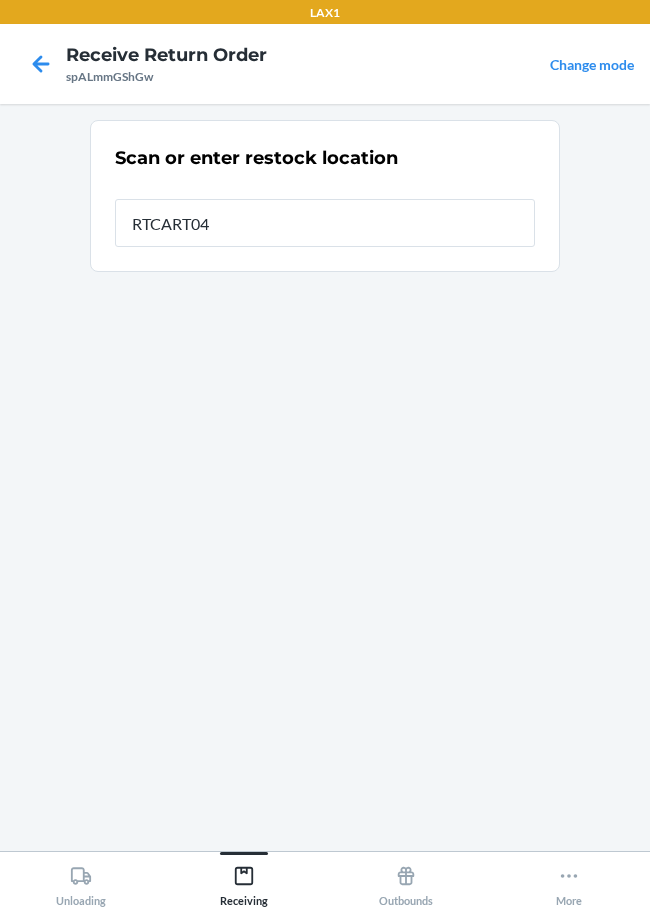 type on "RTCART047" 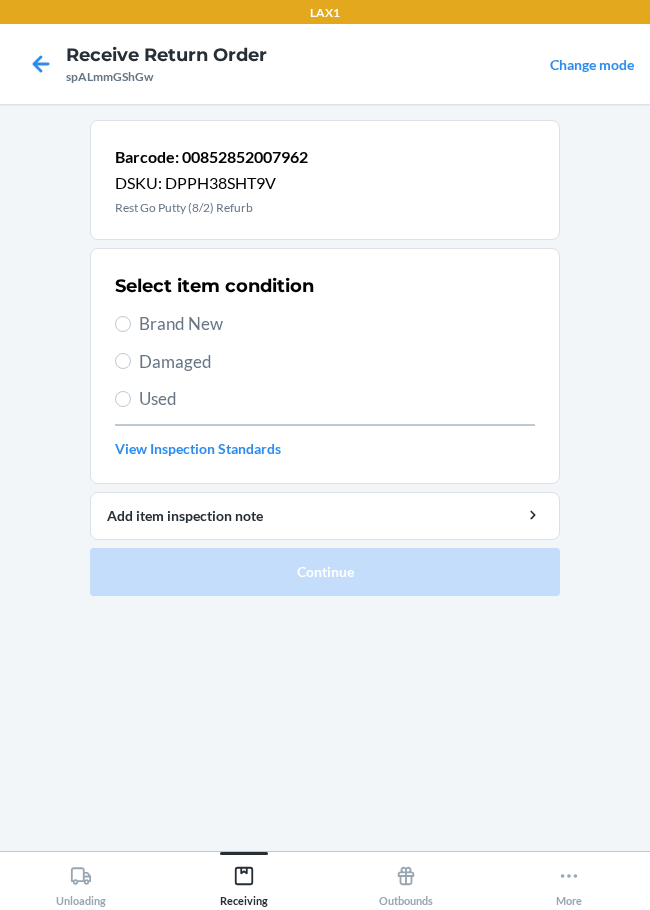 click on "Brand New" at bounding box center [325, 324] 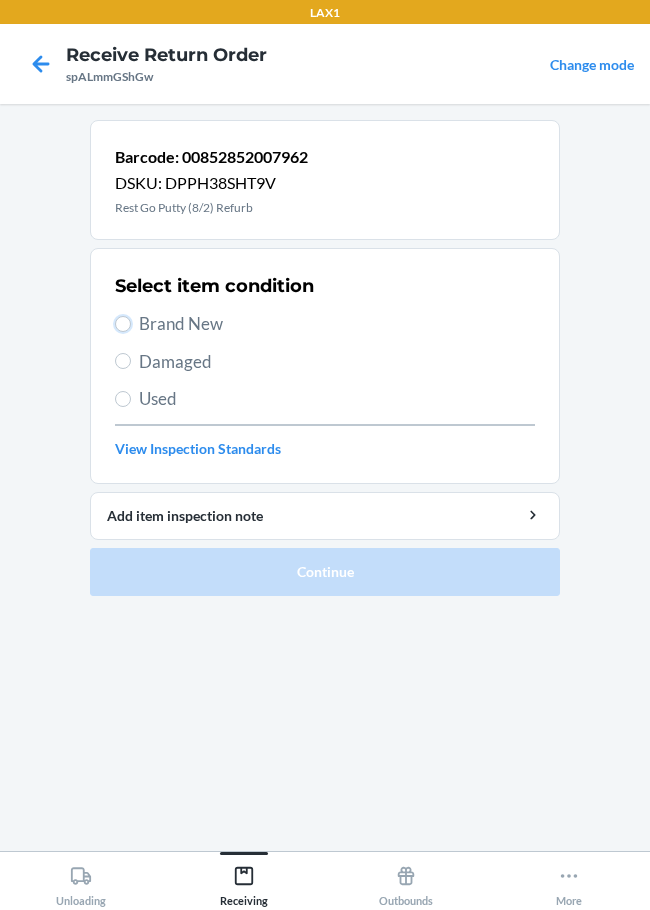 click on "Brand New" at bounding box center [123, 324] 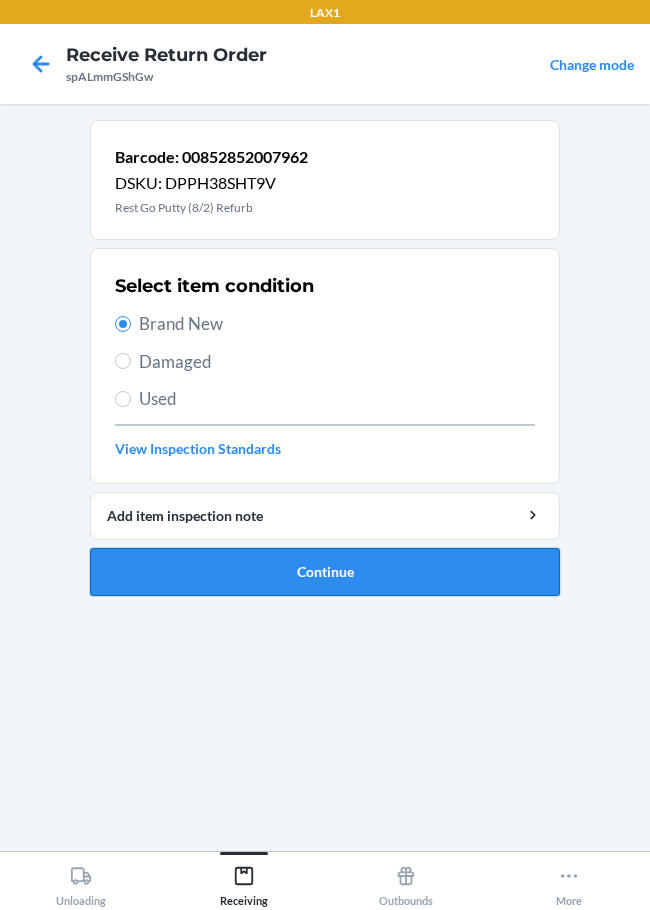 click on "Continue" at bounding box center [325, 572] 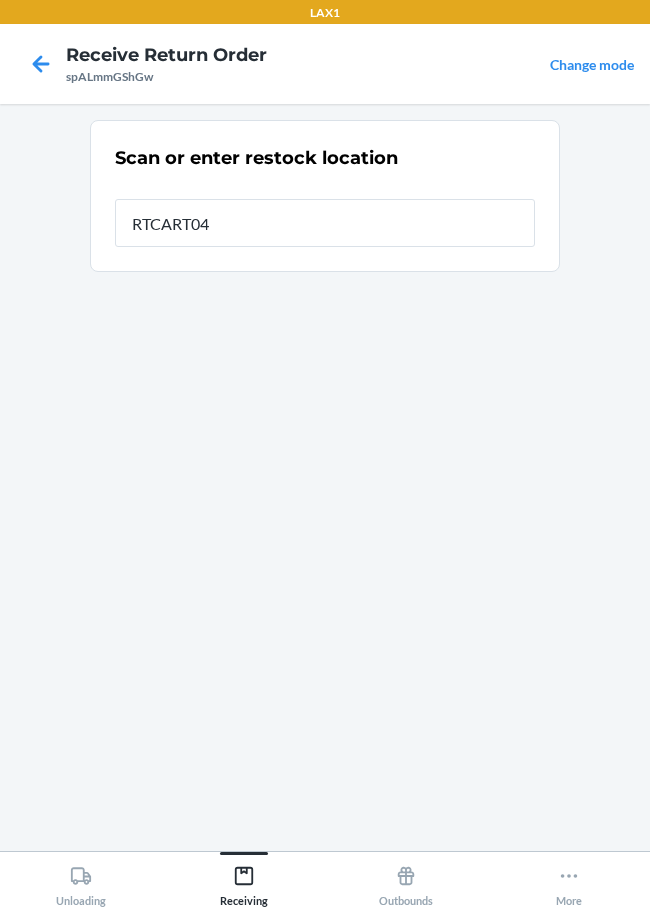 type on "RTCART047" 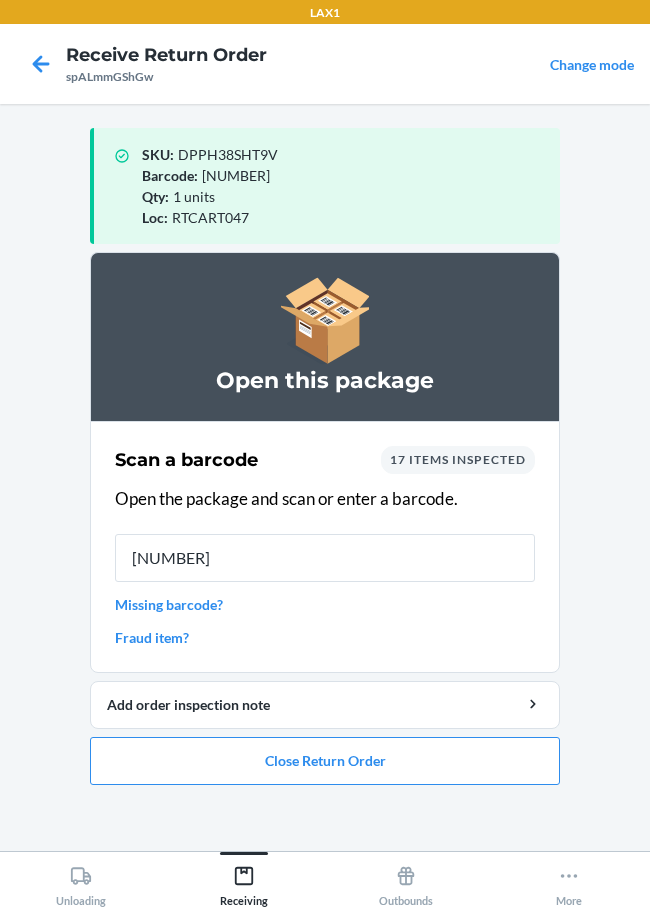 type on "[NUMBER]" 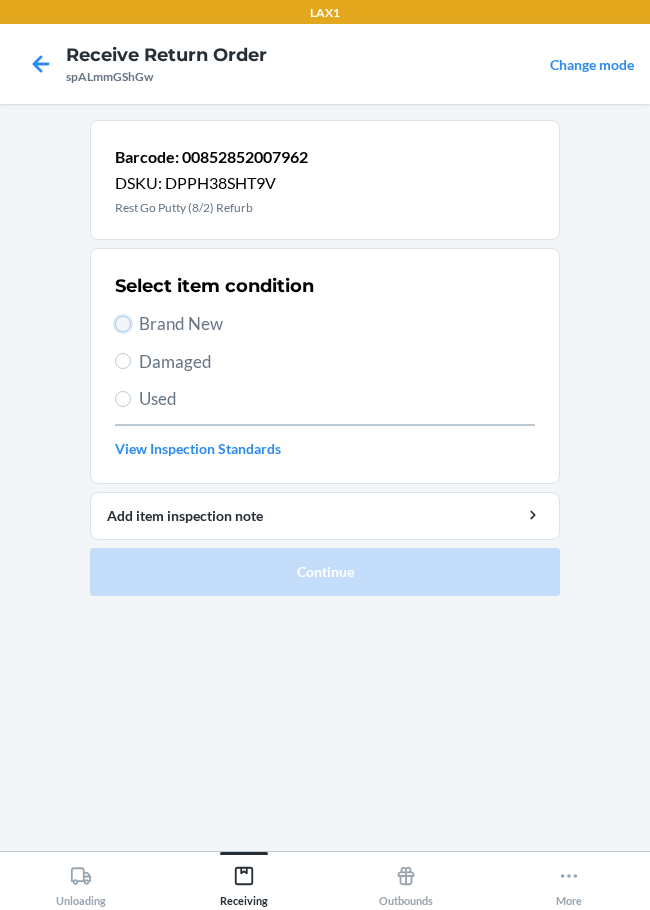 click on "Brand New" at bounding box center [123, 324] 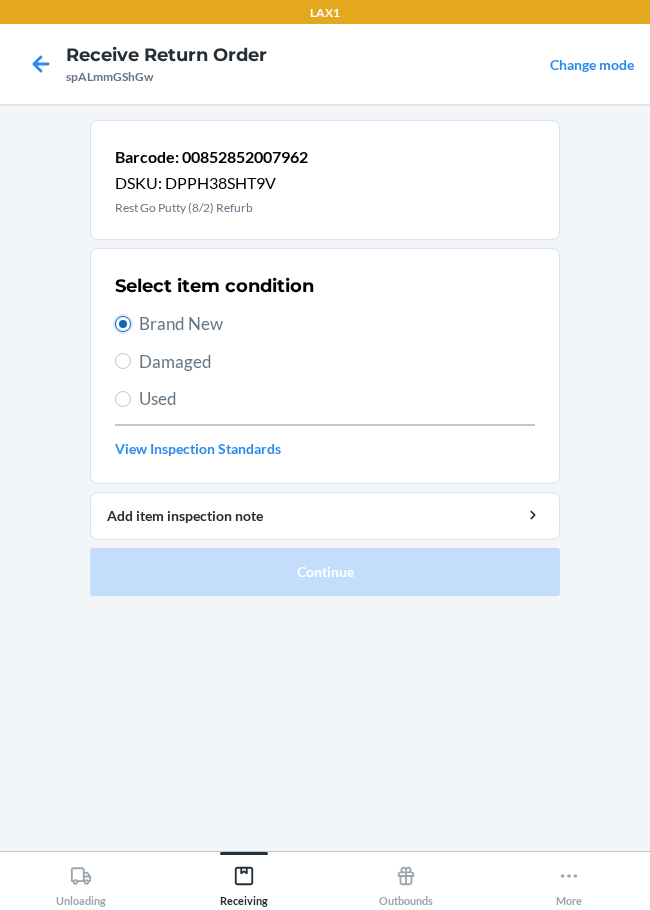 radio on "true" 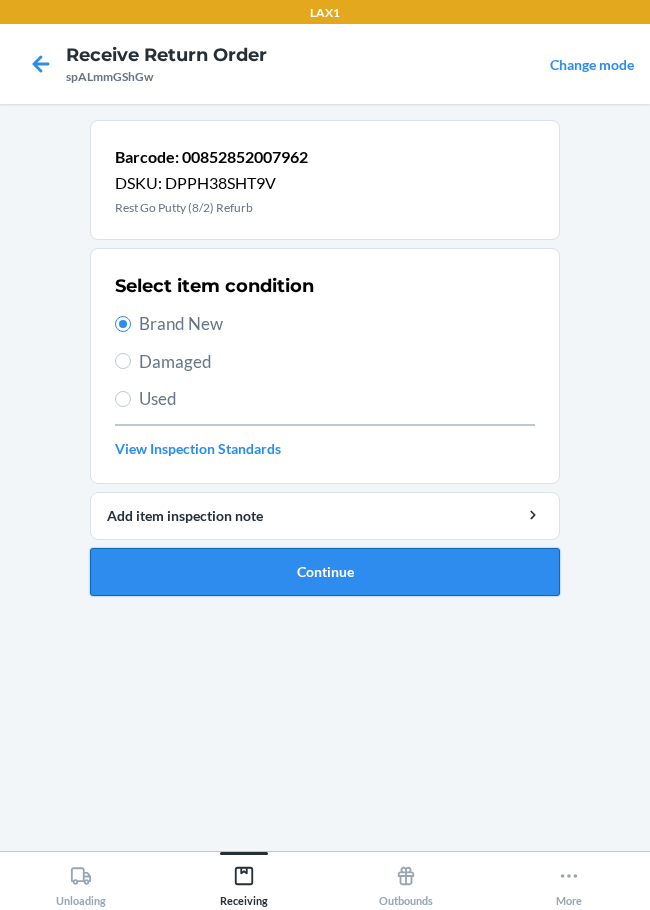 click on "Continue" at bounding box center [325, 572] 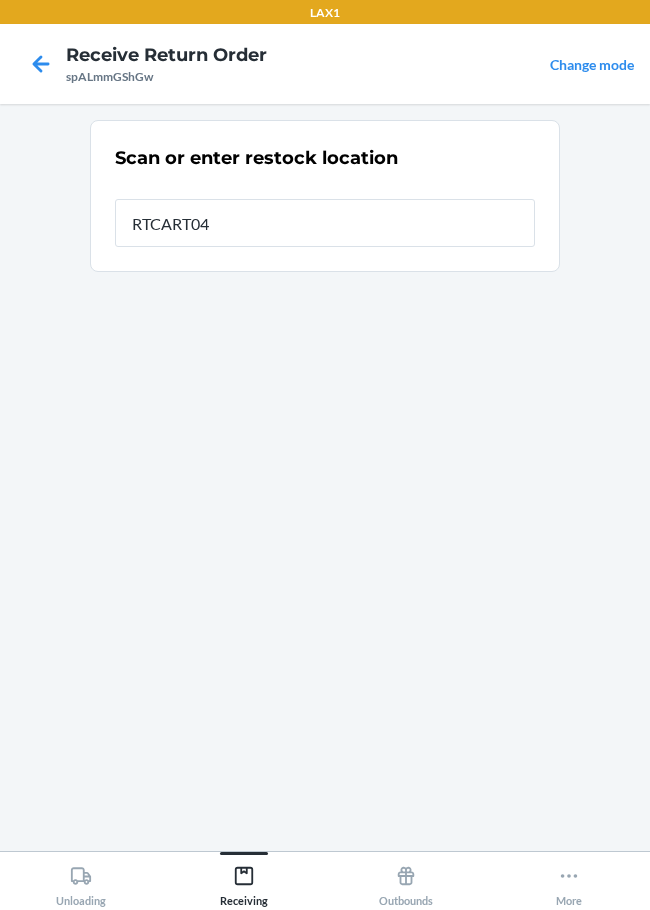 type on "RTCART047" 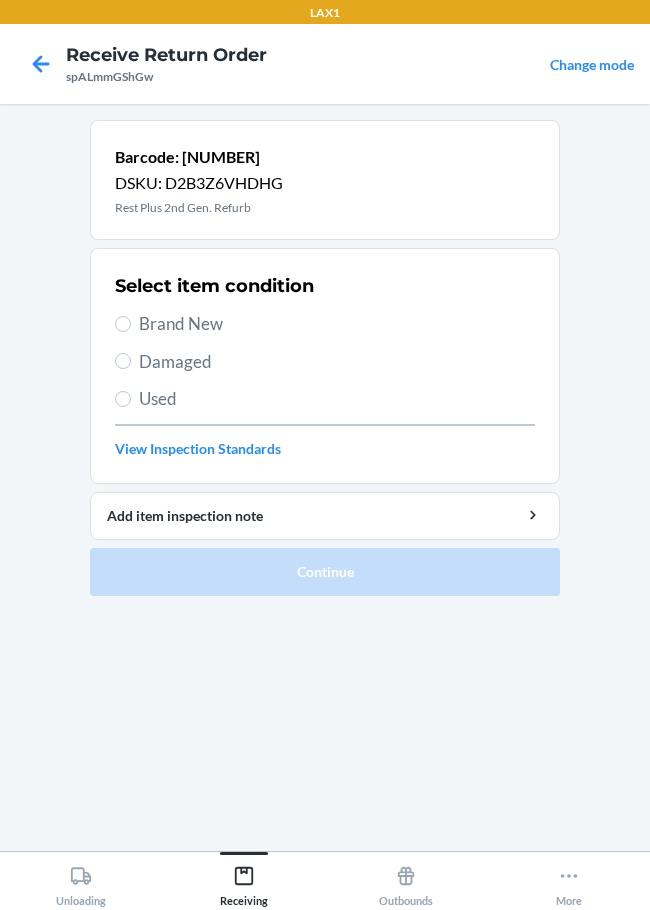 click on "Damaged" at bounding box center (325, 362) 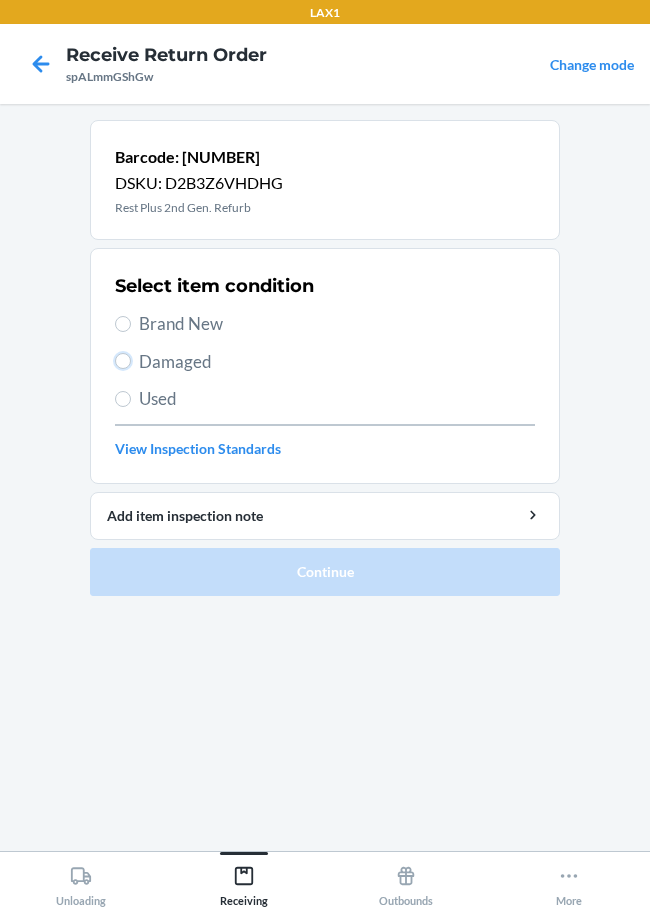 click on "Damaged" at bounding box center [123, 361] 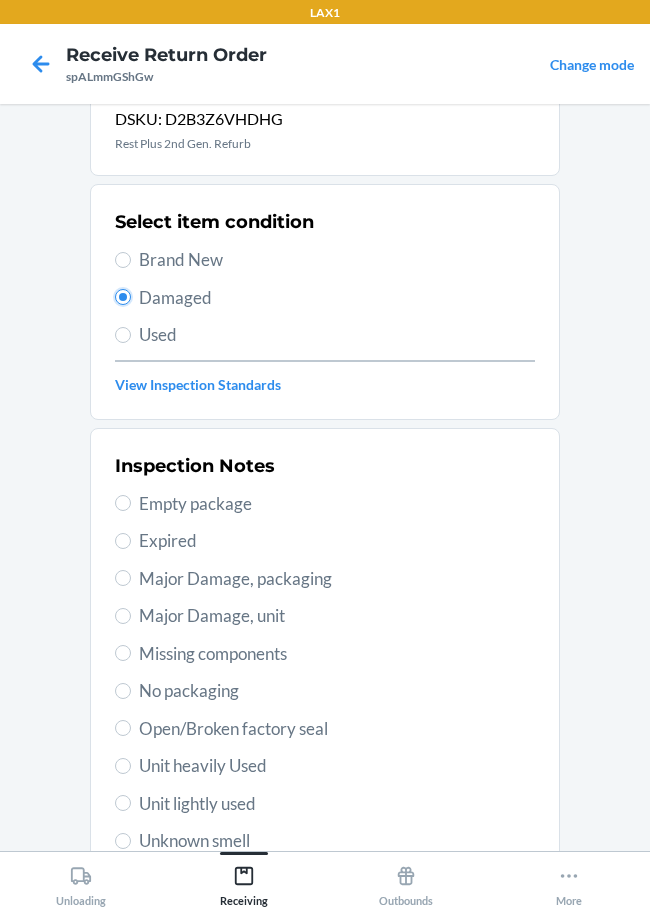 scroll, scrollTop: 200, scrollLeft: 0, axis: vertical 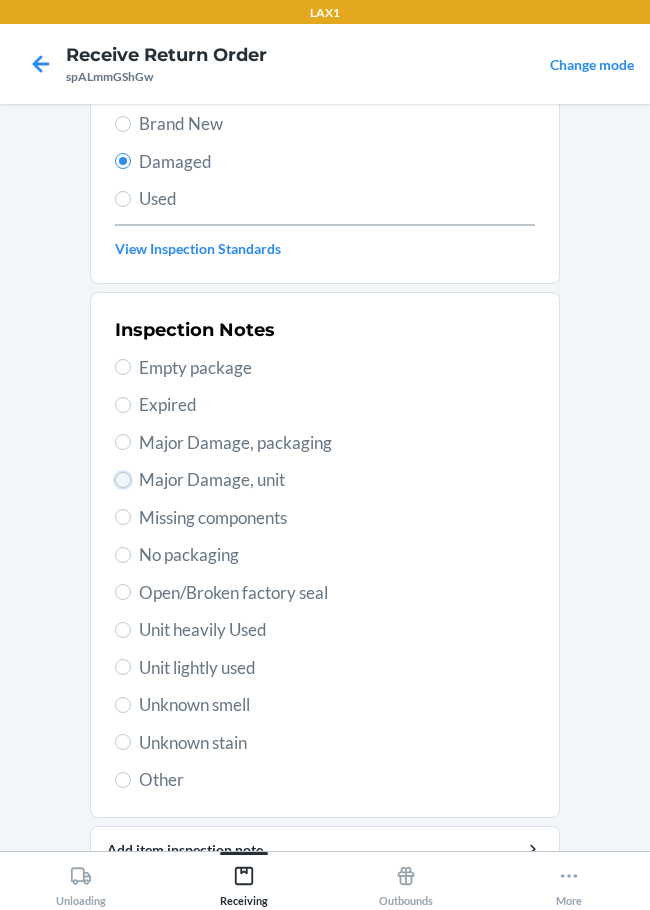 click on "Major Damage, unit" at bounding box center [123, 480] 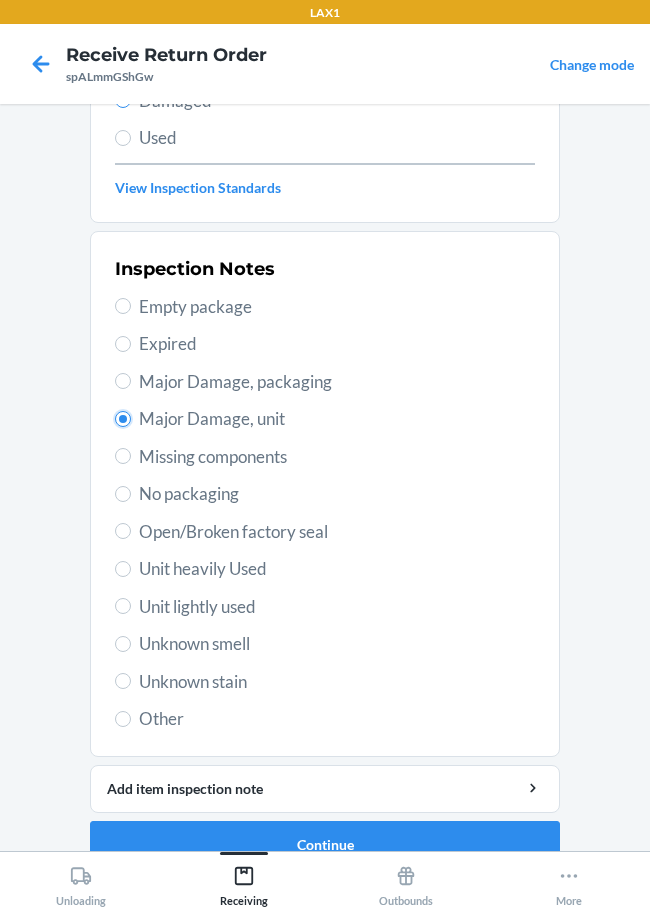 scroll, scrollTop: 295, scrollLeft: 0, axis: vertical 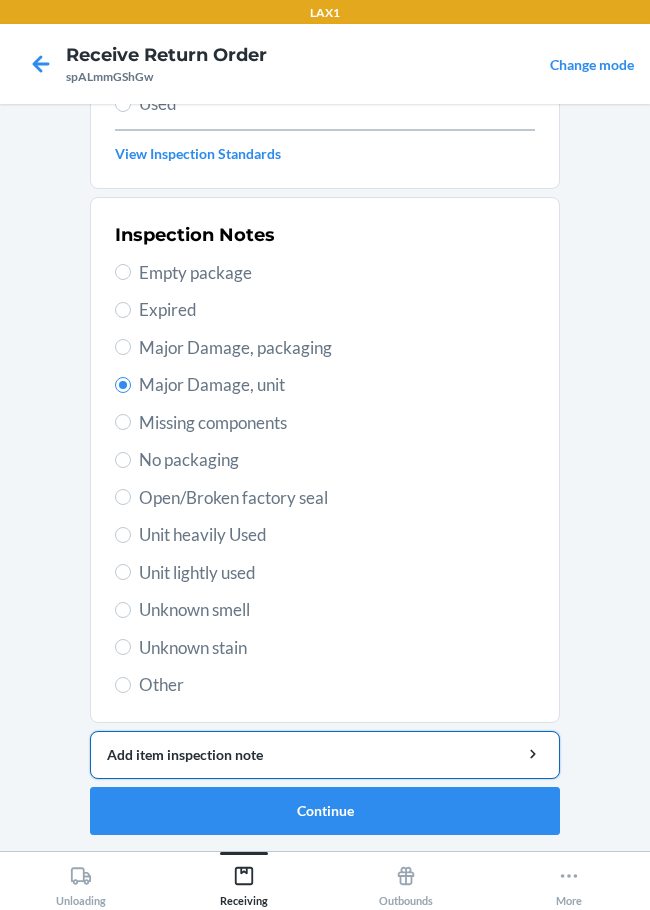 click on "Add item inspection note" at bounding box center [325, 754] 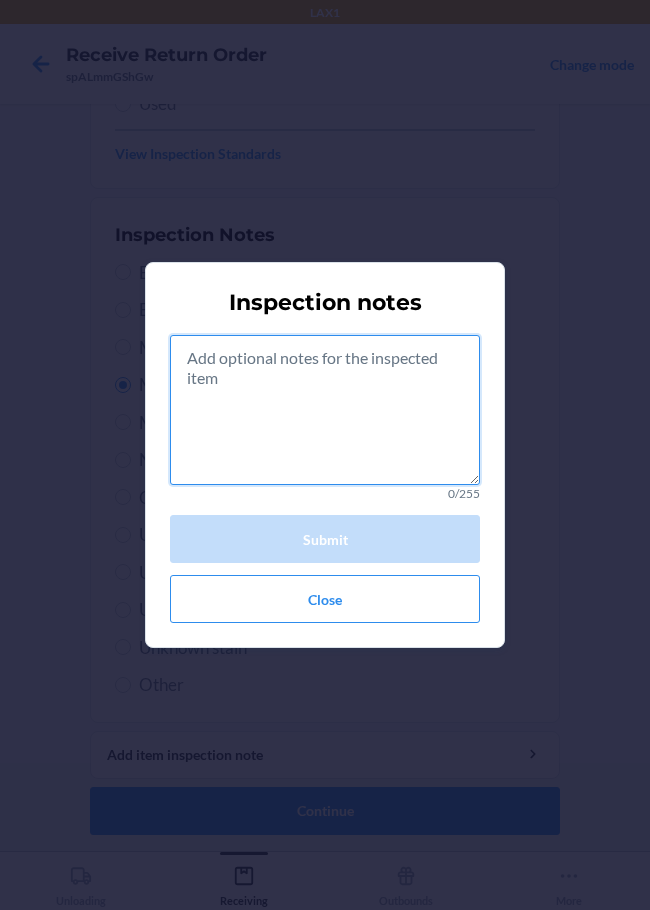 click at bounding box center (325, 410) 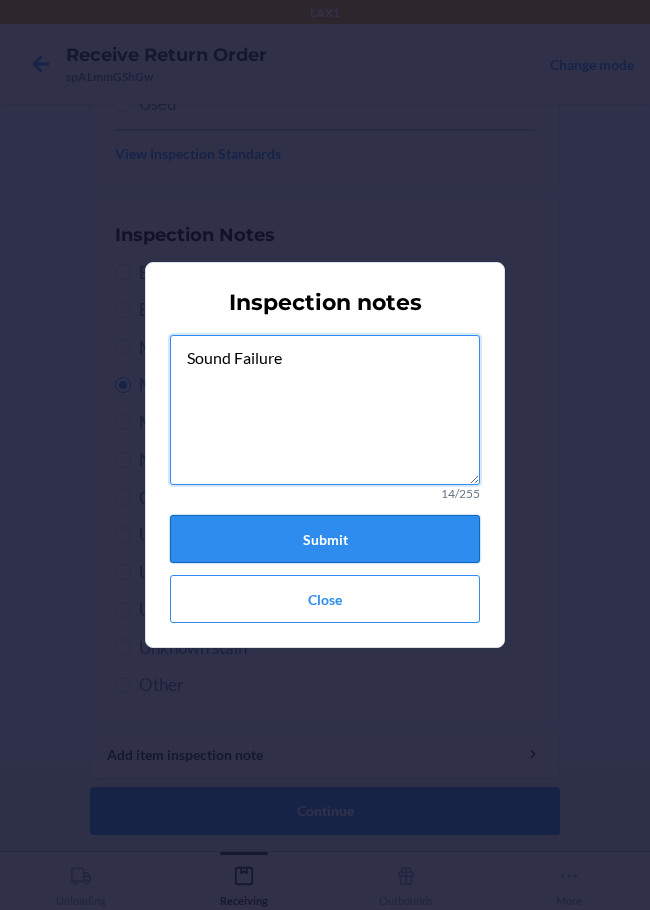 type on "Sound Failure" 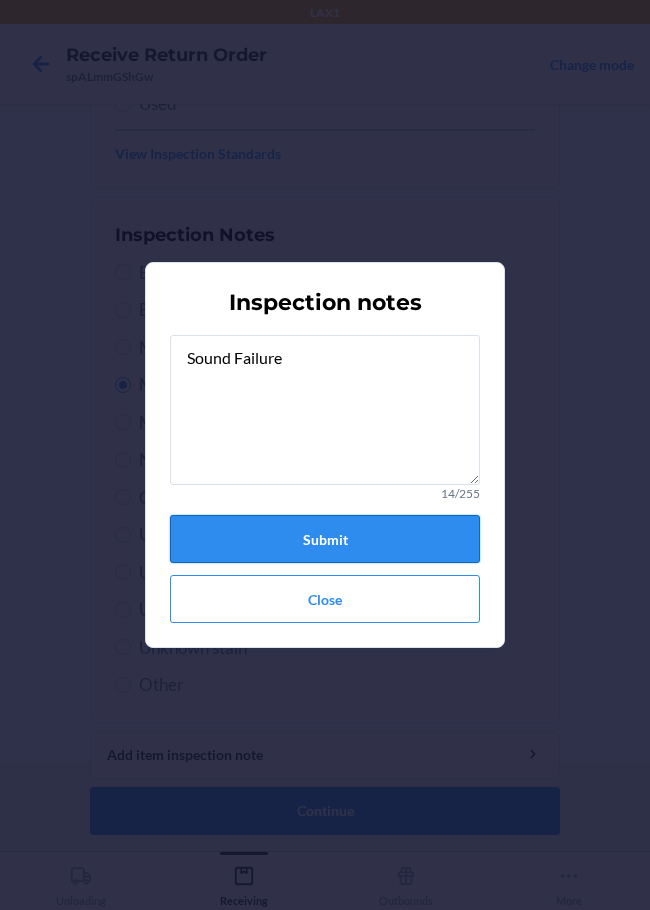 click on "Submit" at bounding box center [325, 539] 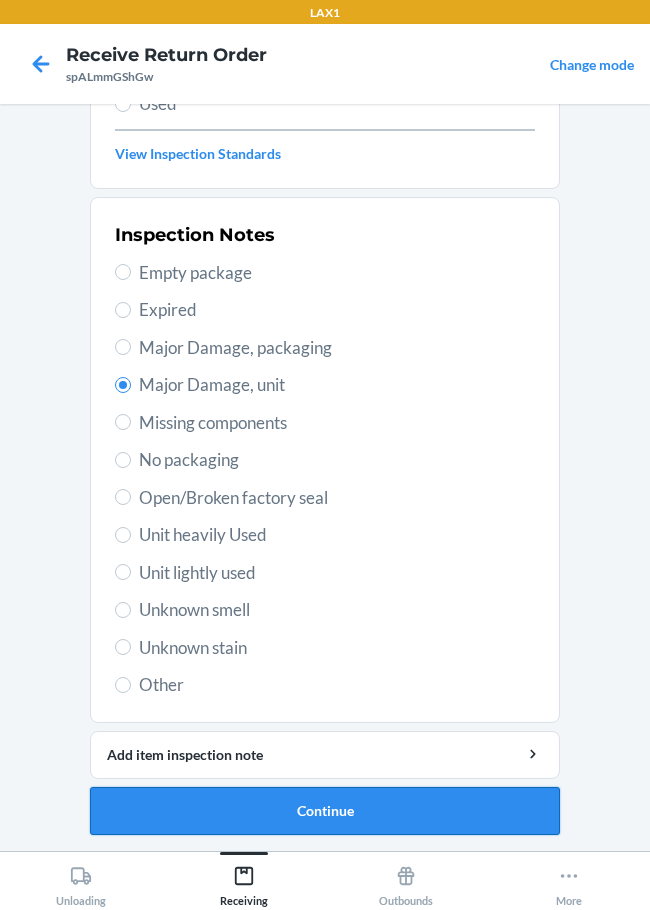 click on "Continue" at bounding box center [325, 811] 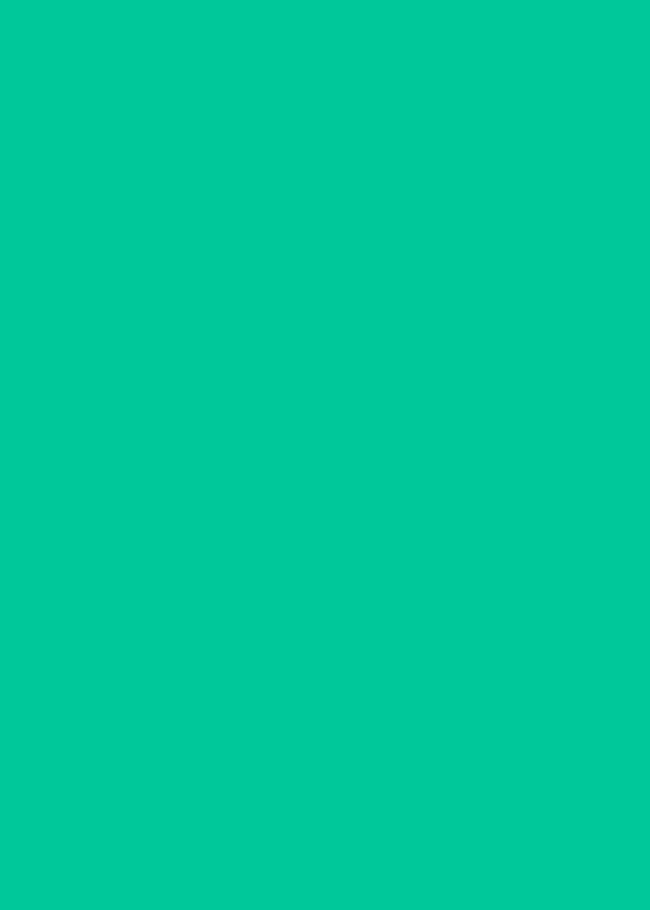 scroll, scrollTop: 130, scrollLeft: 0, axis: vertical 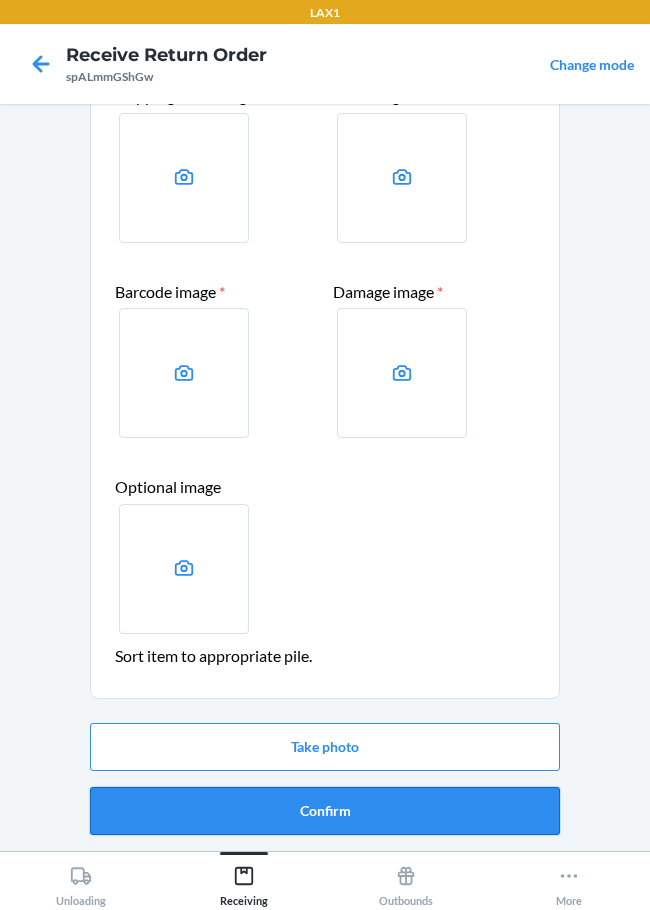 click on "Confirm" at bounding box center [325, 811] 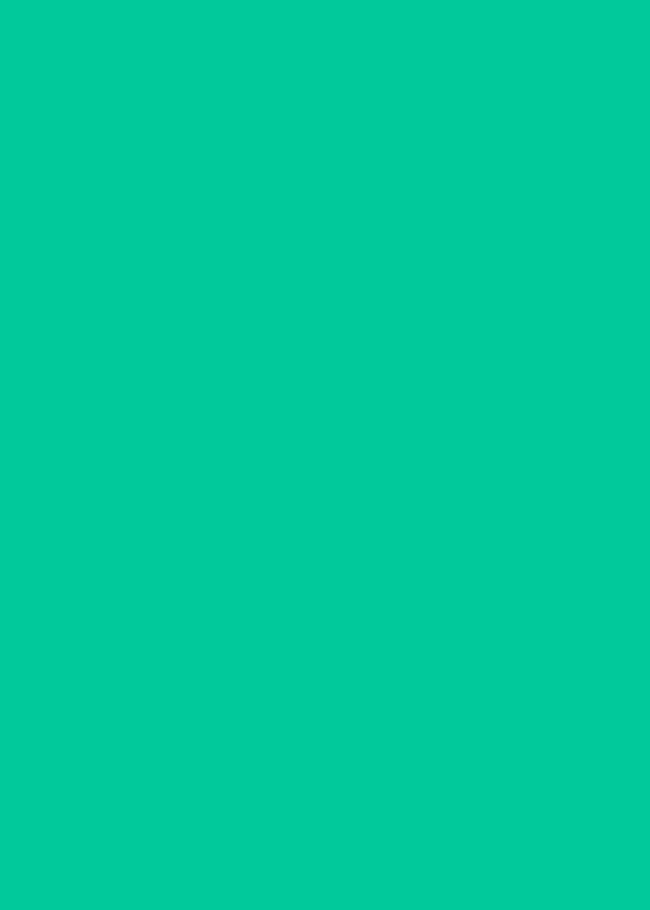 scroll, scrollTop: 0, scrollLeft: 0, axis: both 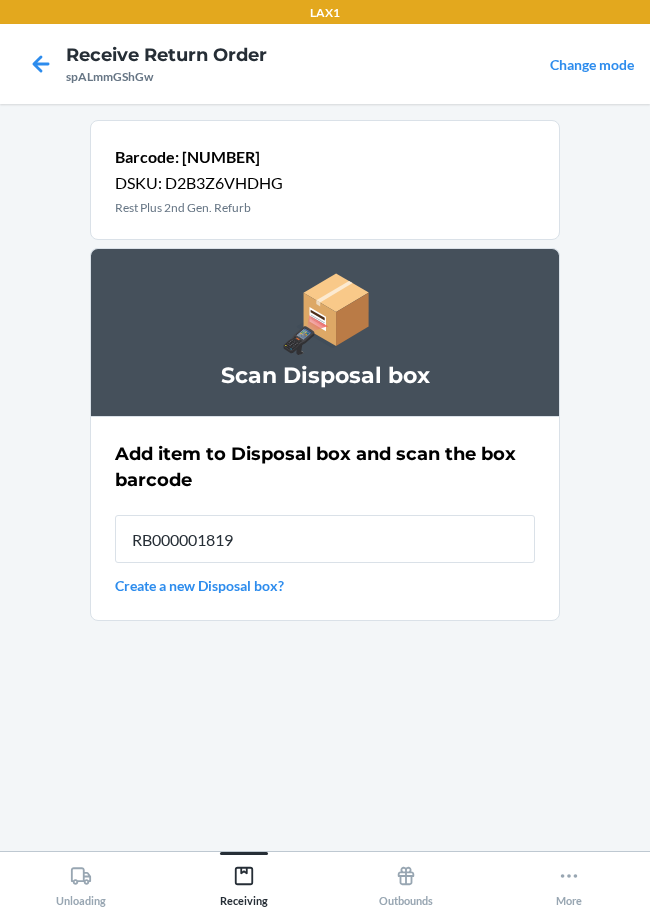 type on "RB000001819" 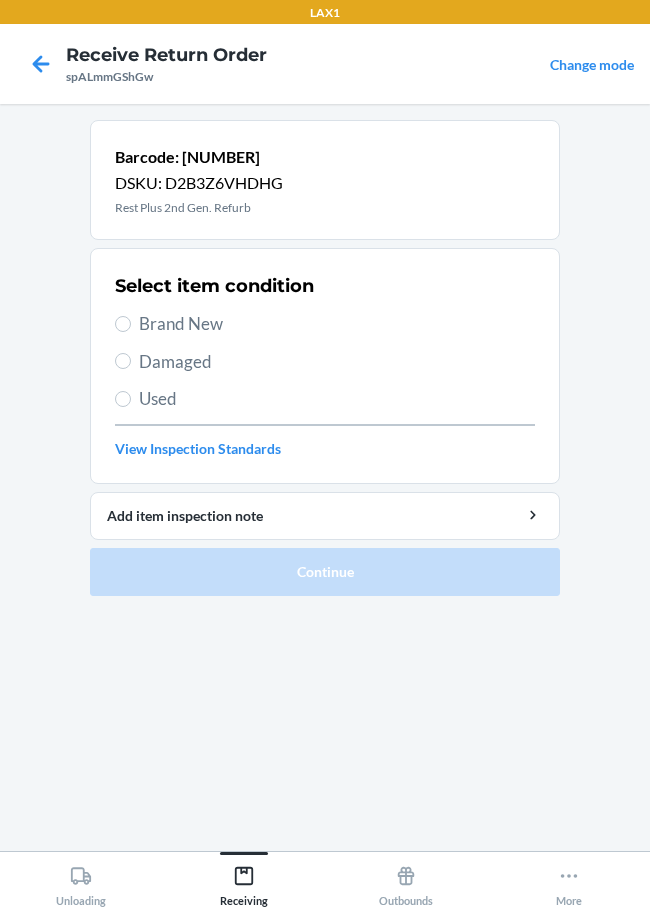 click on "Damaged" at bounding box center [337, 362] 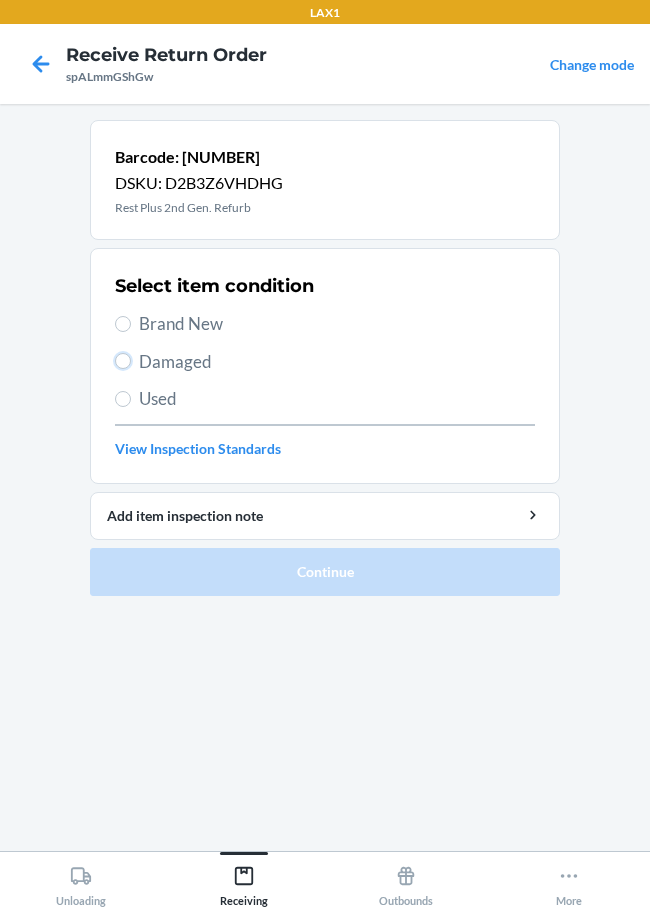 click on "Damaged" at bounding box center [123, 361] 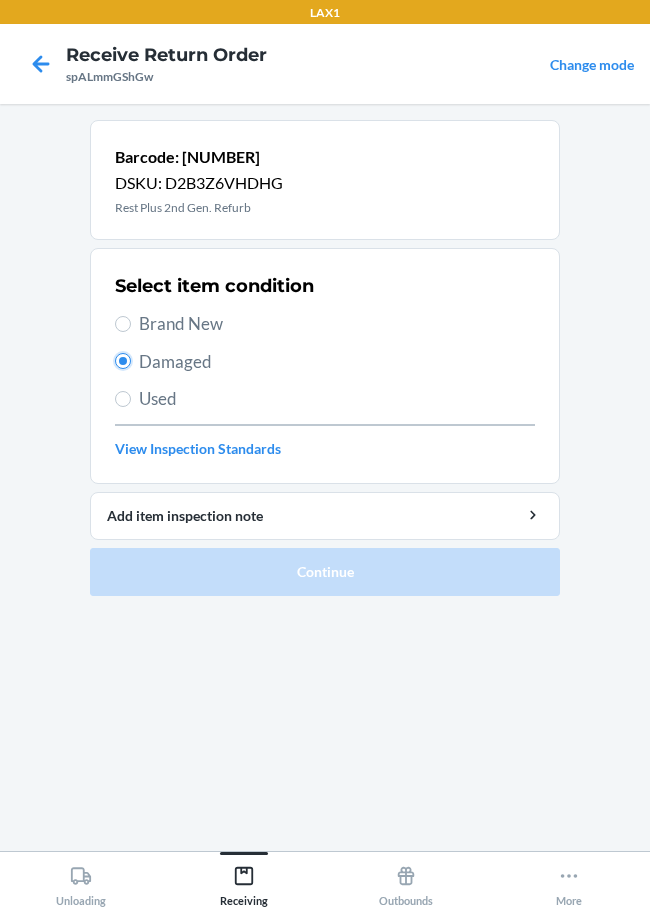 radio on "true" 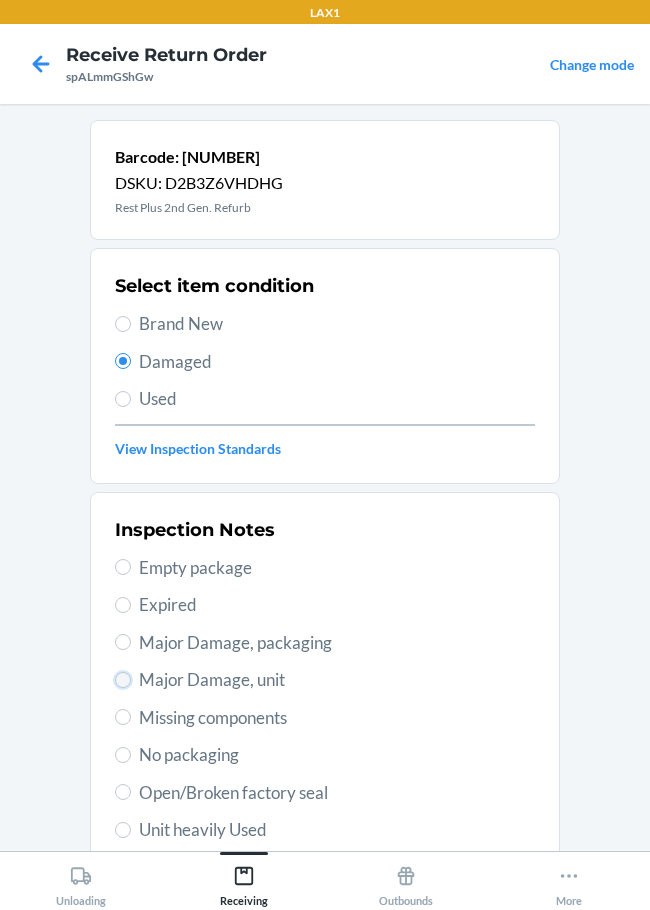 click on "Major Damage, unit" at bounding box center (123, 680) 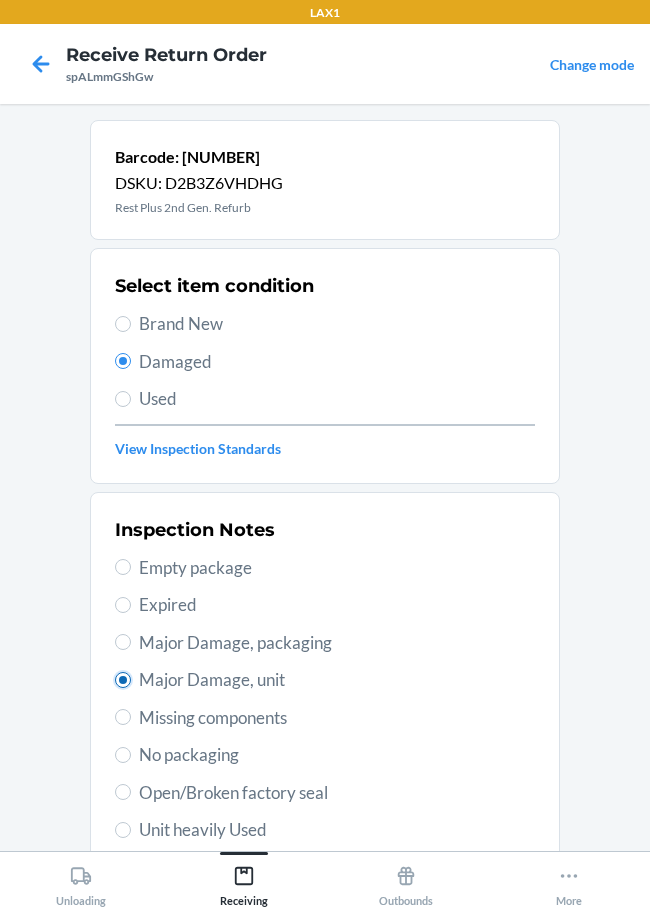 radio on "true" 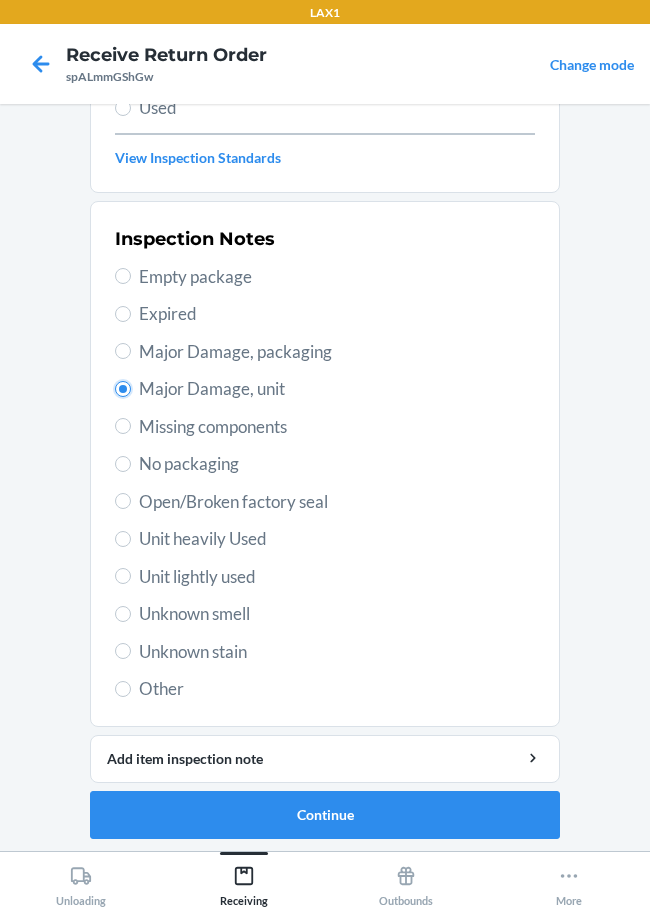 scroll, scrollTop: 295, scrollLeft: 0, axis: vertical 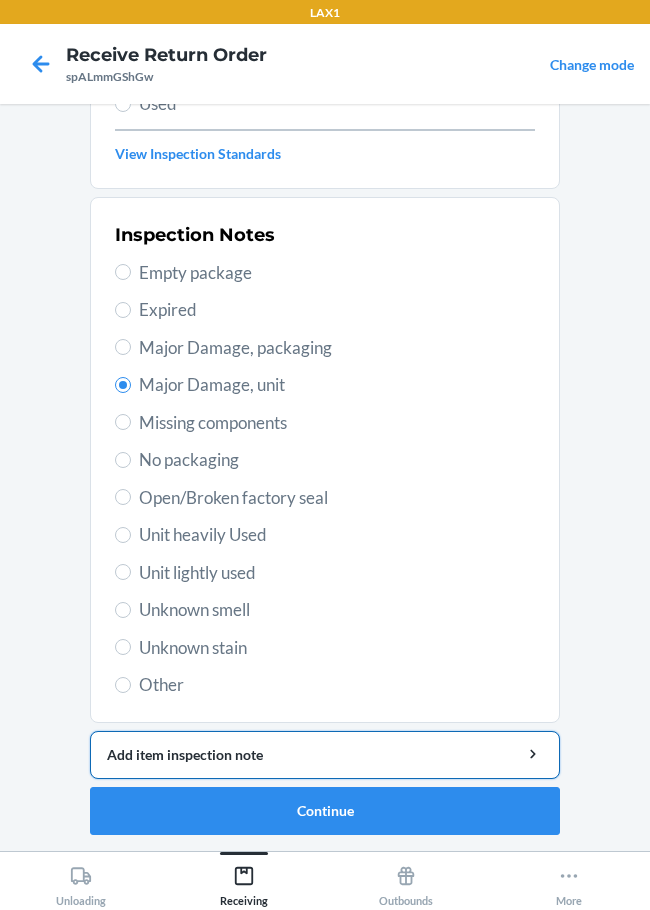 click on "Add item inspection note" at bounding box center (325, 754) 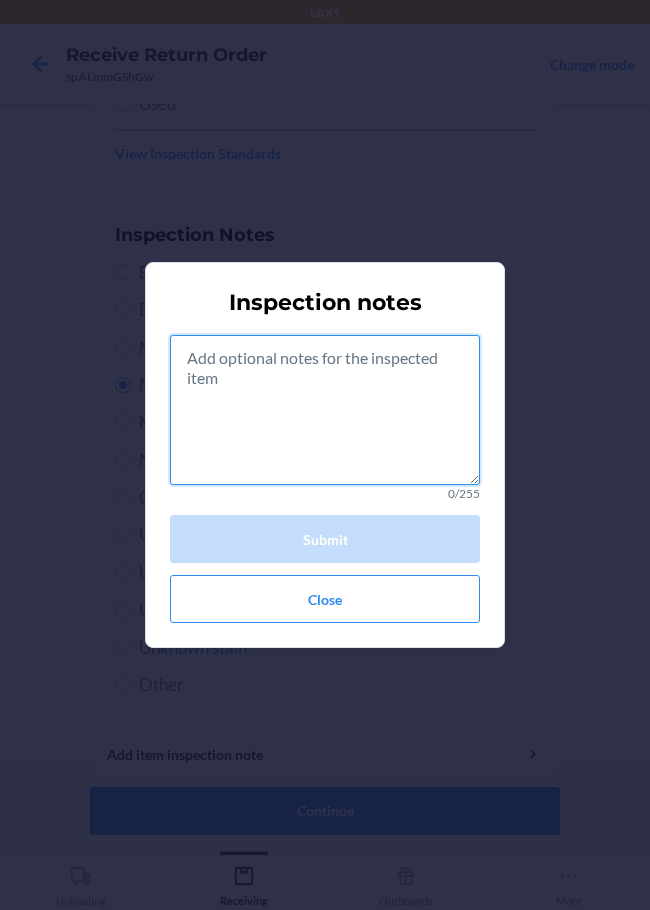click at bounding box center (325, 410) 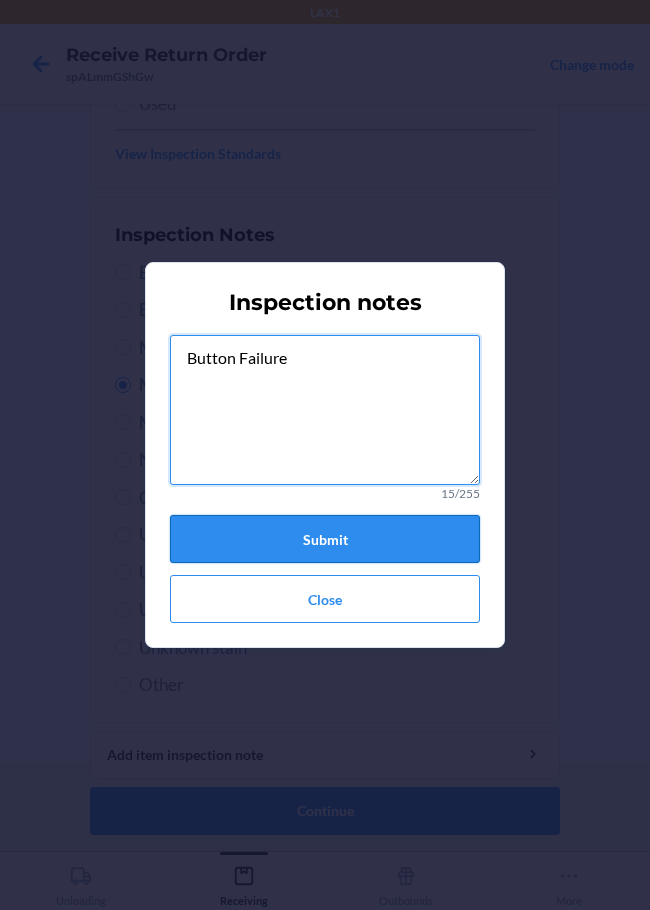 type on "Button Failure" 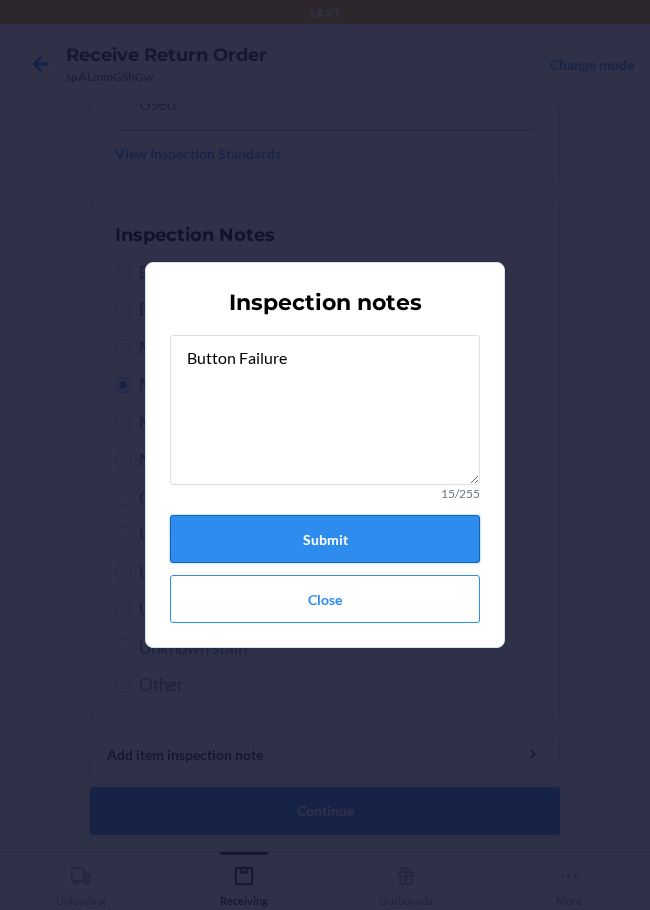 click on "Submit" at bounding box center (325, 539) 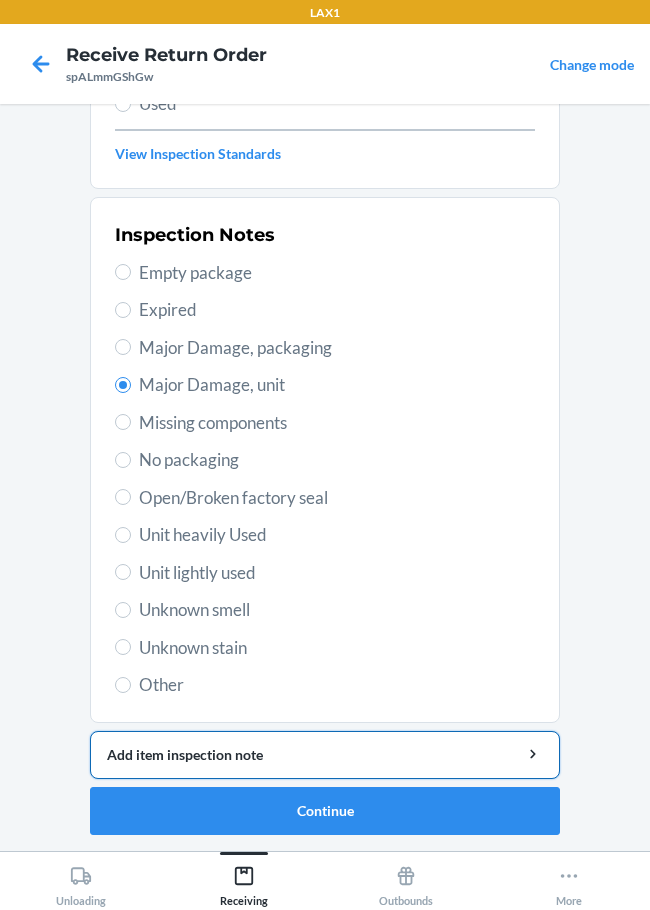 click on "Add item inspection note" at bounding box center [325, 754] 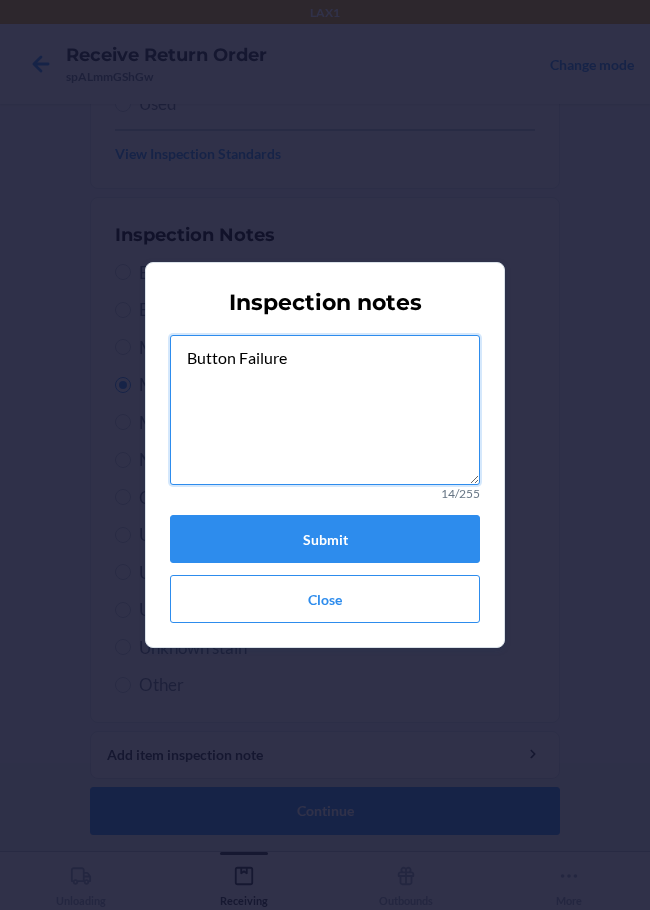 click on "Button Failure" at bounding box center [325, 410] 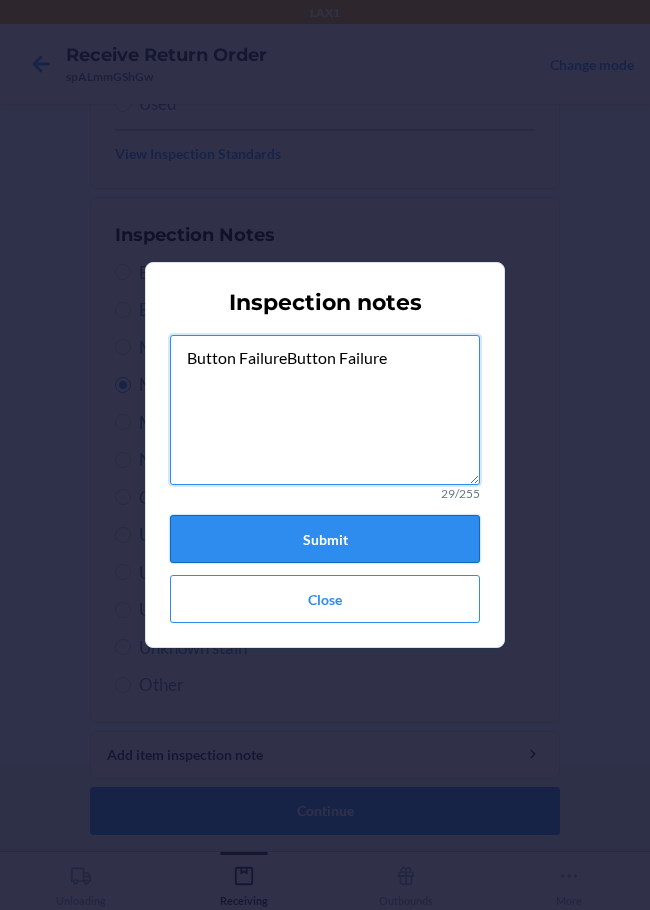 type on "Button FailureButton Failure" 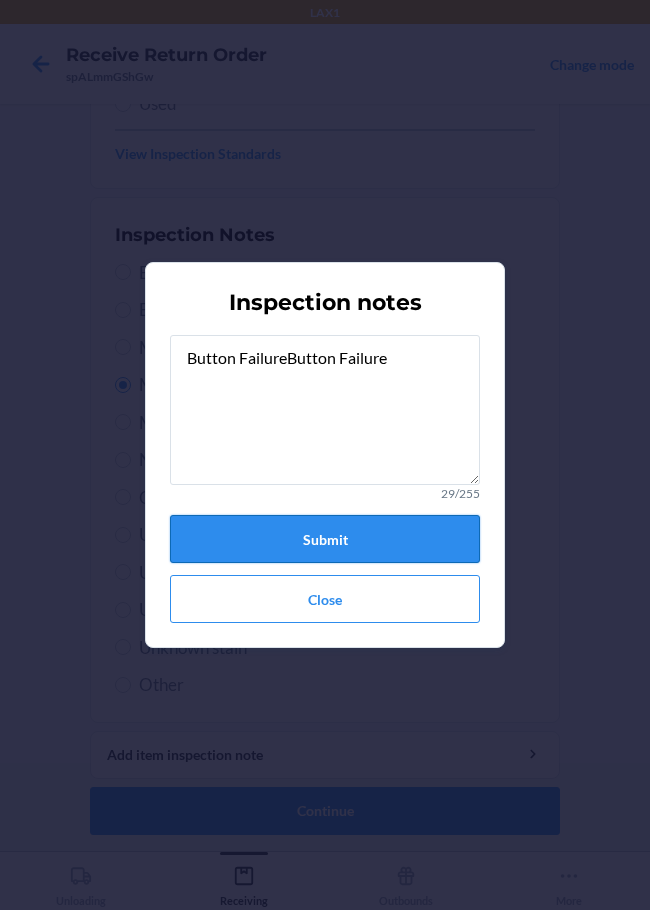 click on "Submit" at bounding box center (325, 539) 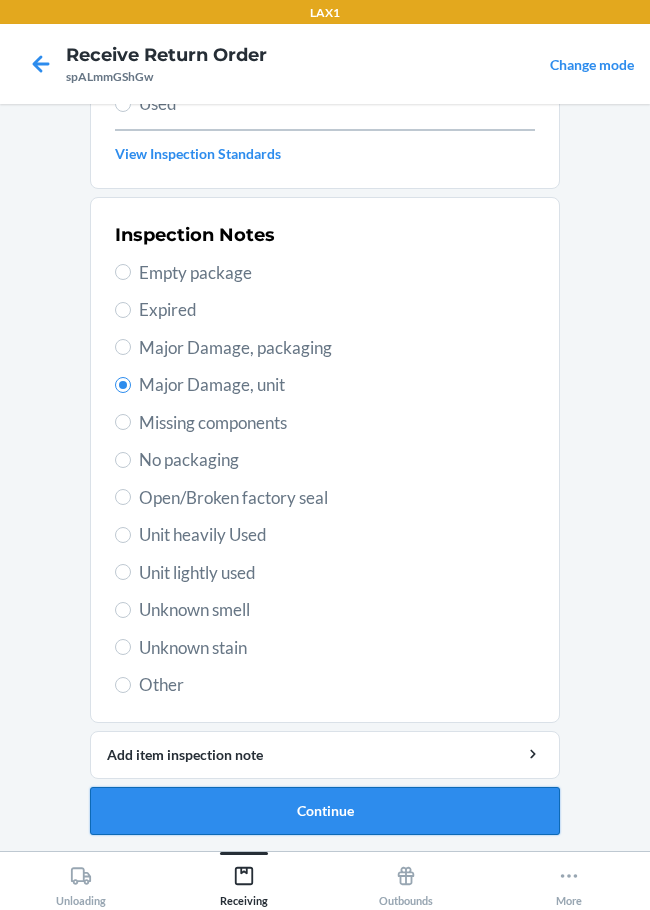click on "Continue" at bounding box center [325, 811] 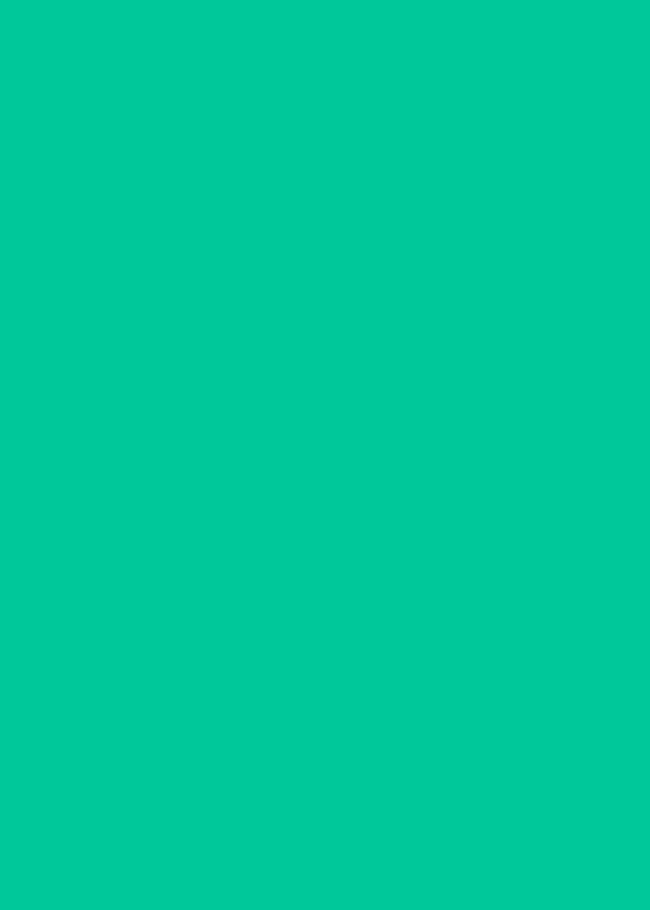 scroll, scrollTop: 130, scrollLeft: 0, axis: vertical 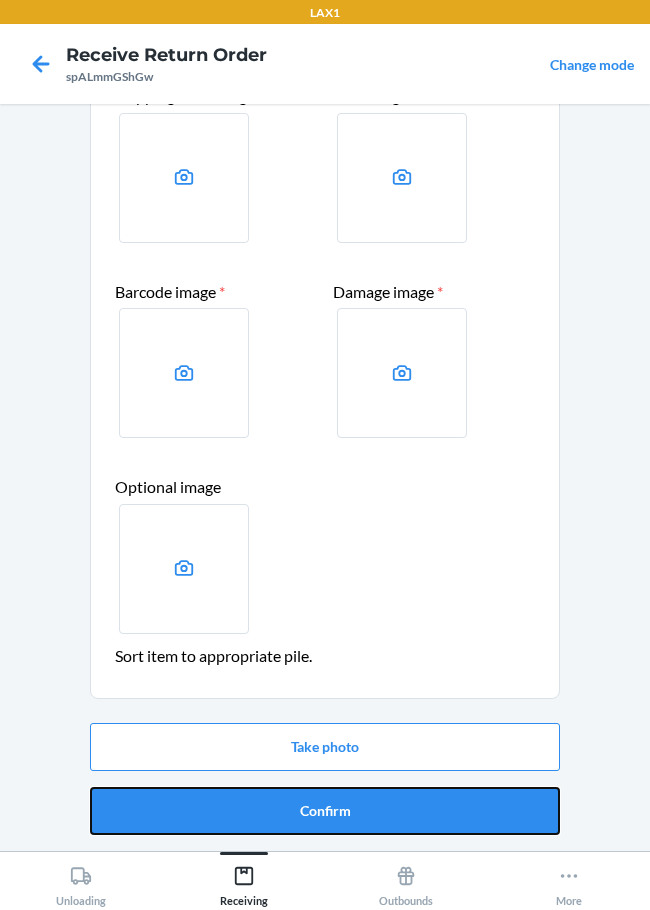 click on "Confirm" at bounding box center (325, 811) 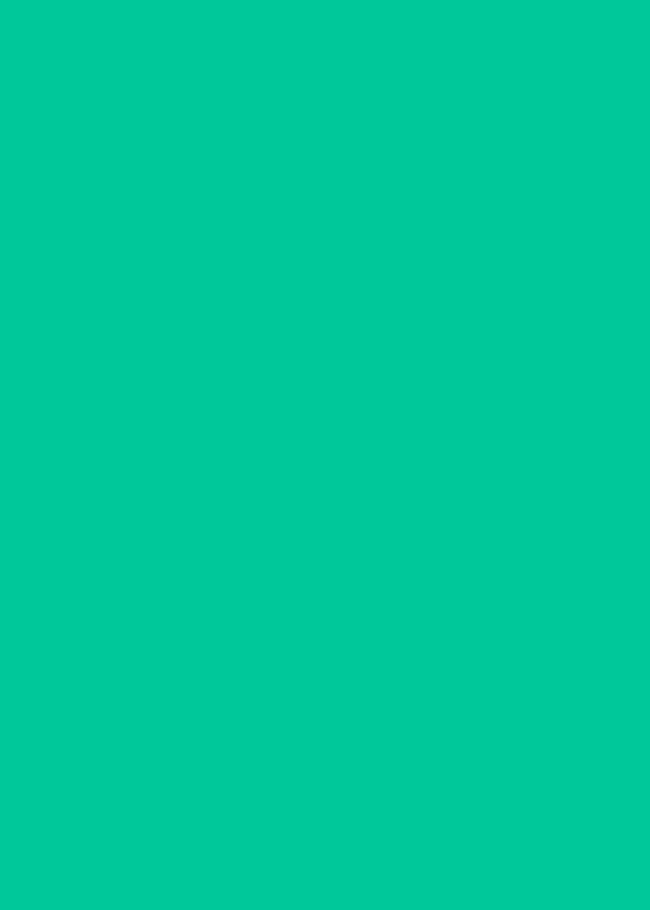 scroll, scrollTop: 0, scrollLeft: 0, axis: both 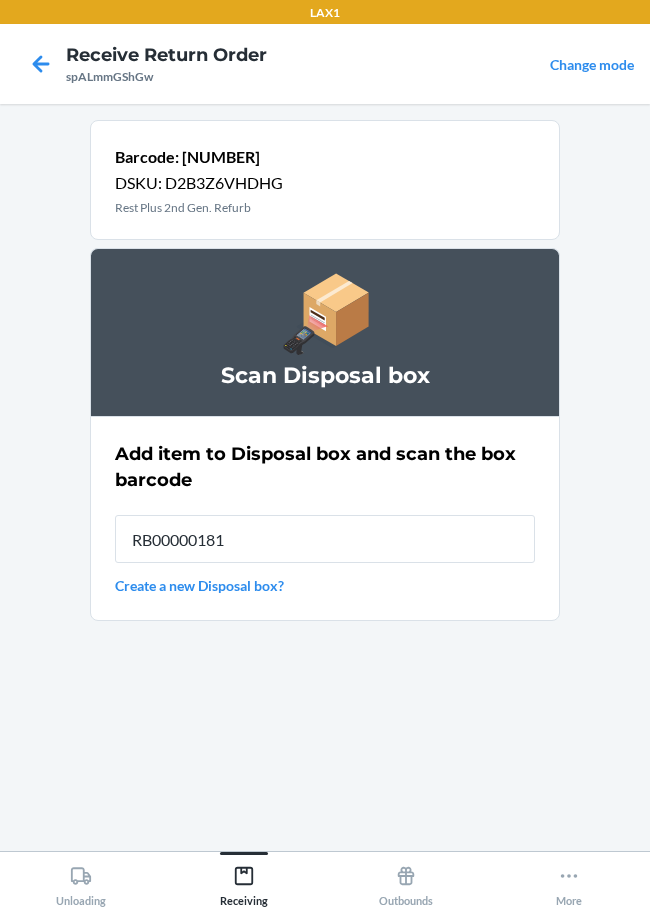 type on "RB000001819" 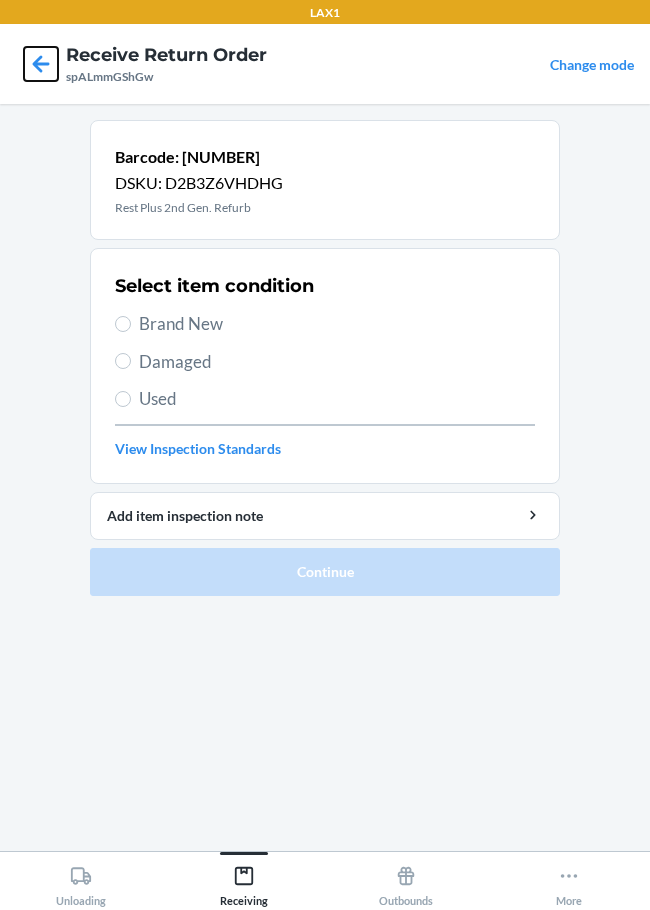 click 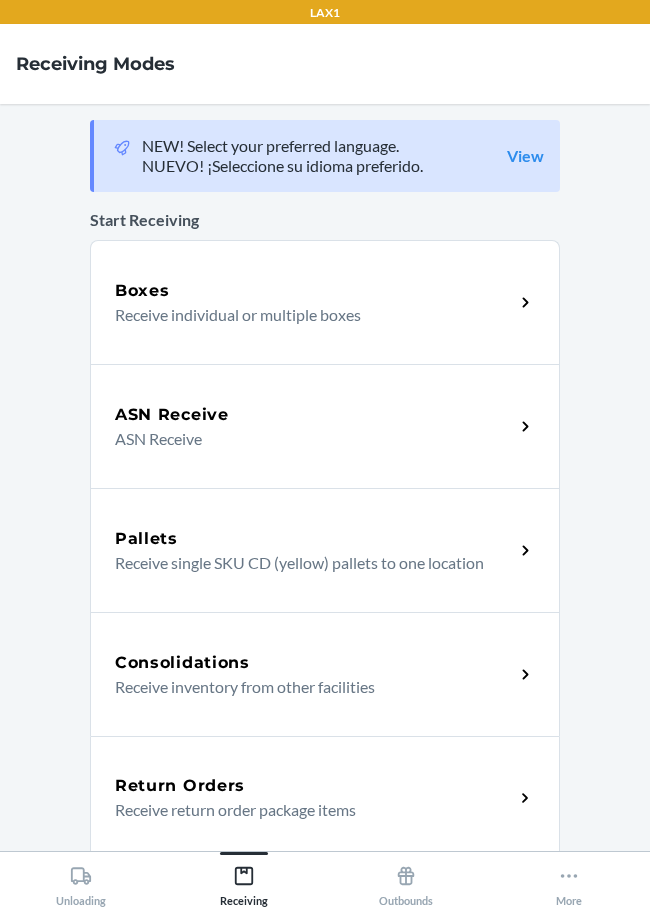 click on "Return Orders" at bounding box center [314, 786] 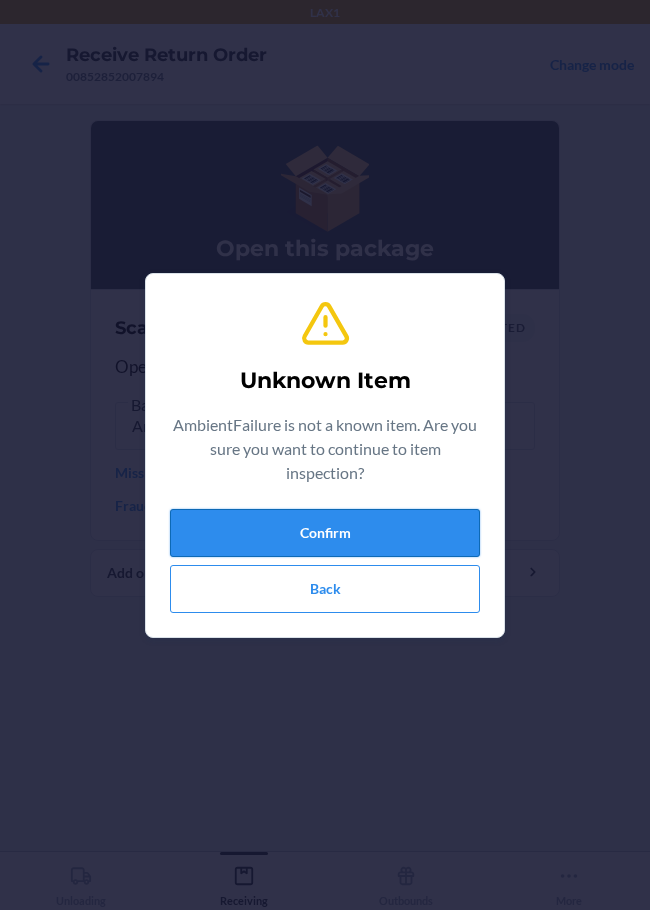 click on "Confirm" at bounding box center (325, 533) 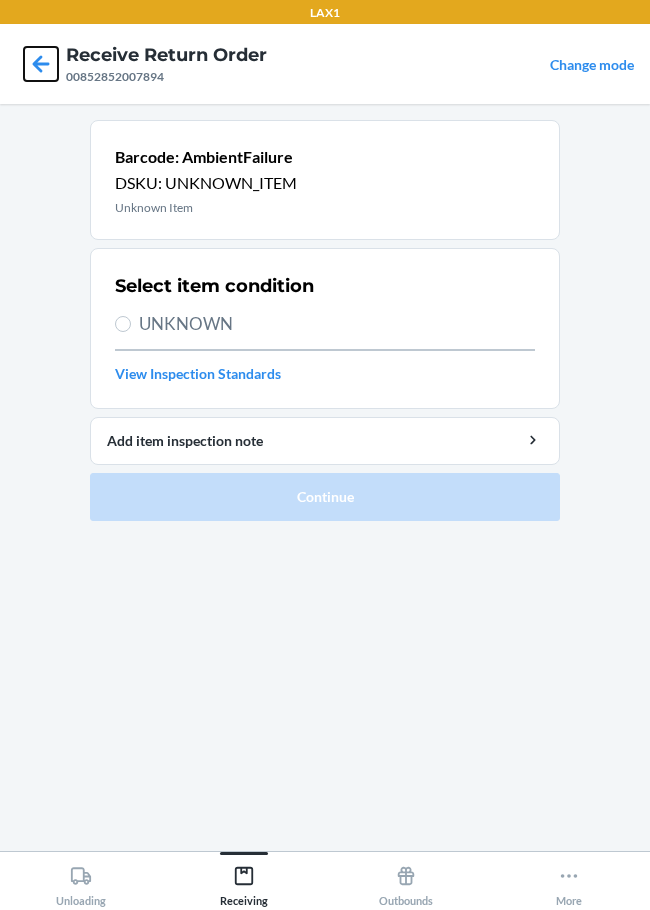 click 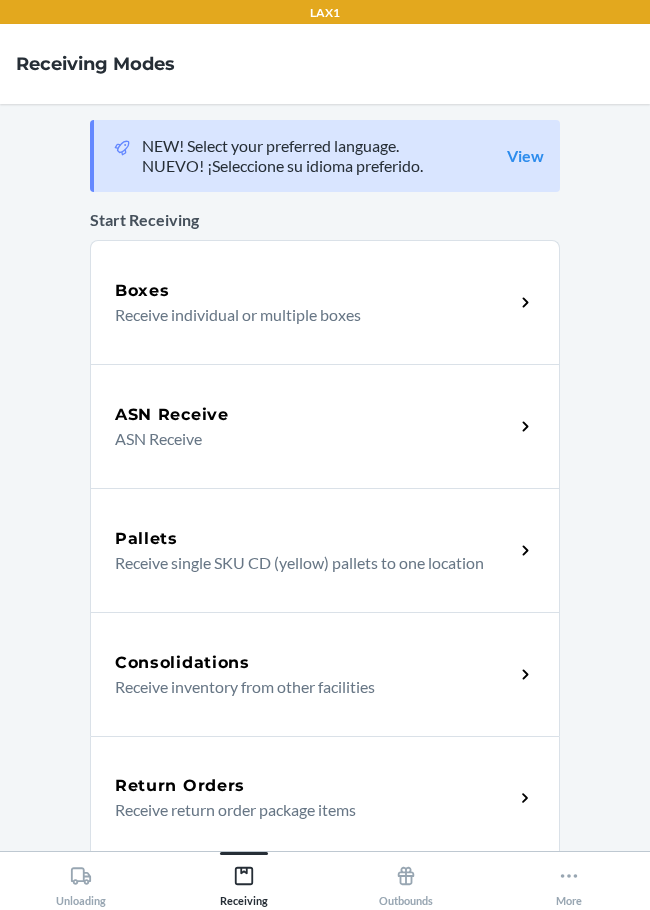 click on "Receive return order package items" at bounding box center [306, 810] 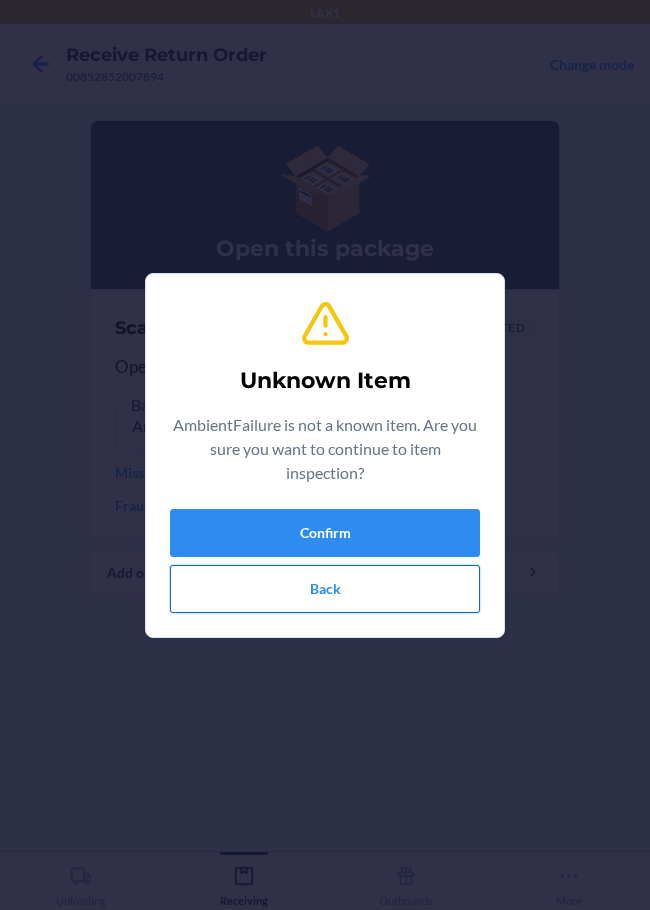 click on "Back" at bounding box center [325, 589] 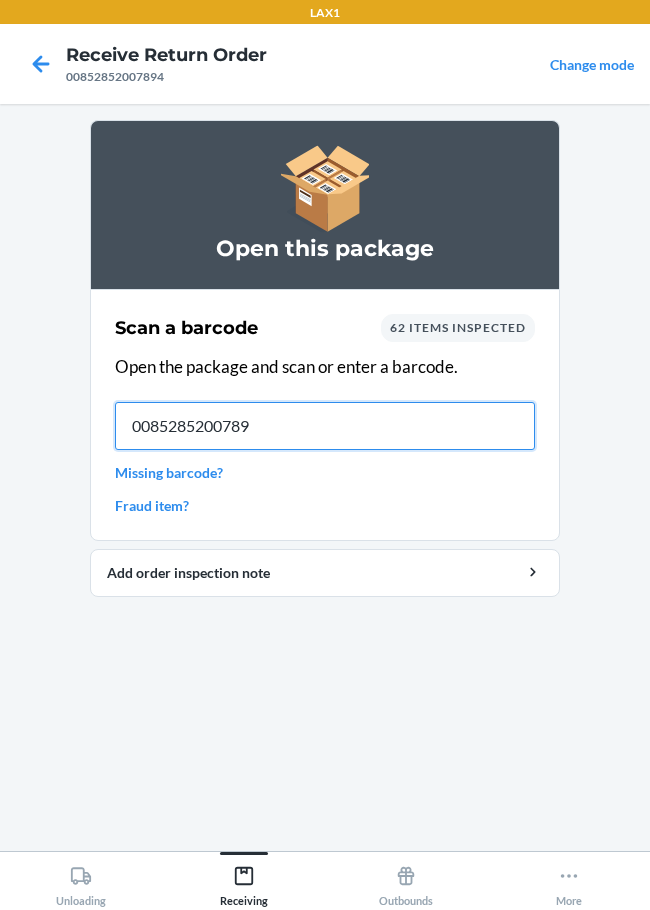 type on "00852852007894" 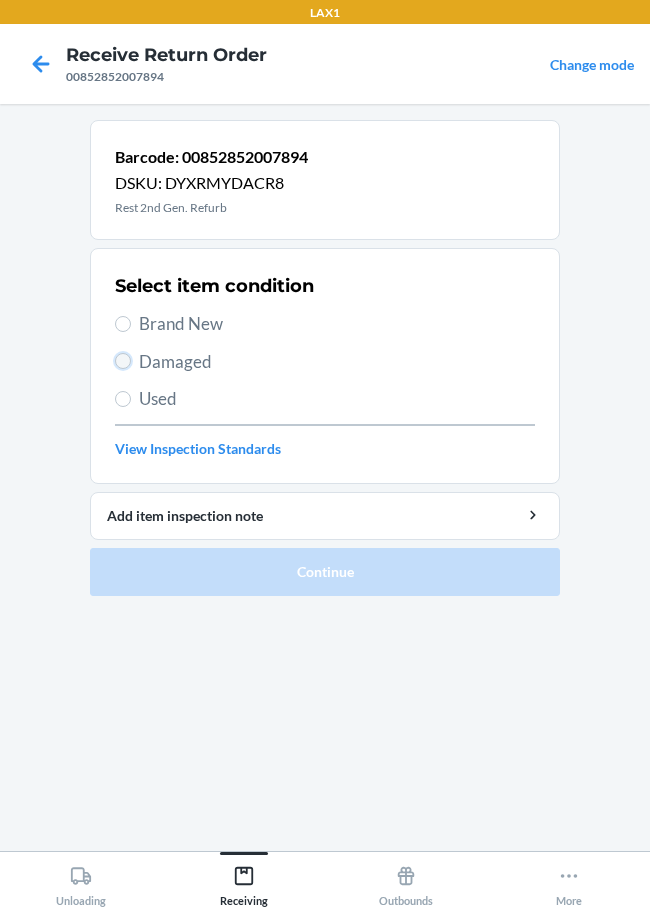 click on "Damaged" at bounding box center [123, 361] 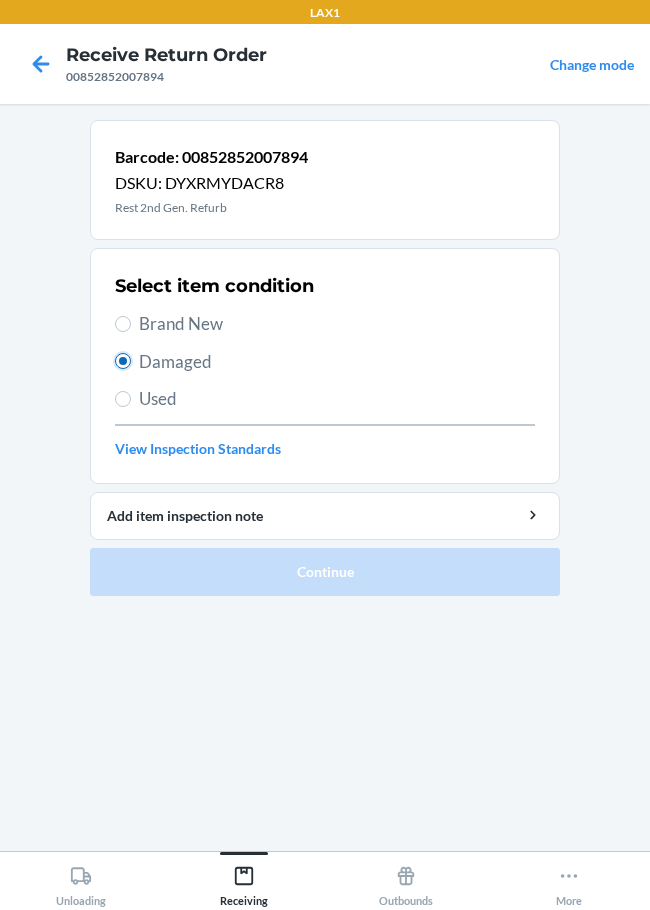 radio on "true" 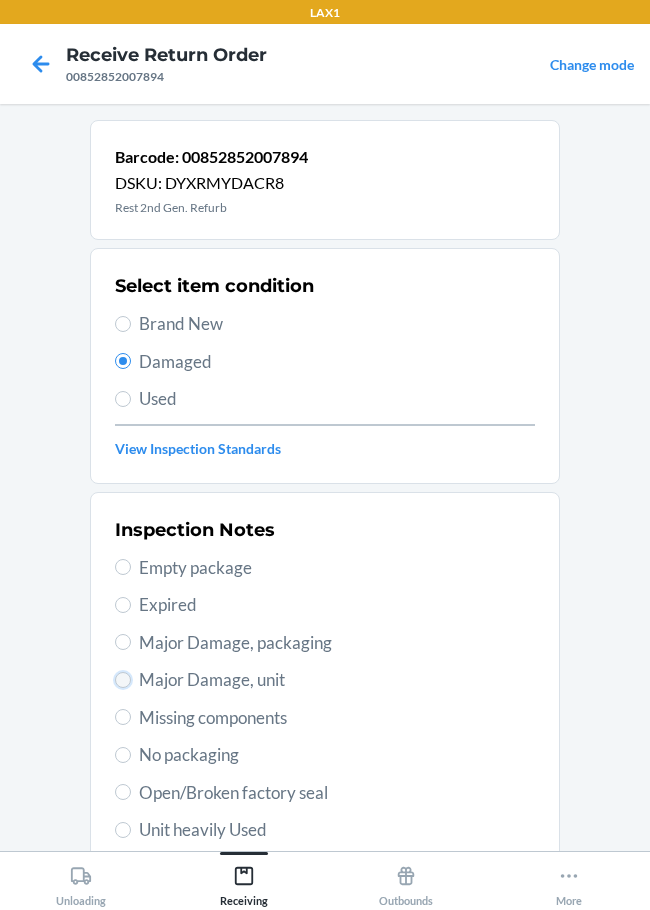 click on "Major Damage, unit" at bounding box center [123, 680] 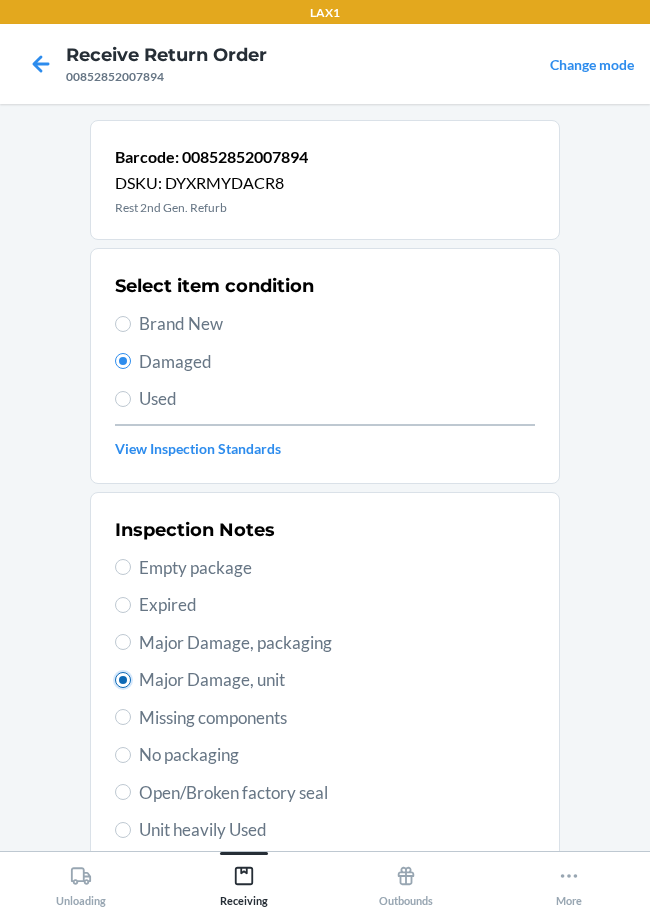 radio on "true" 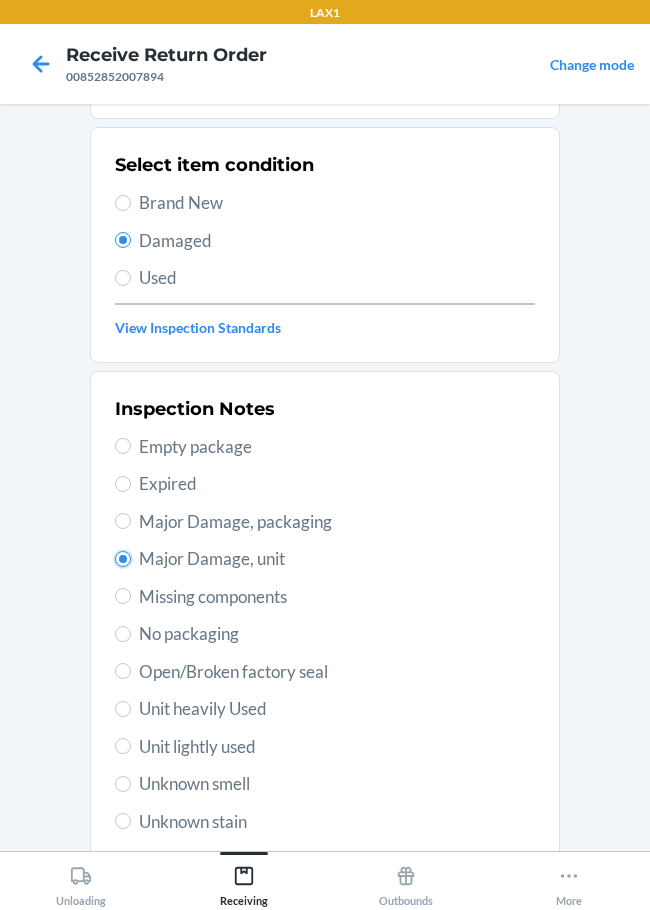scroll, scrollTop: 295, scrollLeft: 0, axis: vertical 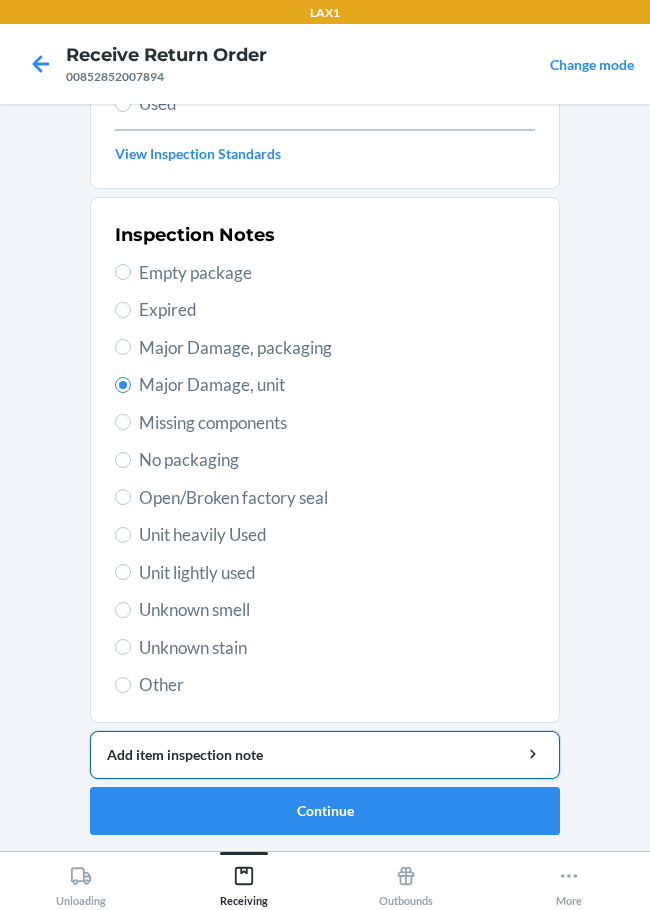 click on "Add item inspection note" at bounding box center [325, 754] 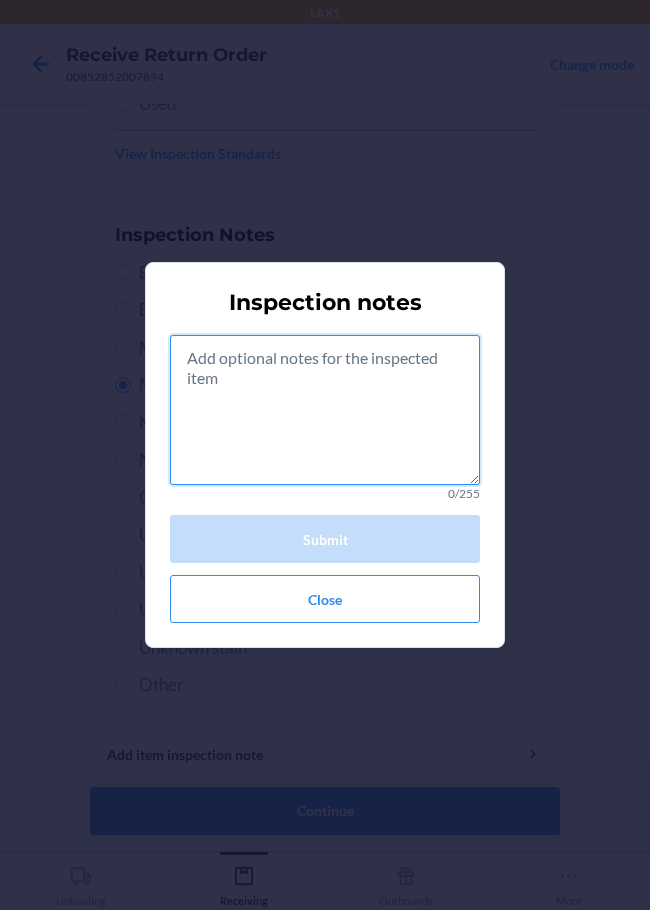 click at bounding box center [325, 410] 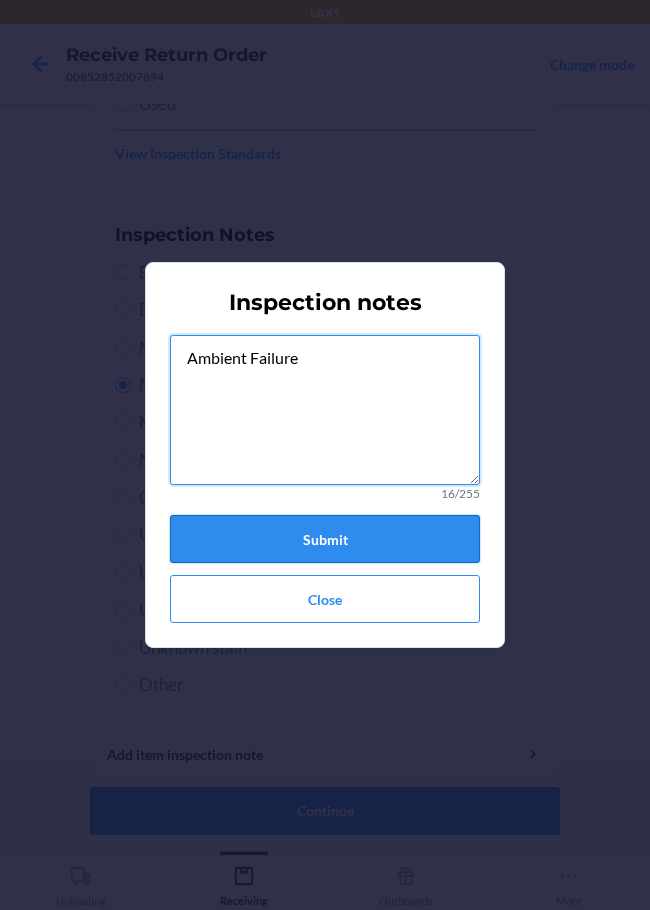 type on "Ambient Failure" 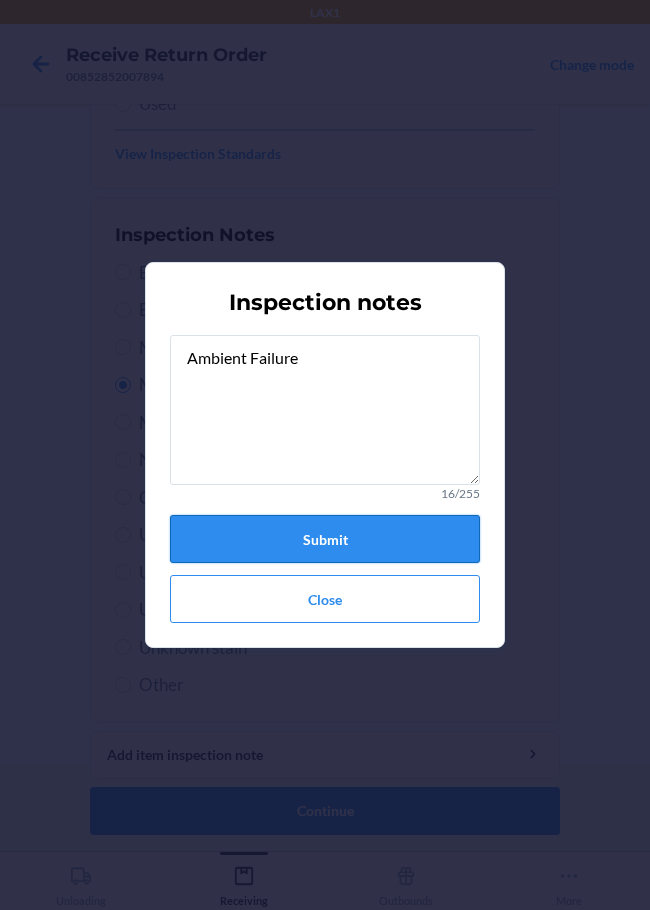 click on "Submit" at bounding box center [325, 539] 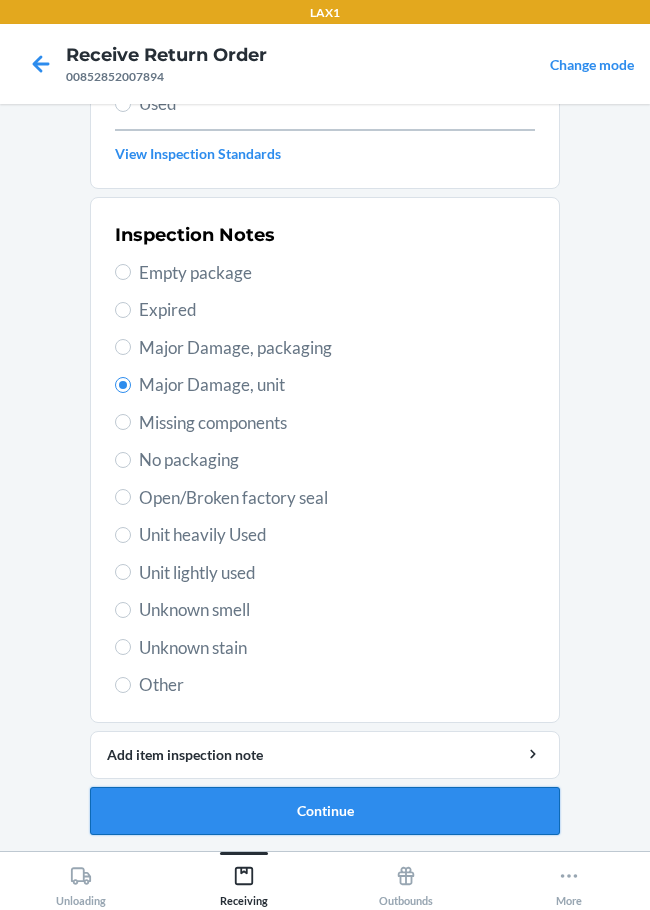click on "Continue" at bounding box center [325, 811] 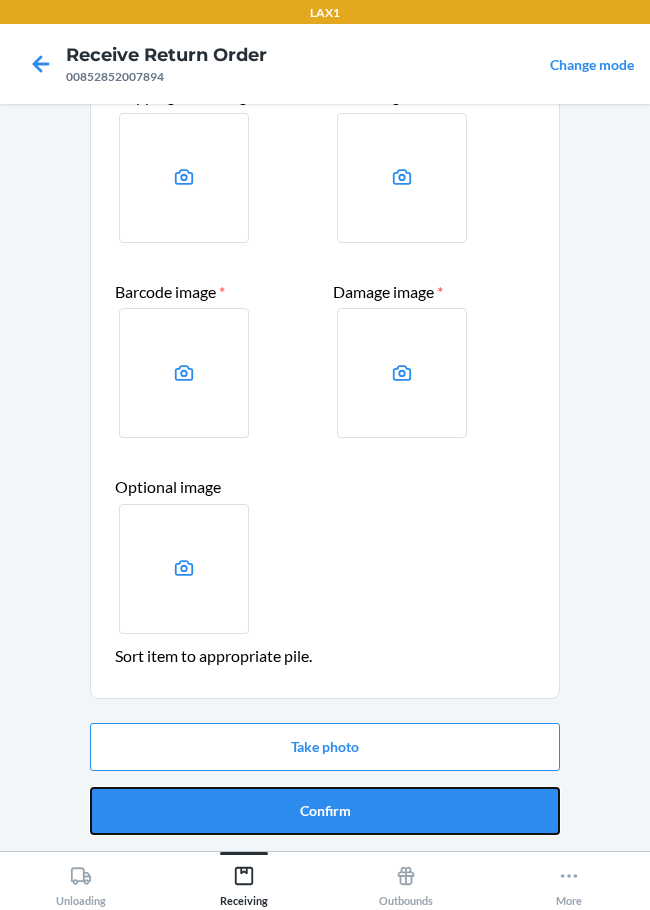 click on "Confirm" at bounding box center [325, 811] 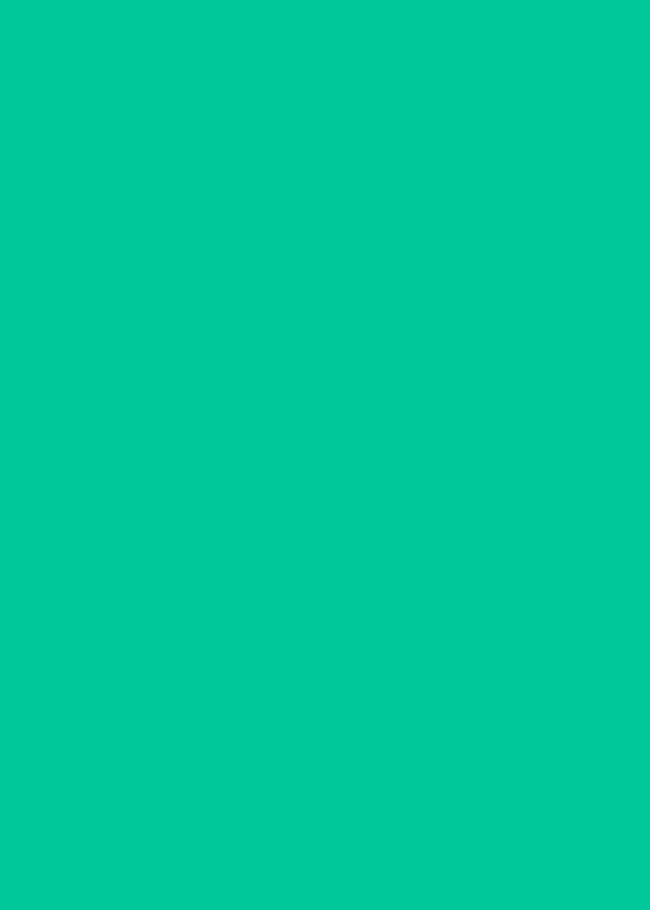 scroll, scrollTop: 0, scrollLeft: 0, axis: both 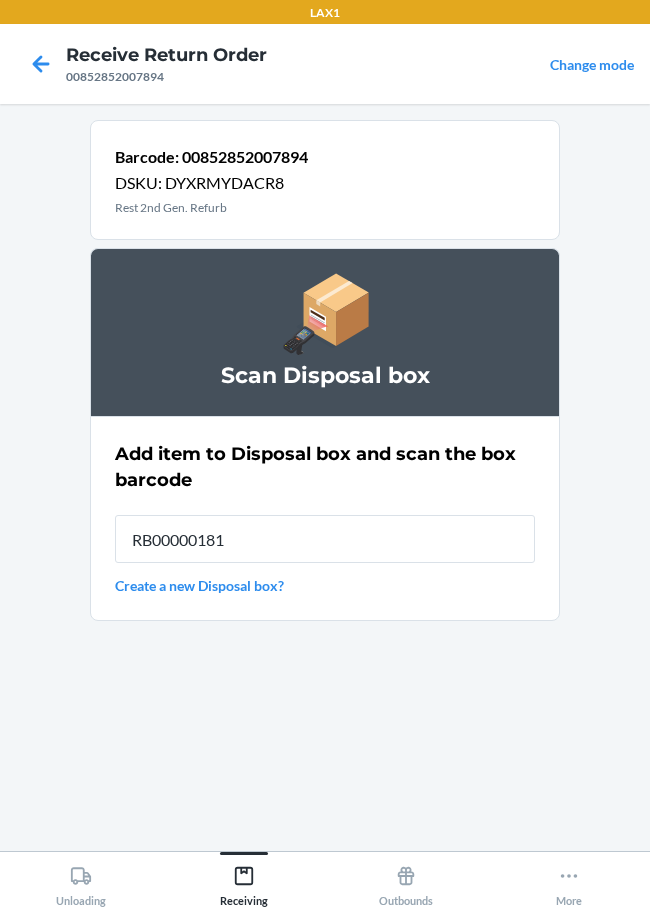 type on "RB000001819" 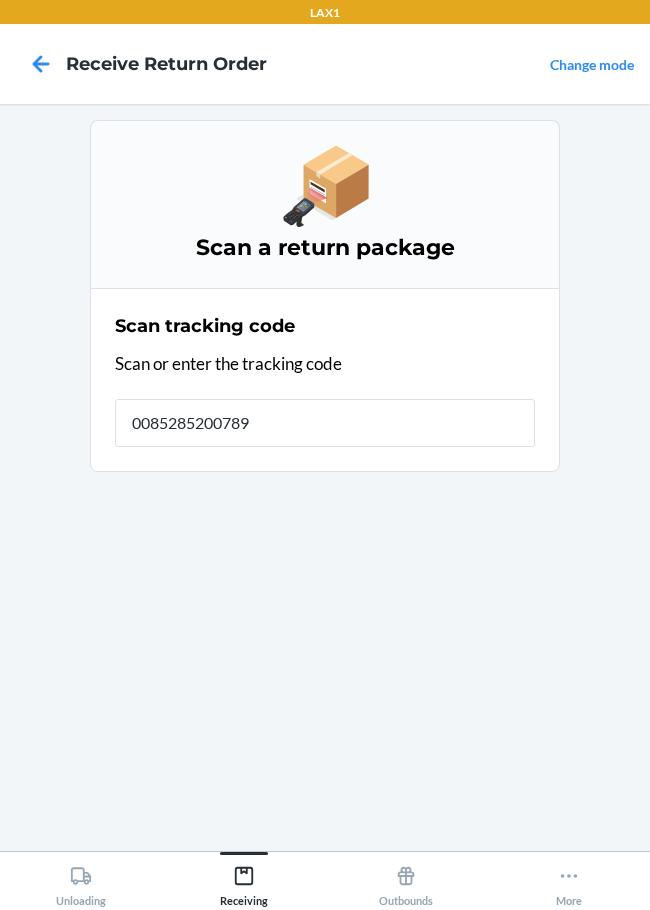 type on "00852852007894" 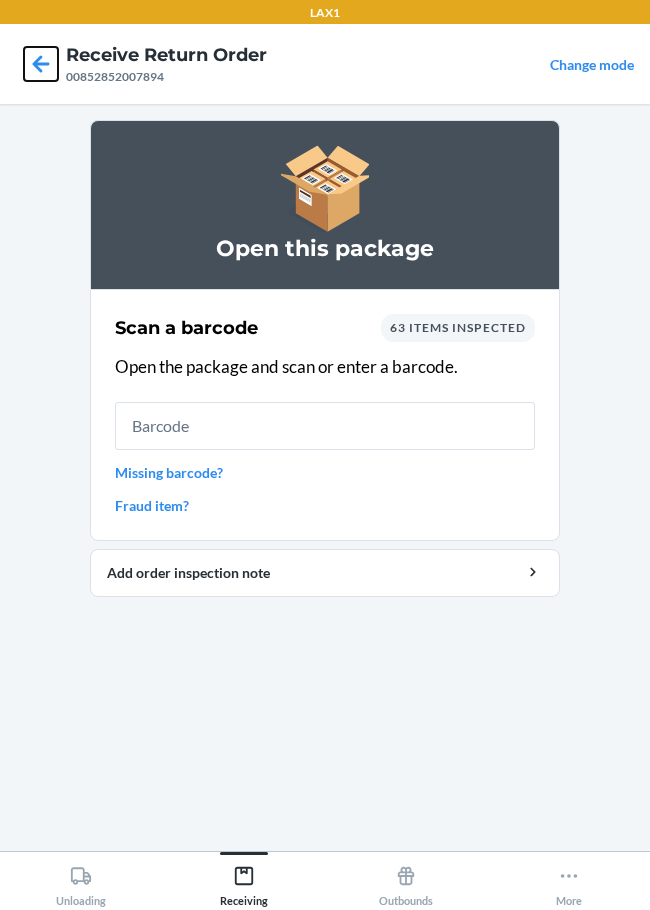 click 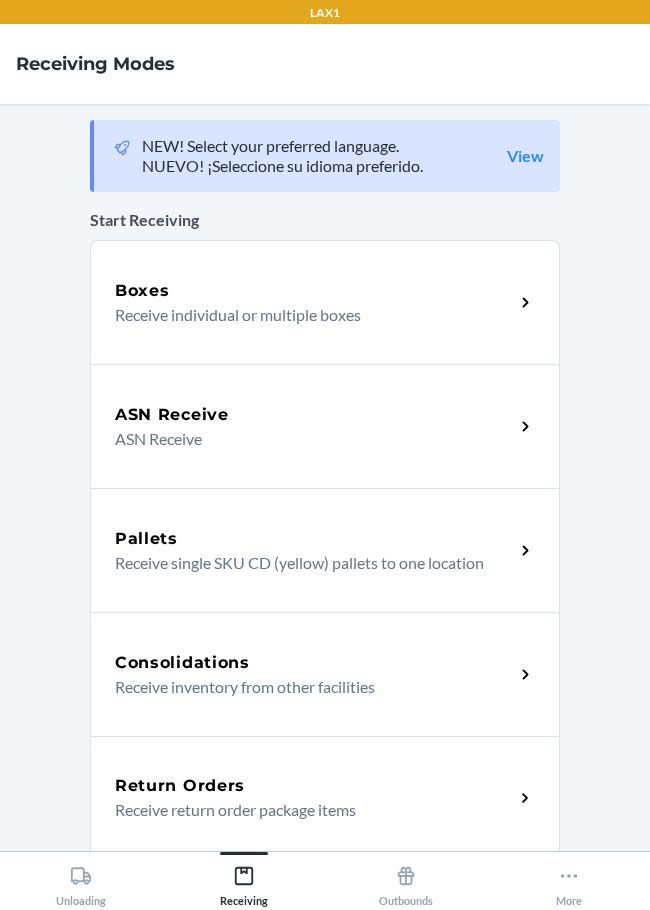 click on "Return Orders" at bounding box center [180, 786] 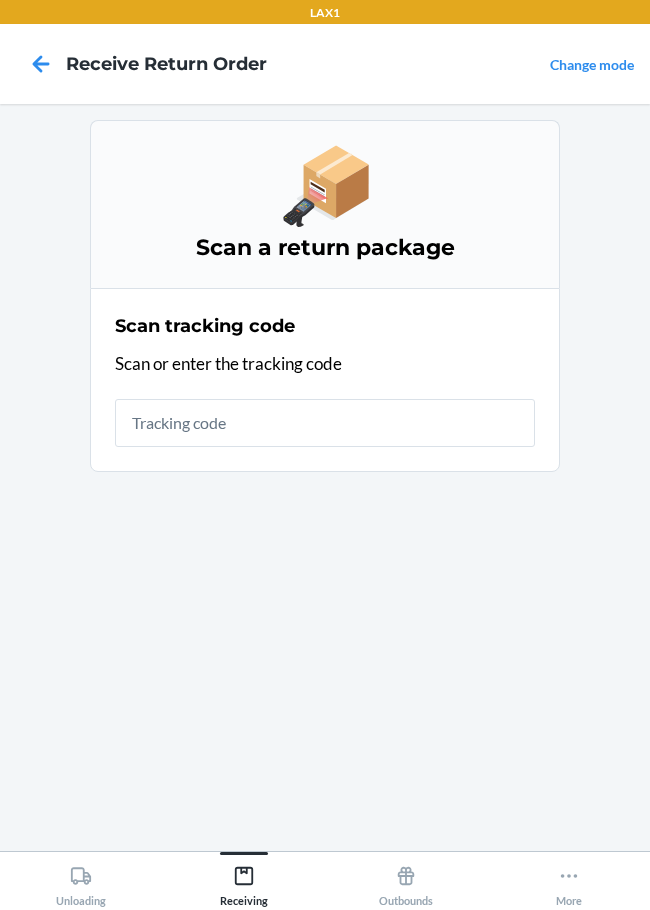 click at bounding box center [325, 423] 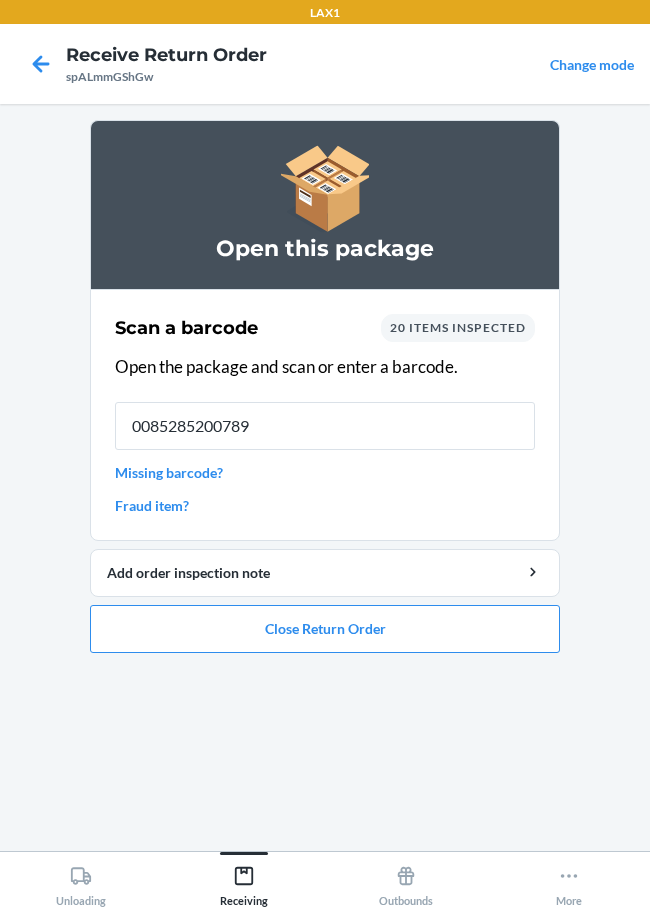 type on "00852852007894" 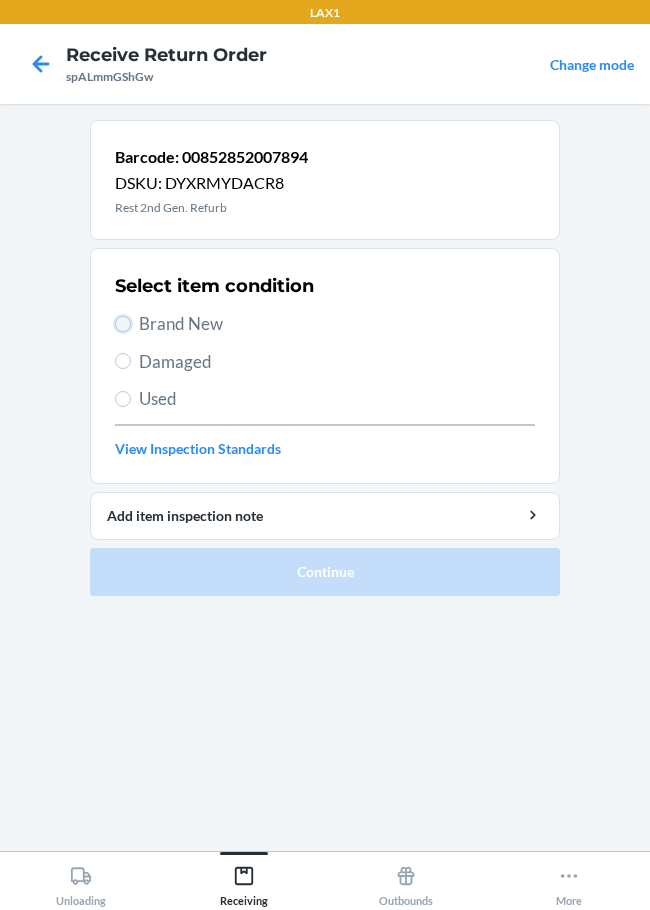 click on "Brand New" at bounding box center [123, 324] 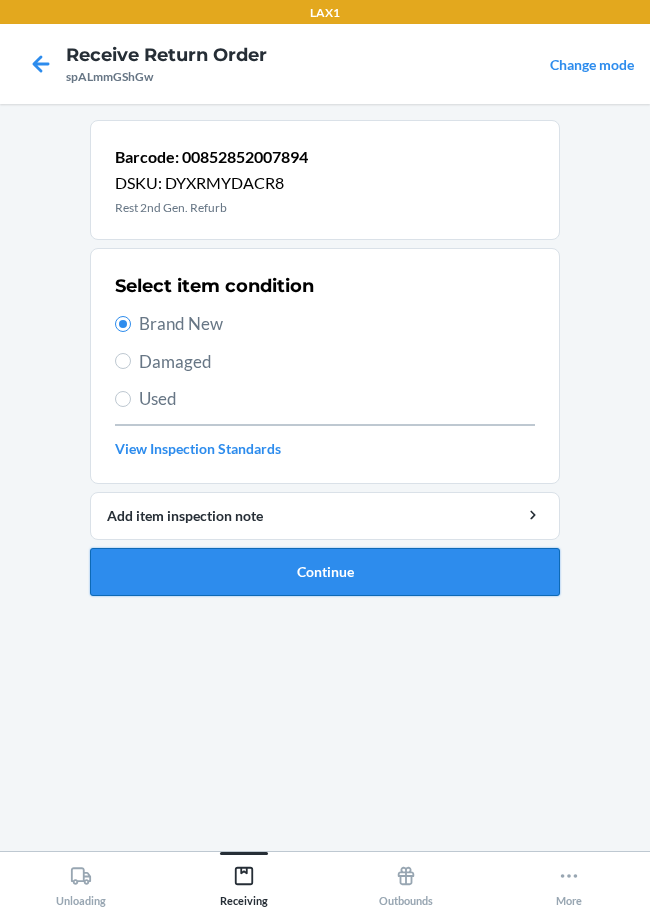 click on "Continue" at bounding box center (325, 572) 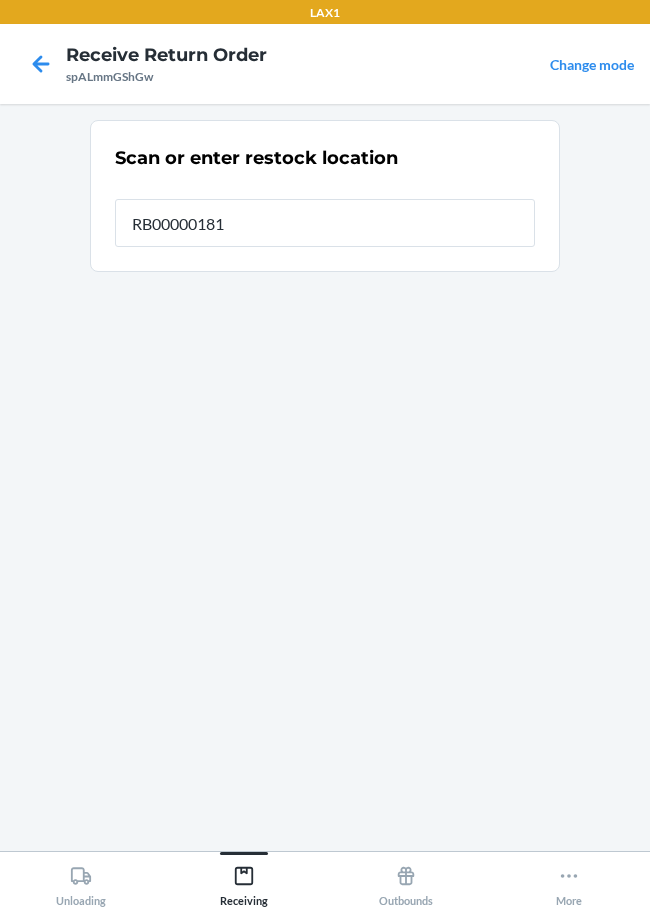 type on "RB000001819" 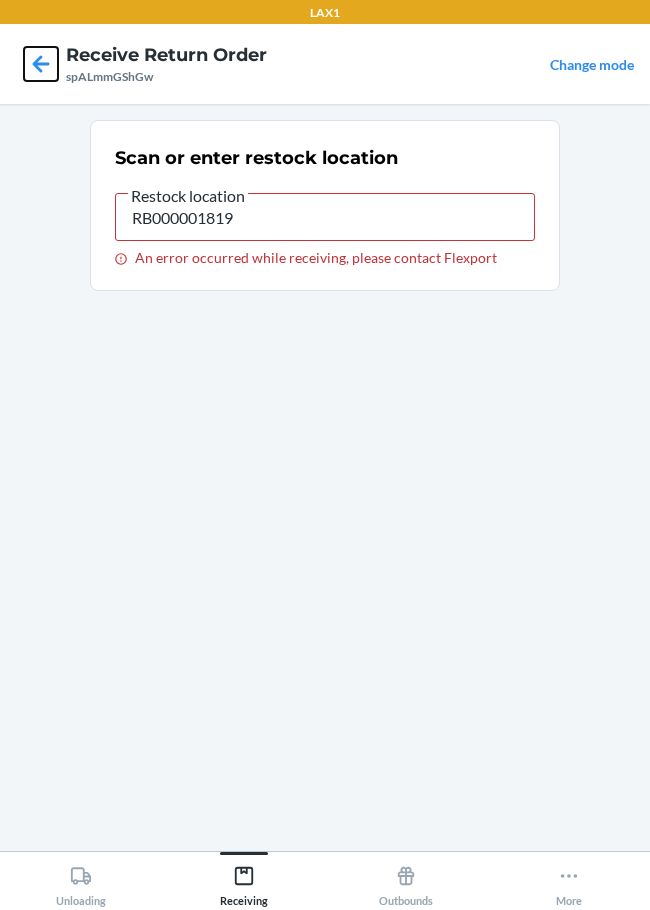 click 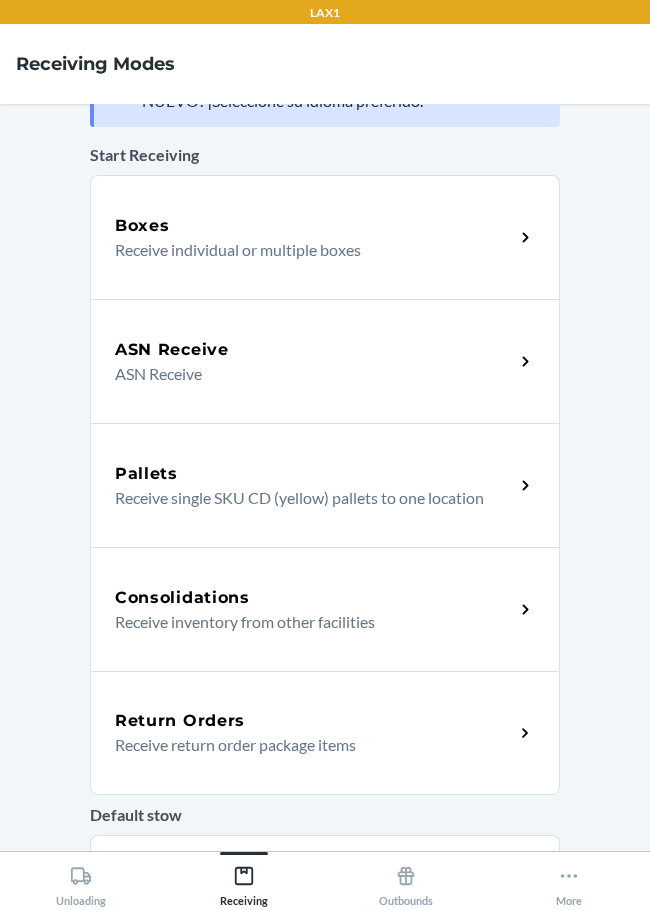 scroll, scrollTop: 100, scrollLeft: 0, axis: vertical 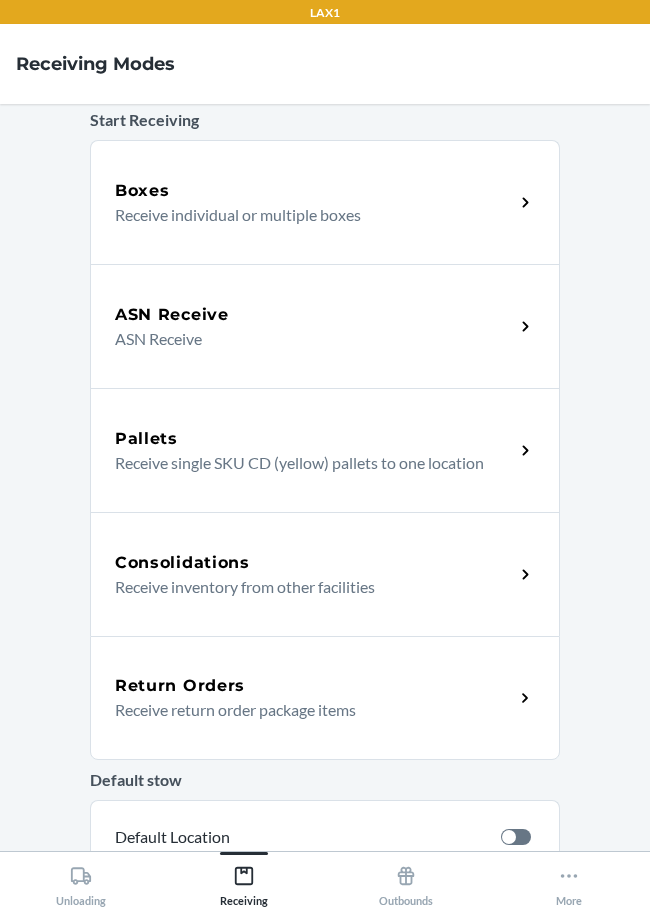 click on "Receive return order package items" at bounding box center (306, 710) 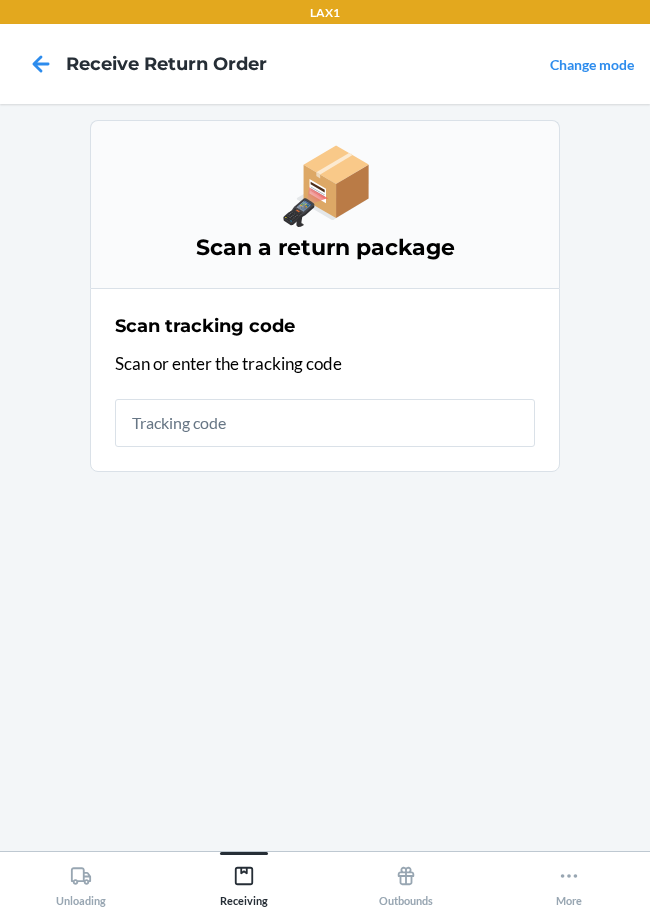 click at bounding box center [325, 423] 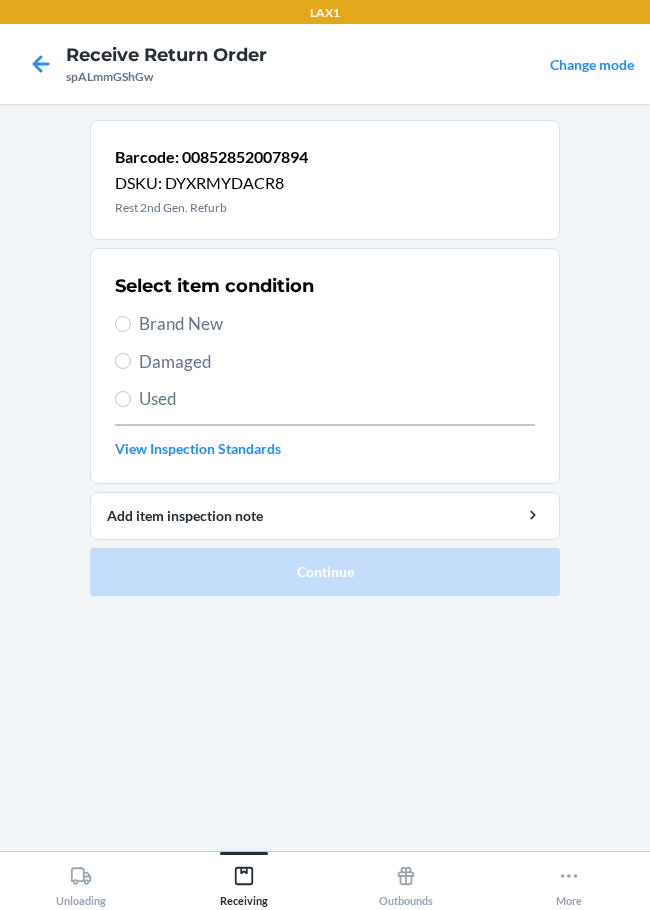 click on "Damaged" at bounding box center [337, 362] 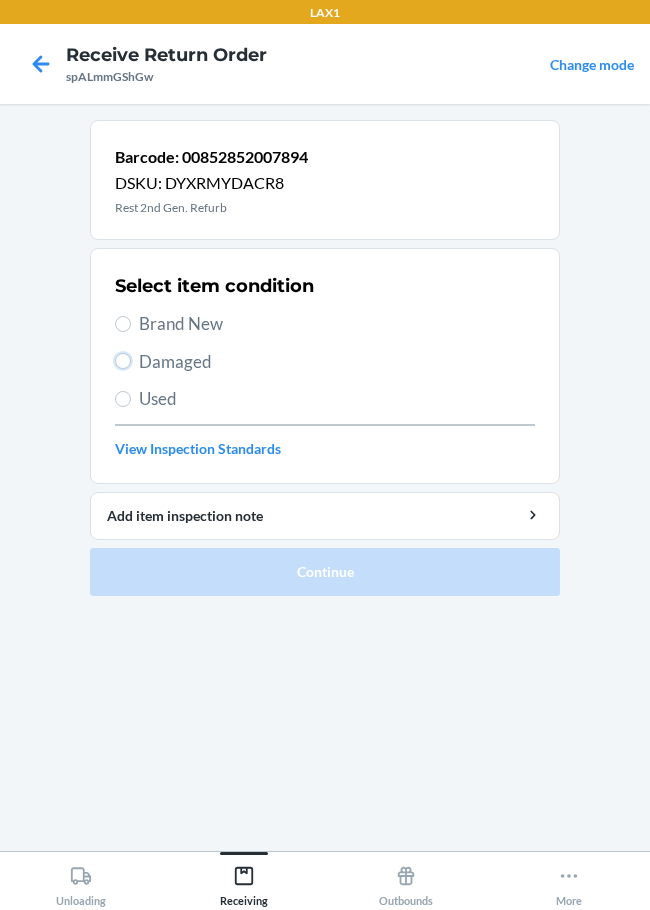 click on "Damaged" at bounding box center [123, 361] 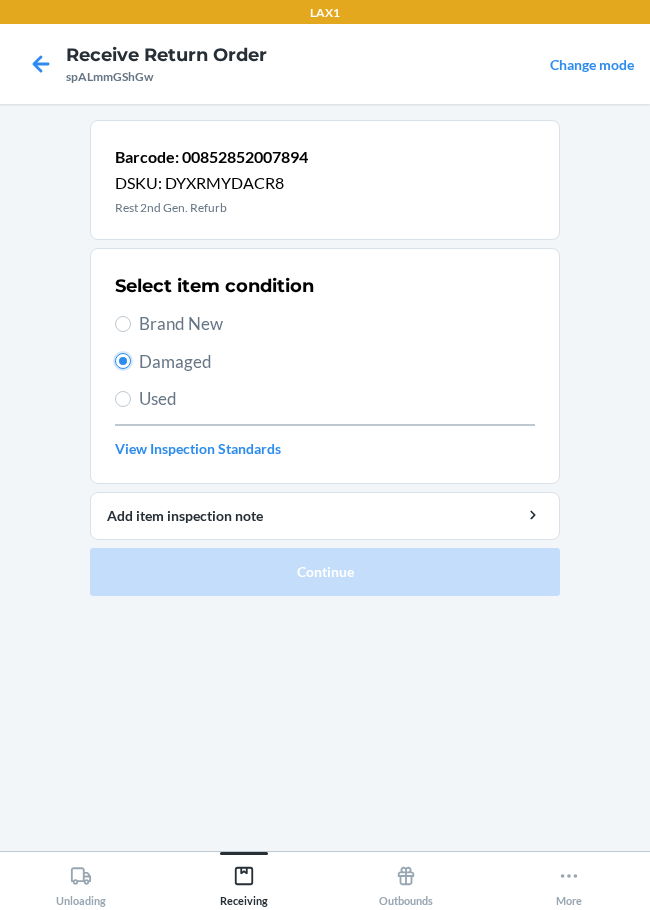 radio on "true" 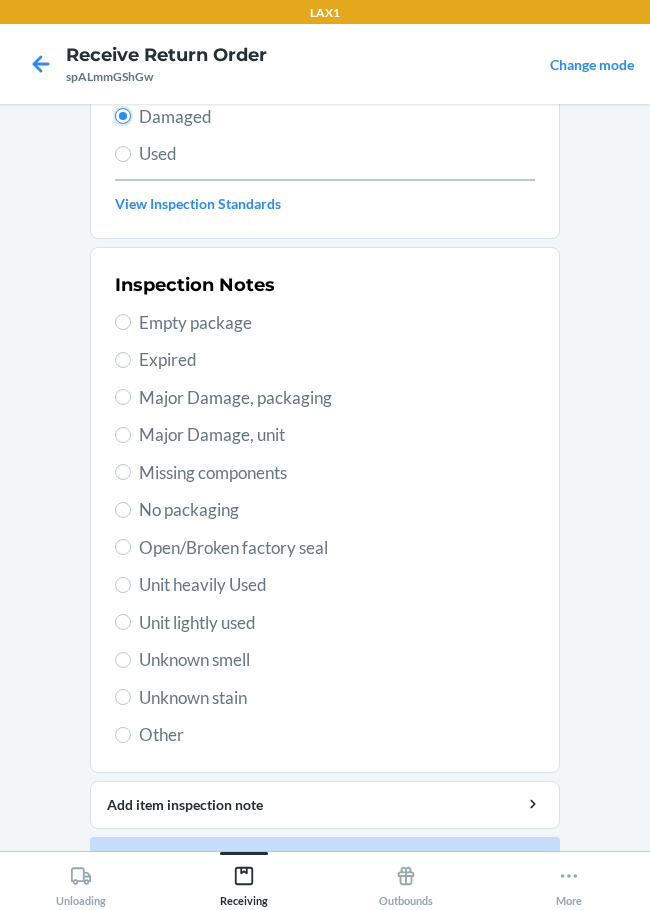 scroll, scrollTop: 295, scrollLeft: 0, axis: vertical 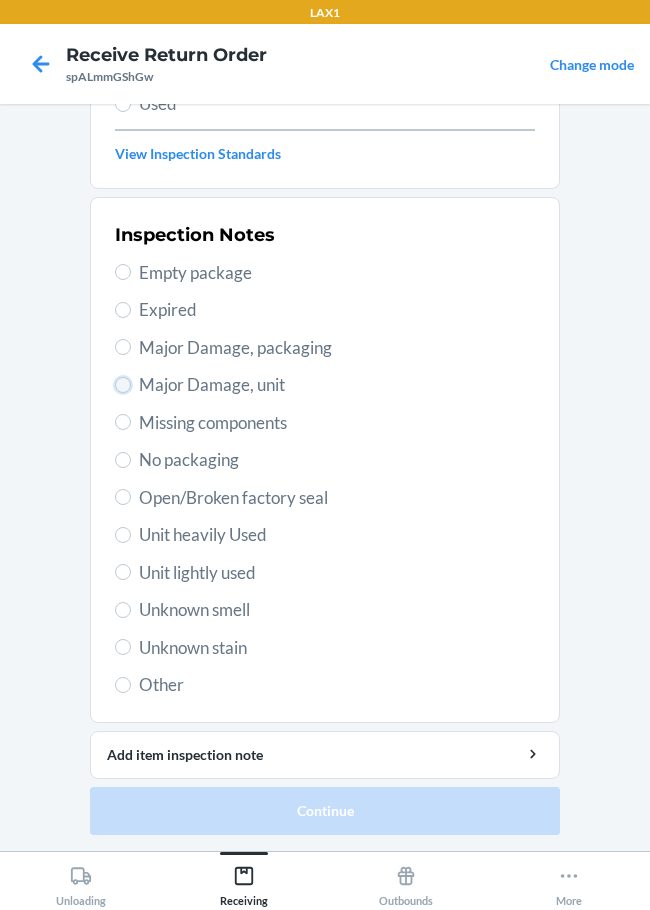 click on "Major Damage, unit" at bounding box center (123, 385) 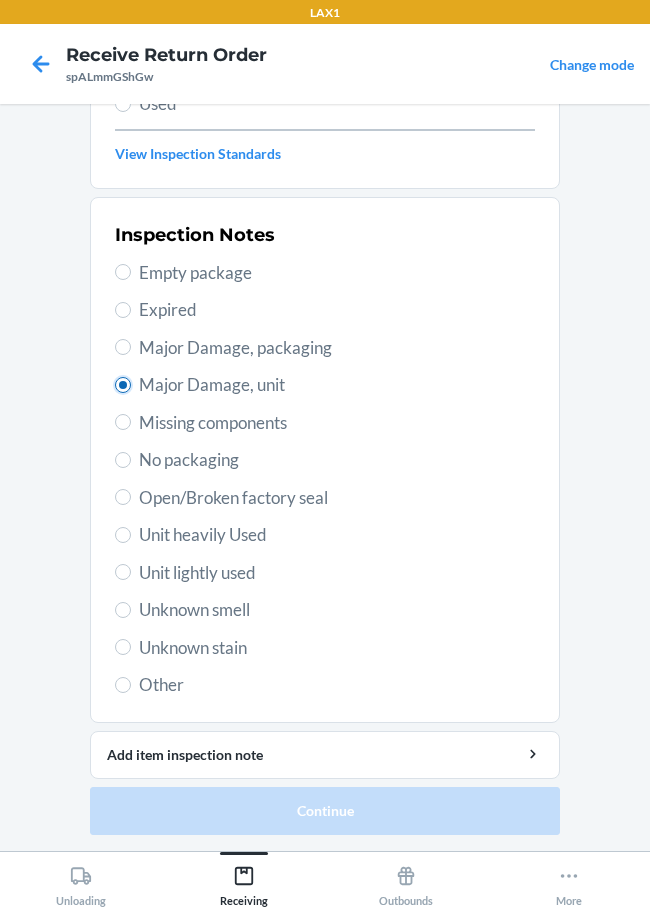 radio on "true" 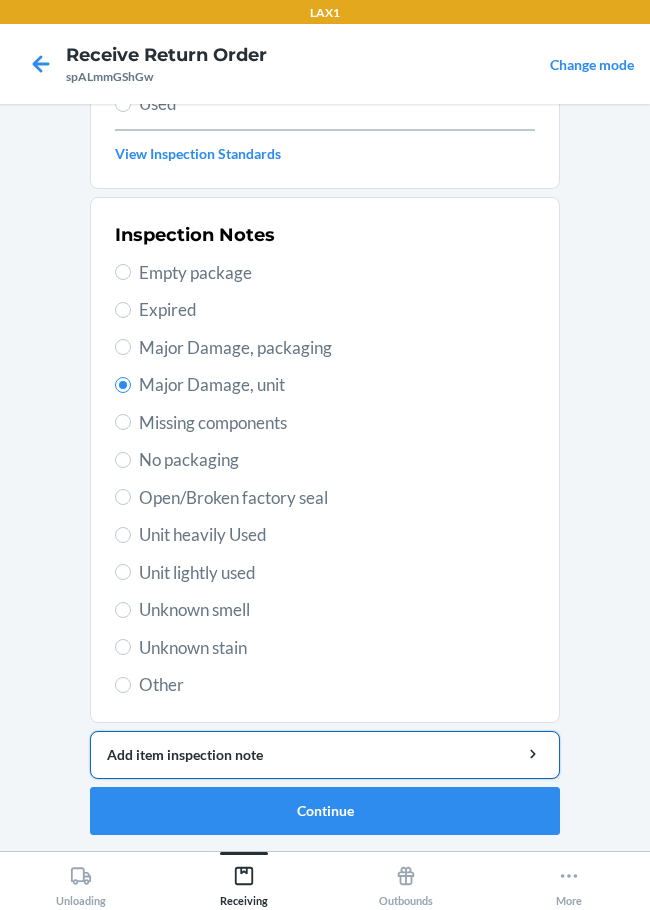 click on "Add item inspection note" at bounding box center (325, 754) 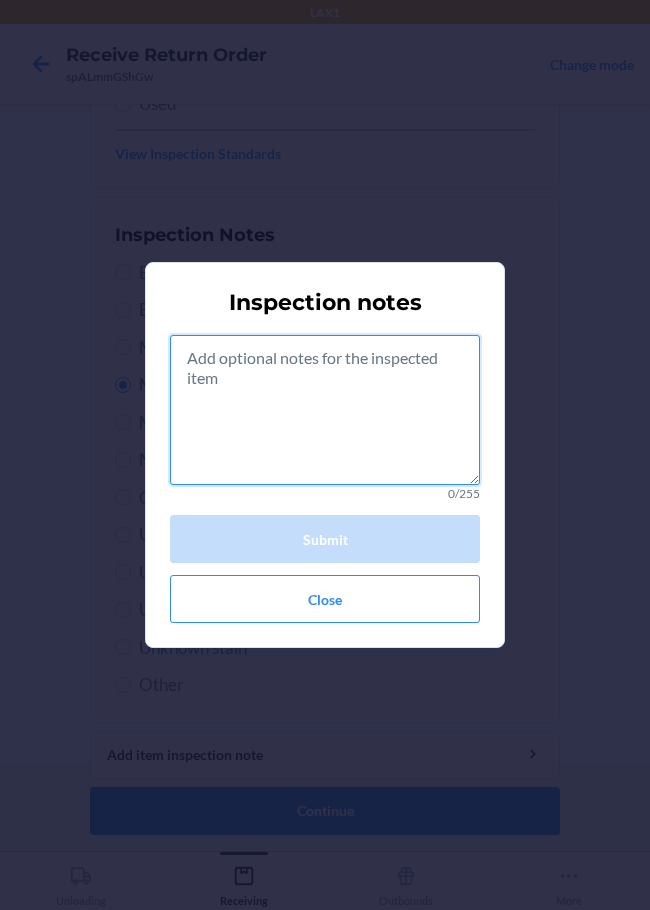 click at bounding box center (325, 410) 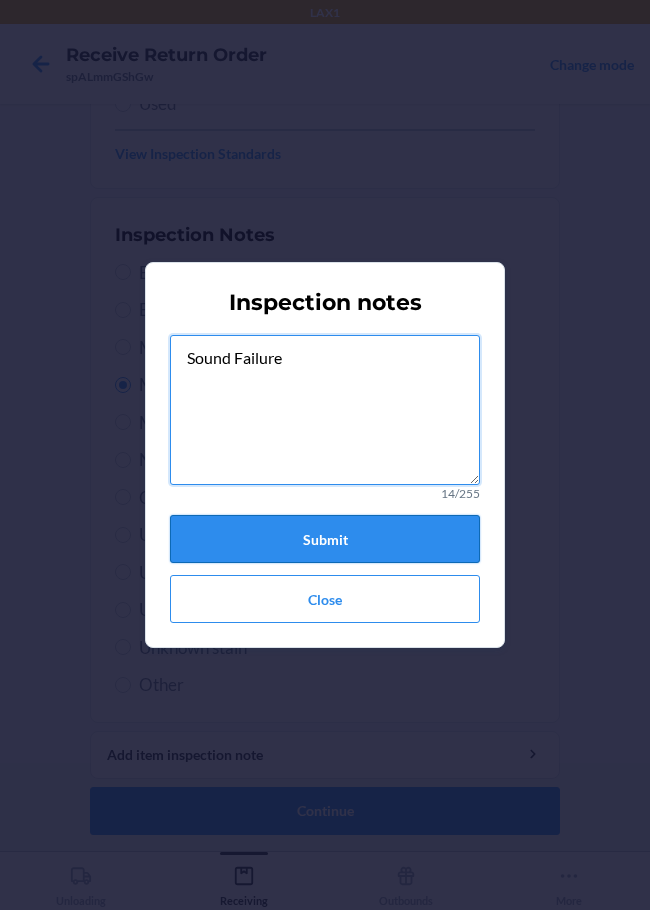 type on "Sound Failure" 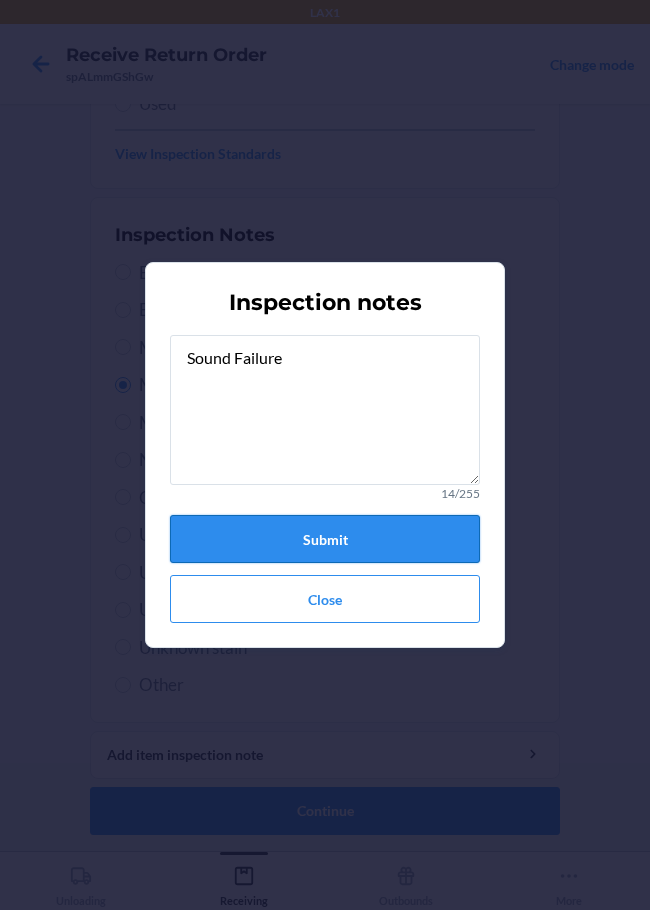 click on "Submit" at bounding box center [325, 539] 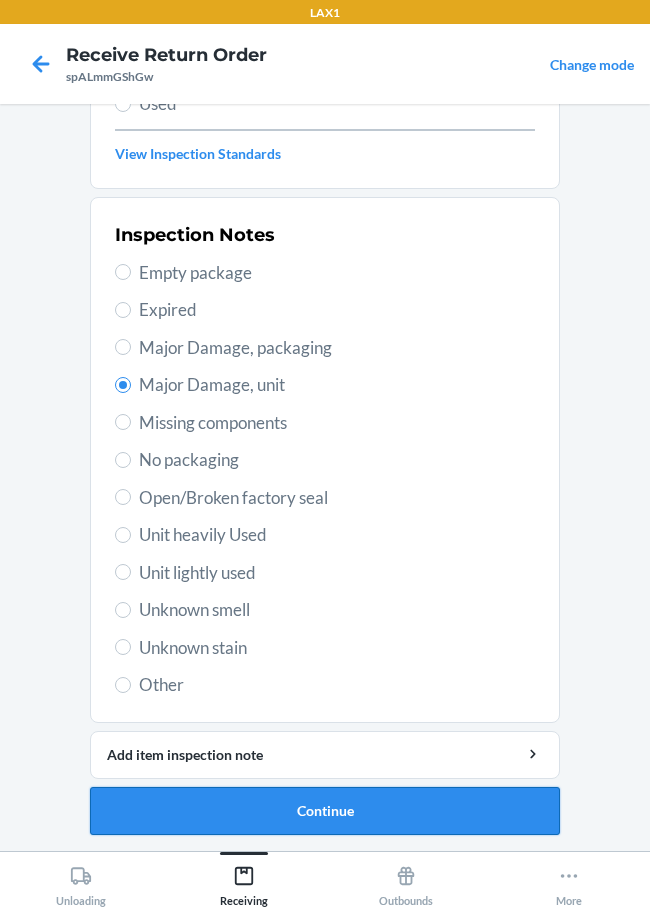 click on "Continue" at bounding box center (325, 811) 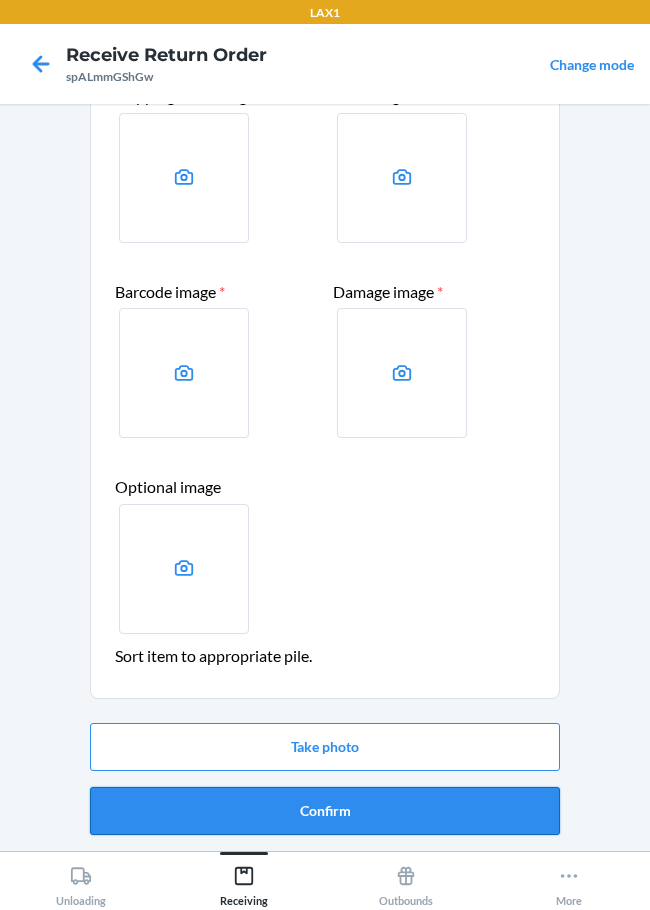 click on "Confirm" at bounding box center [325, 811] 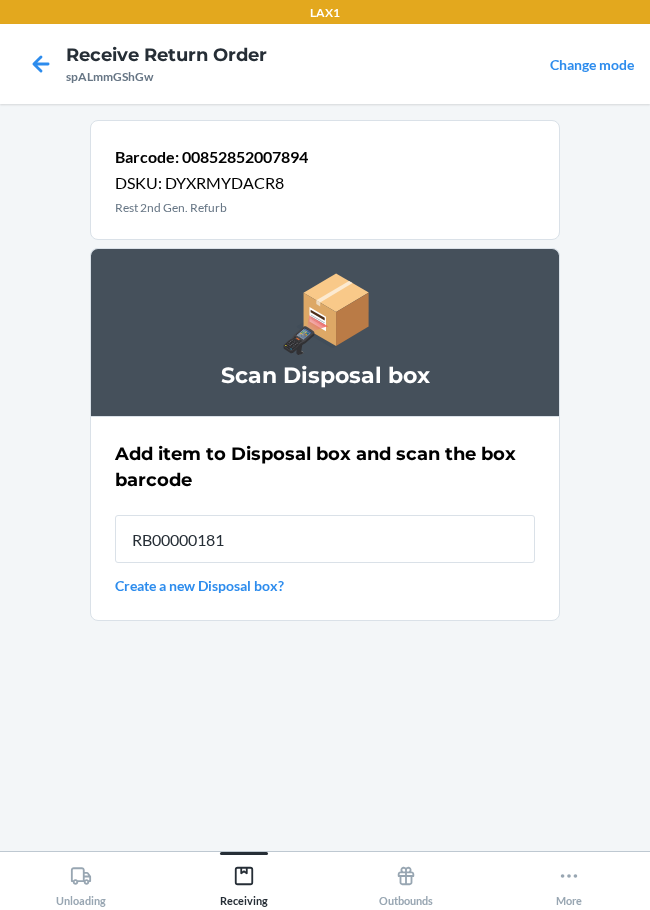 type on "RB000001819" 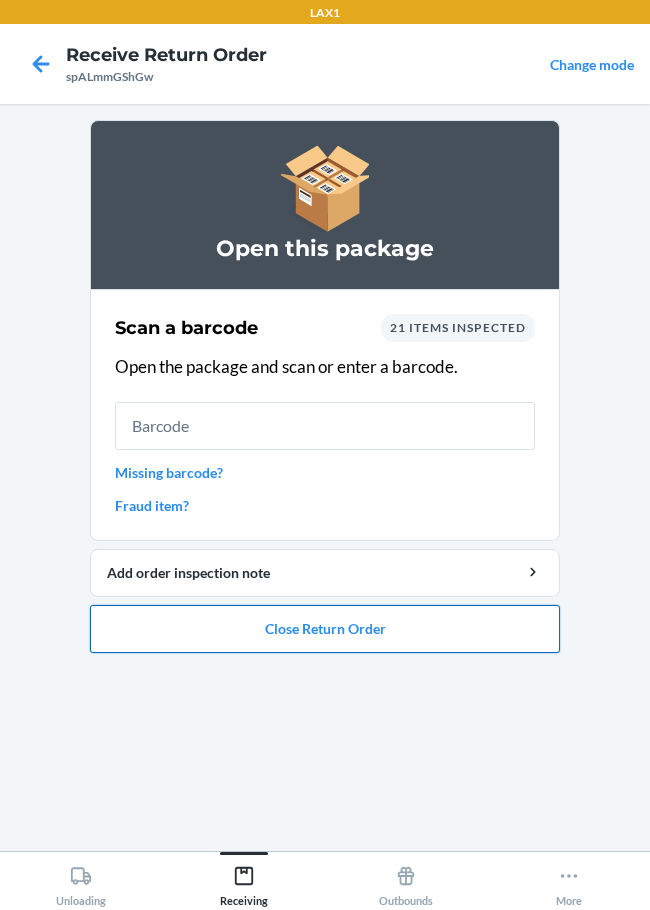 click on "Close Return Order" at bounding box center [325, 629] 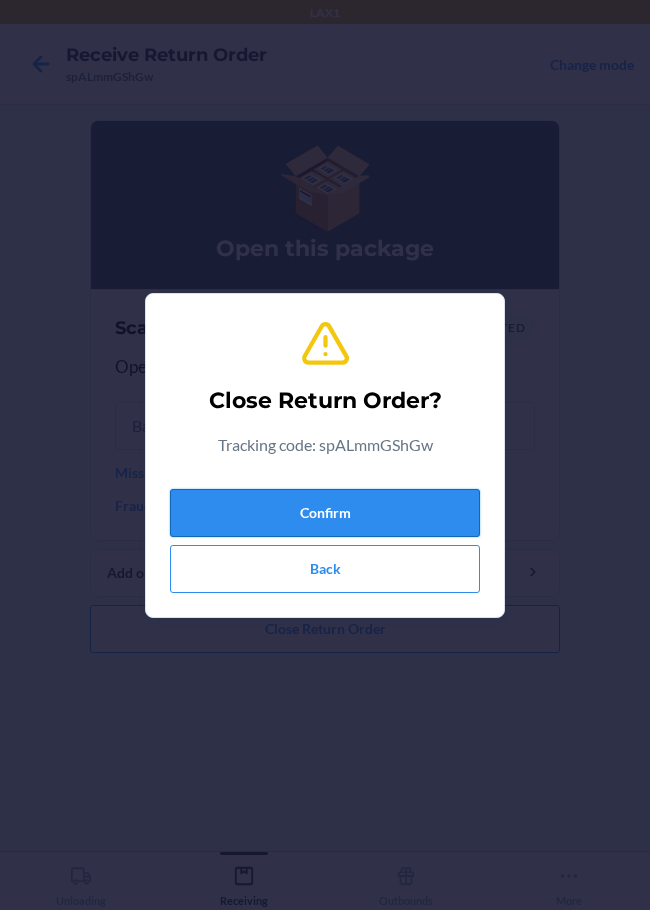 click on "Confirm" at bounding box center [325, 513] 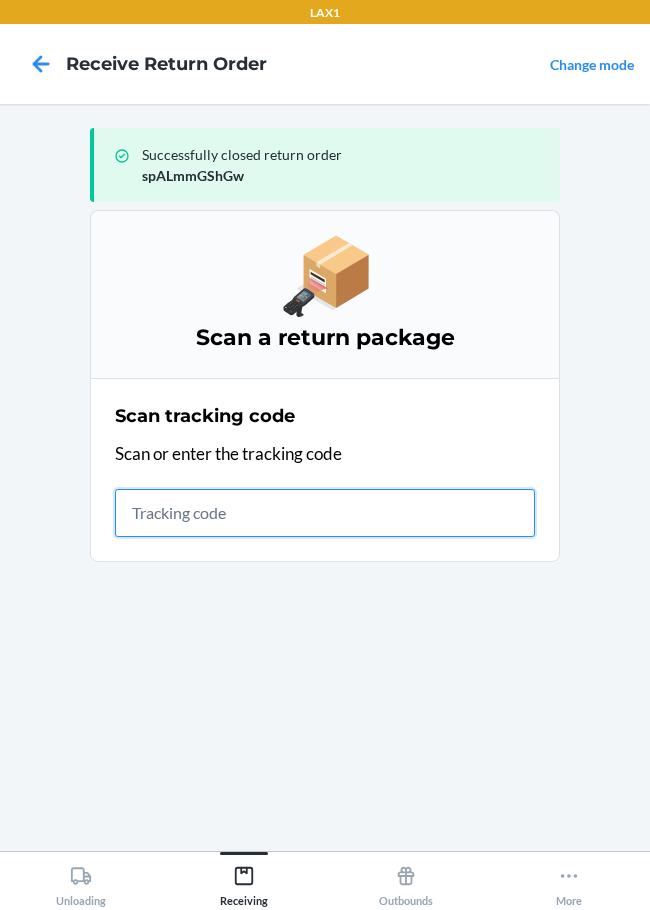 click at bounding box center (325, 513) 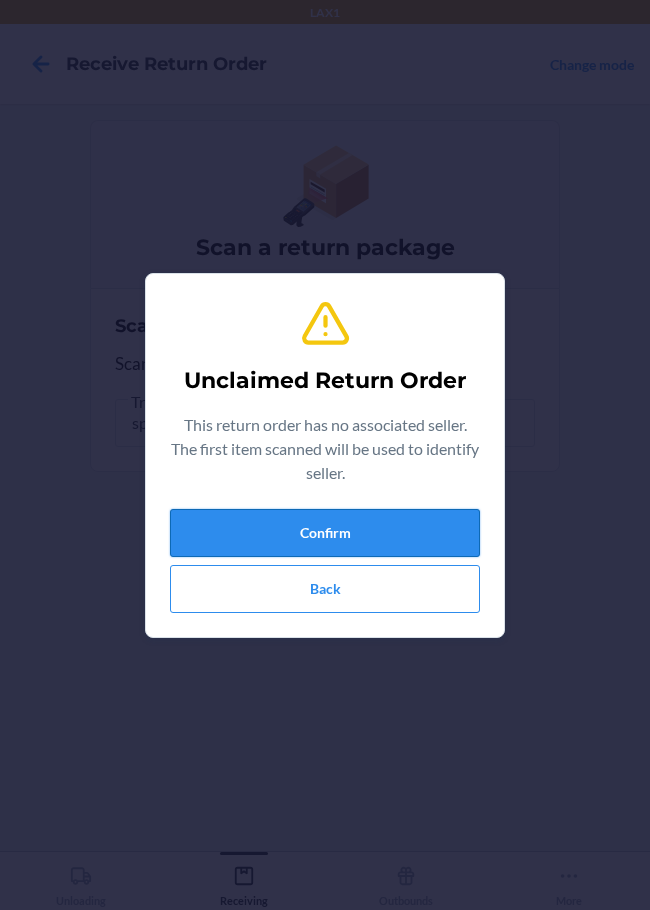 click on "Confirm" at bounding box center [325, 533] 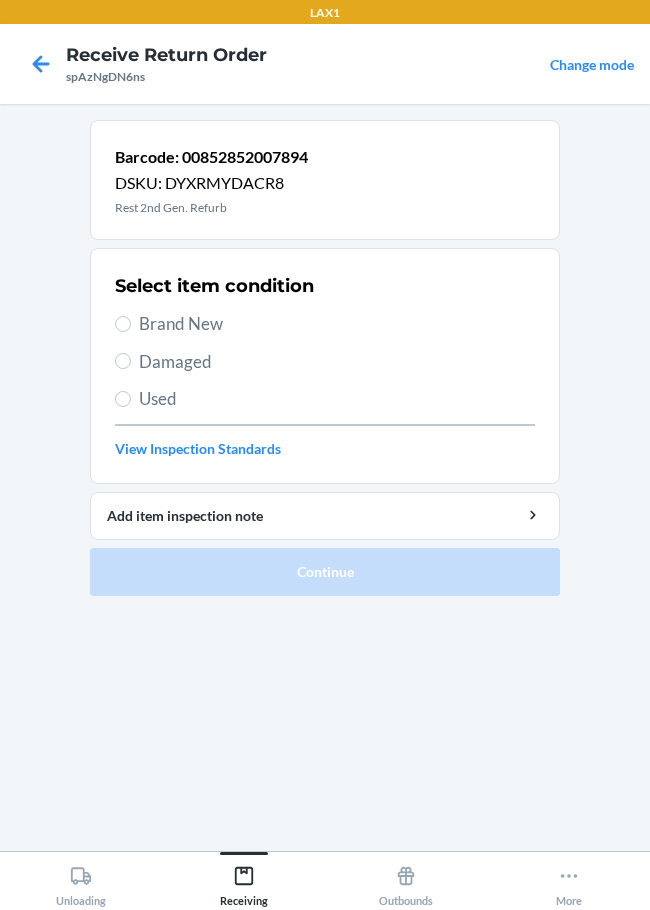 click on "Brand New" at bounding box center [337, 324] 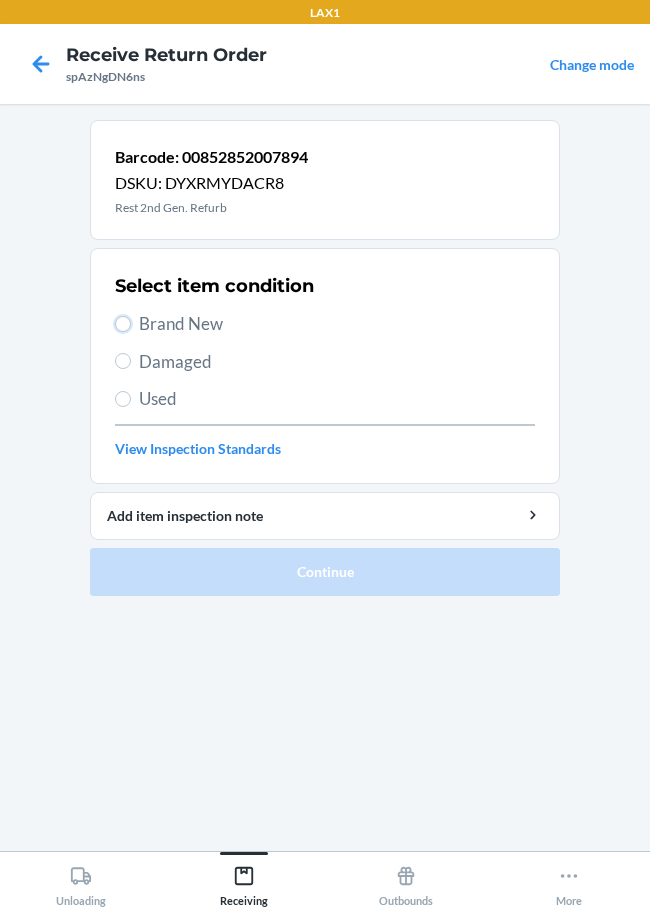 click on "Brand New" at bounding box center [123, 324] 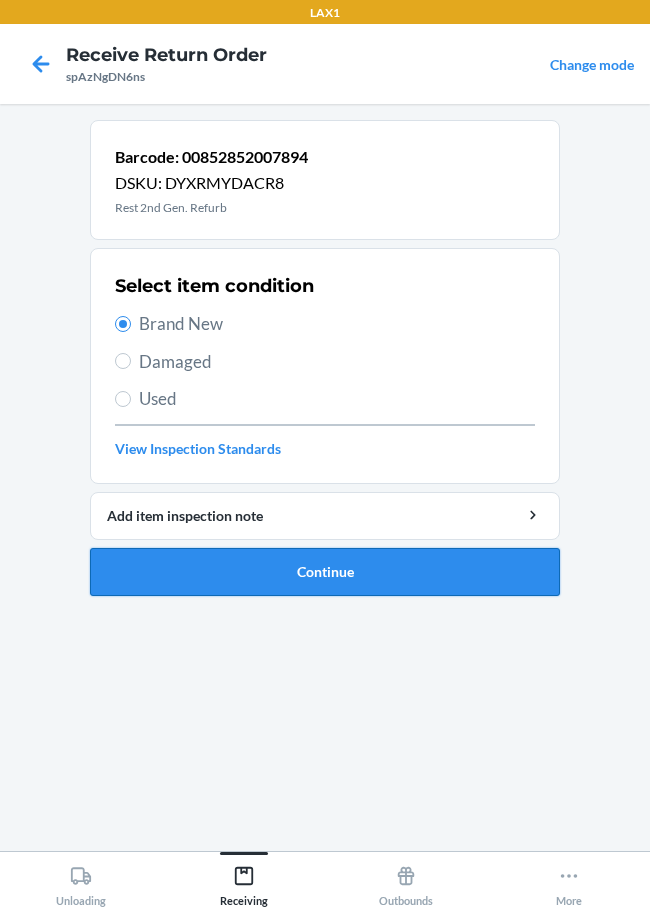 click on "Continue" at bounding box center (325, 572) 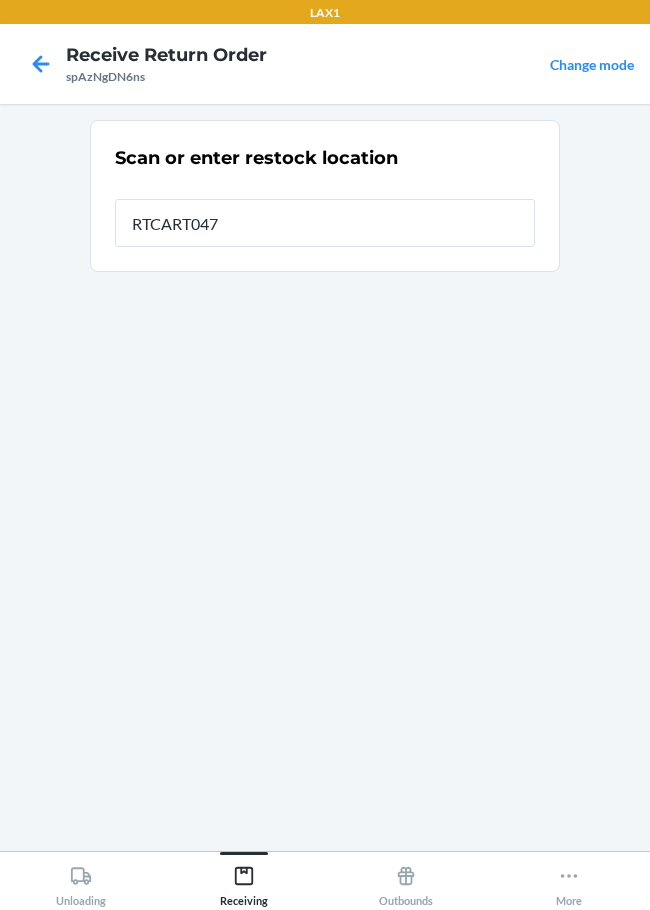 type on "RTCART047" 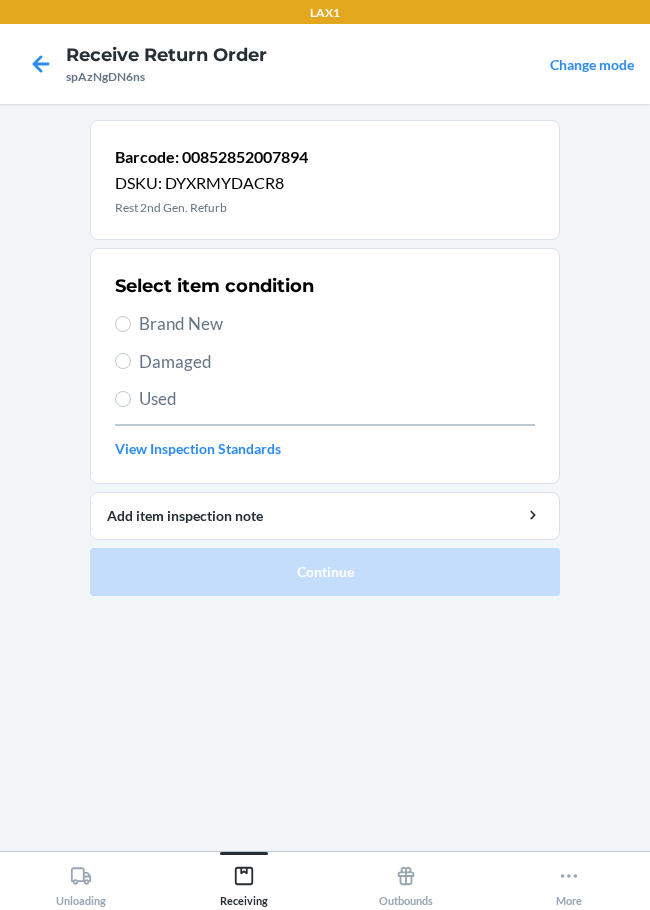 click on "Brand New" at bounding box center (337, 324) 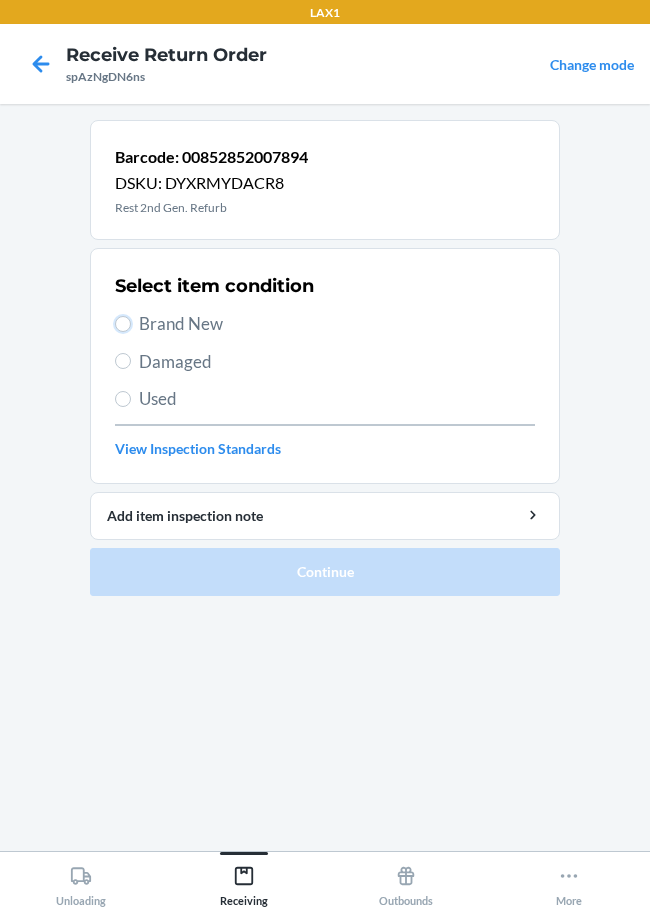 click on "Brand New" at bounding box center (123, 324) 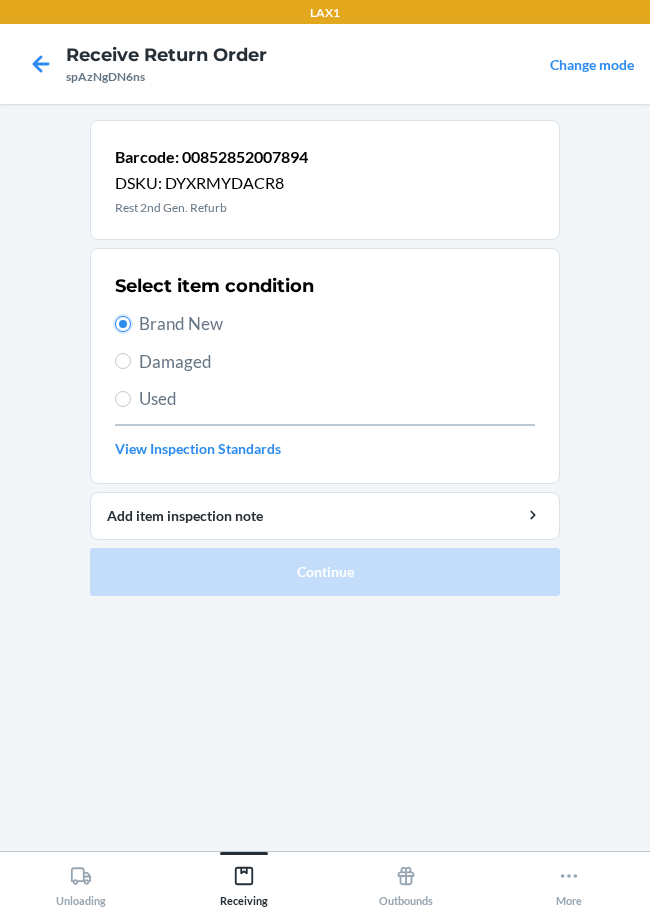 radio on "true" 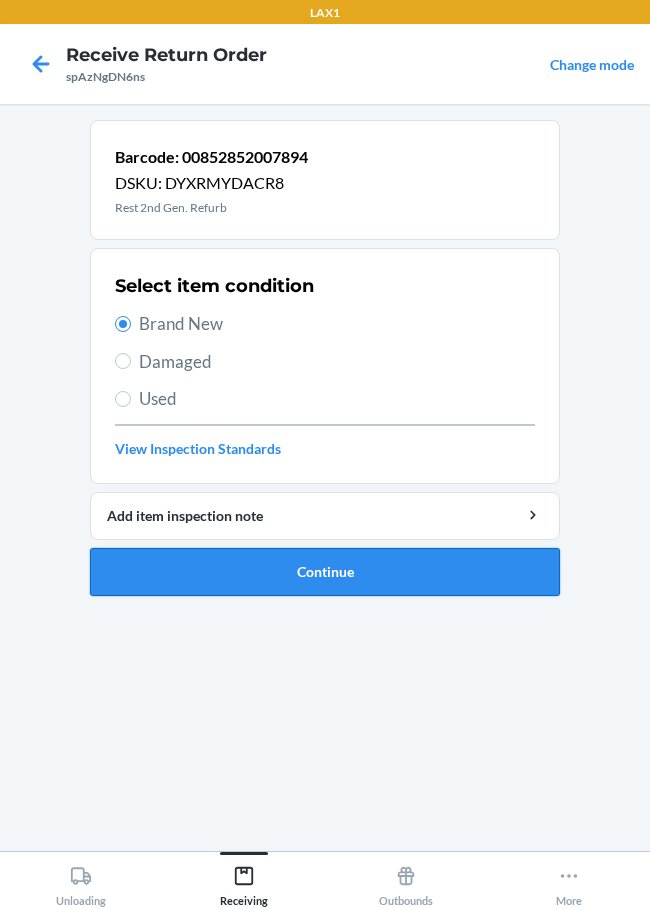 click on "Continue" at bounding box center (325, 572) 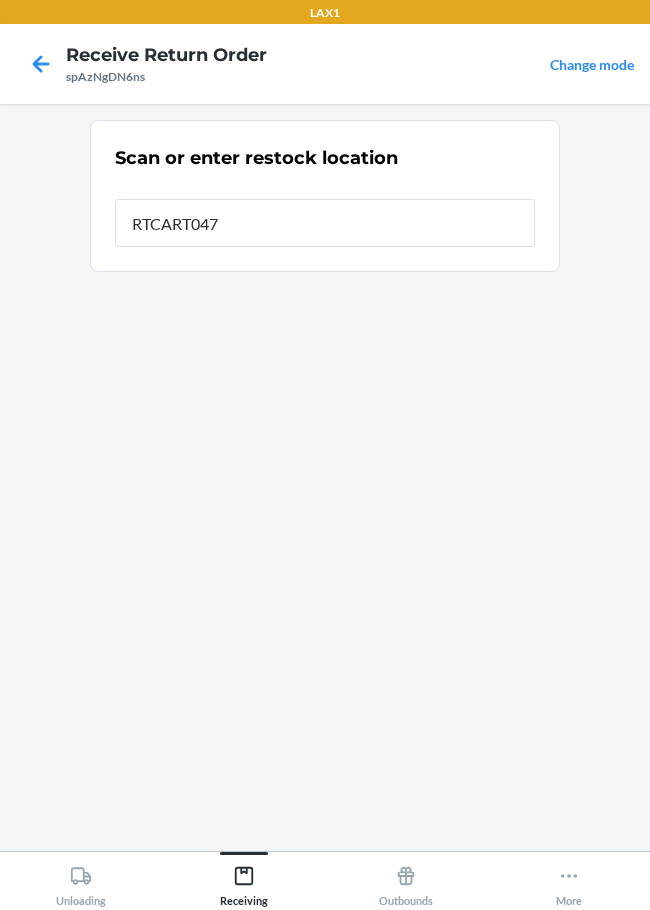 type on "RTCART047" 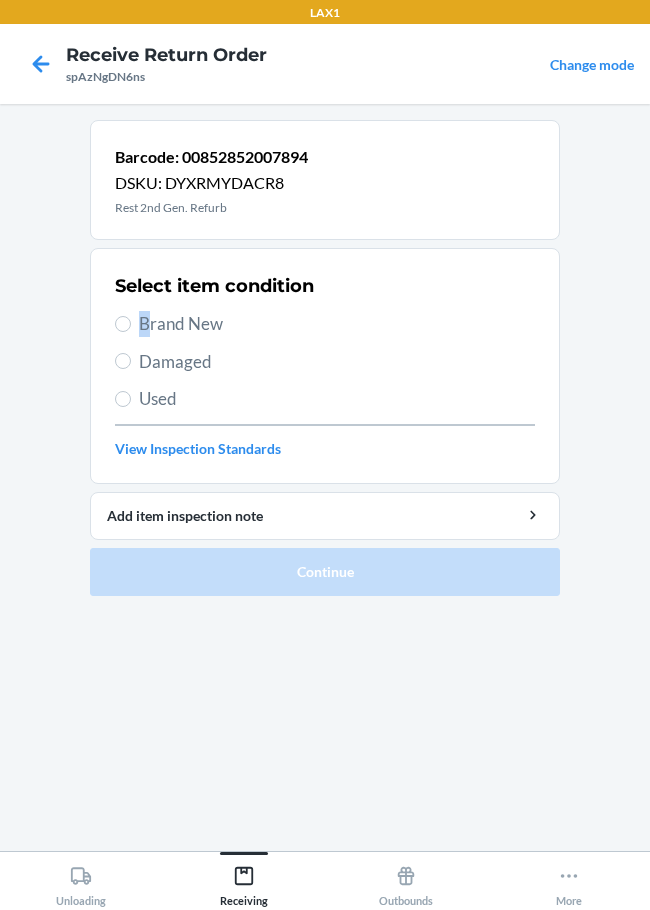 drag, startPoint x: 143, startPoint y: 333, endPoint x: 203, endPoint y: 452, distance: 133.2704 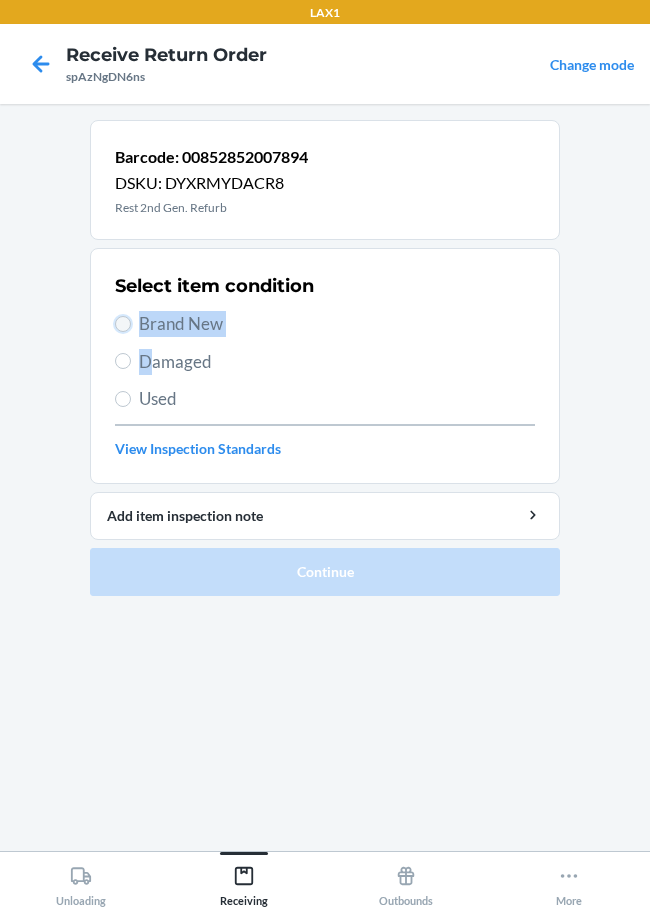 click on "Brand New" at bounding box center (123, 324) 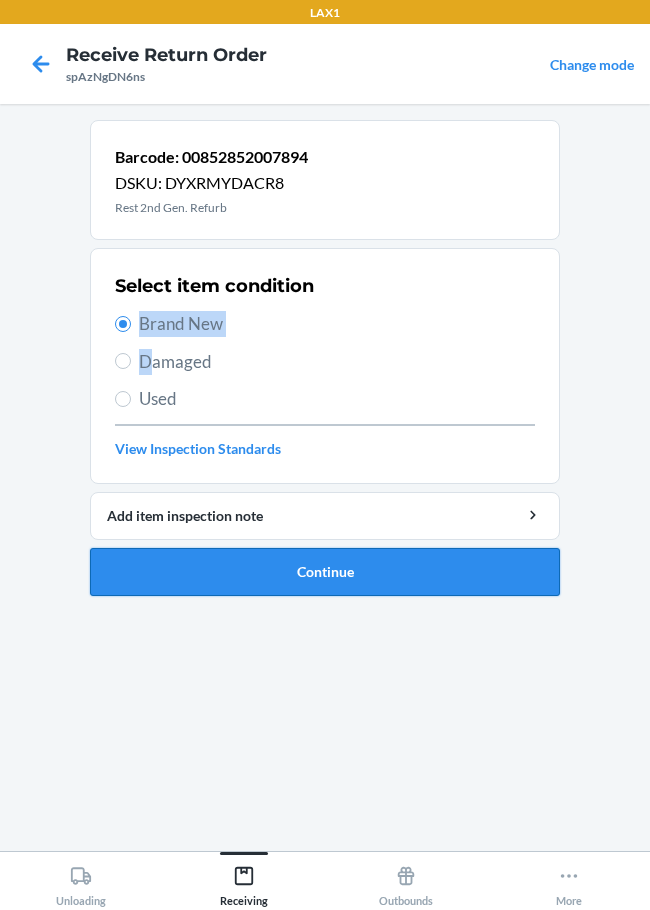 click on "Continue" at bounding box center [325, 572] 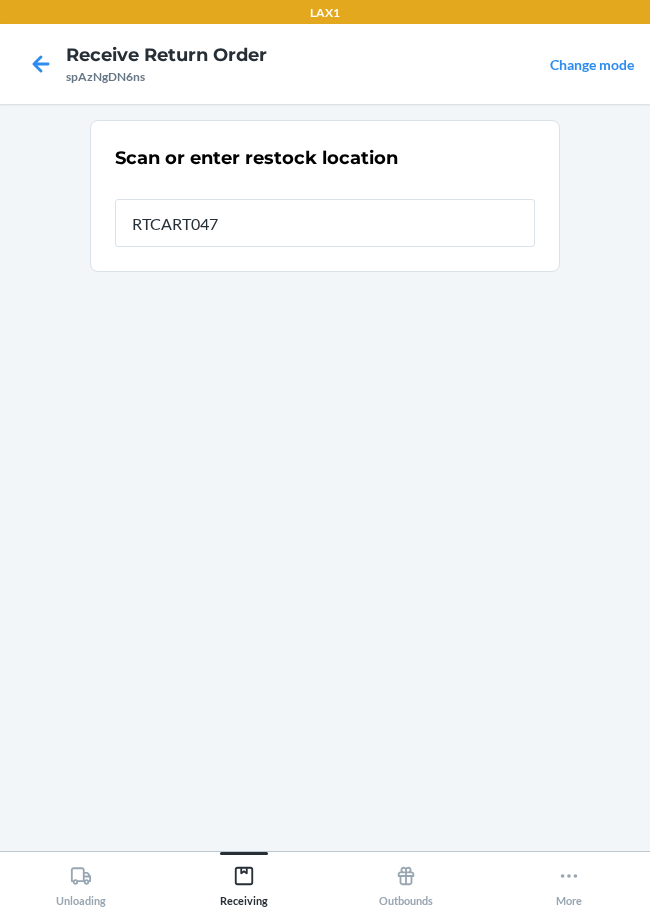type on "RTCART047" 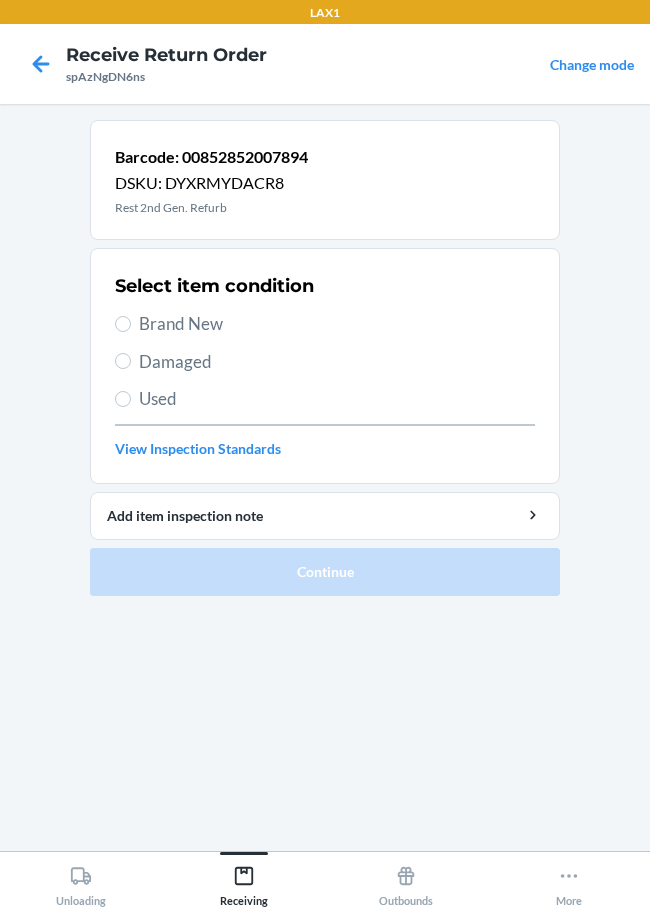 click on "Damaged" at bounding box center (325, 362) 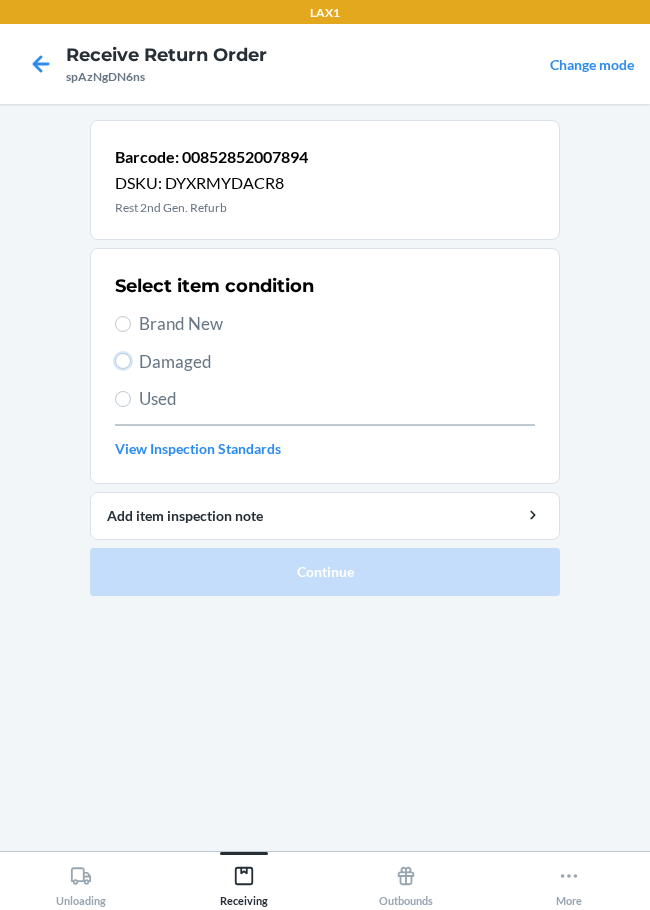 click on "Damaged" at bounding box center (123, 361) 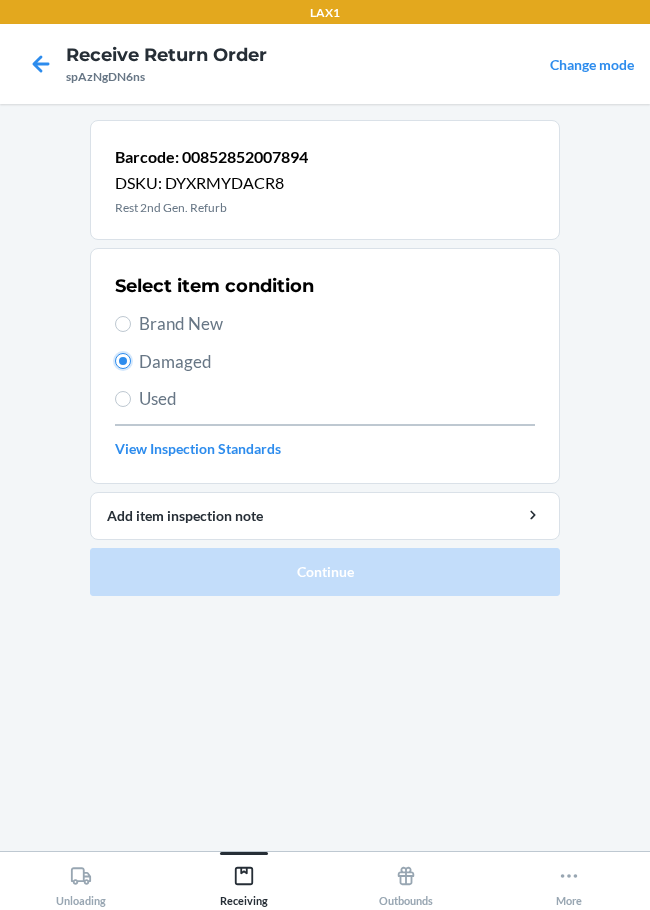 radio on "true" 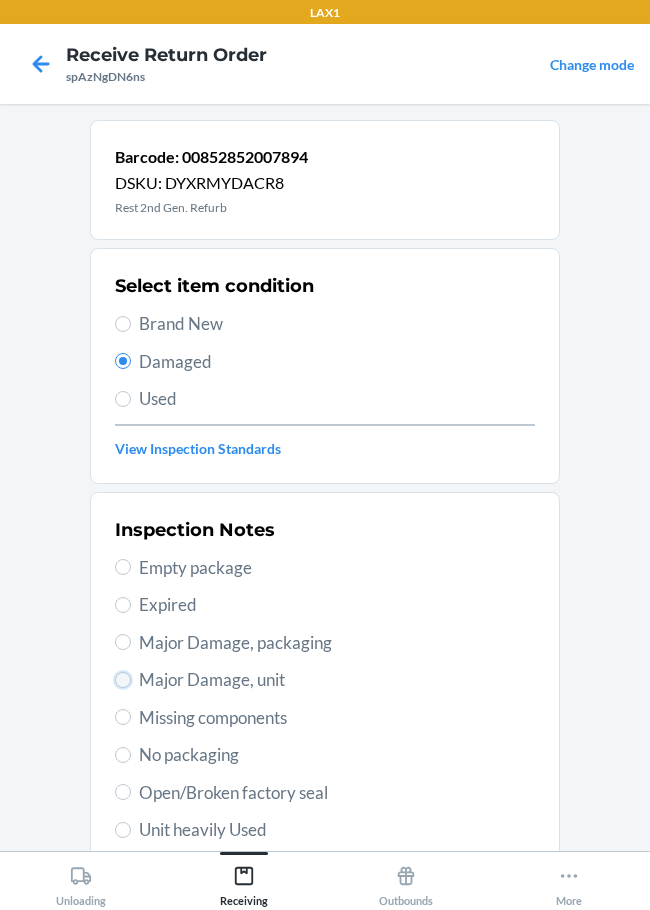 click on "Major Damage, unit" at bounding box center [123, 680] 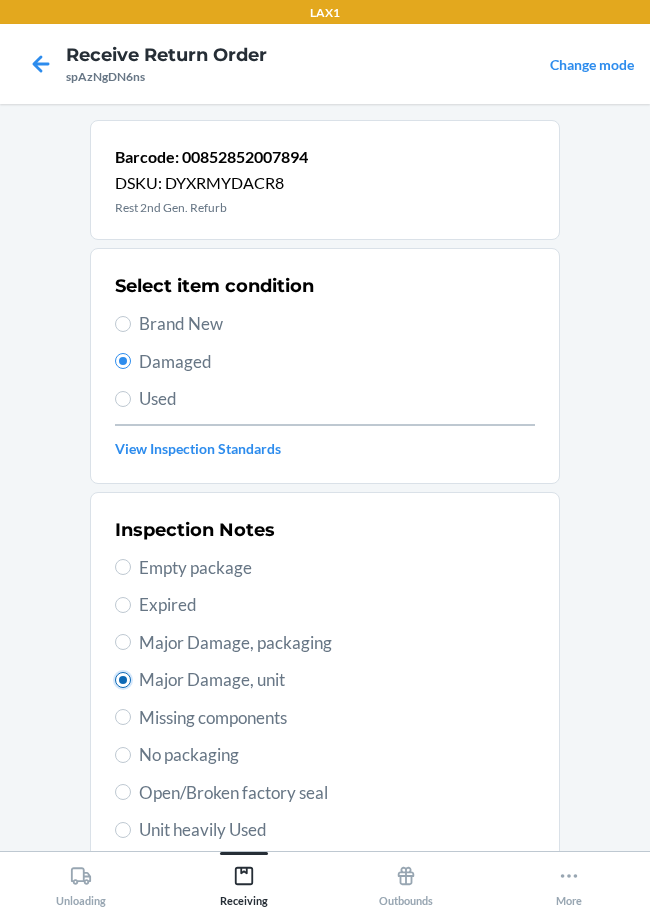 radio on "true" 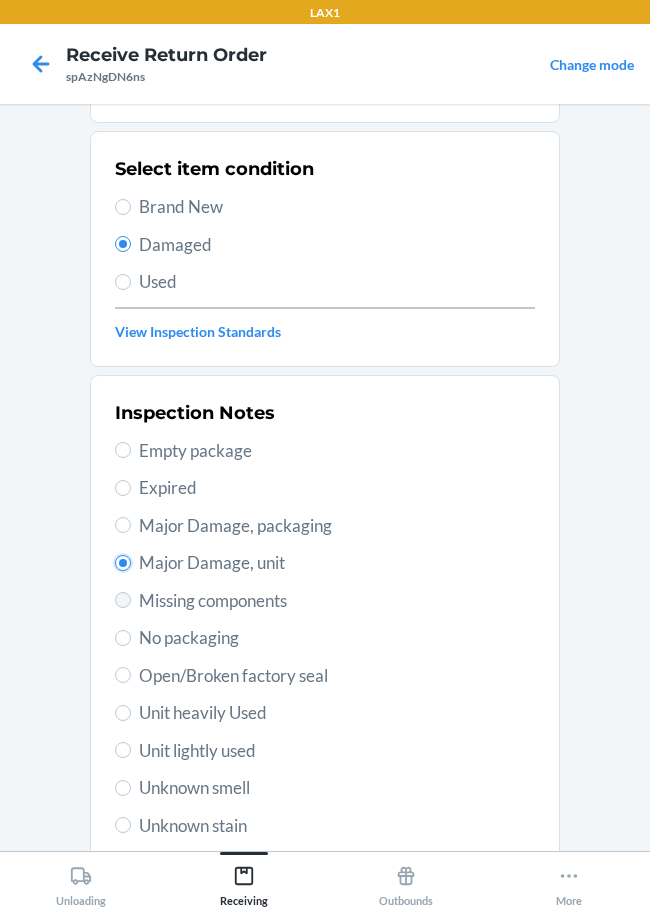 scroll, scrollTop: 295, scrollLeft: 0, axis: vertical 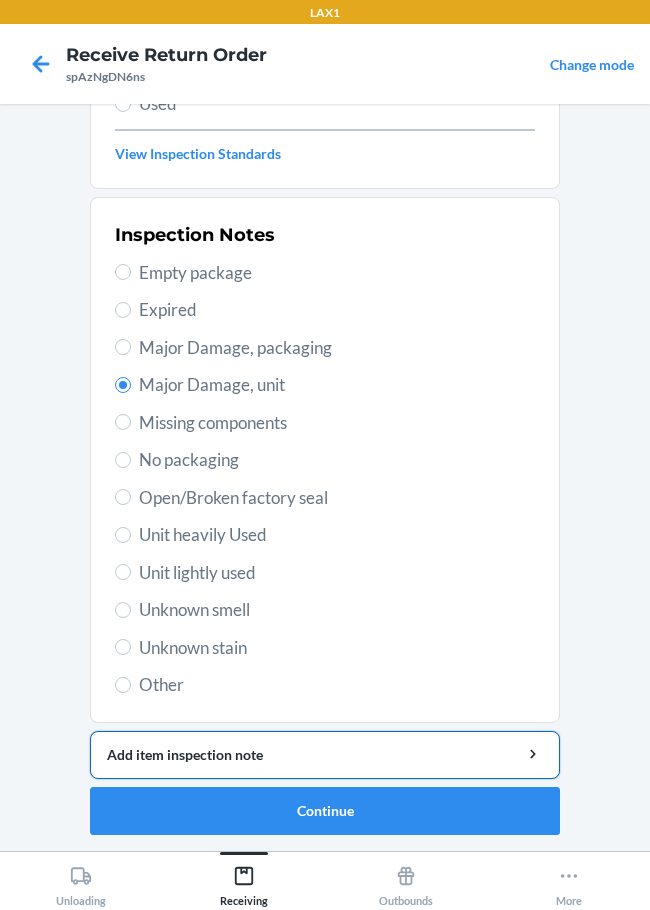 click on "Add item inspection note" at bounding box center [325, 754] 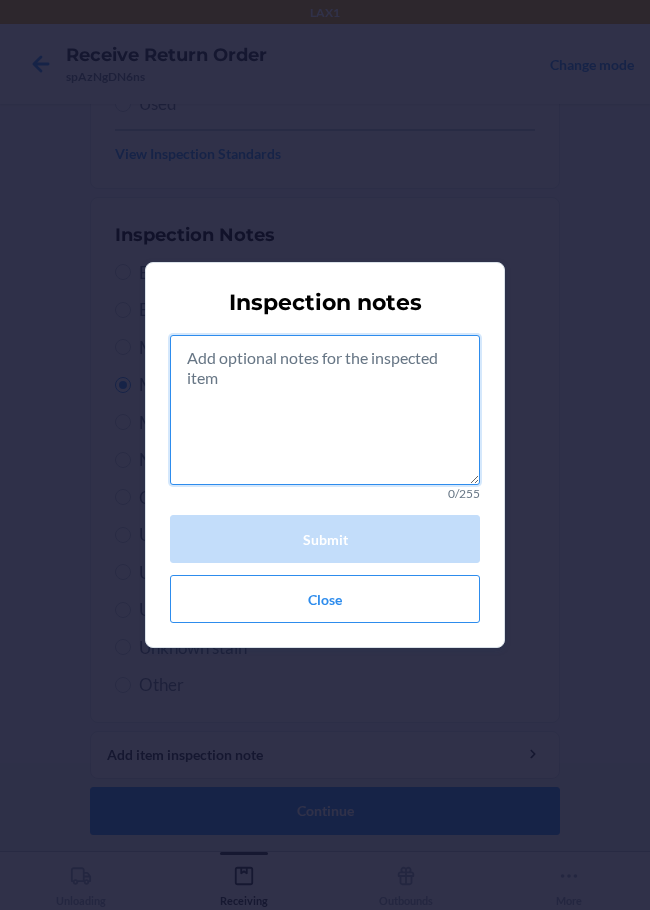 click at bounding box center [325, 410] 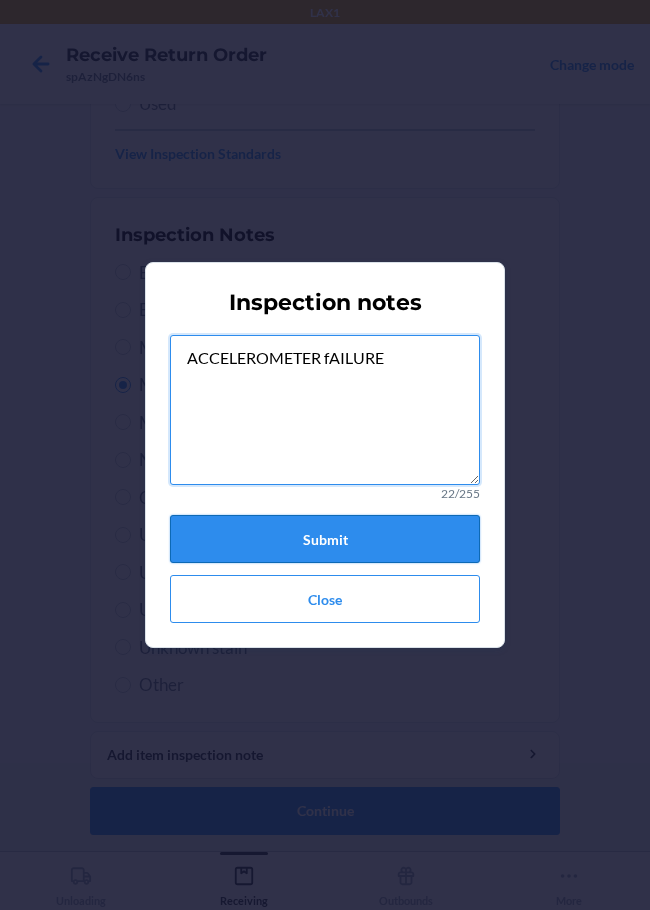 type on "ACCELEROMETER fAILURE" 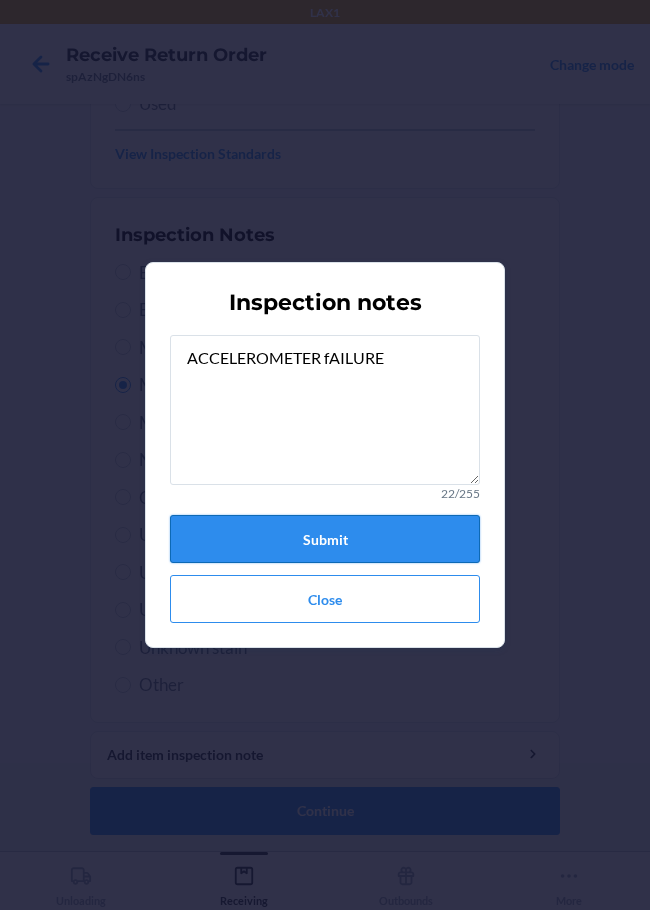 click on "Submit" at bounding box center (325, 539) 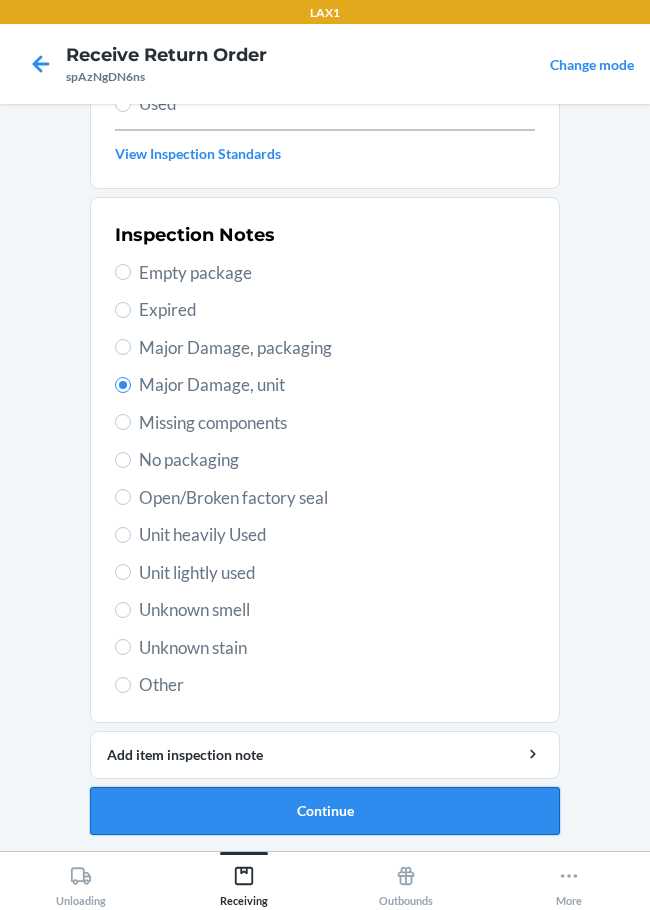 click on "Continue" at bounding box center [325, 811] 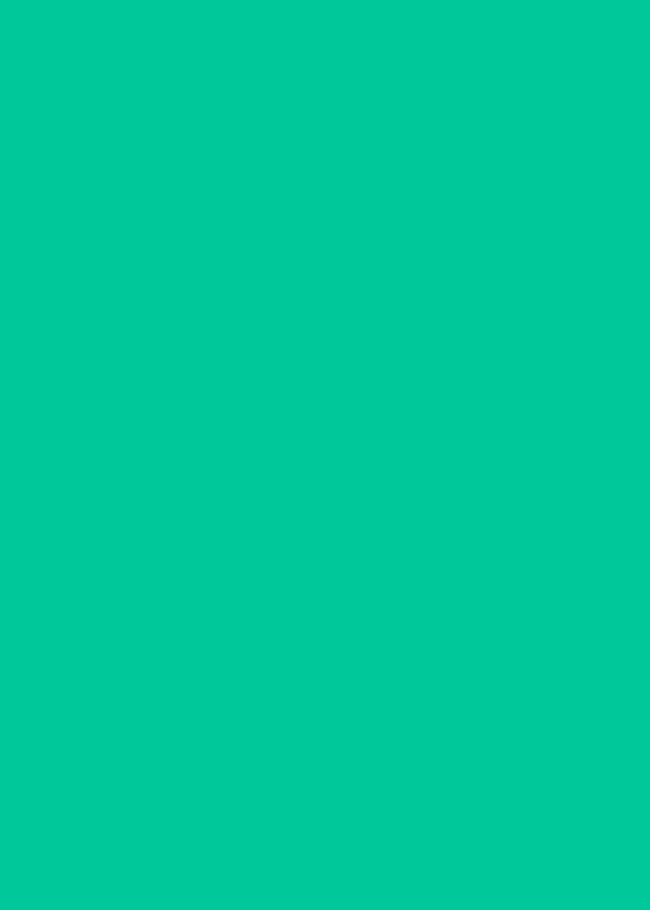 scroll, scrollTop: 130, scrollLeft: 0, axis: vertical 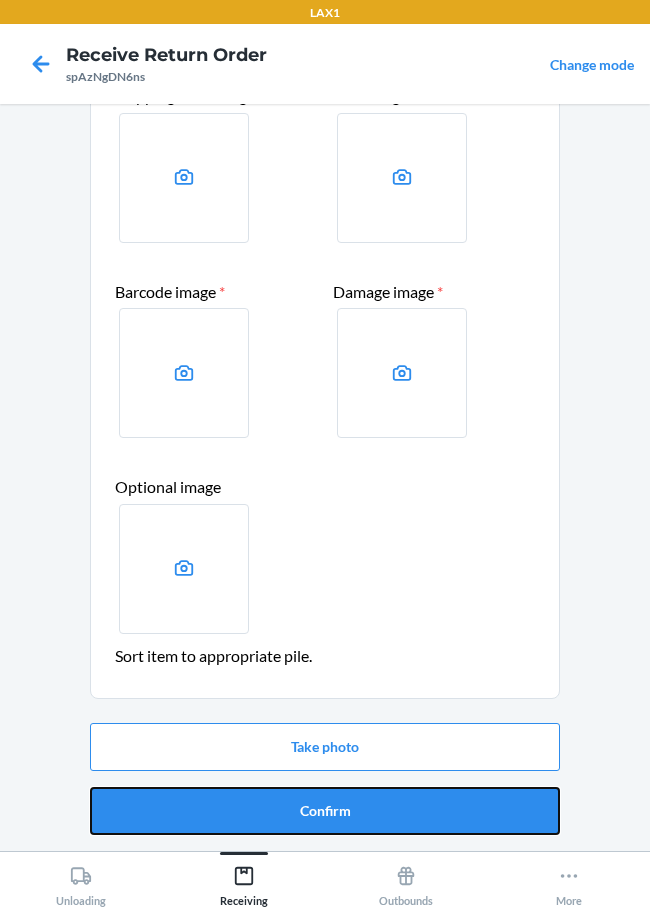click on "Confirm" at bounding box center (325, 811) 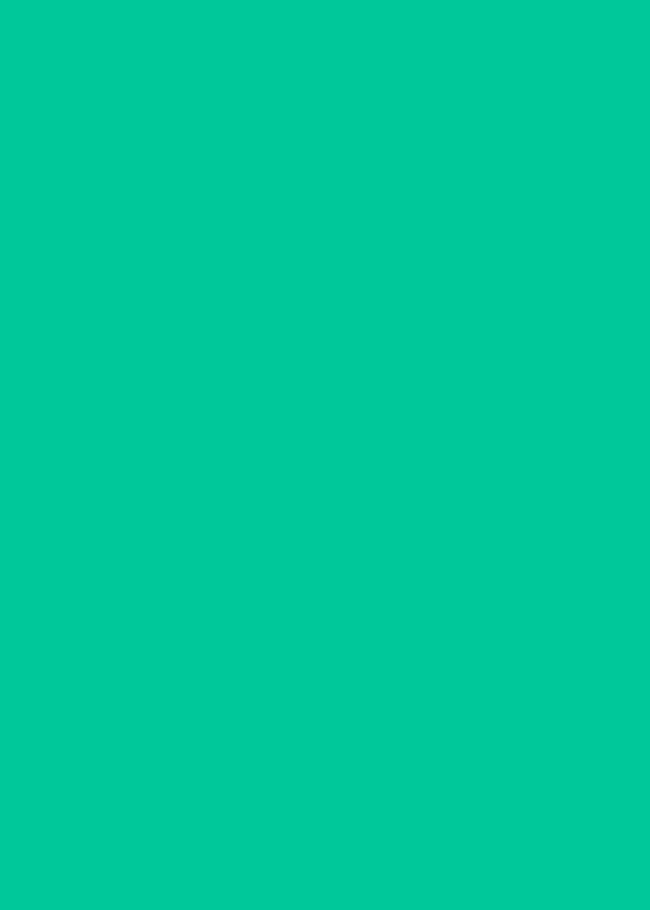 scroll, scrollTop: 0, scrollLeft: 0, axis: both 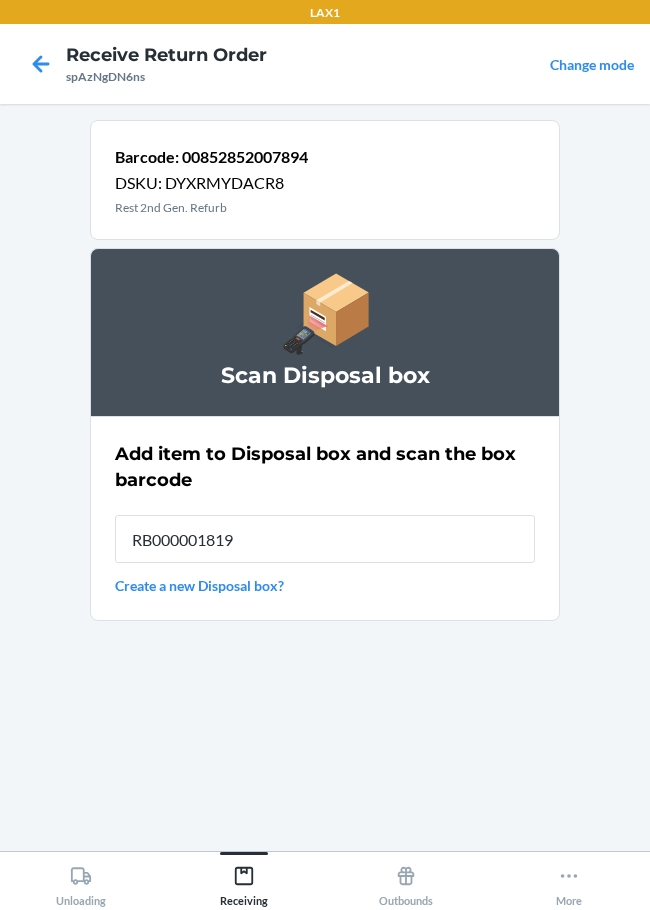 type on "RB000001819" 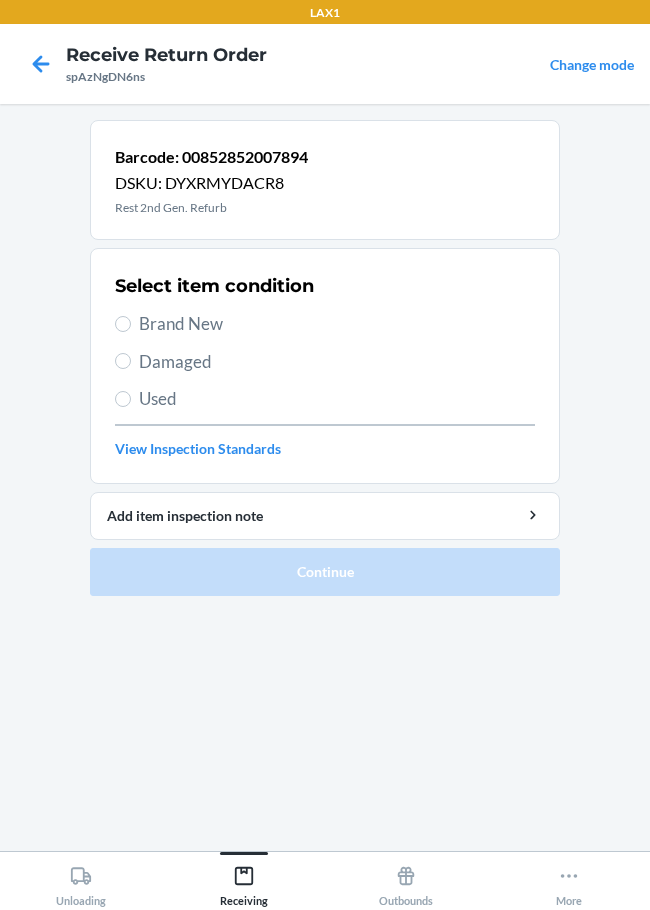 click on "Damaged" at bounding box center (337, 362) 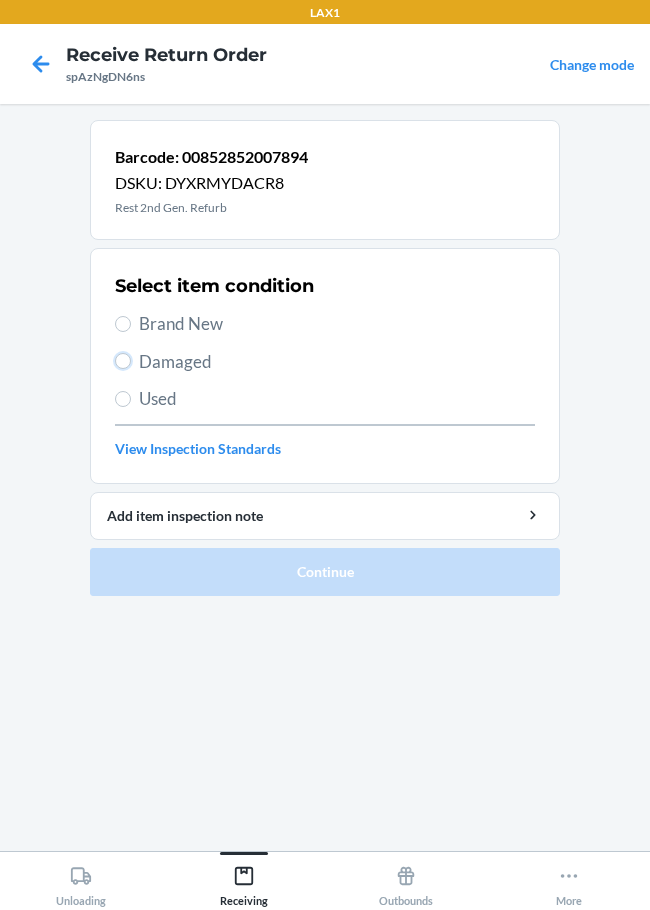 click on "Damaged" at bounding box center (123, 361) 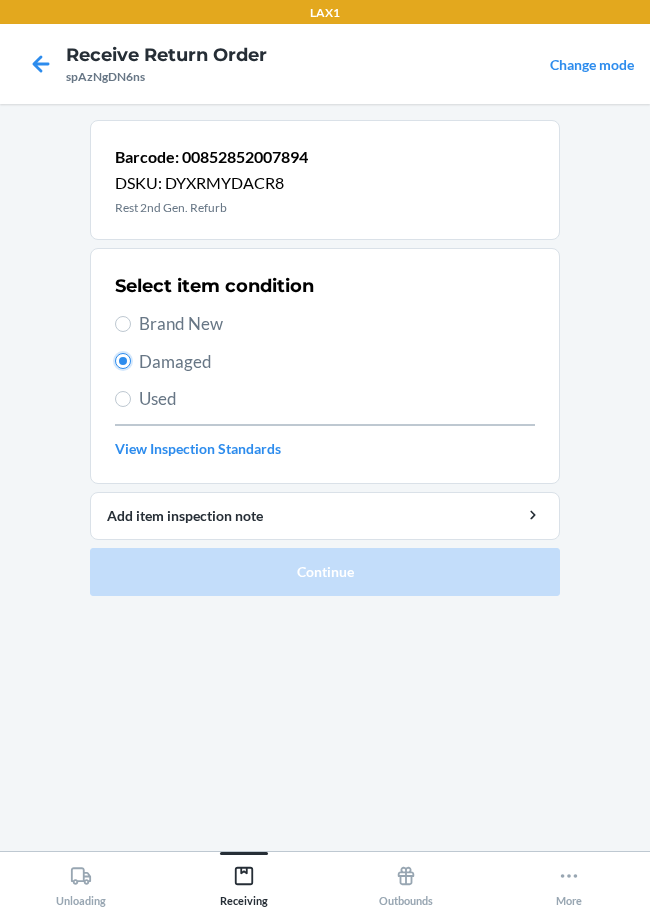 radio on "true" 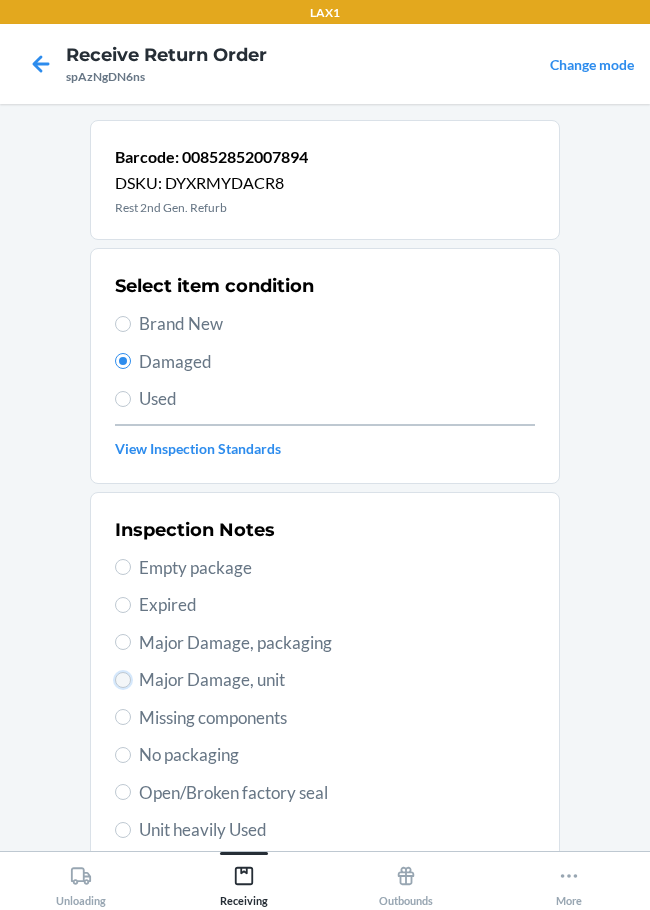 click on "Major Damage, unit" at bounding box center (123, 680) 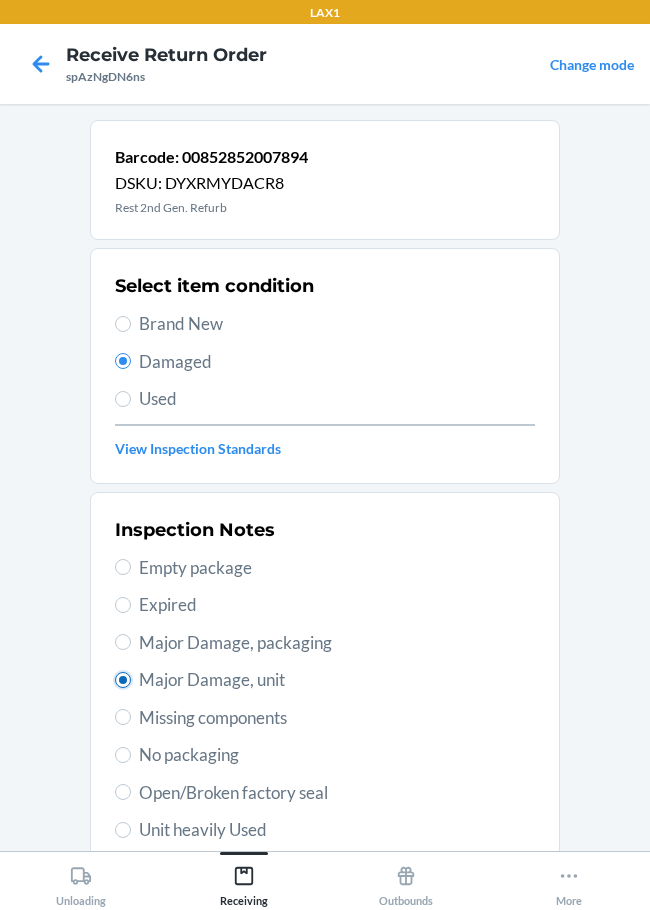 radio on "true" 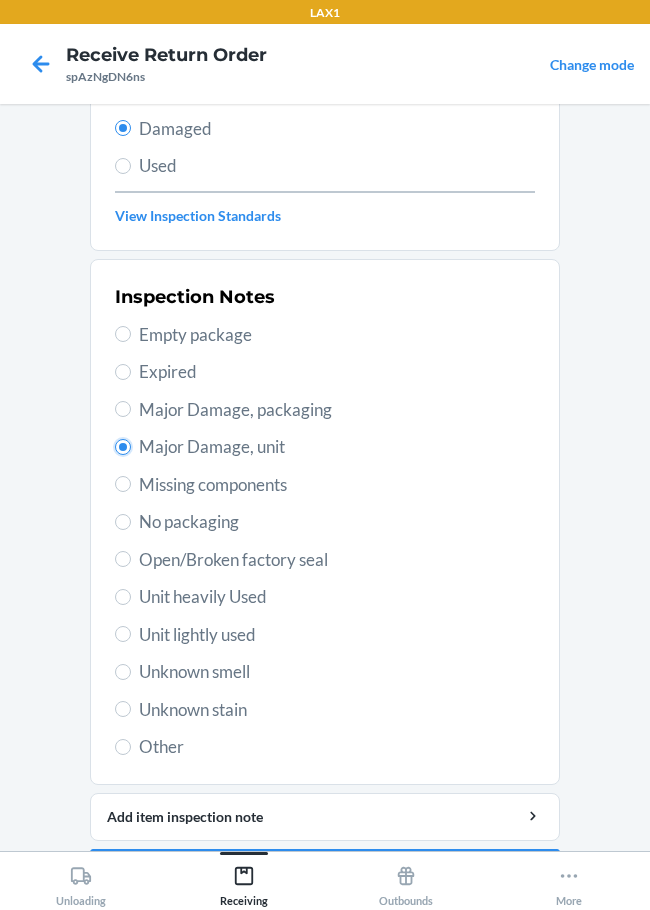 scroll, scrollTop: 295, scrollLeft: 0, axis: vertical 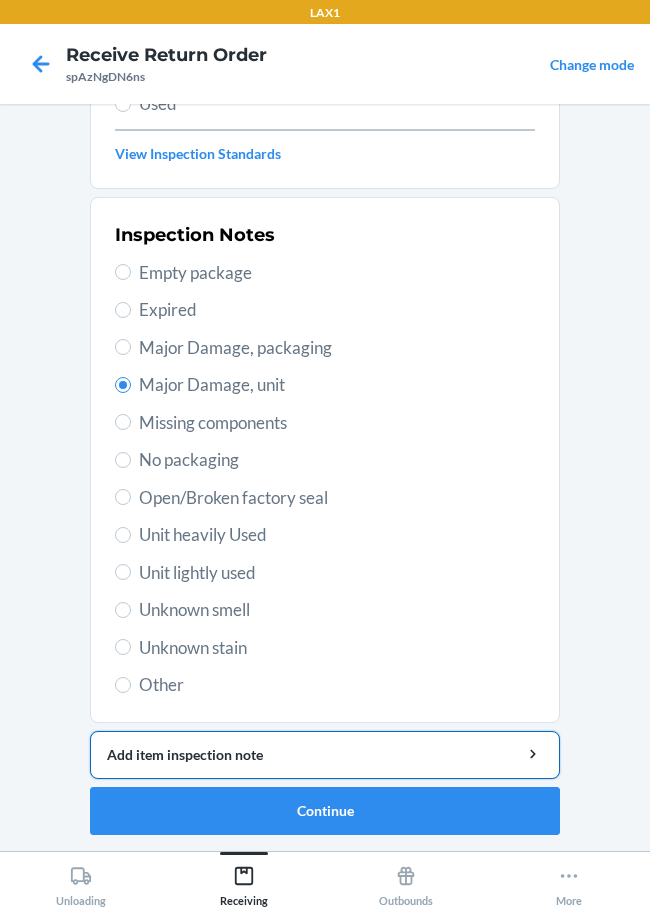 click on "Add item inspection note" at bounding box center (325, 754) 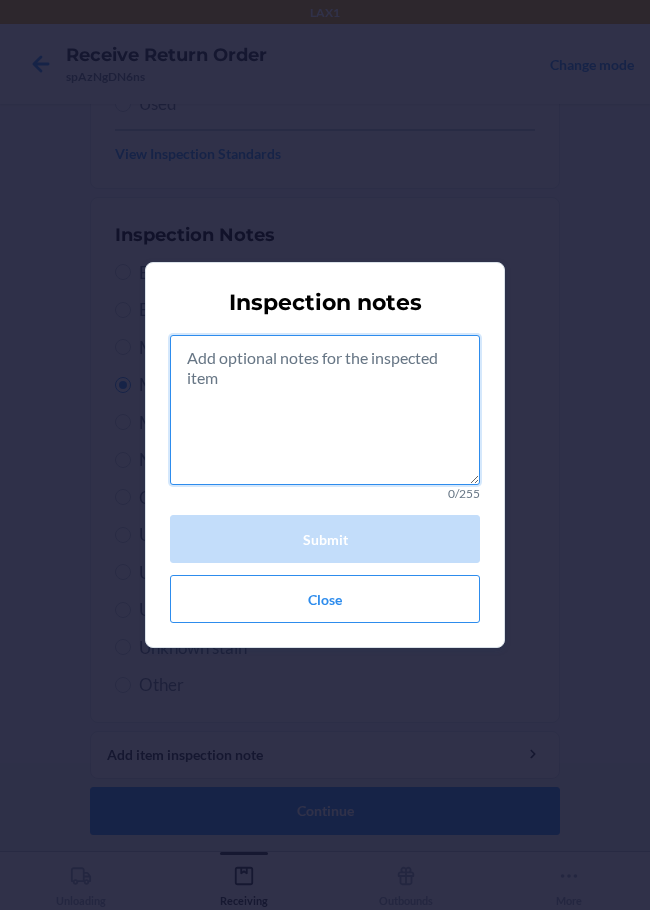 click at bounding box center [325, 410] 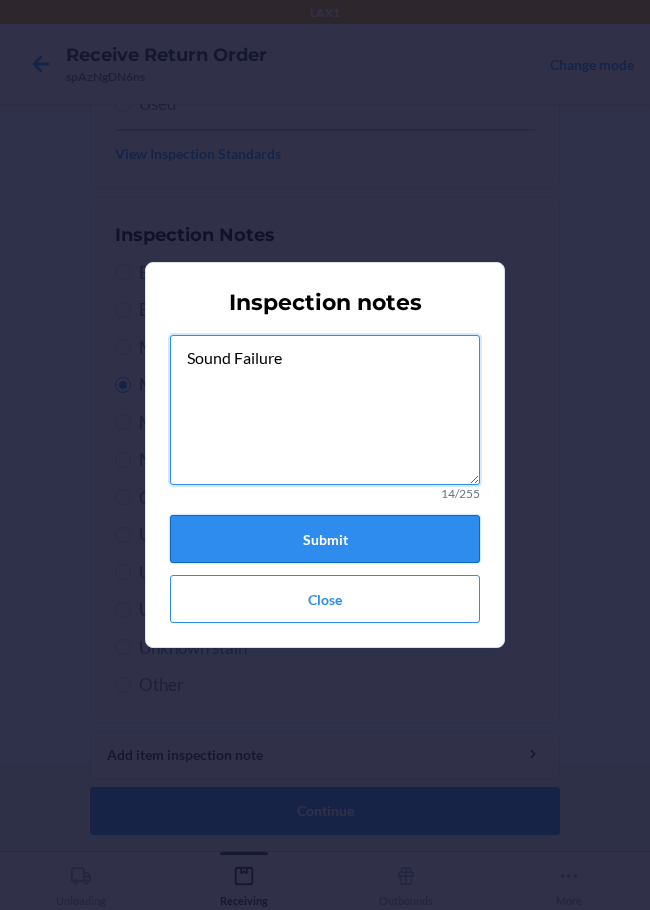 type on "Sound Failure" 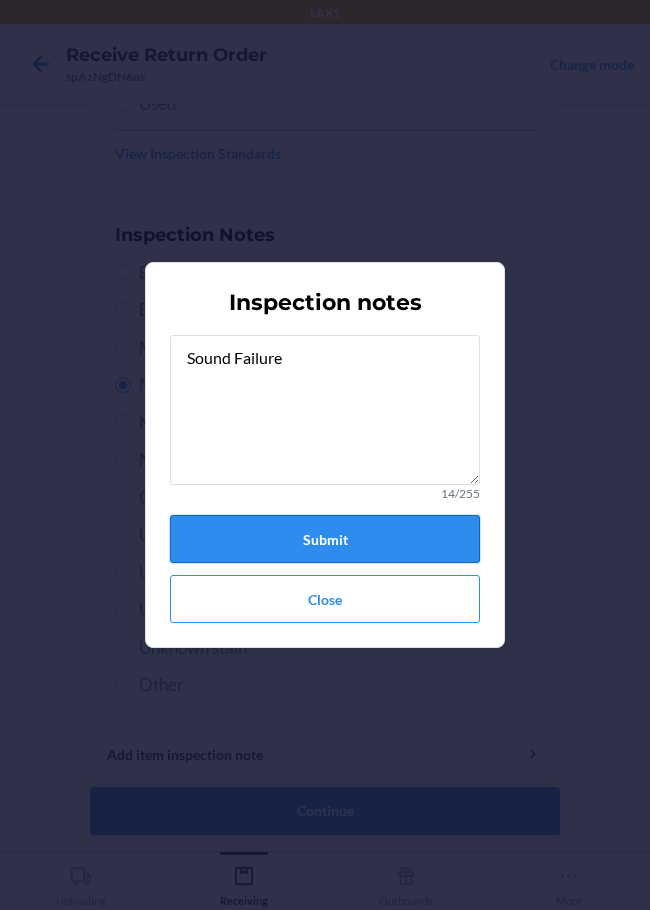 click on "Submit" at bounding box center [325, 539] 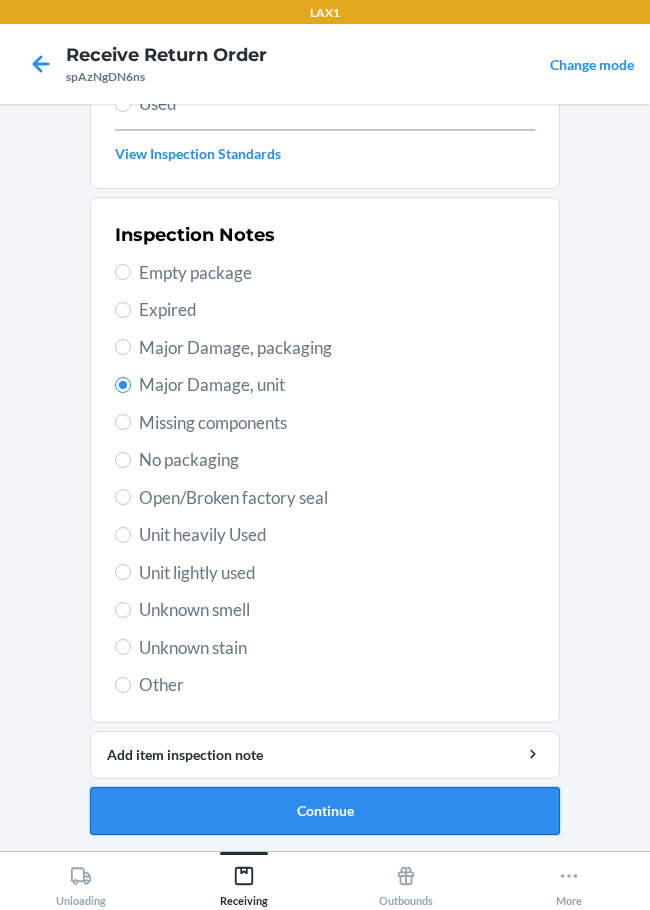 click on "Continue" at bounding box center (325, 811) 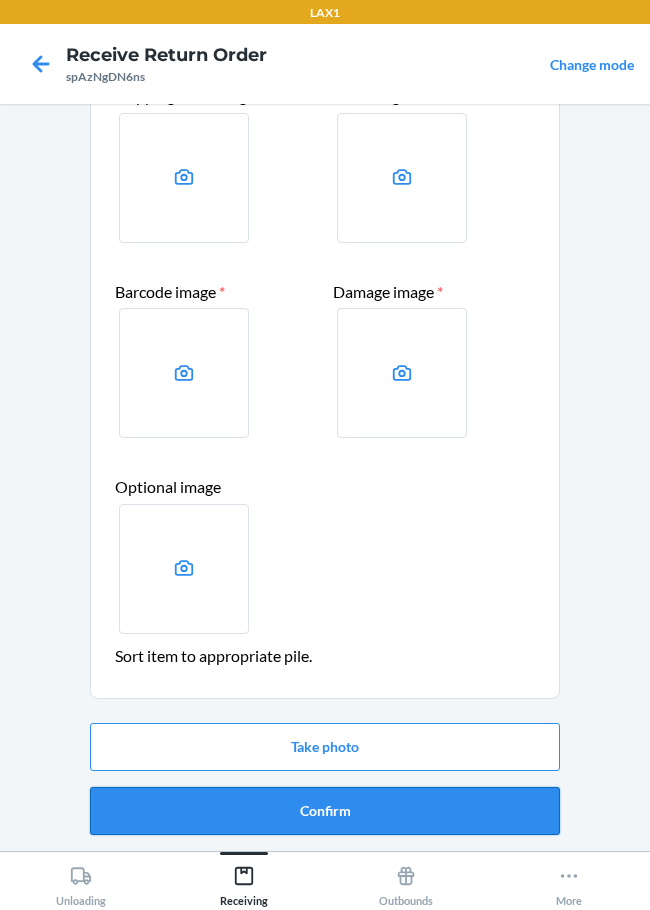 click on "Confirm" at bounding box center [325, 811] 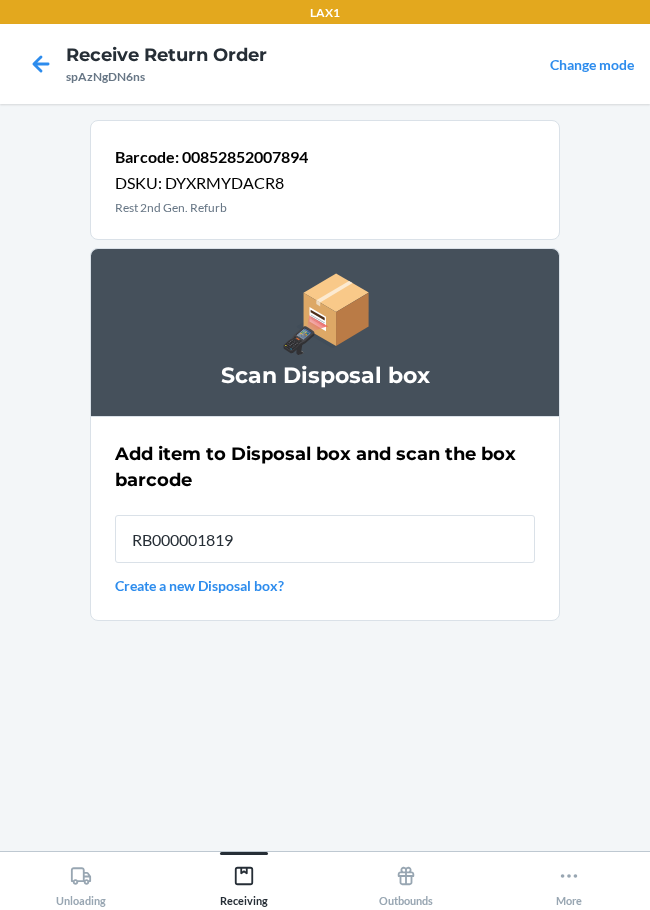 type on "RB000001819" 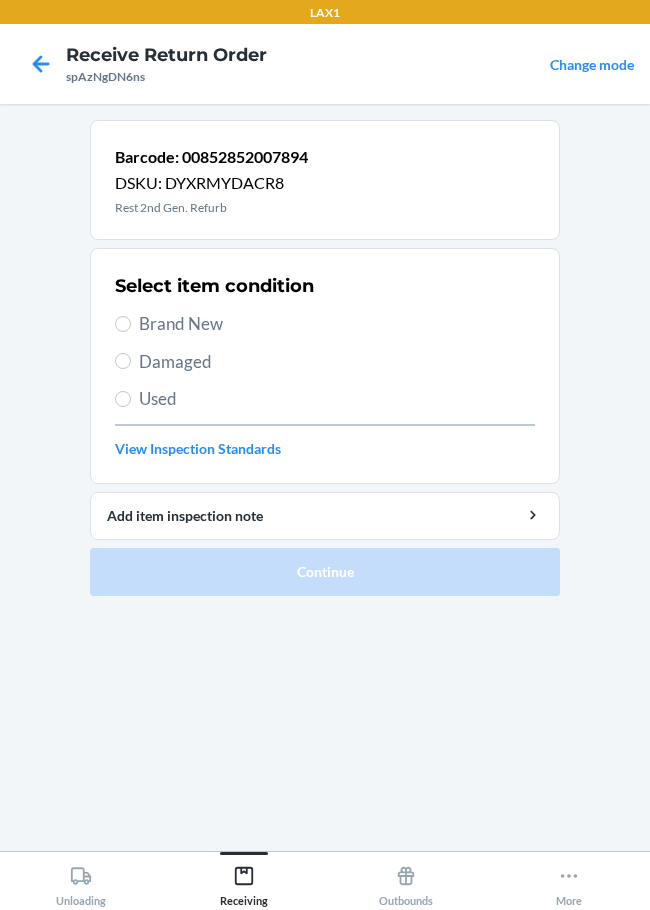 click on "Damaged" at bounding box center (337, 362) 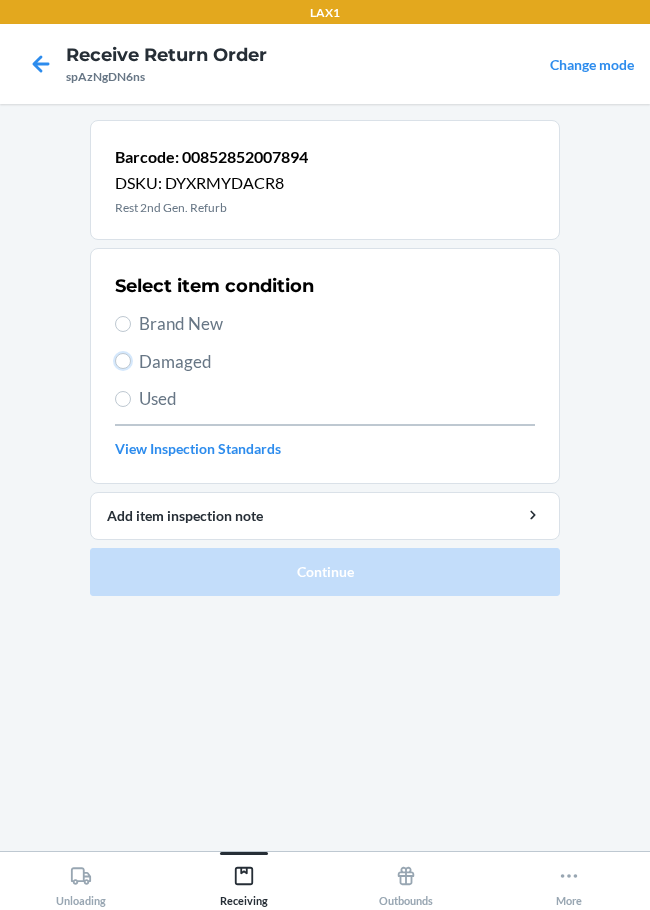 click on "Damaged" at bounding box center [123, 361] 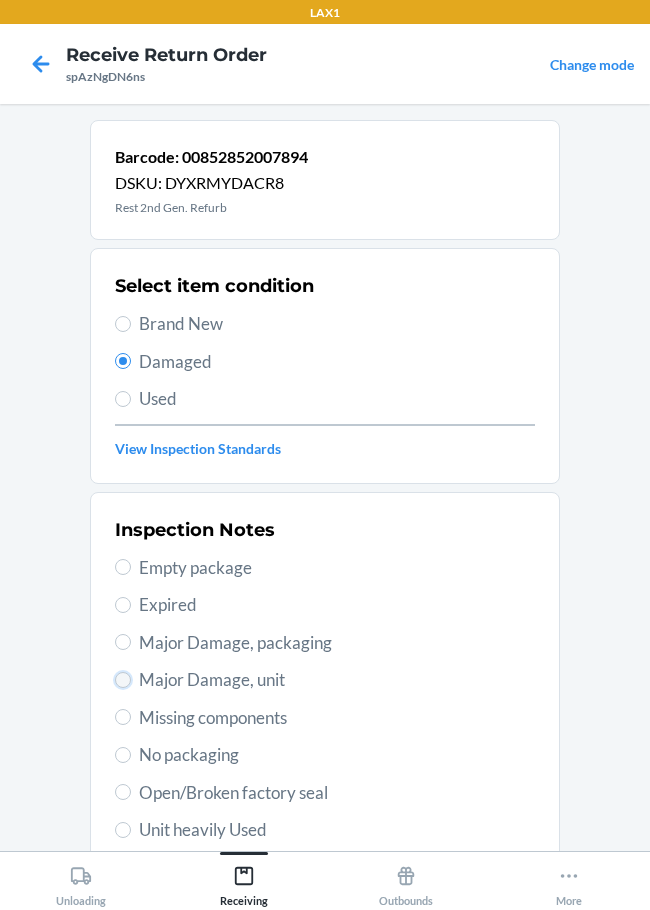 click on "Major Damage, unit" at bounding box center (123, 680) 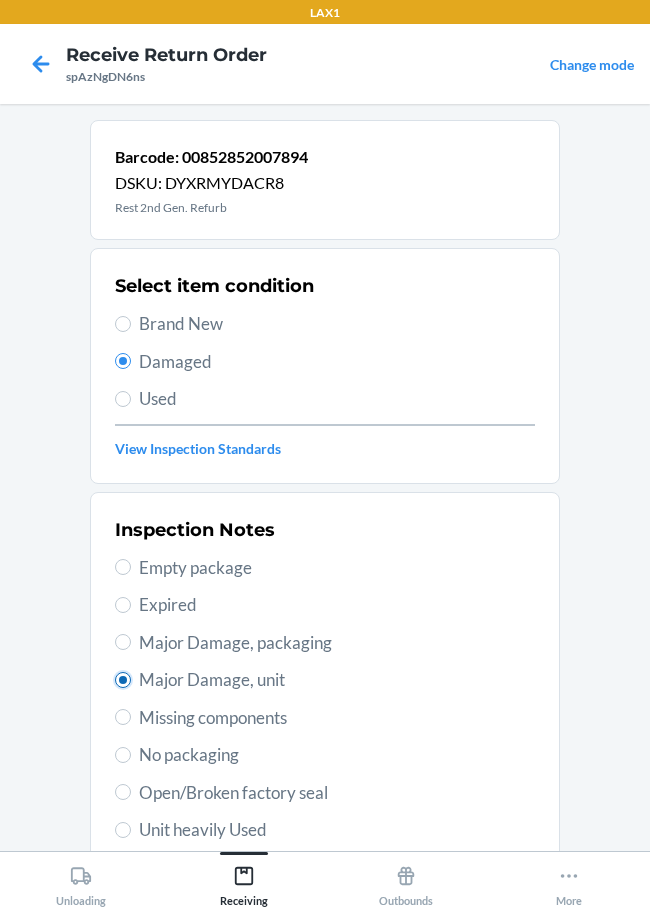 radio on "true" 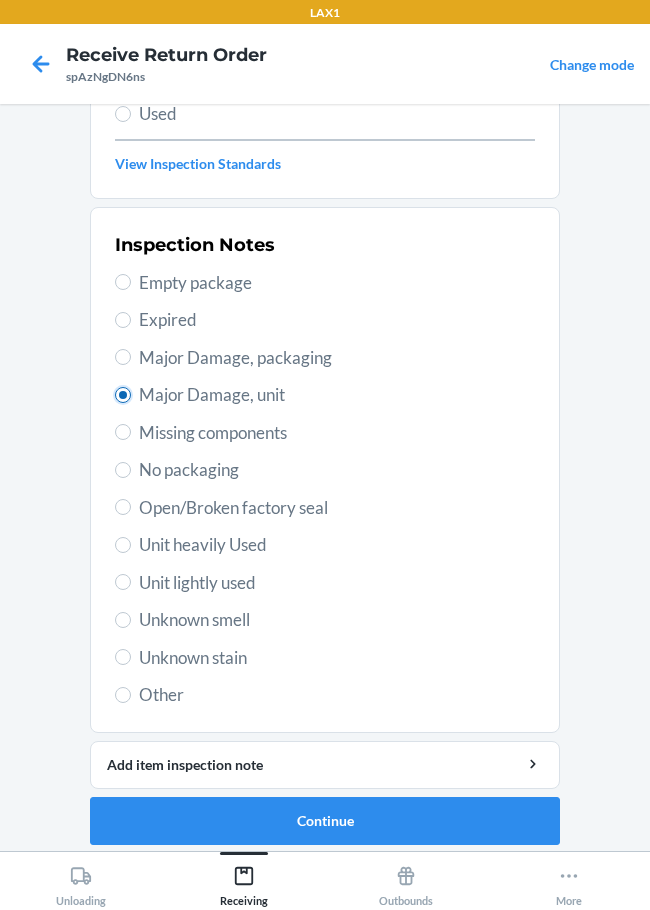 scroll, scrollTop: 295, scrollLeft: 0, axis: vertical 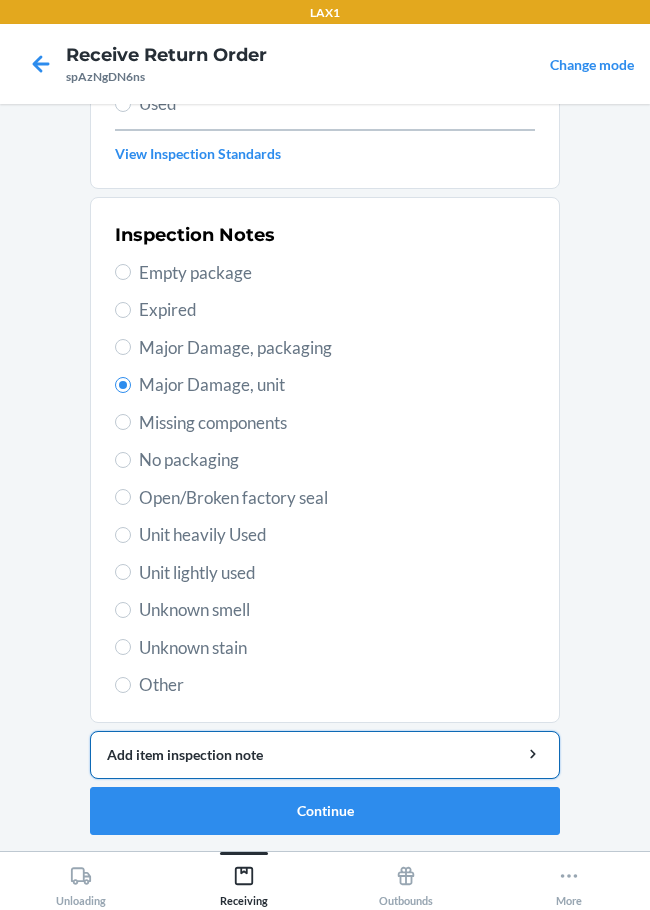 click on "Add item inspection note" at bounding box center [325, 754] 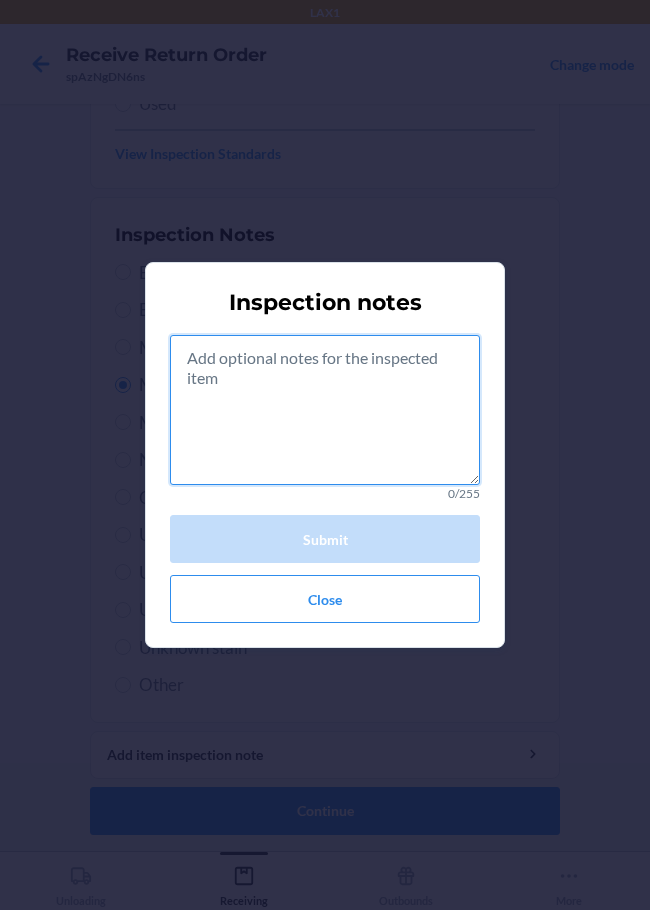 click at bounding box center [325, 410] 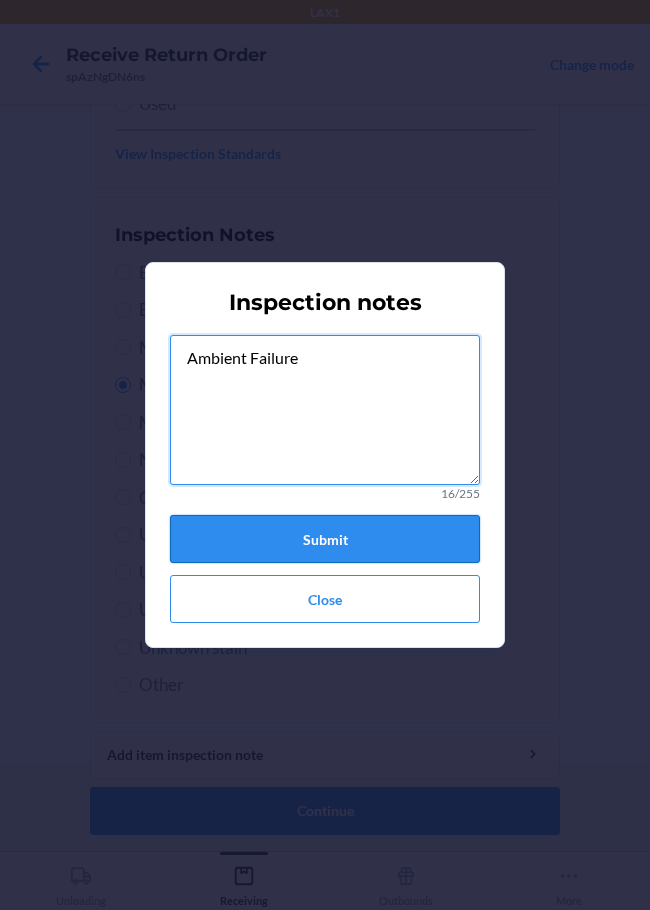 type on "Ambient Failure" 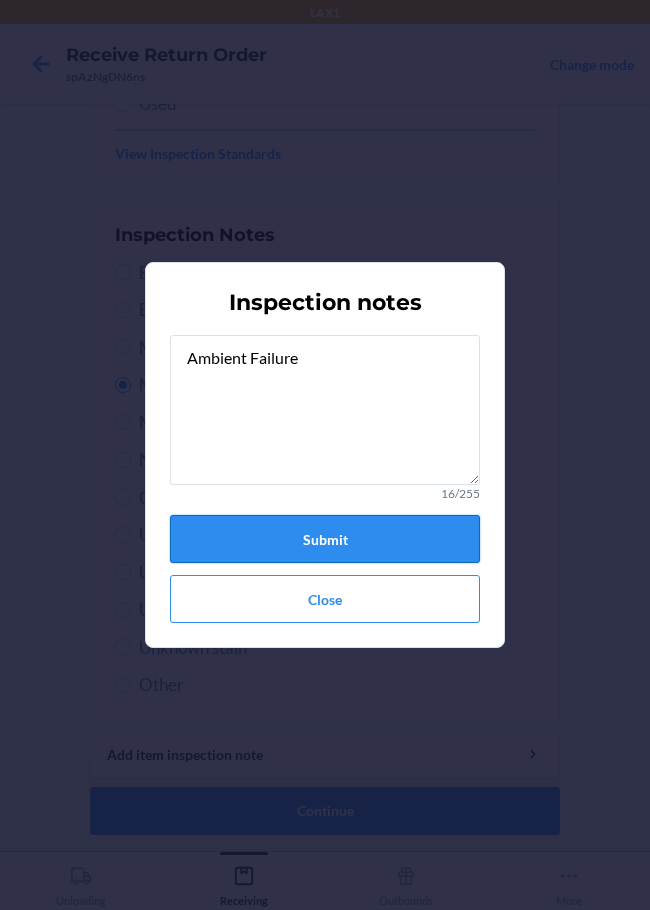 click on "Submit" at bounding box center [325, 539] 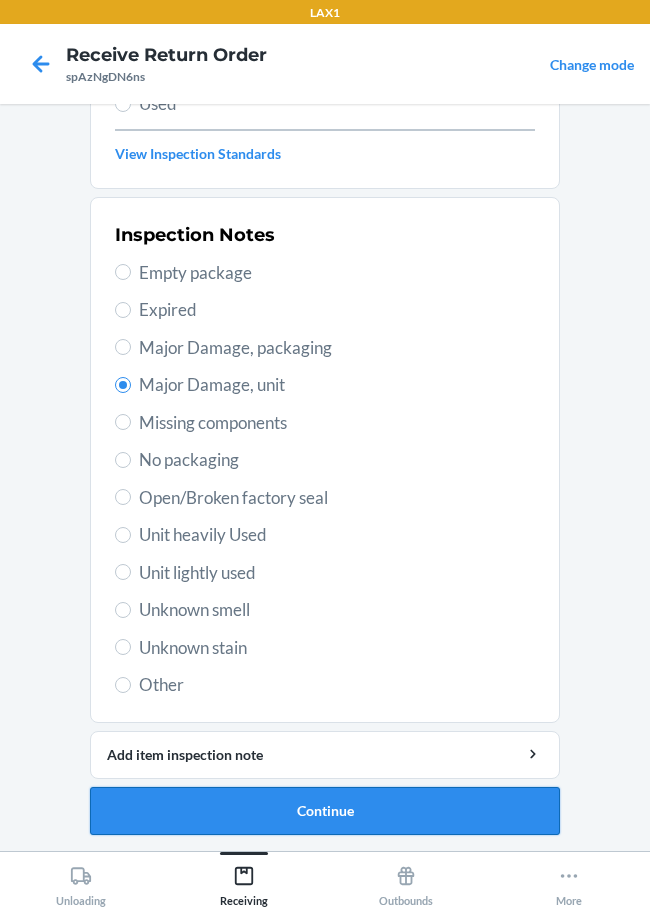 click on "Continue" at bounding box center [325, 811] 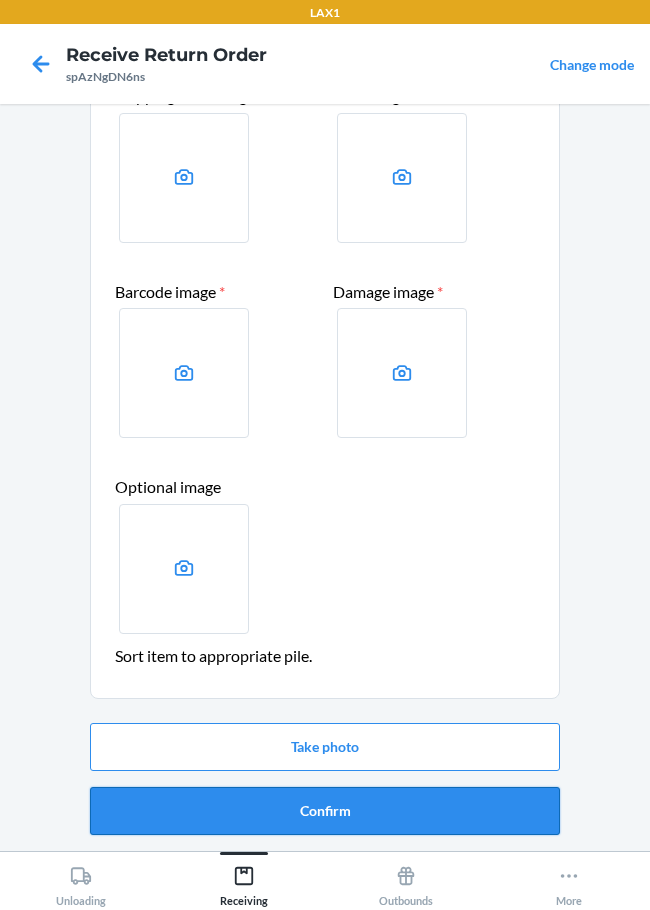 click on "Confirm" at bounding box center (325, 811) 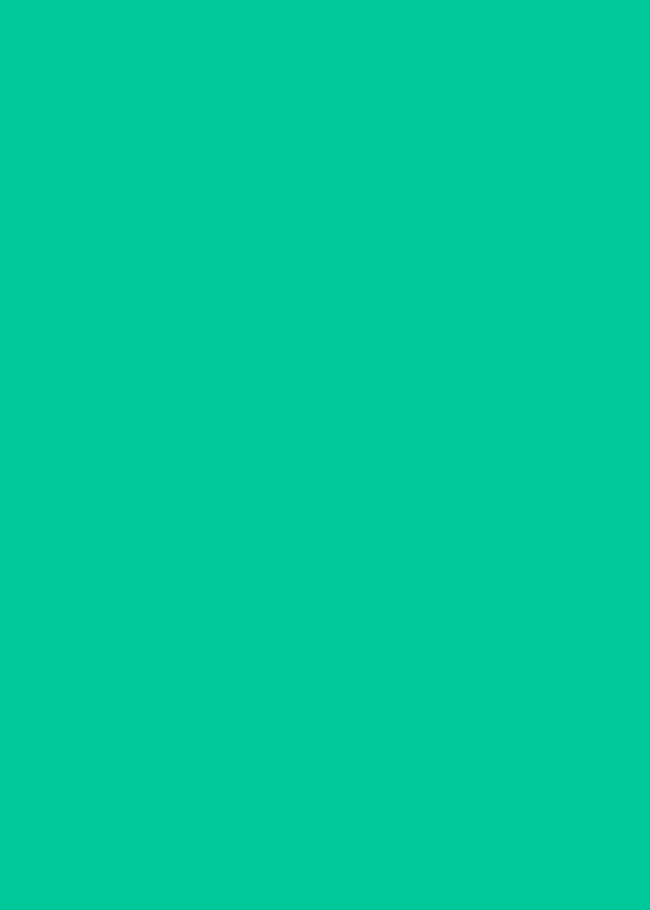 scroll, scrollTop: 0, scrollLeft: 0, axis: both 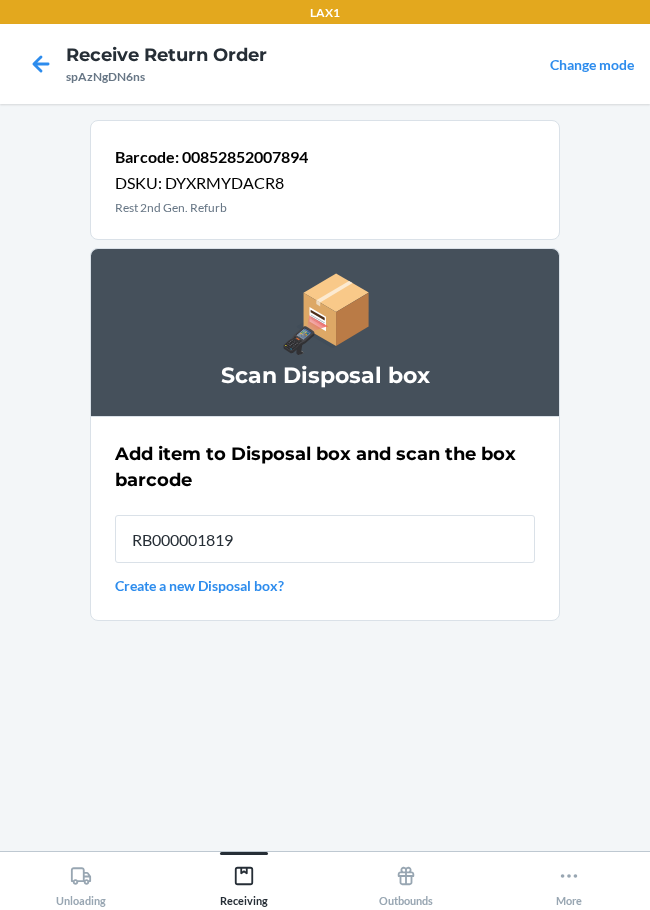 type on "RB000001819" 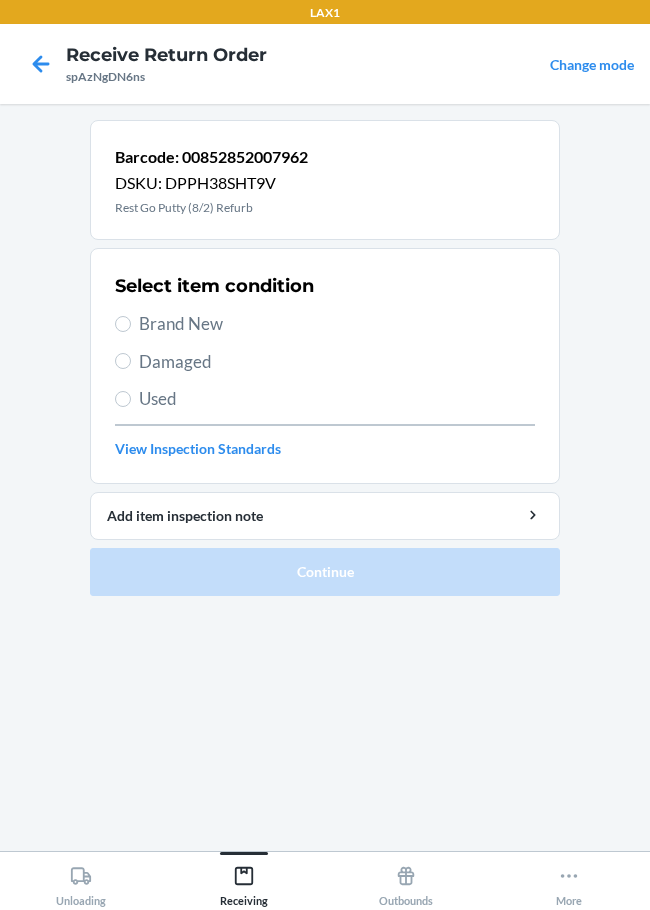 click on "Damaged" at bounding box center (325, 362) 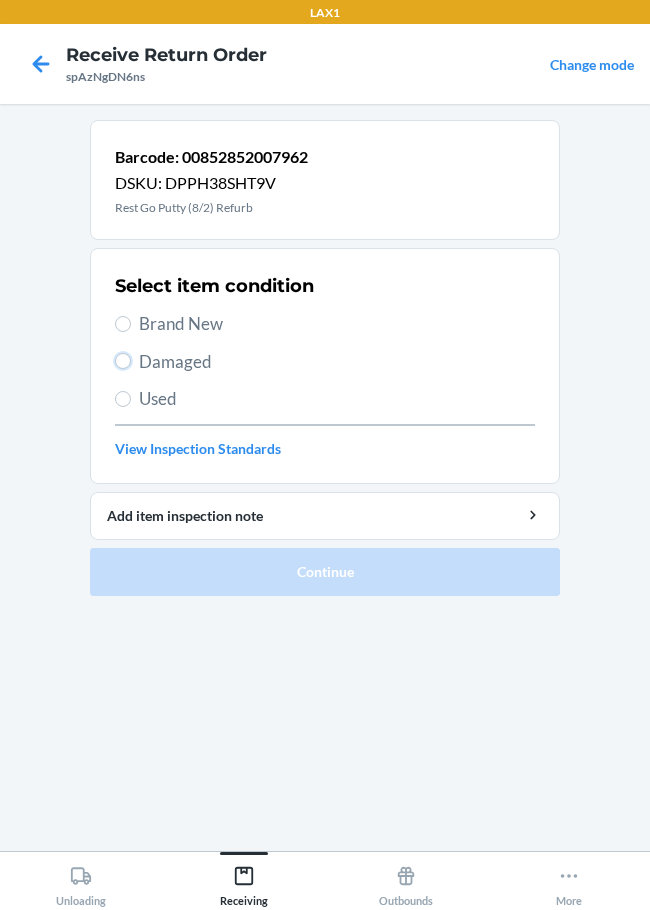 click on "Damaged" at bounding box center [123, 361] 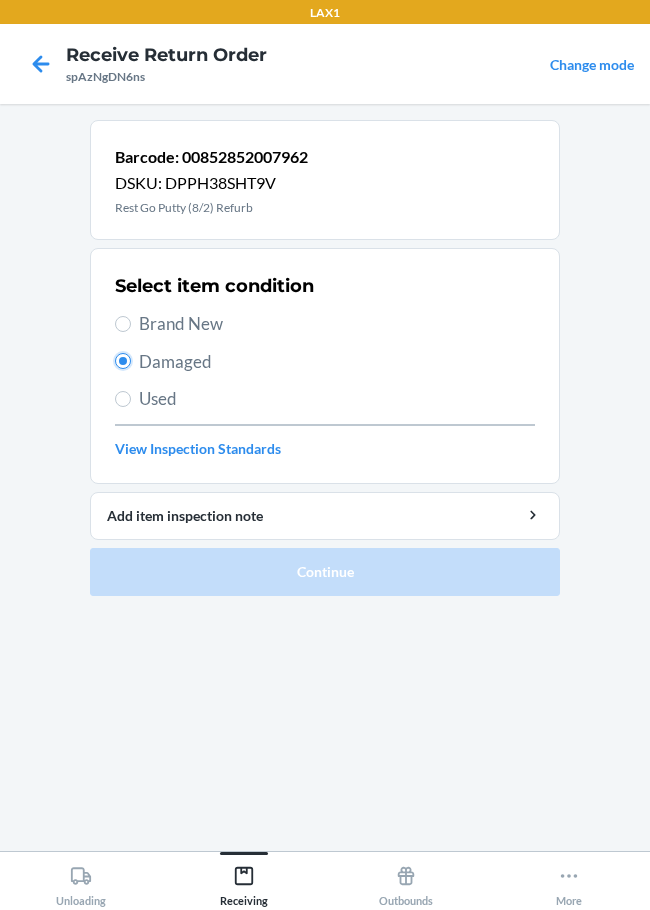 radio on "true" 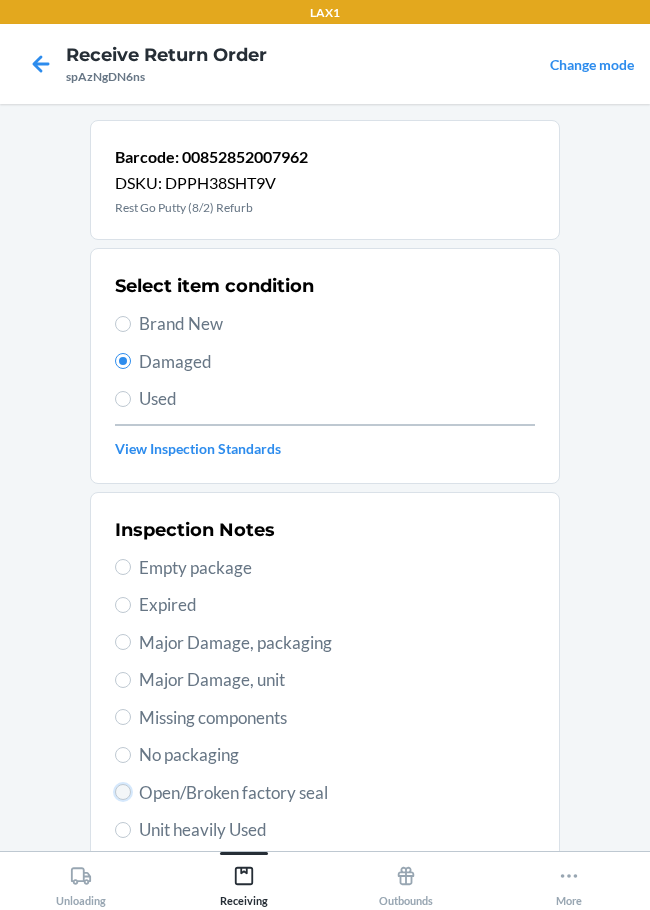 click on "Open/Broken factory seal" at bounding box center [123, 792] 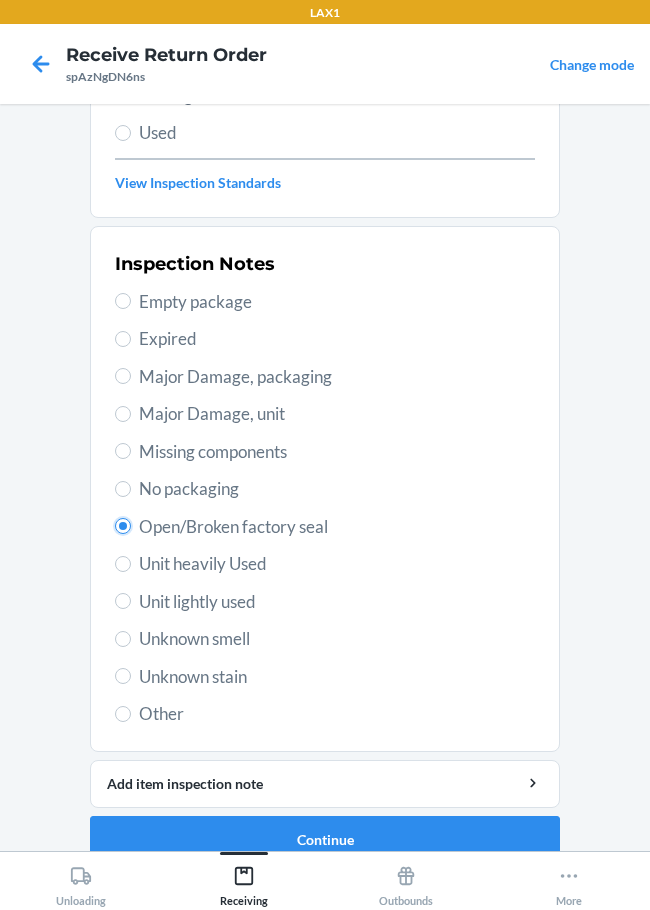 scroll, scrollTop: 295, scrollLeft: 0, axis: vertical 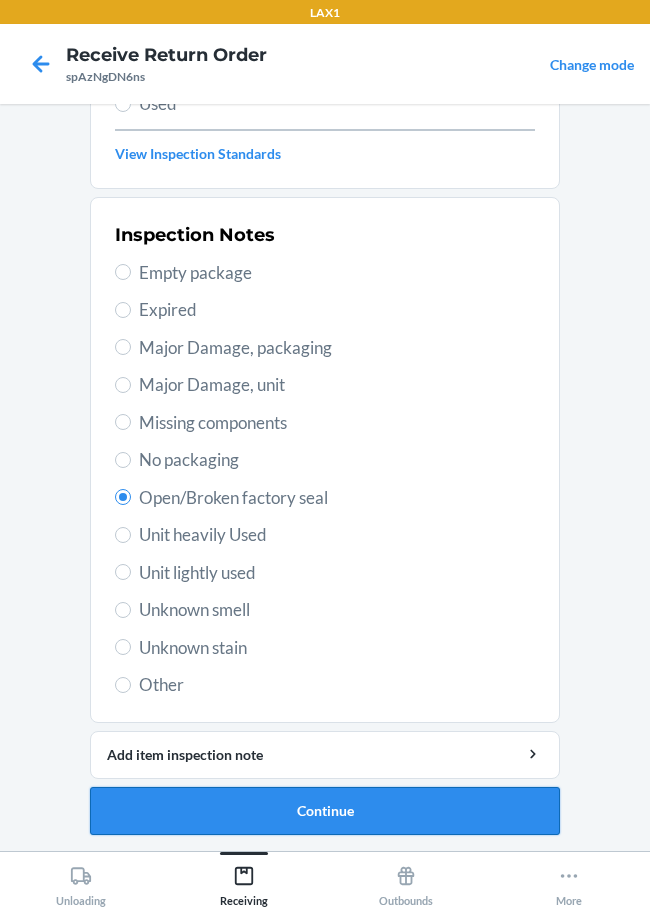 click on "Continue" at bounding box center (325, 811) 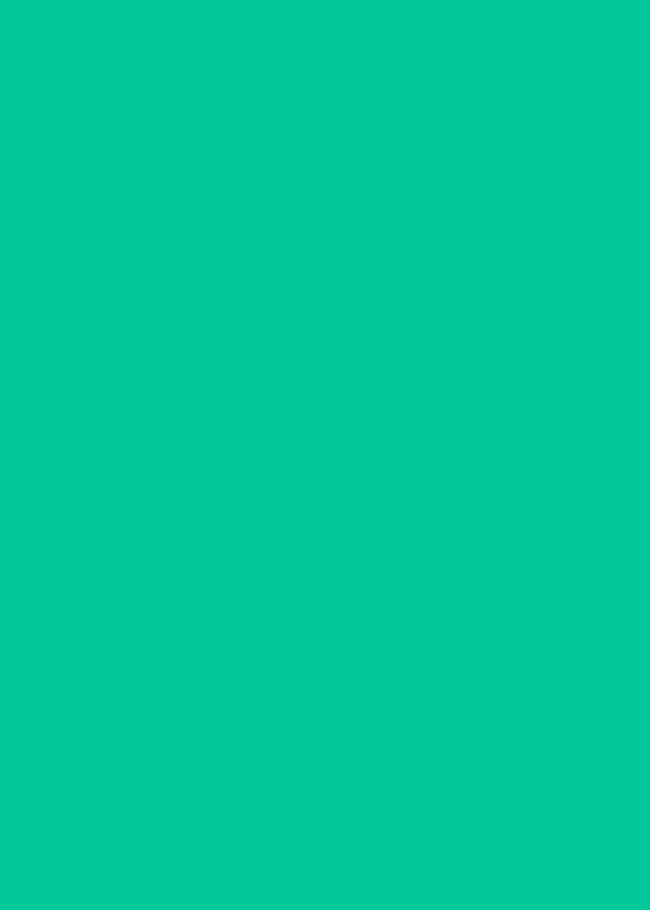 scroll, scrollTop: 130, scrollLeft: 0, axis: vertical 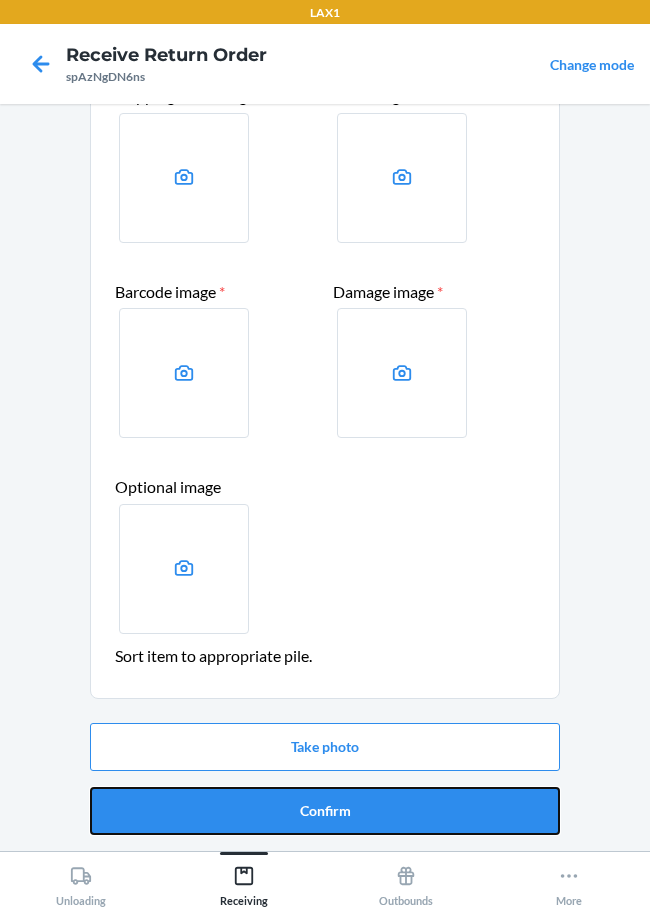 click on "Confirm" at bounding box center (325, 811) 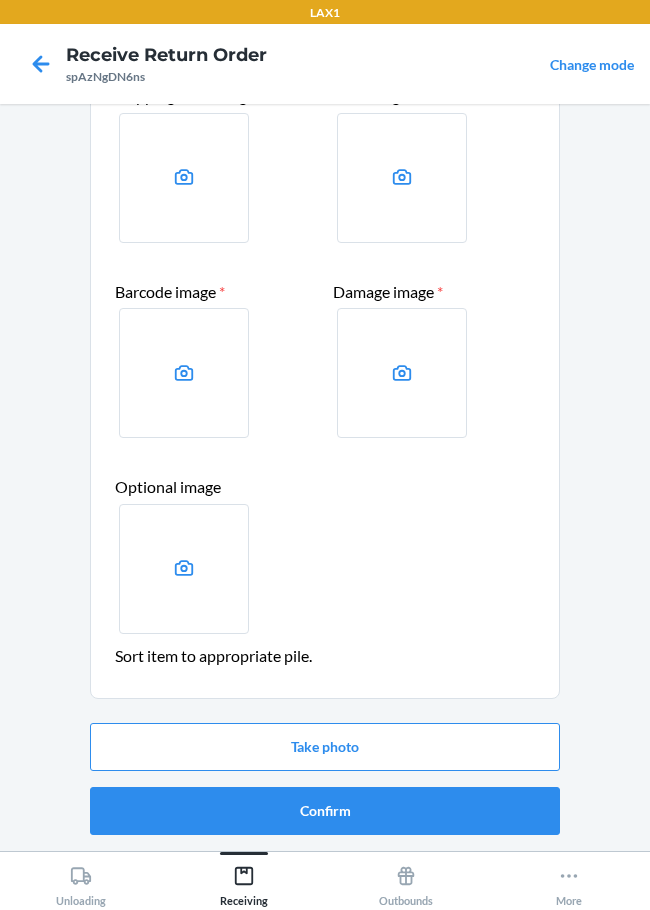 scroll, scrollTop: 0, scrollLeft: 0, axis: both 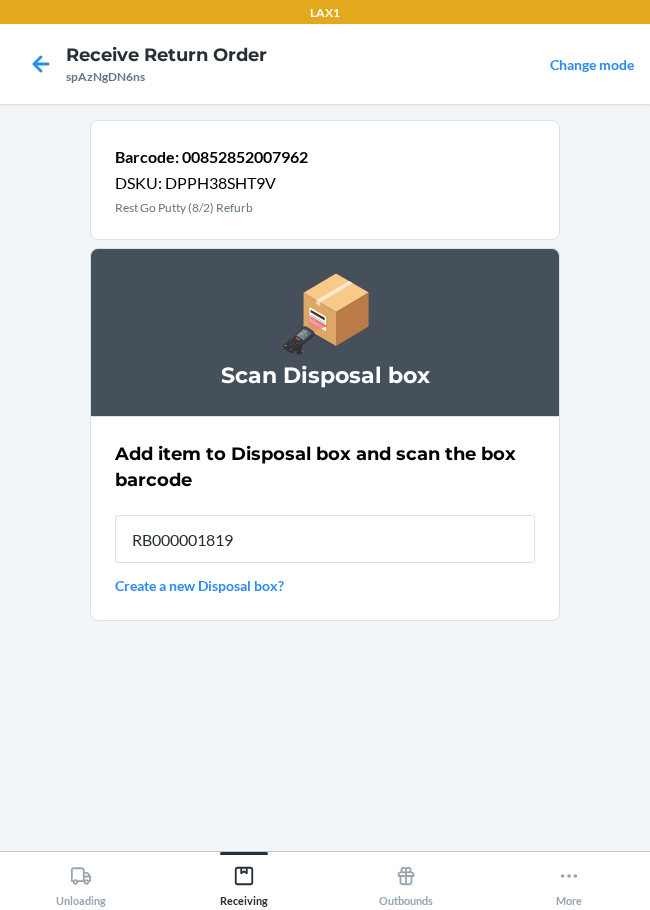 type on "RB000001819" 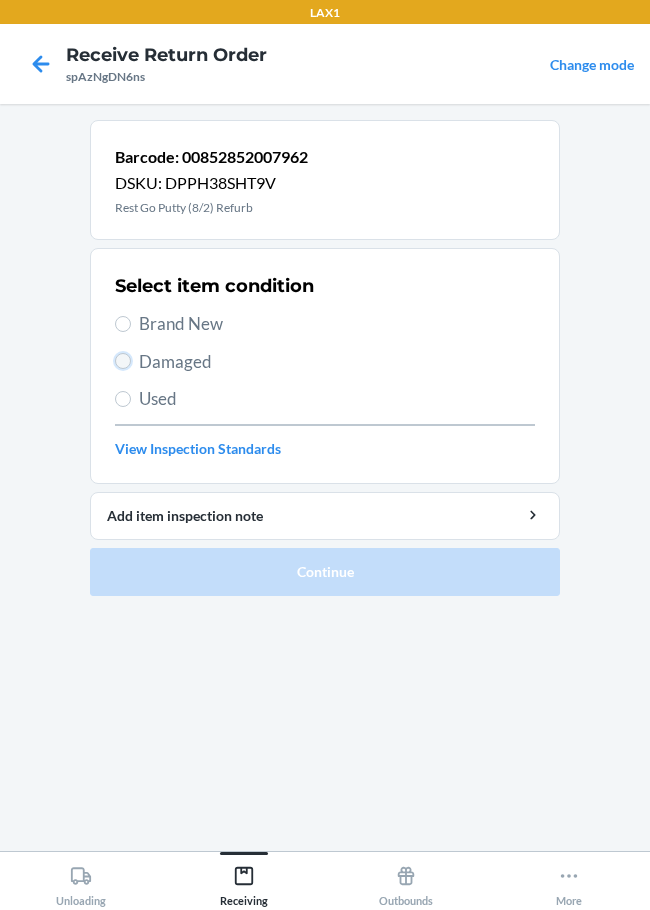 click on "Damaged" at bounding box center [123, 361] 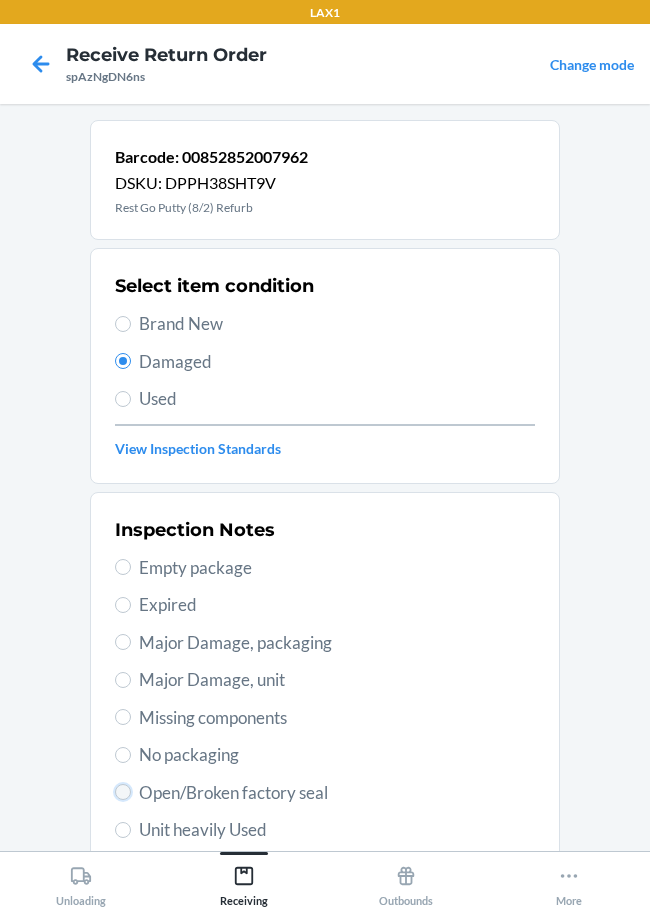 click on "Open/Broken factory seal" at bounding box center [123, 792] 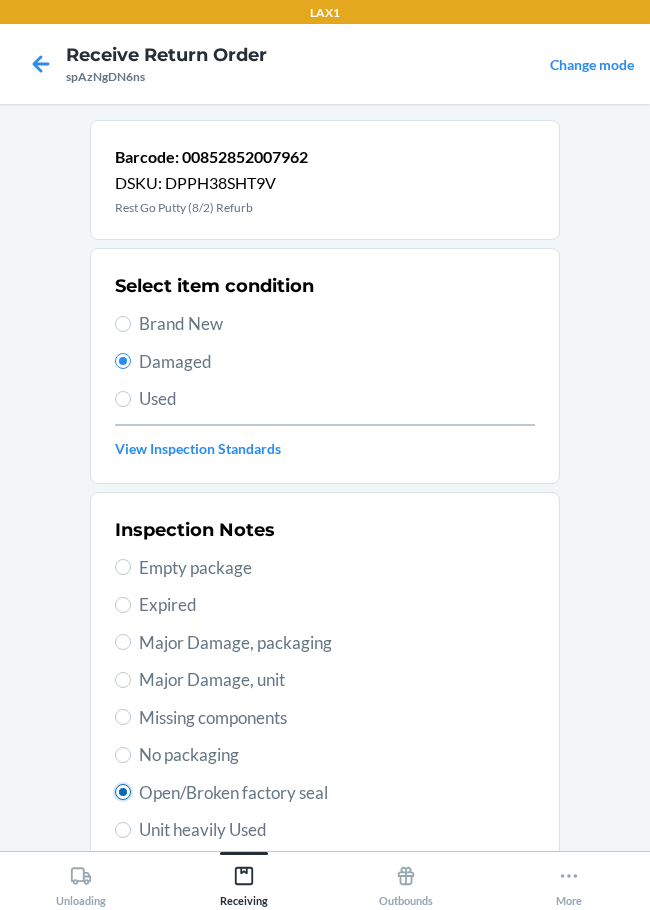 radio on "true" 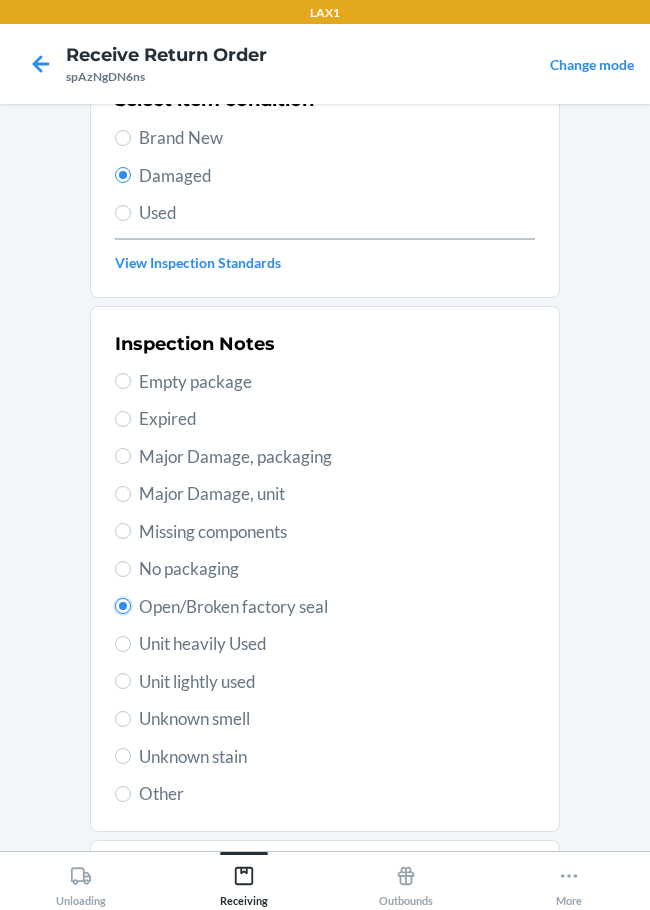 scroll, scrollTop: 295, scrollLeft: 0, axis: vertical 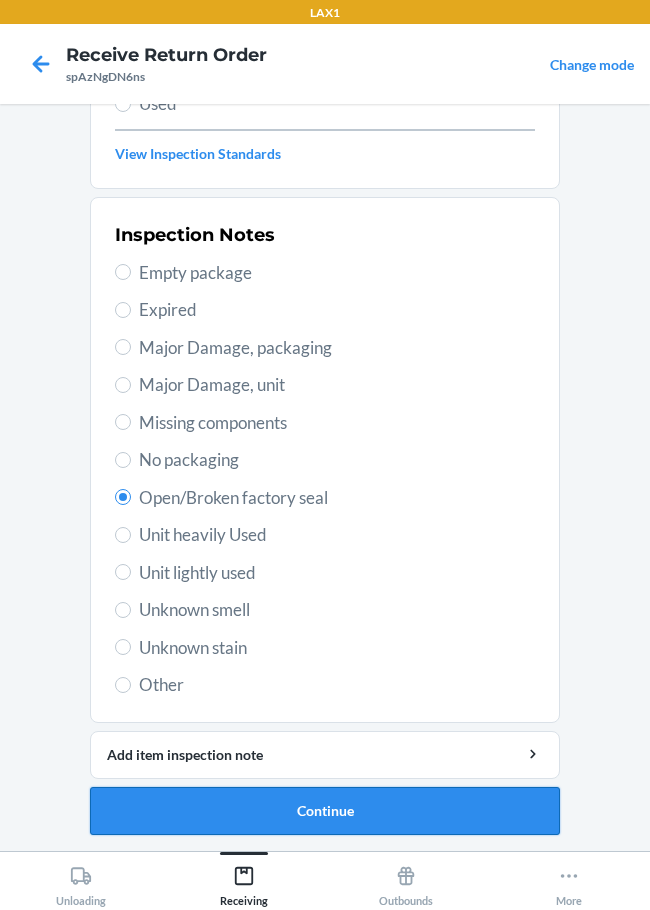 click on "Continue" at bounding box center [325, 811] 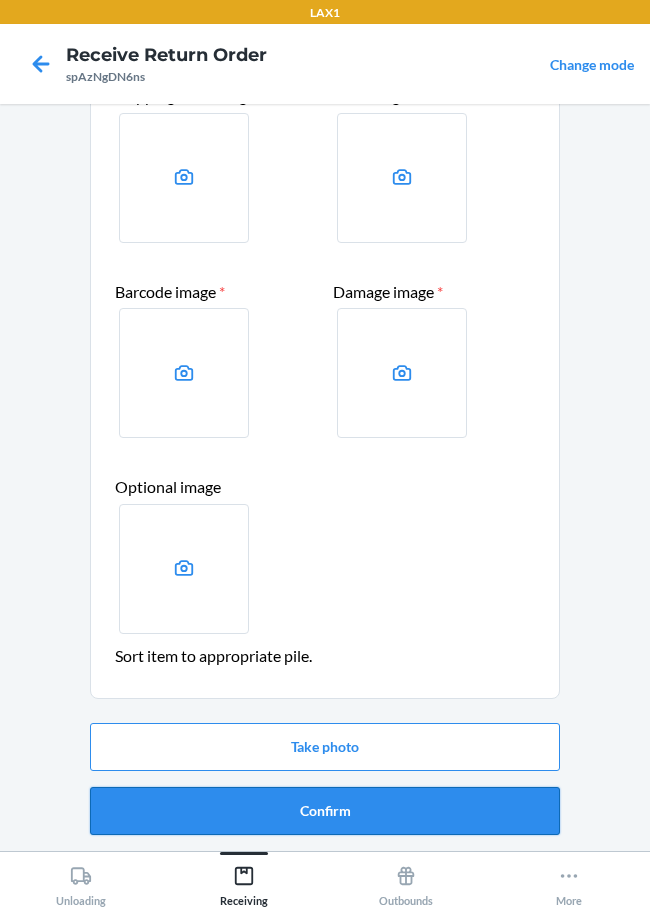 click on "Confirm" at bounding box center (325, 811) 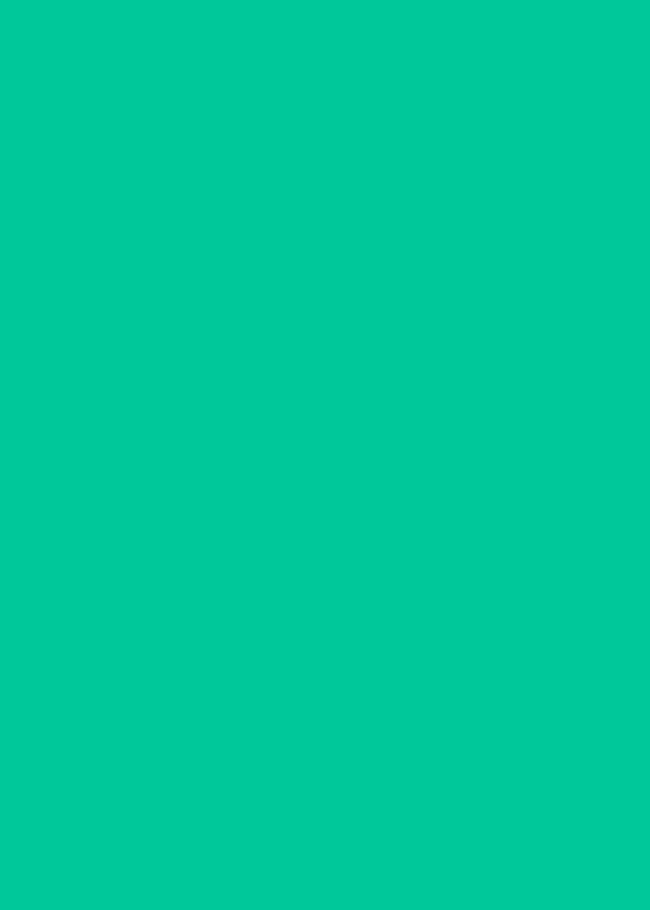 scroll, scrollTop: 0, scrollLeft: 0, axis: both 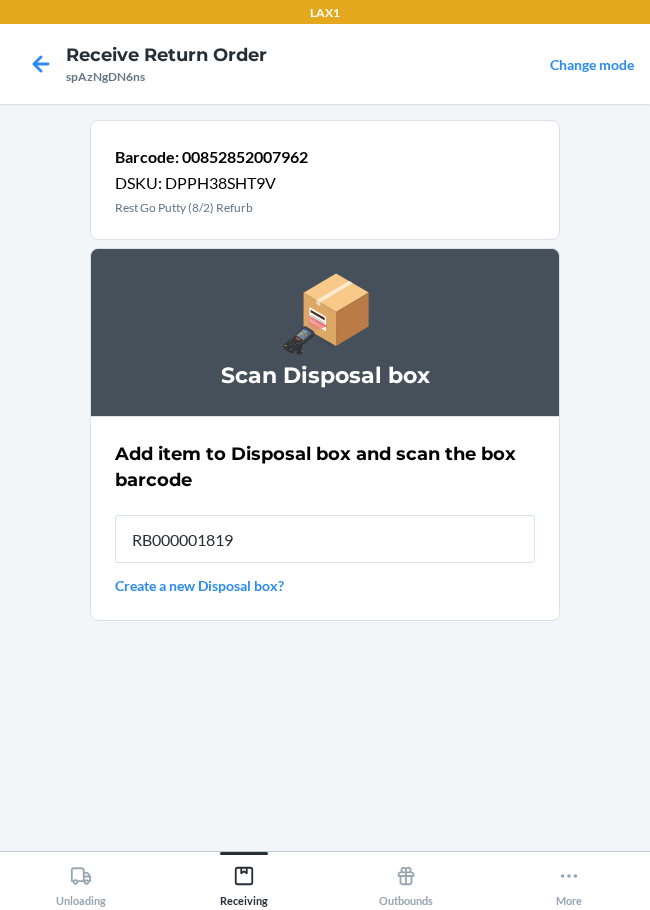 type on "RB000001819" 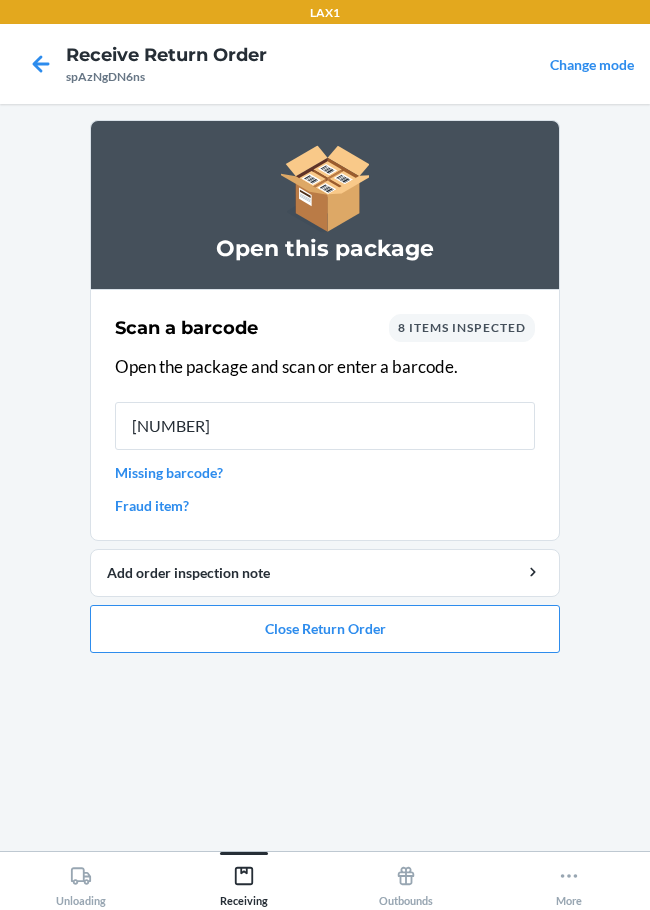 type on "[NUMBER]" 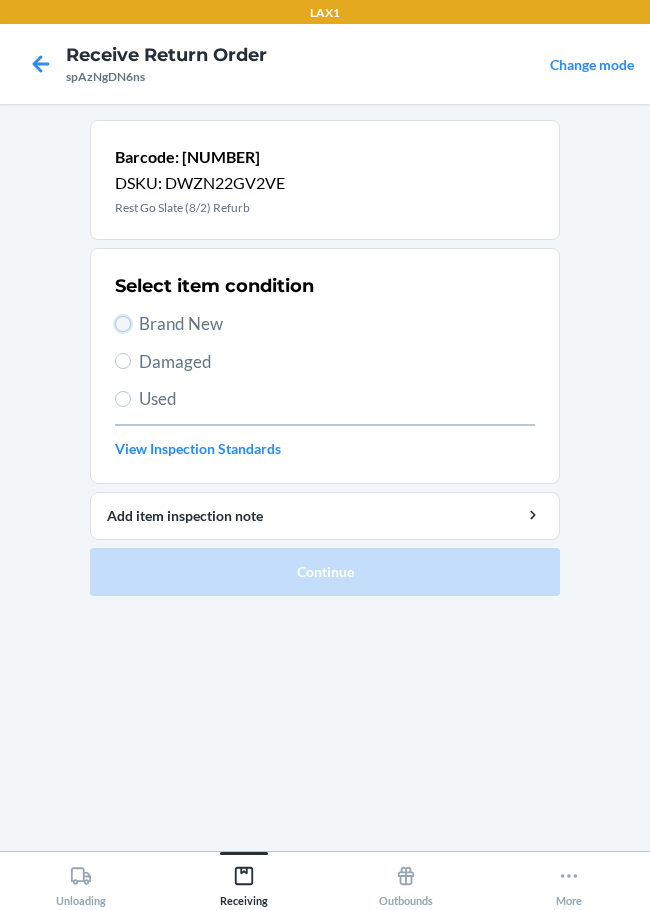 click on "Brand New" at bounding box center [123, 324] 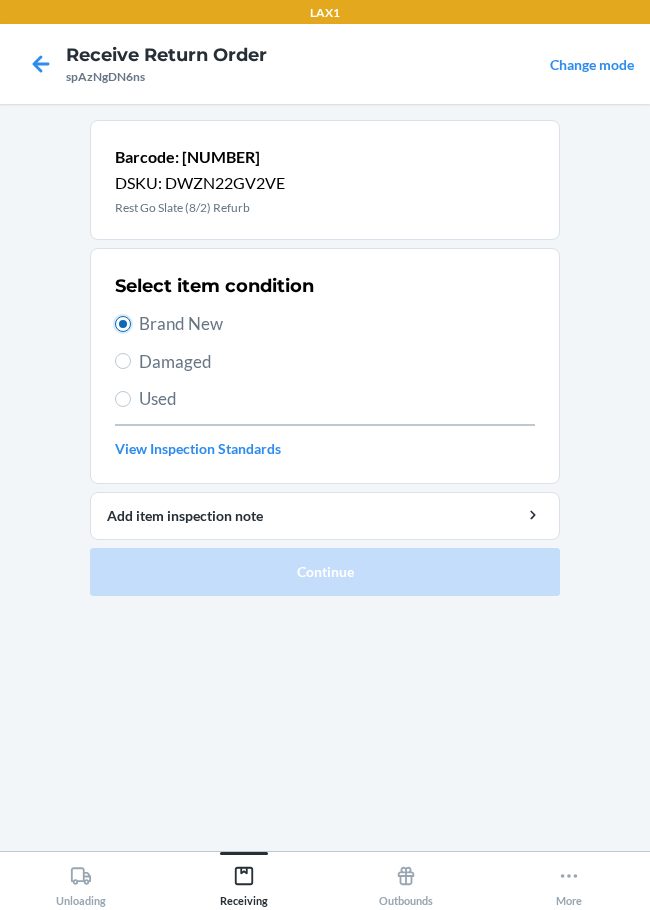 radio on "true" 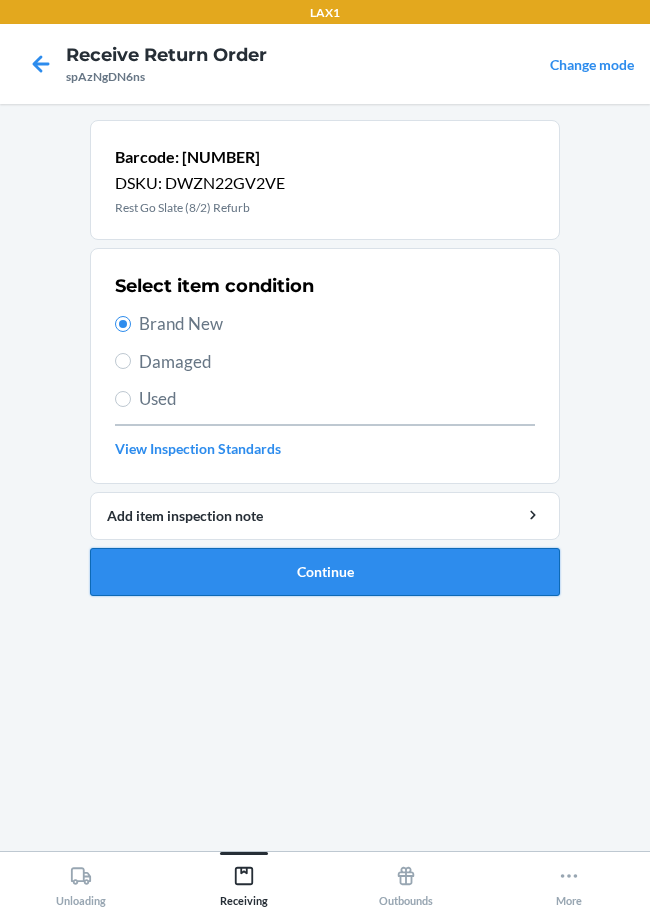 click on "Continue" at bounding box center (325, 572) 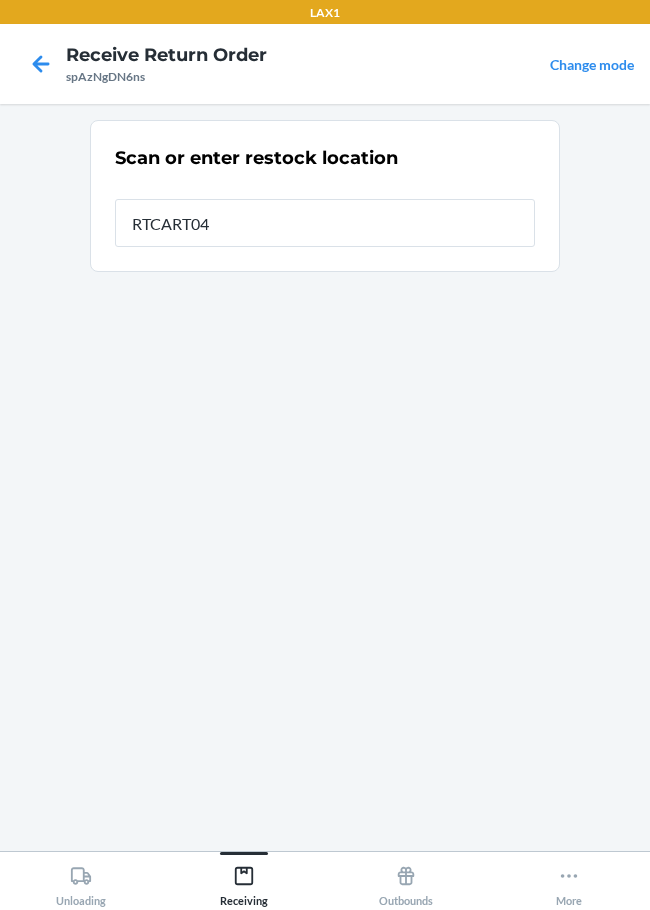 type on "RTCART047" 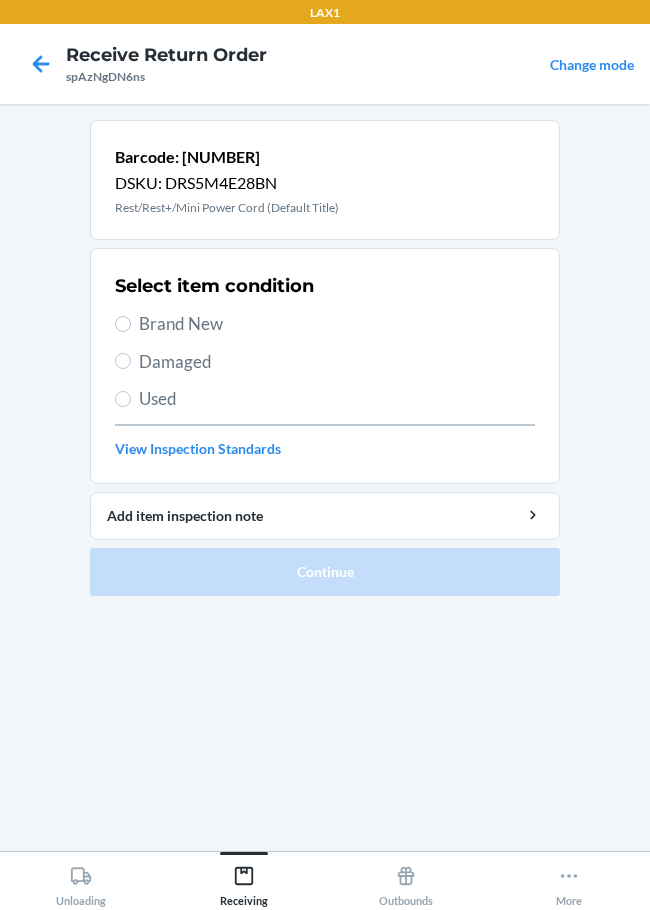 click on "Damaged" at bounding box center (325, 362) 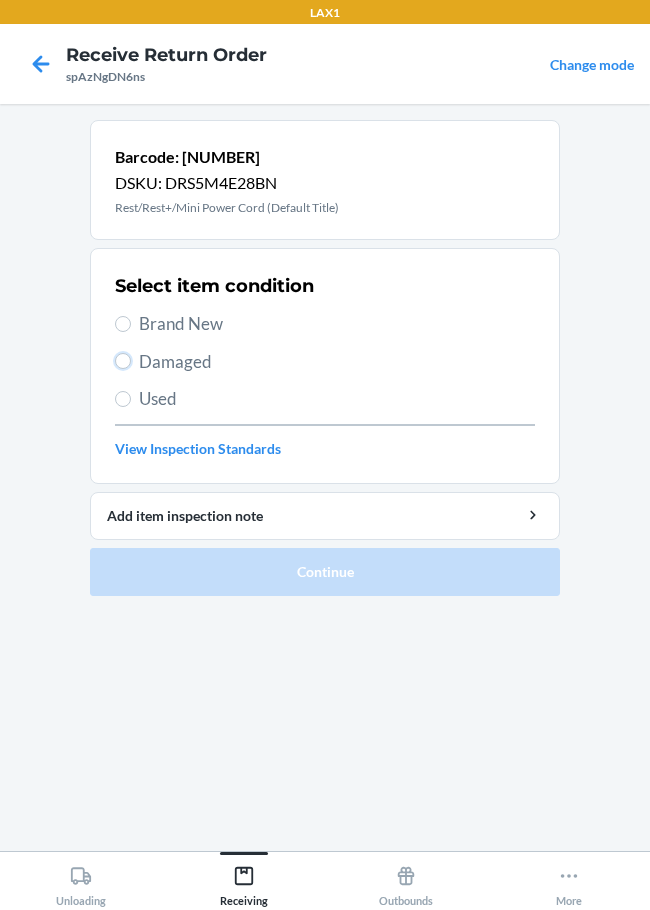 click on "Damaged" at bounding box center [123, 361] 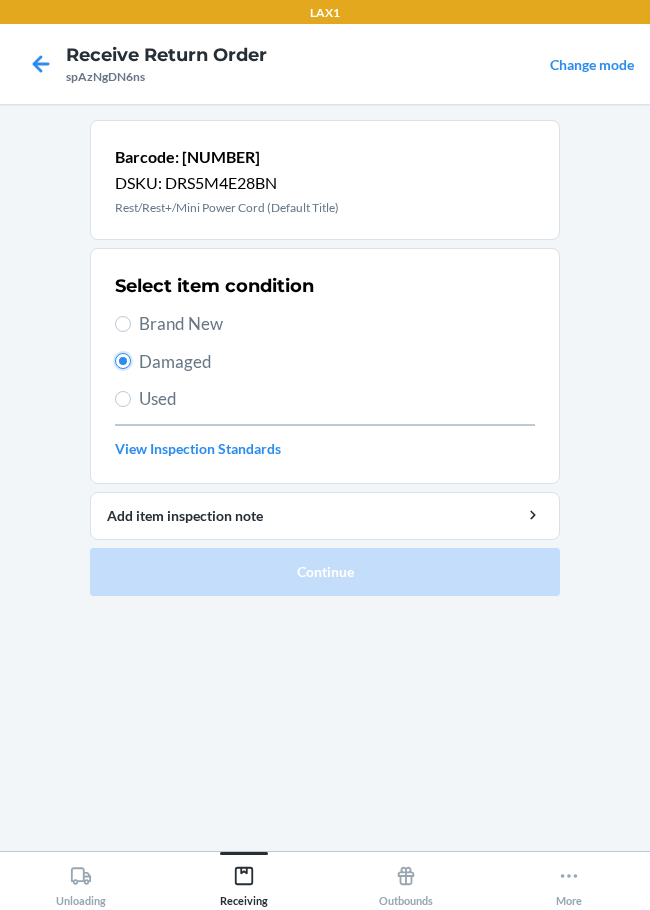 radio on "true" 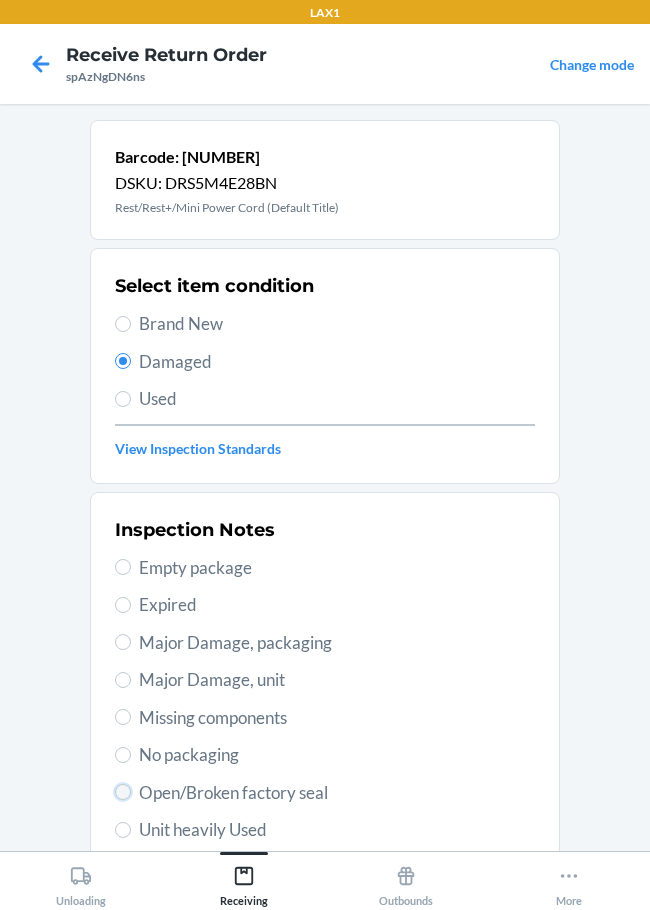 click on "Open/Broken factory seal" at bounding box center (123, 792) 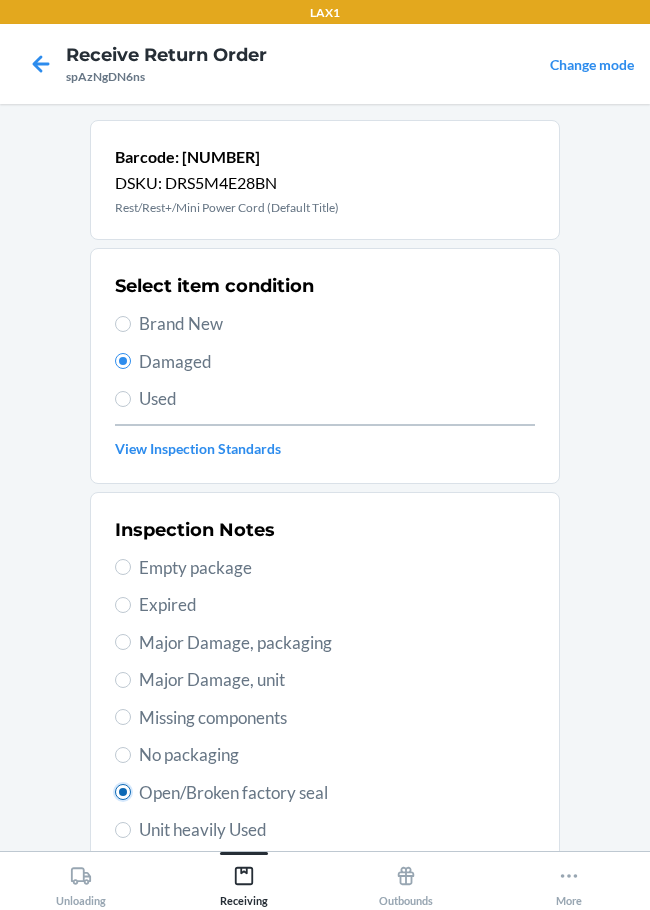radio on "true" 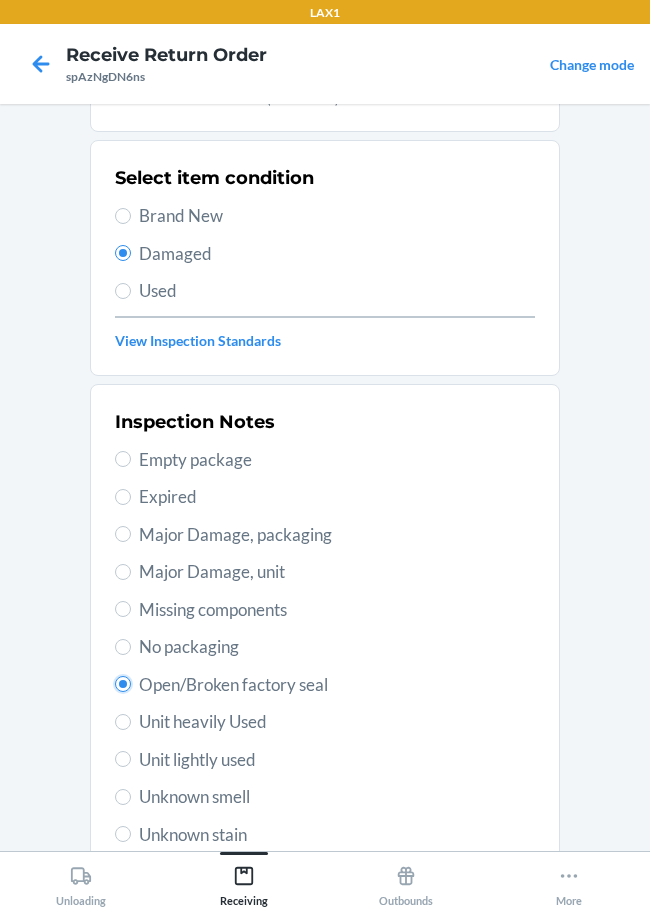 scroll, scrollTop: 295, scrollLeft: 0, axis: vertical 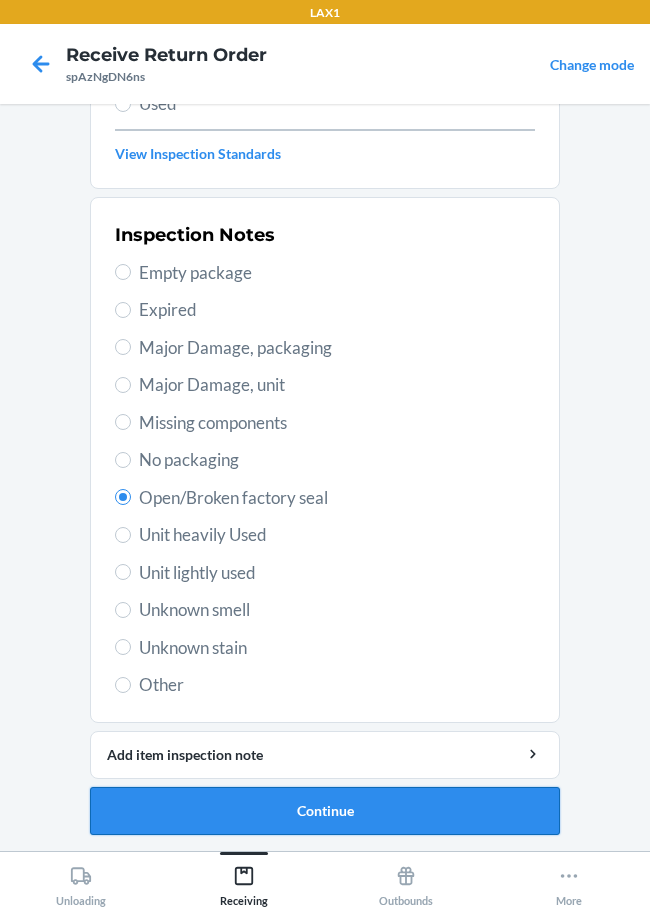 click on "Continue" at bounding box center (325, 811) 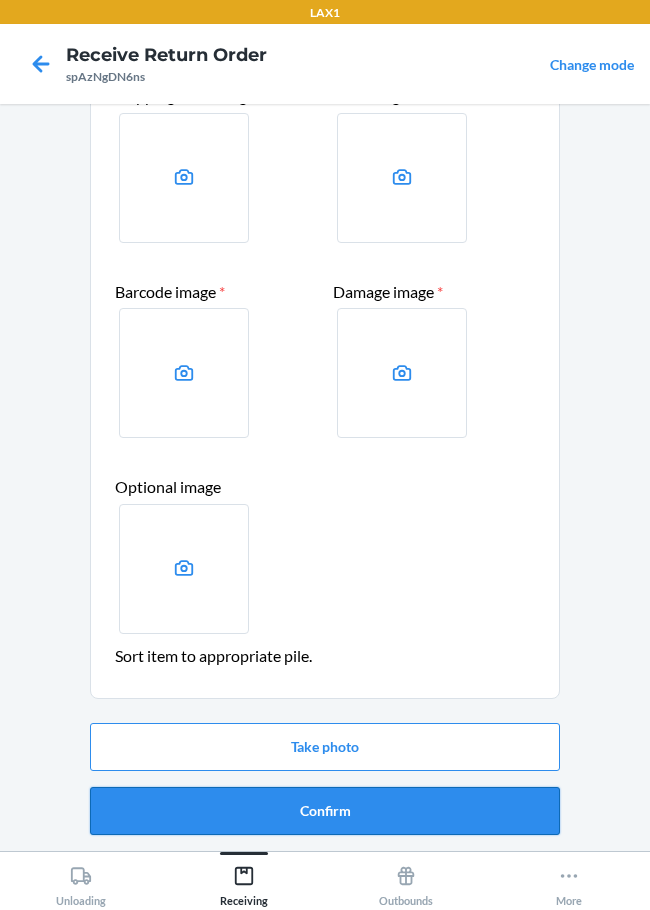 click on "Confirm" at bounding box center [325, 811] 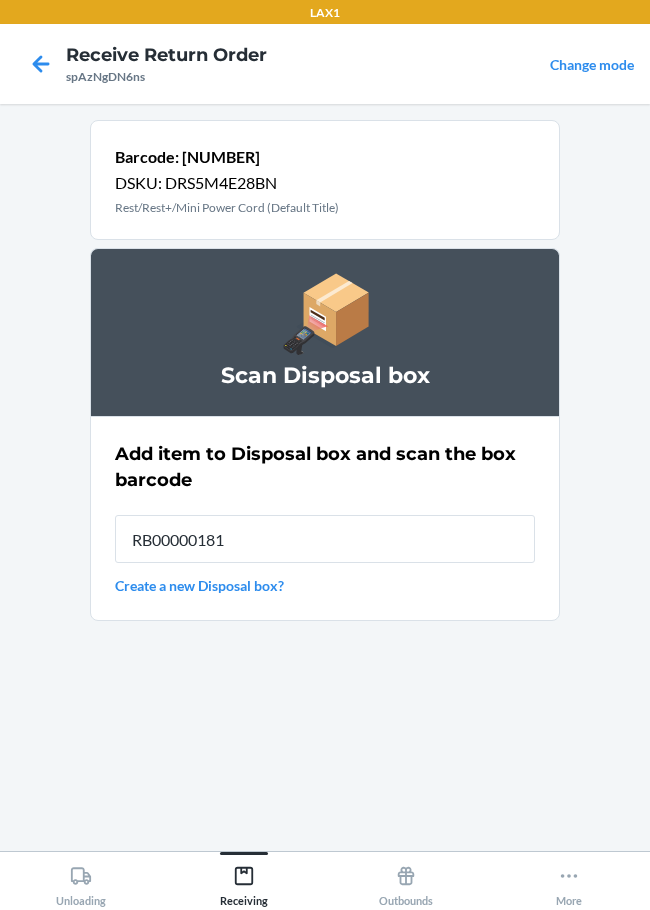 type on "RB000001819" 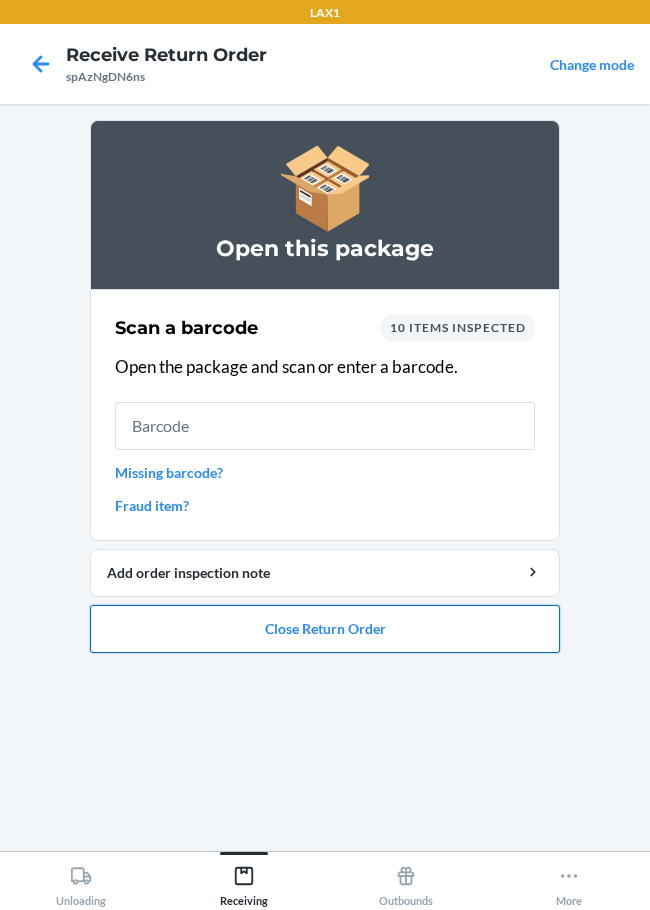 click on "Close Return Order" at bounding box center (325, 629) 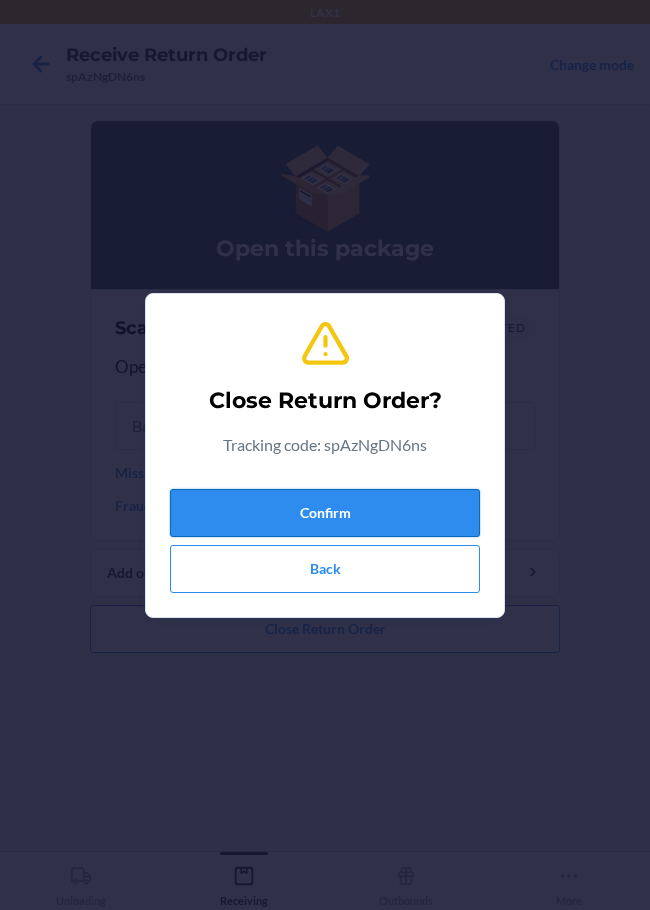 click on "Confirm" at bounding box center (325, 513) 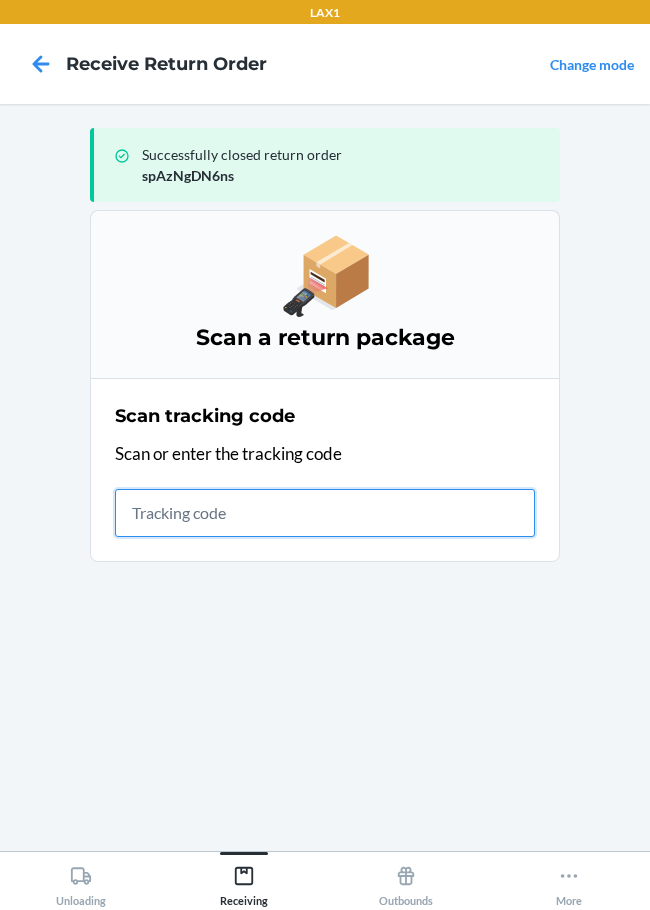 click at bounding box center (325, 513) 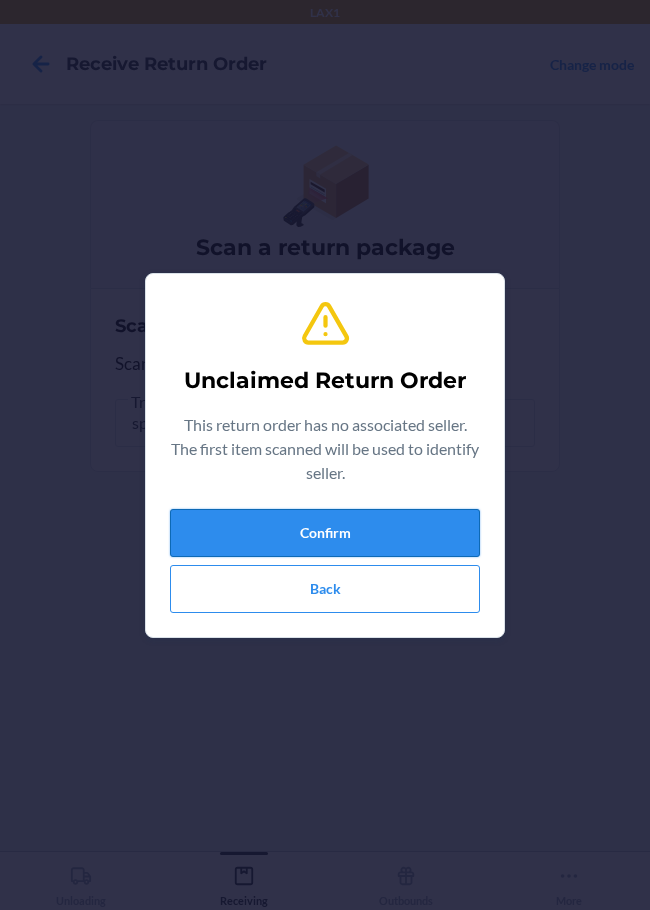 click on "Confirm" at bounding box center [325, 533] 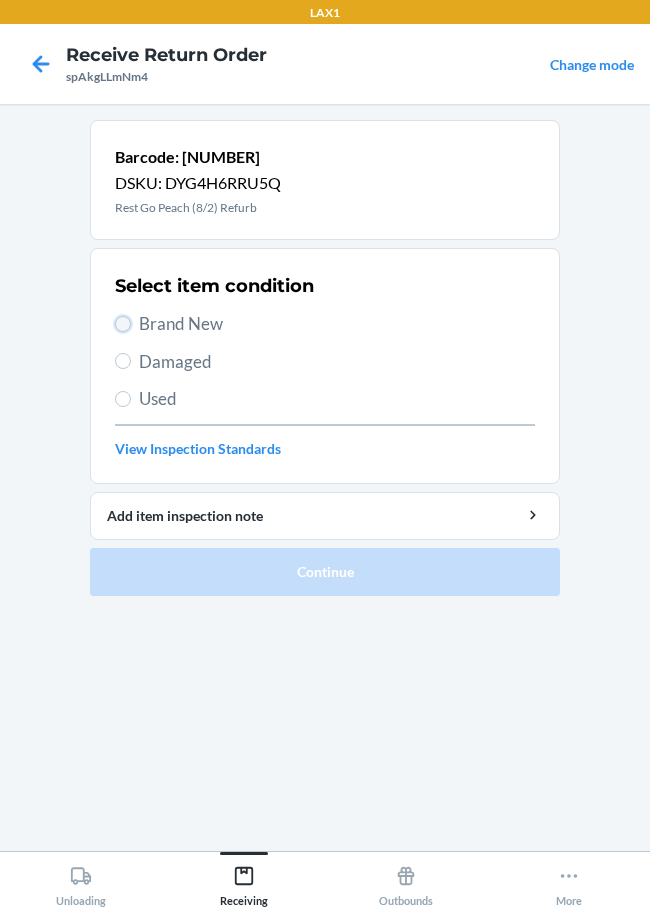 click on "Brand New" at bounding box center [123, 324] 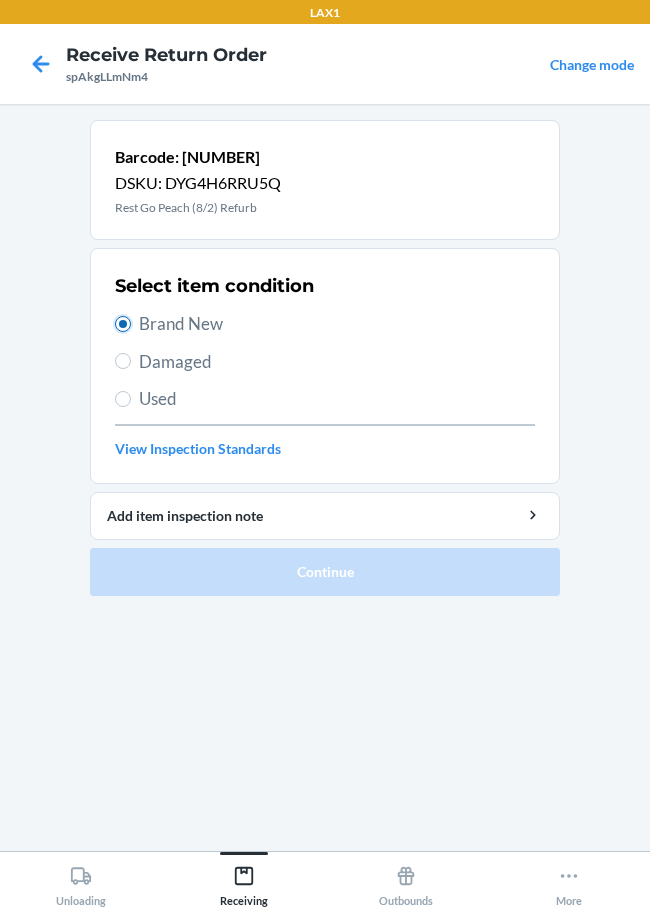 radio on "true" 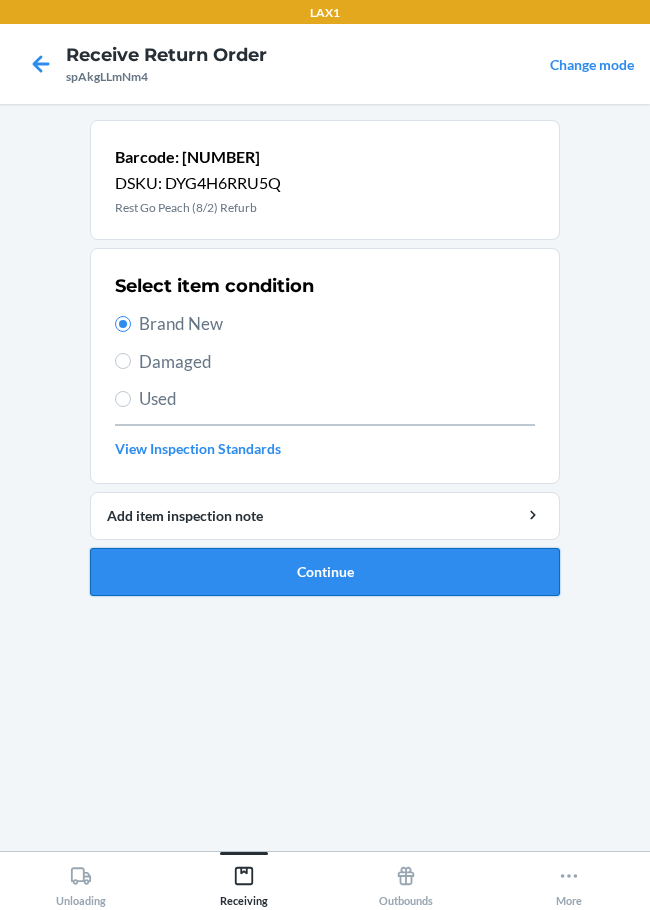 click on "Continue" at bounding box center (325, 572) 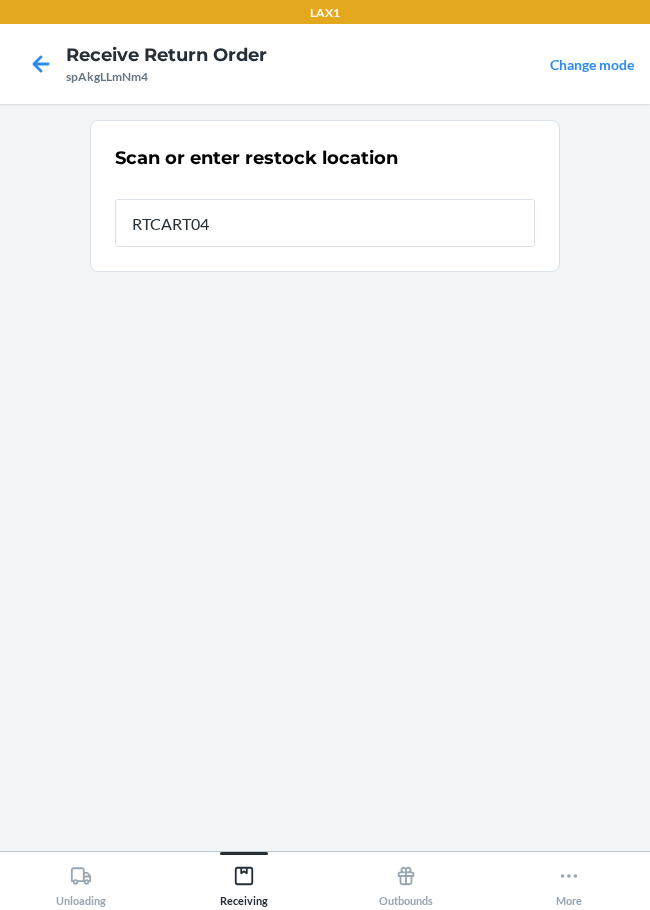 type on "RTCART047" 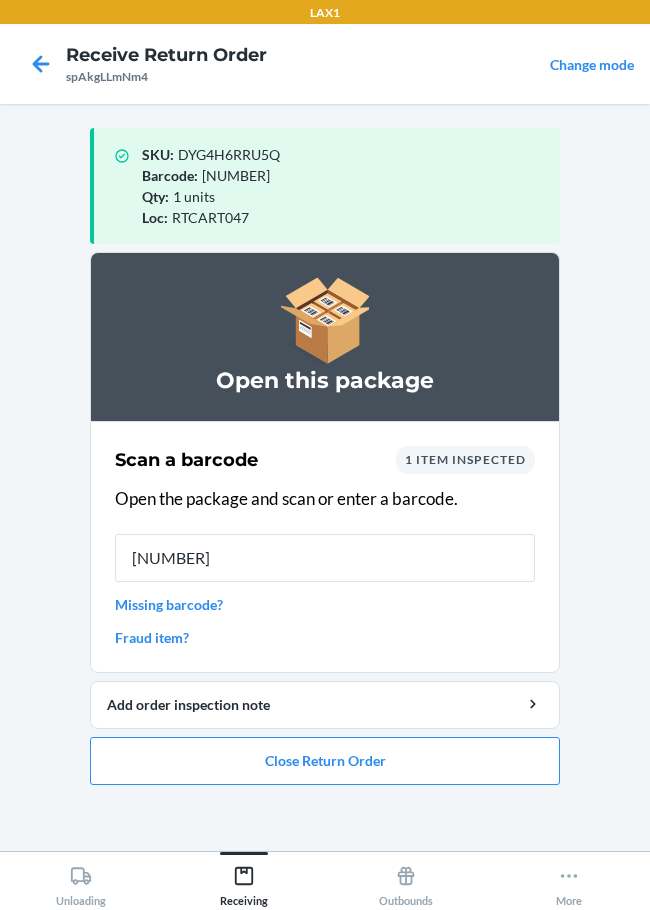 type on "[NUMBER]" 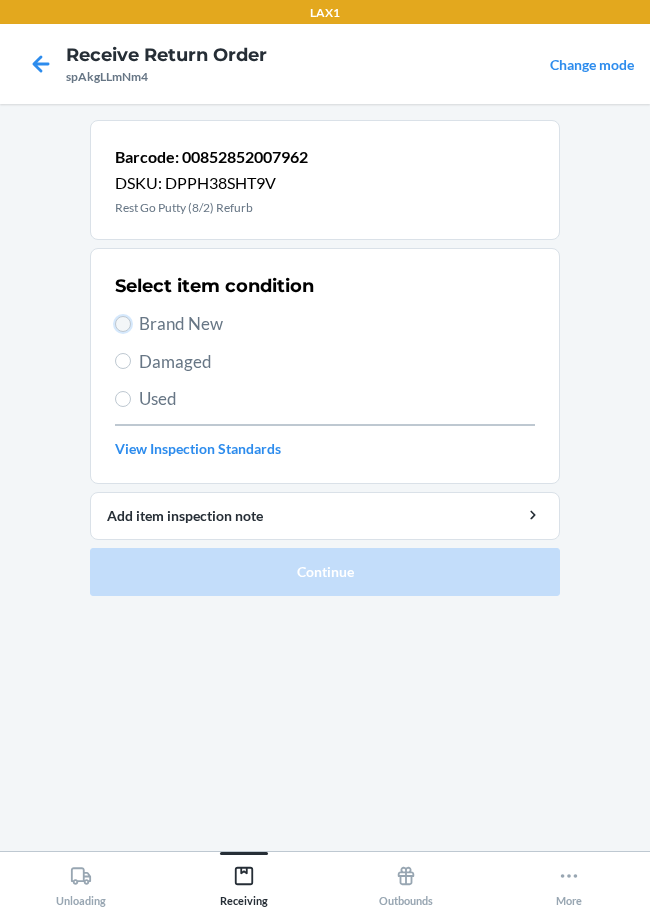 click on "Brand New" at bounding box center [123, 324] 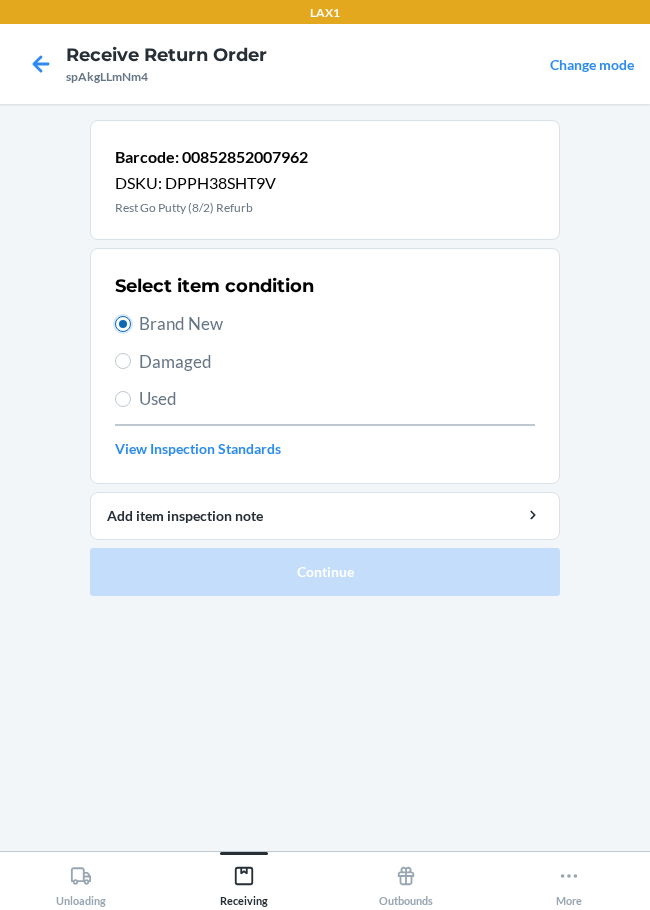 radio on "true" 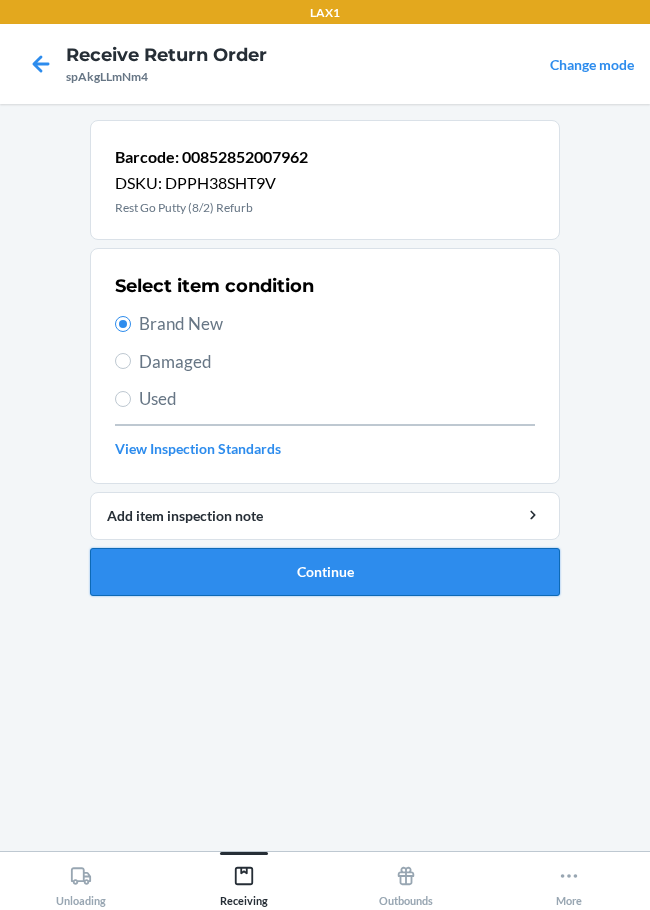 click on "Continue" at bounding box center (325, 572) 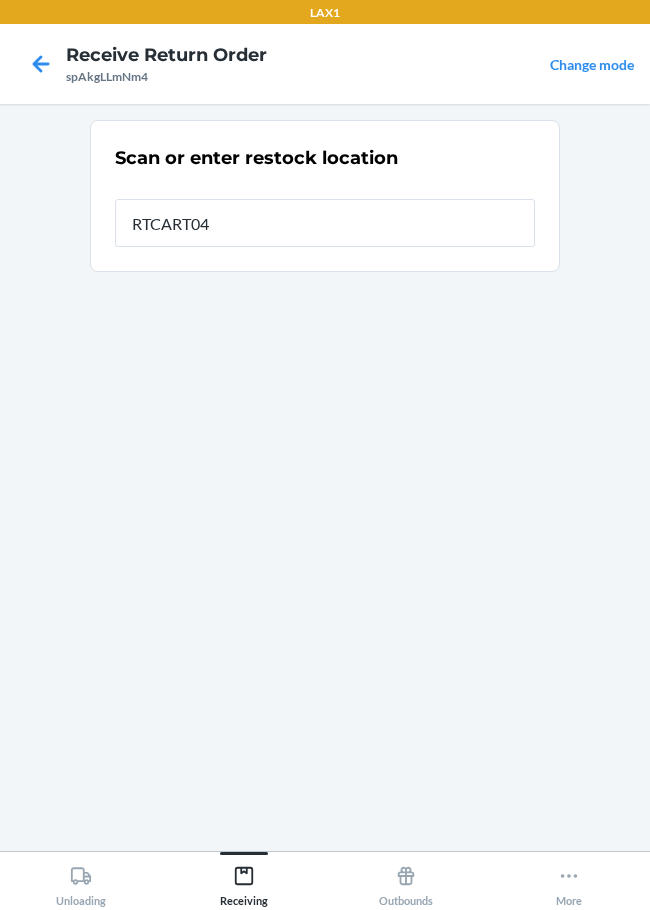 type on "RTCART047" 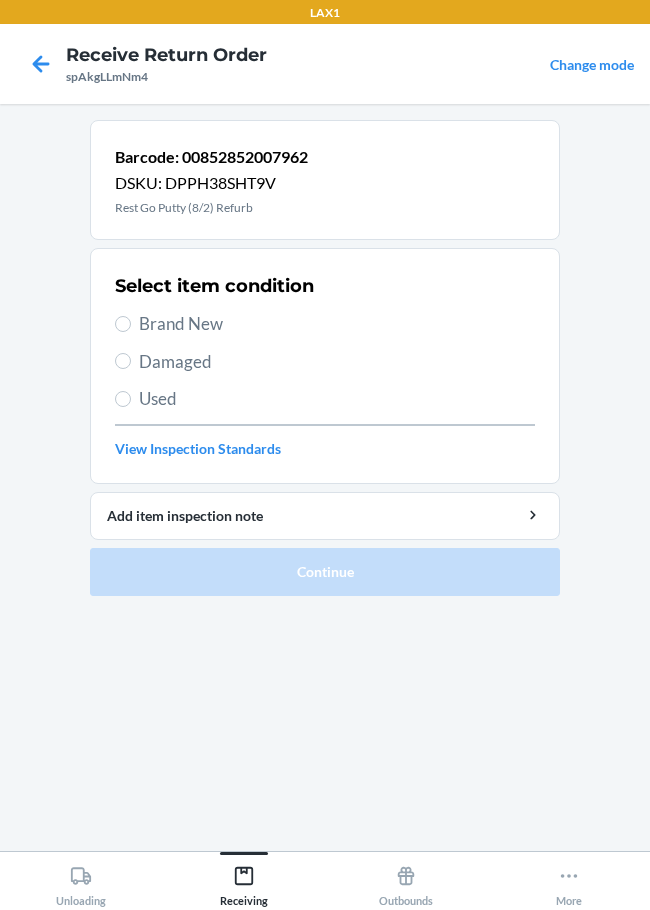 click on "Brand New" at bounding box center (337, 324) 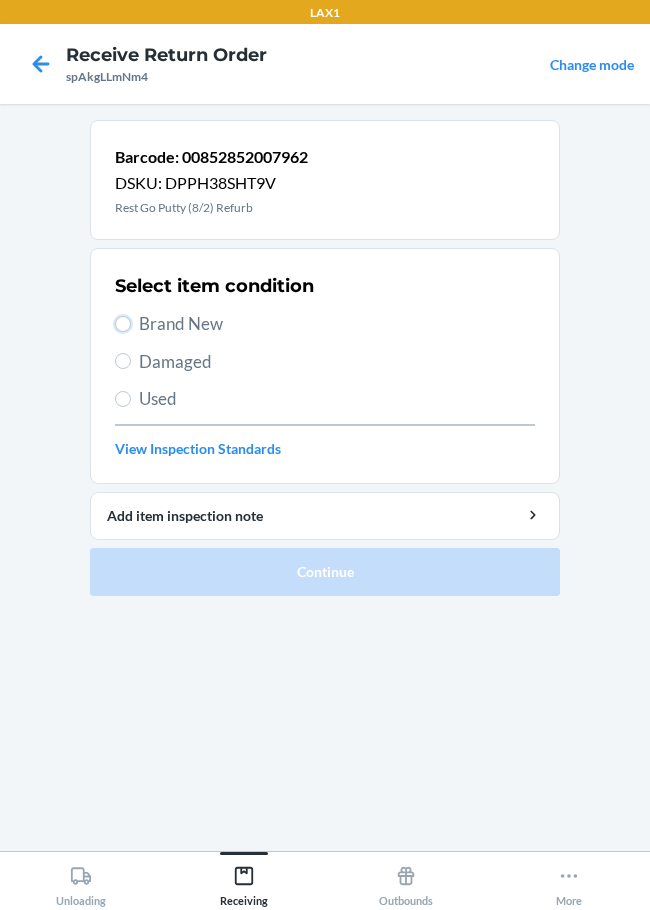click on "Brand New" at bounding box center [123, 324] 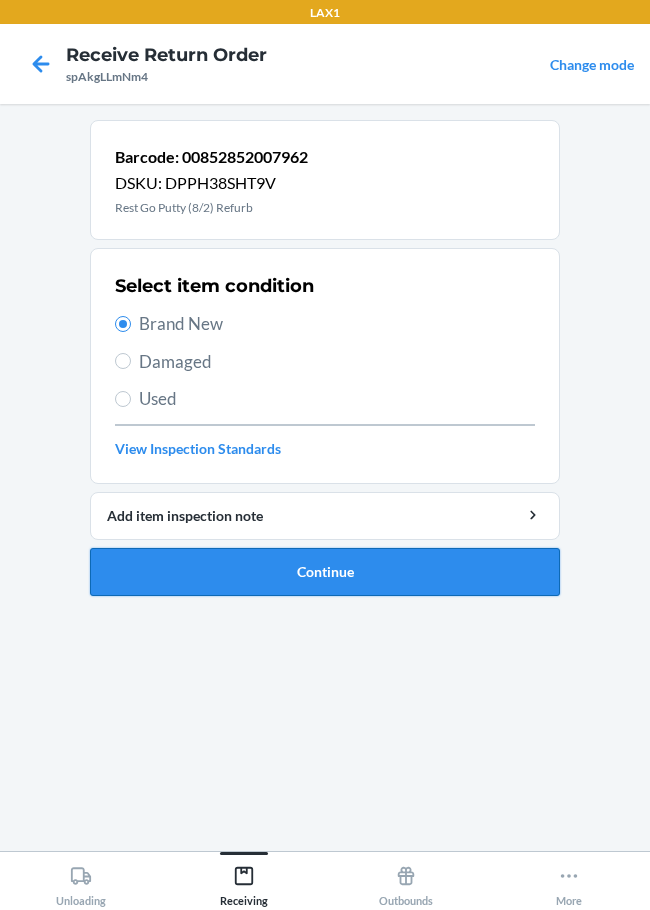 click on "Continue" at bounding box center [325, 572] 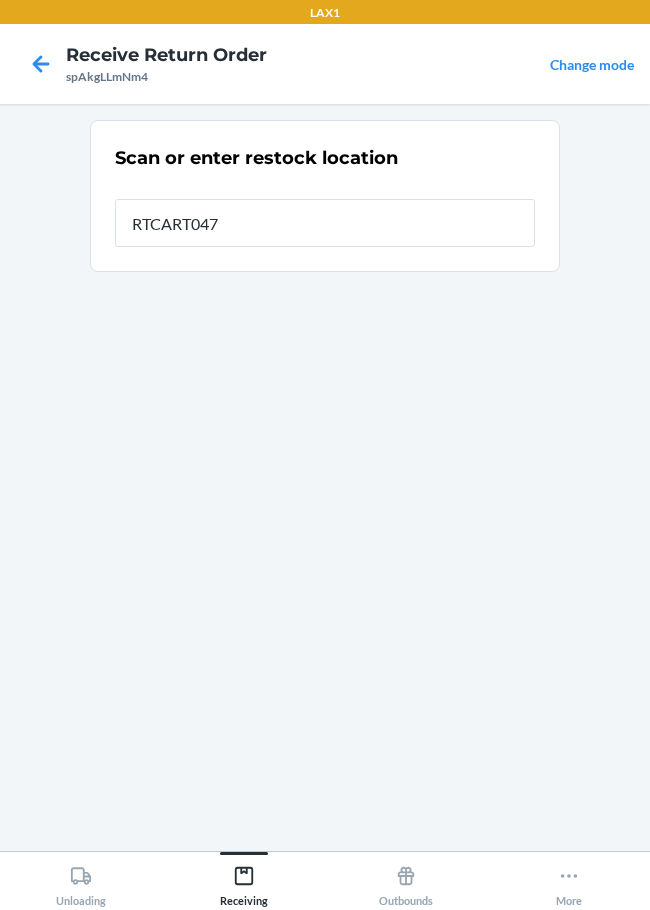type on "RTCART047" 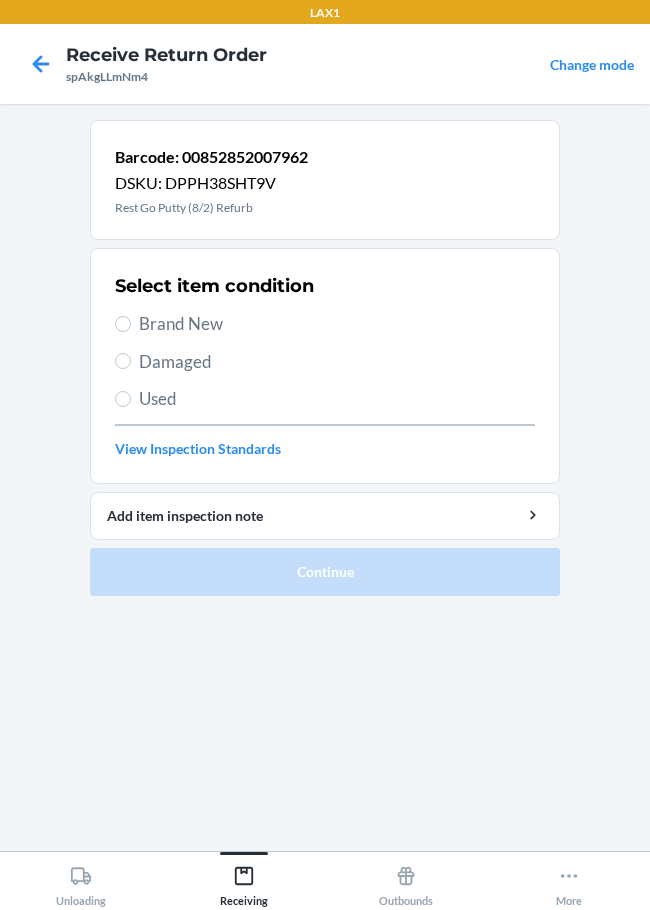 click on "Brand New" at bounding box center (337, 324) 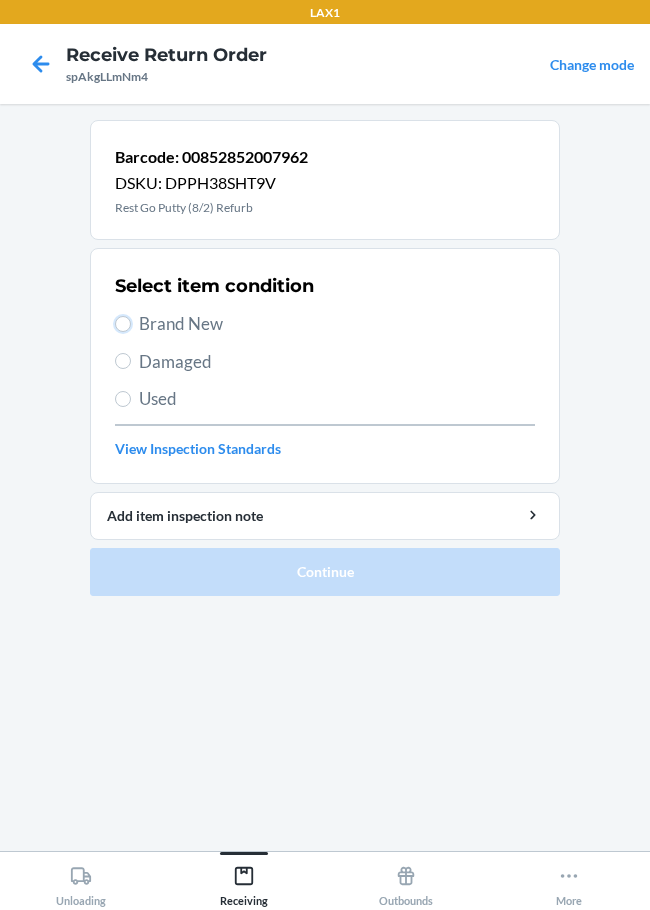 click on "Brand New" at bounding box center (123, 324) 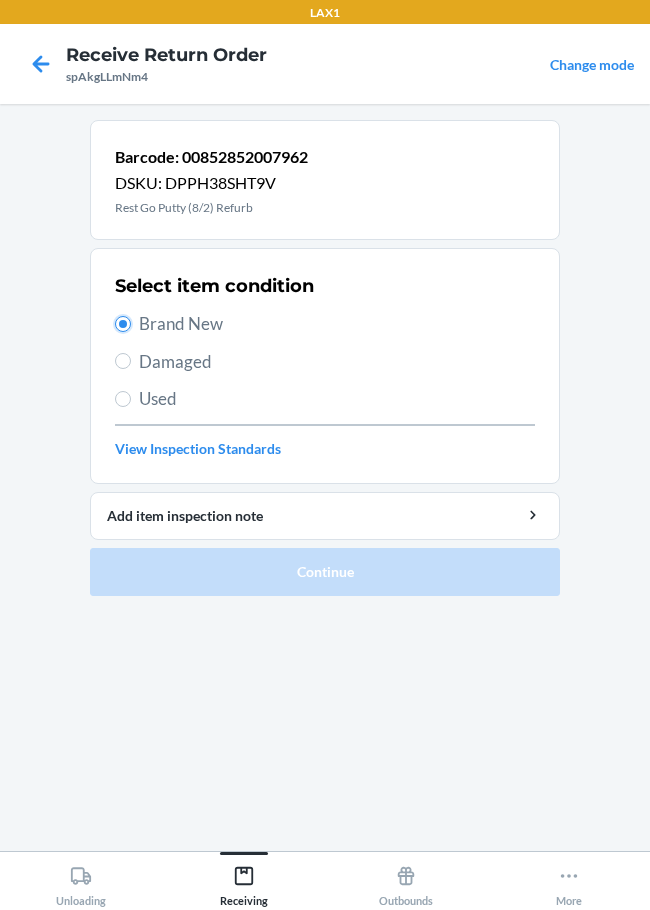 radio on "true" 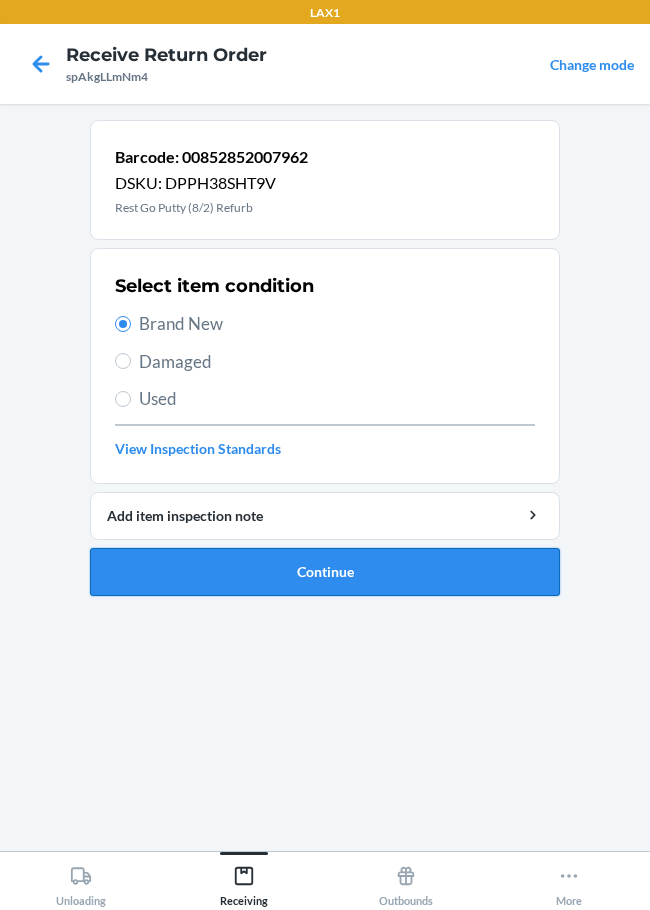 click on "Continue" at bounding box center (325, 572) 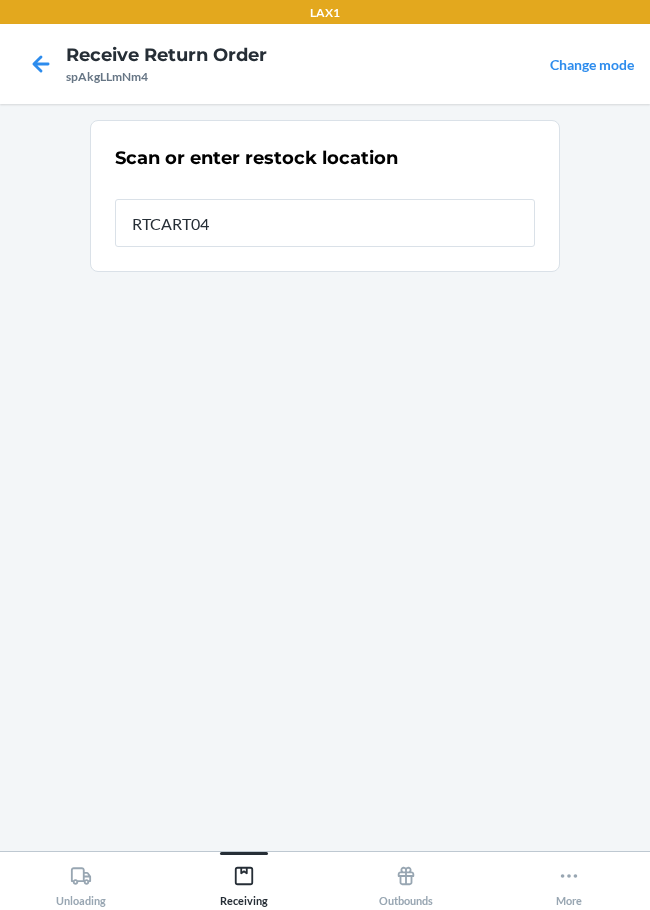 type on "RTCART047" 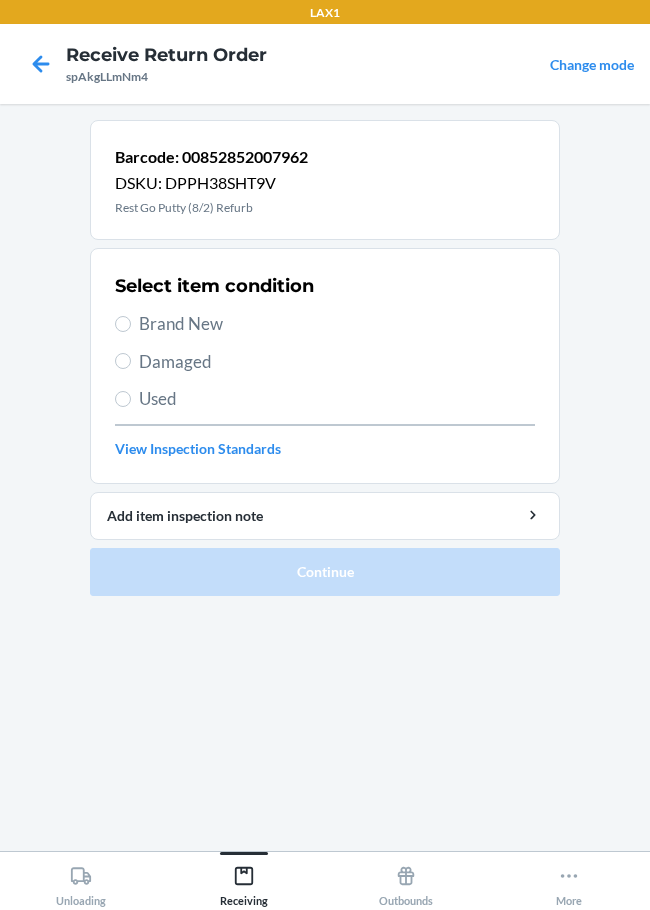 click on "Damaged" at bounding box center (337, 362) 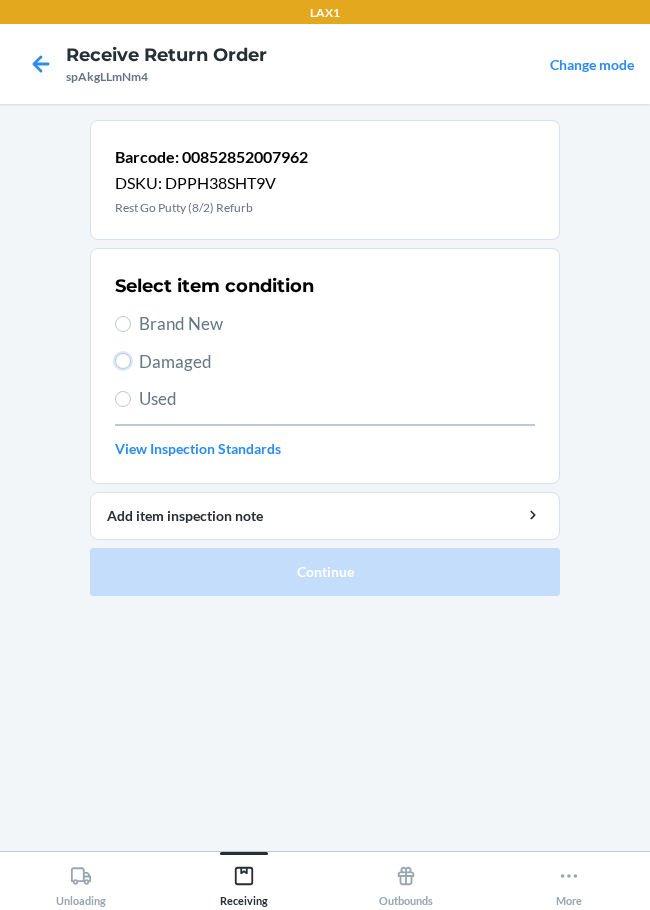 click on "Damaged" at bounding box center (123, 361) 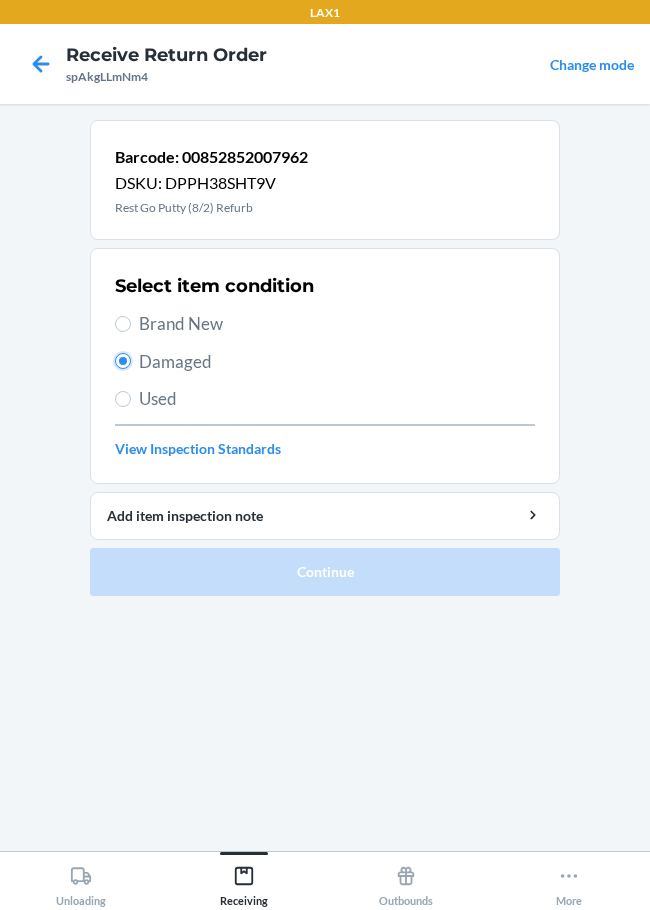 radio on "true" 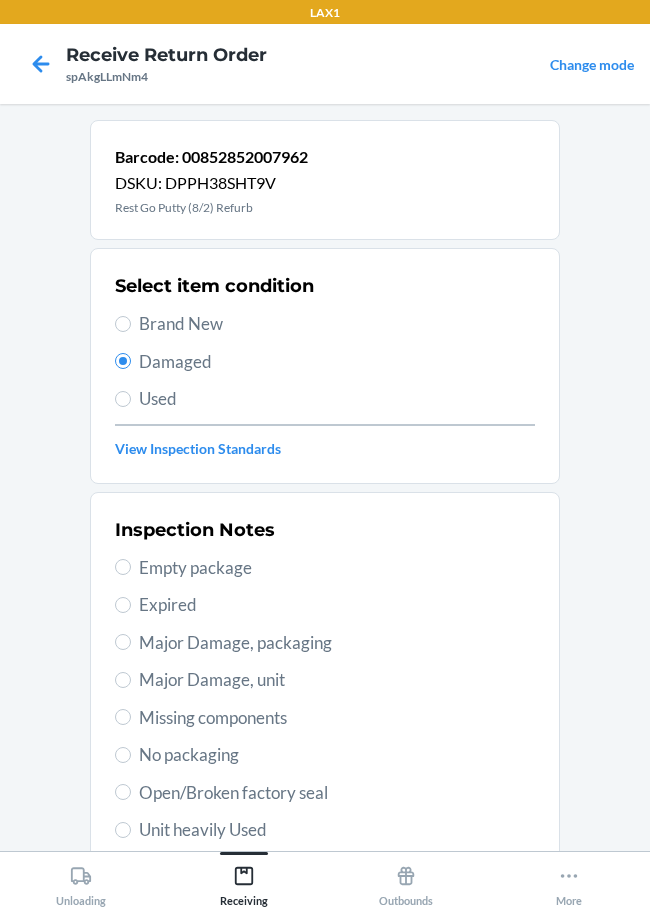 click on "Major Damage, packaging" at bounding box center [325, 643] 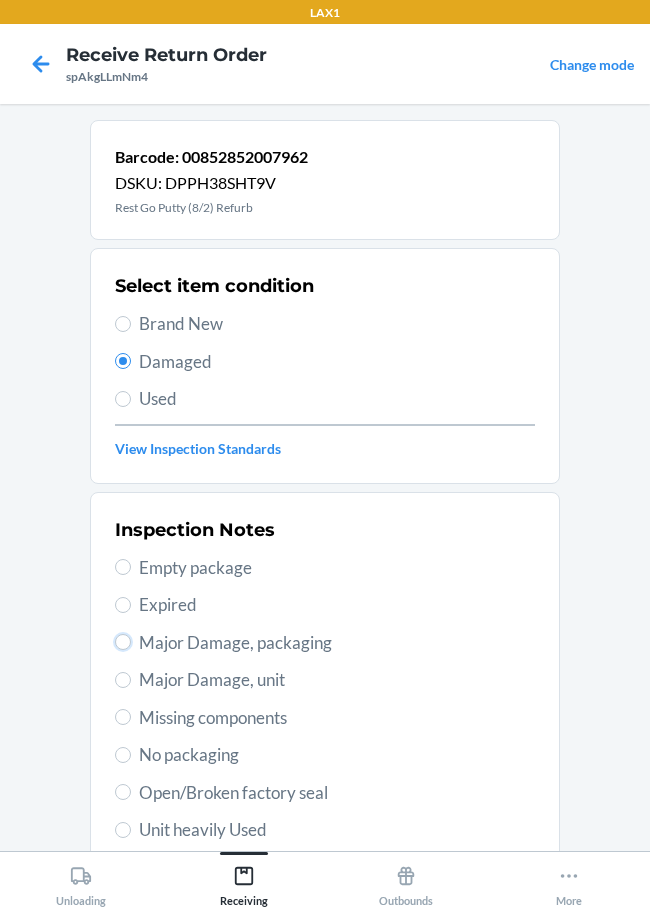 click on "Major Damage, packaging" at bounding box center (123, 642) 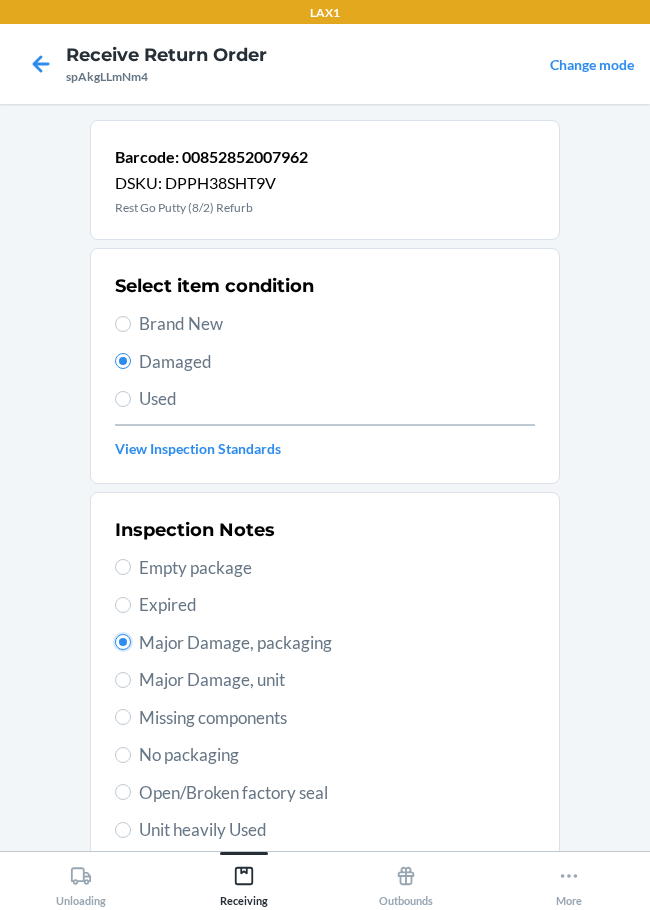 radio on "true" 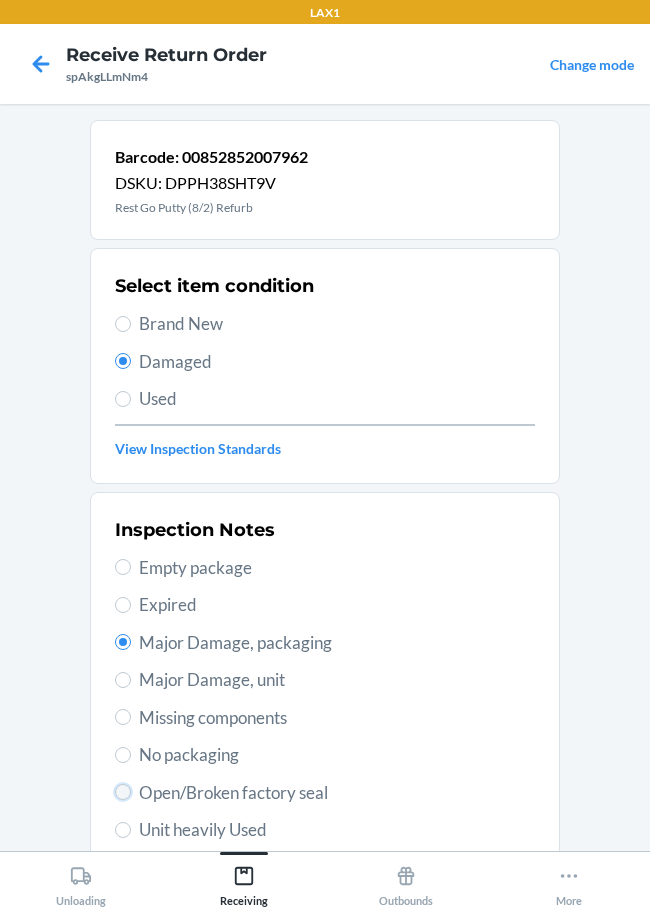 click on "Open/Broken factory seal" at bounding box center [123, 792] 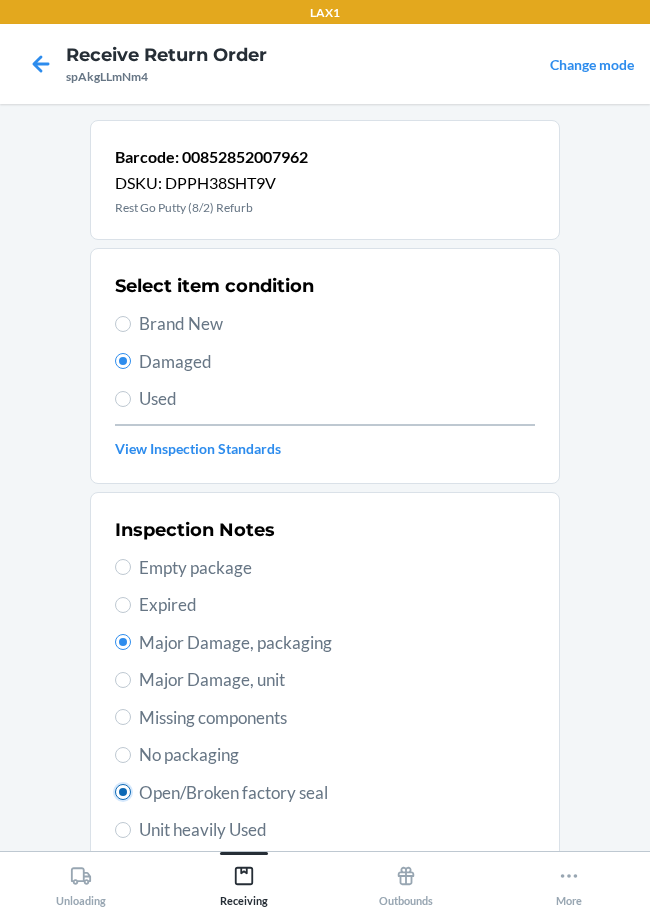 radio on "false" 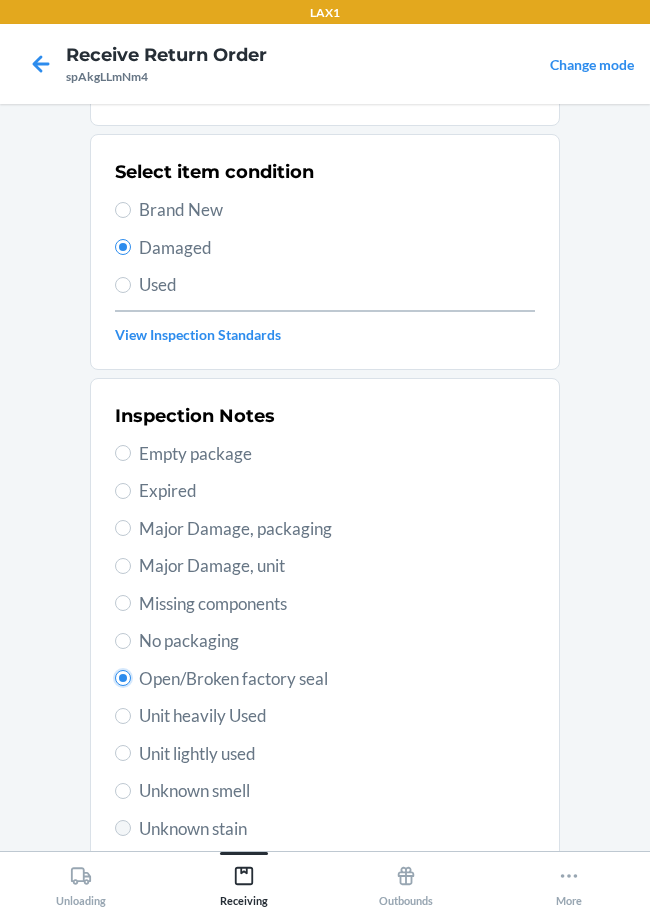 scroll, scrollTop: 295, scrollLeft: 0, axis: vertical 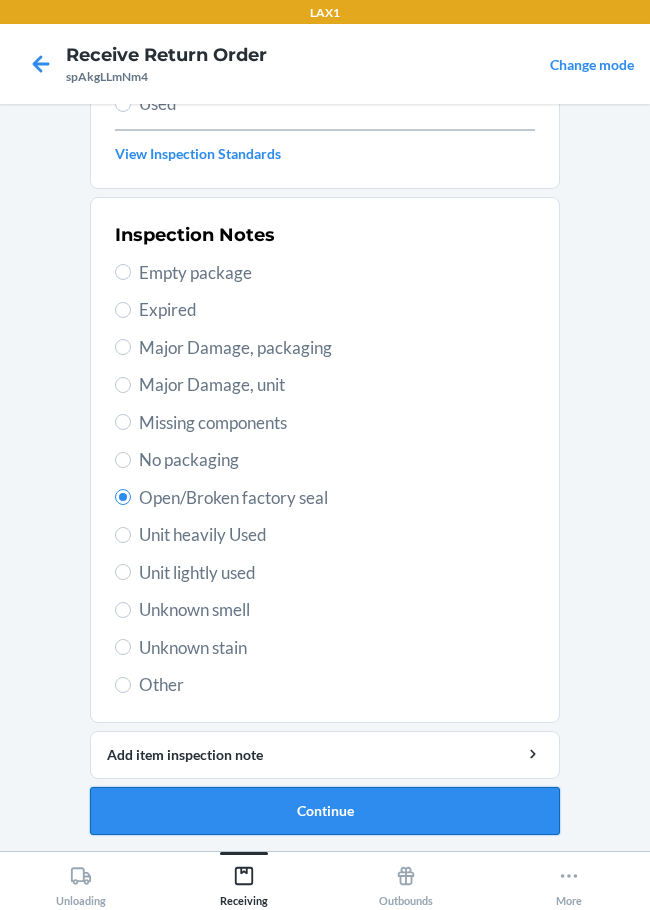 click on "Continue" at bounding box center (325, 811) 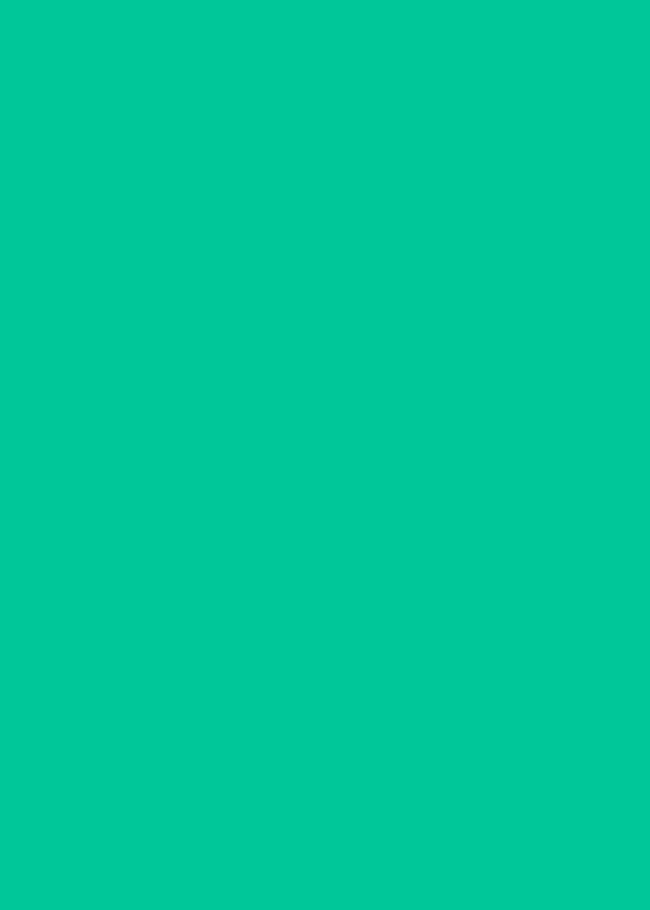scroll, scrollTop: 130, scrollLeft: 0, axis: vertical 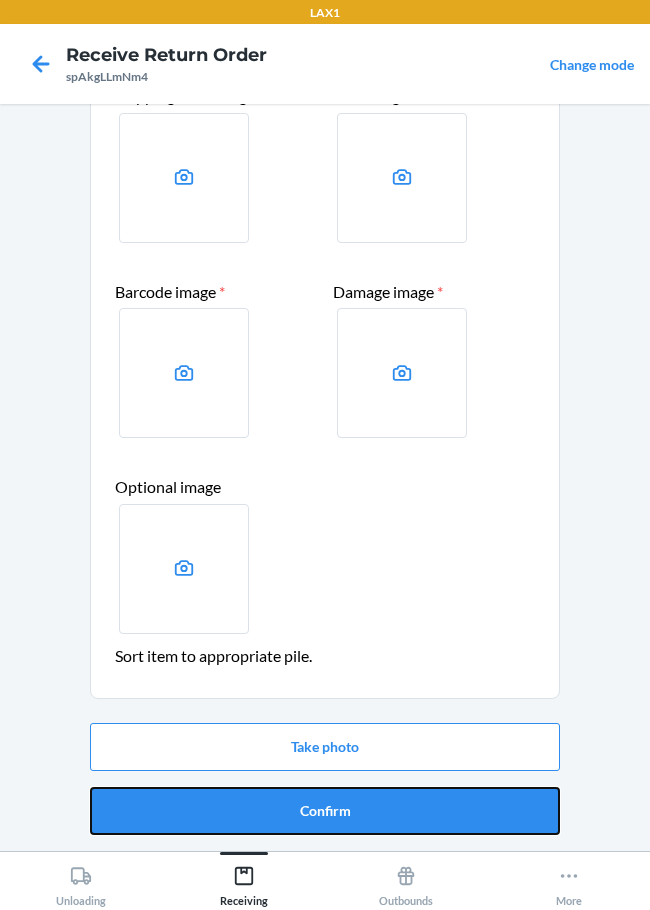click on "Confirm" at bounding box center (325, 811) 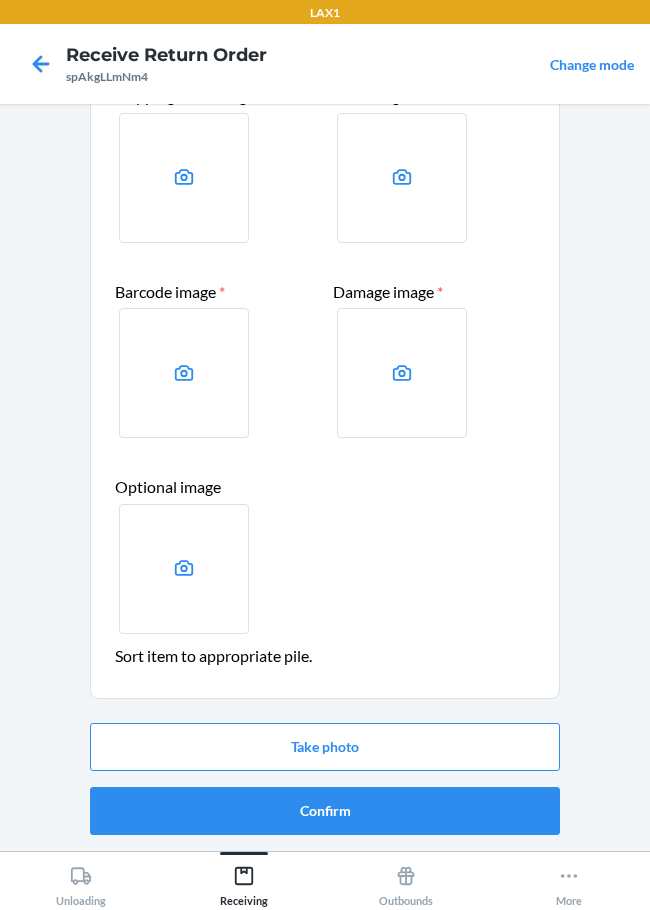 scroll, scrollTop: 0, scrollLeft: 0, axis: both 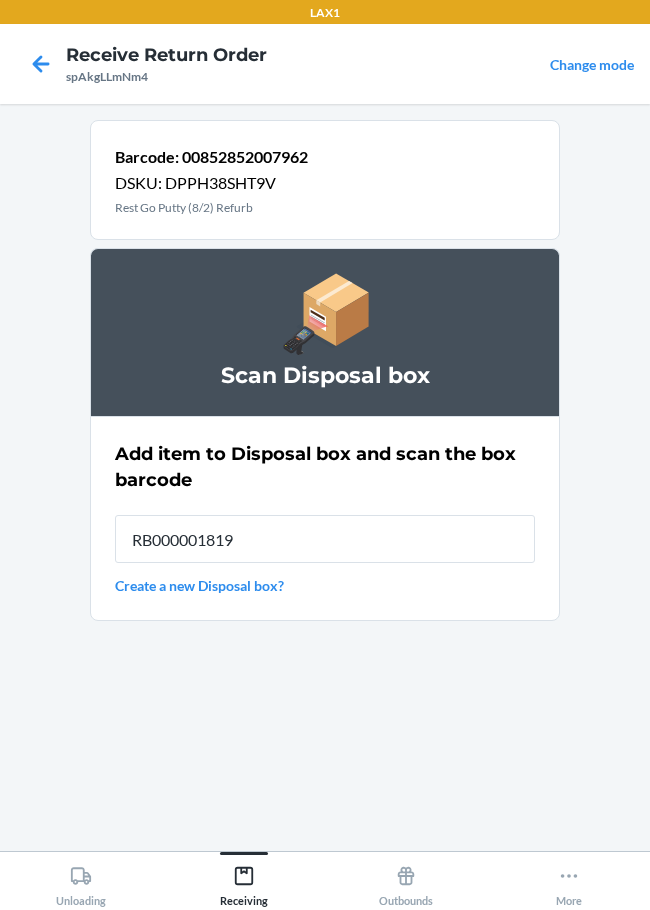 type on "RB000001819" 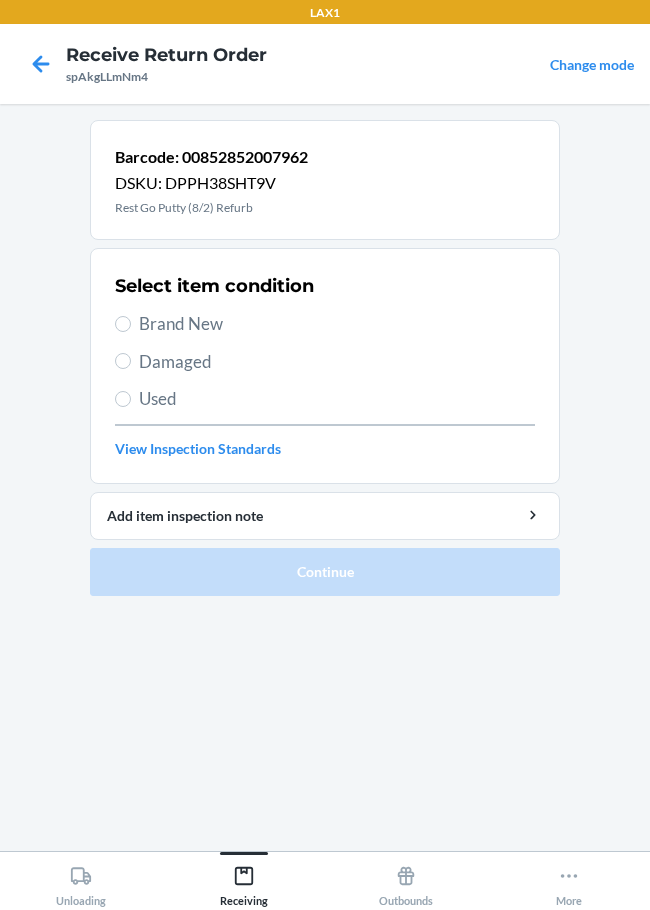 click on "Damaged" at bounding box center [337, 362] 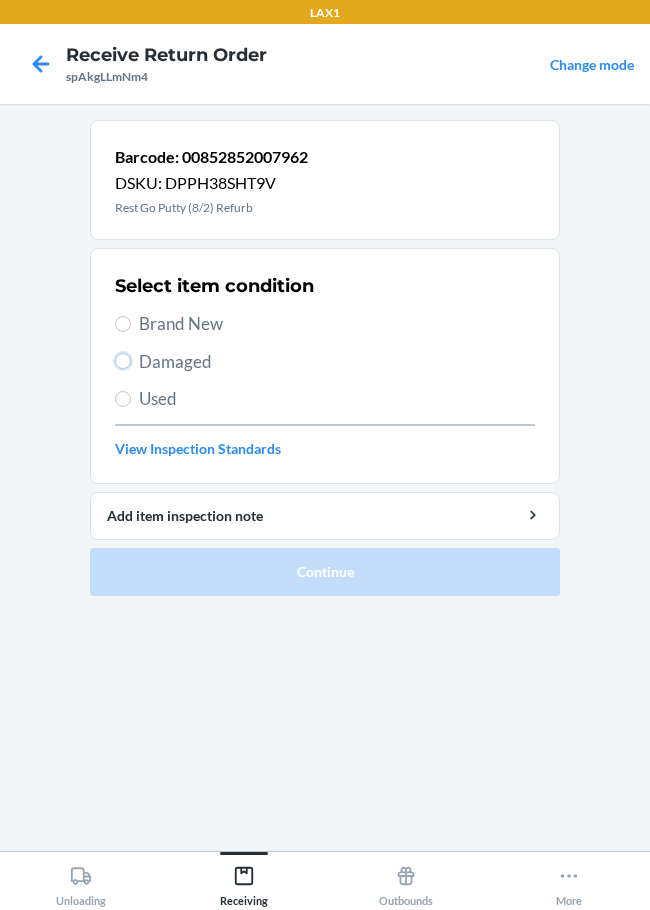 click on "Damaged" at bounding box center [123, 361] 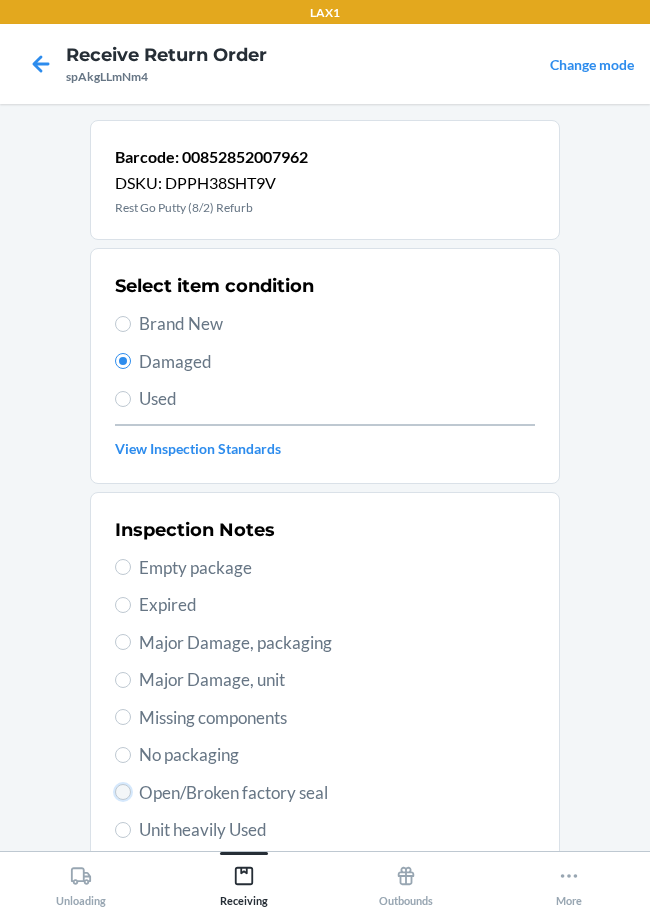 click on "Open/Broken factory seal" at bounding box center (123, 792) 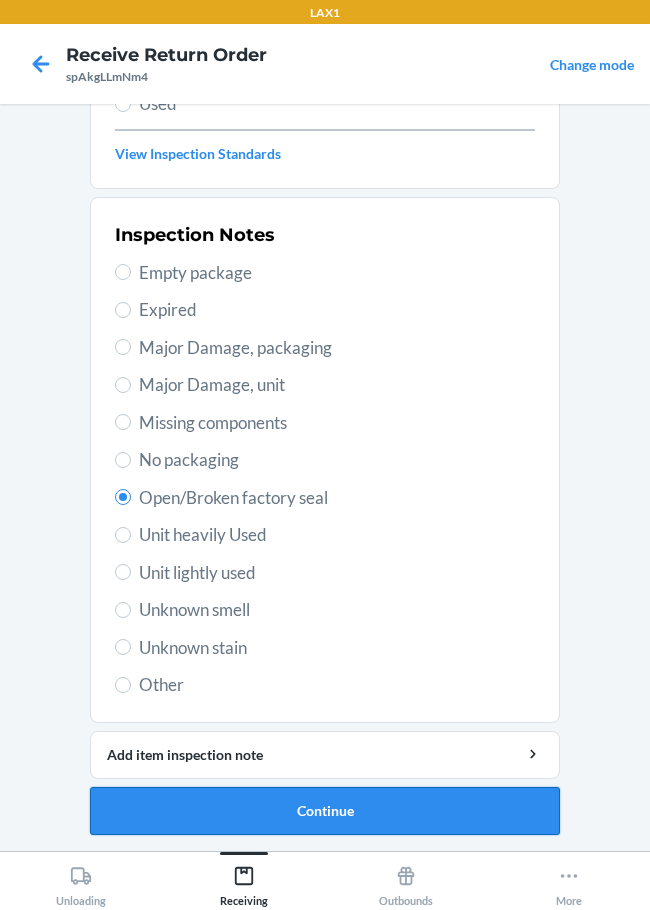 click on "Continue" at bounding box center (325, 811) 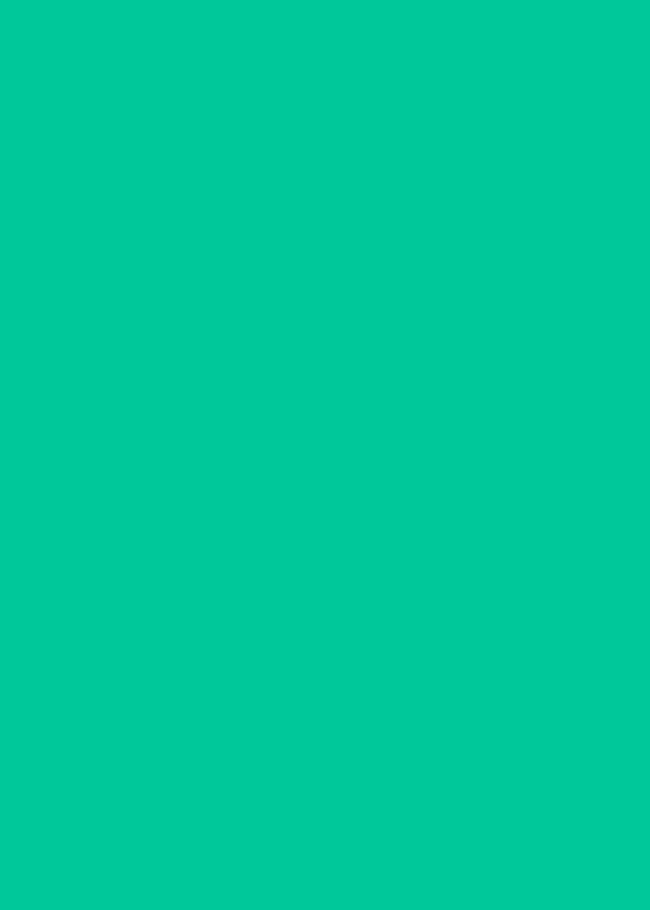 scroll, scrollTop: 130, scrollLeft: 0, axis: vertical 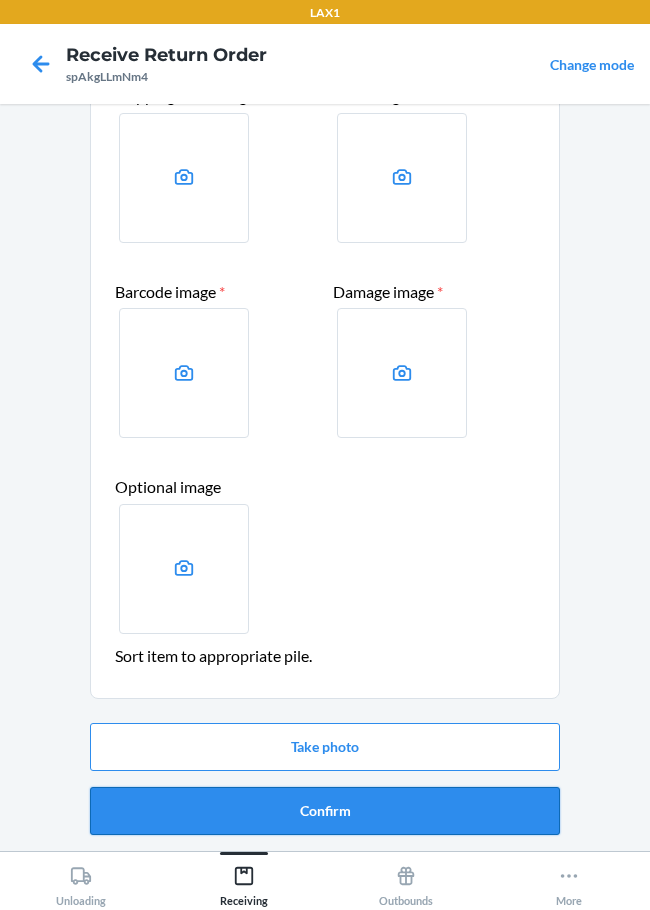 click on "Confirm" at bounding box center (325, 811) 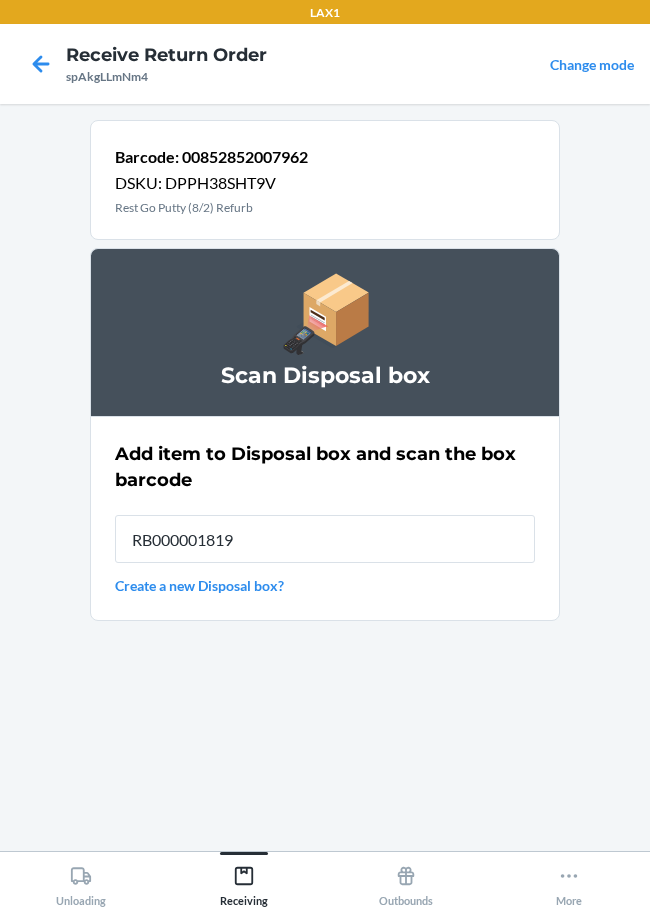 type on "RB000001819" 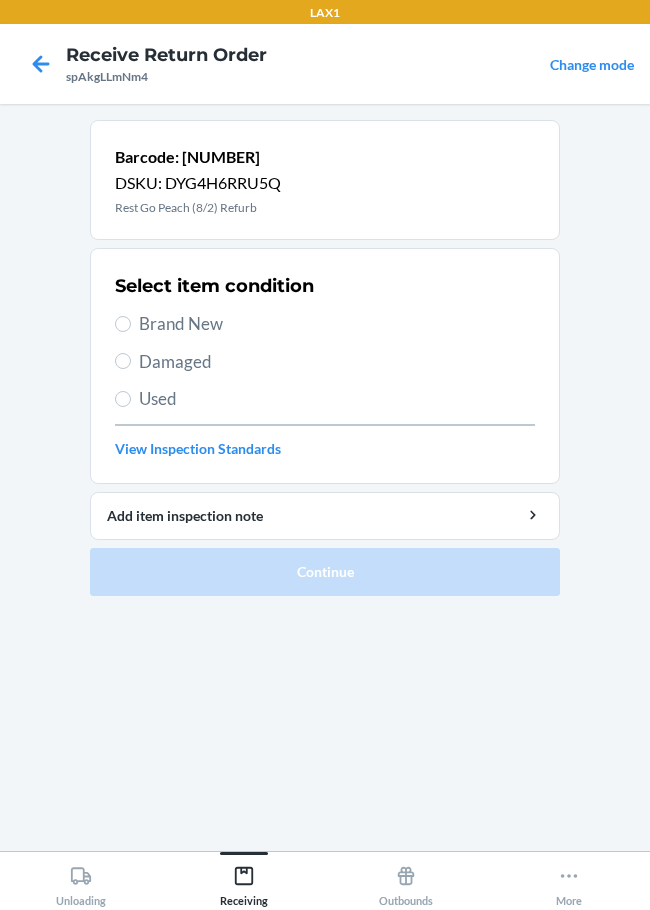 click on "Damaged" at bounding box center [325, 362] 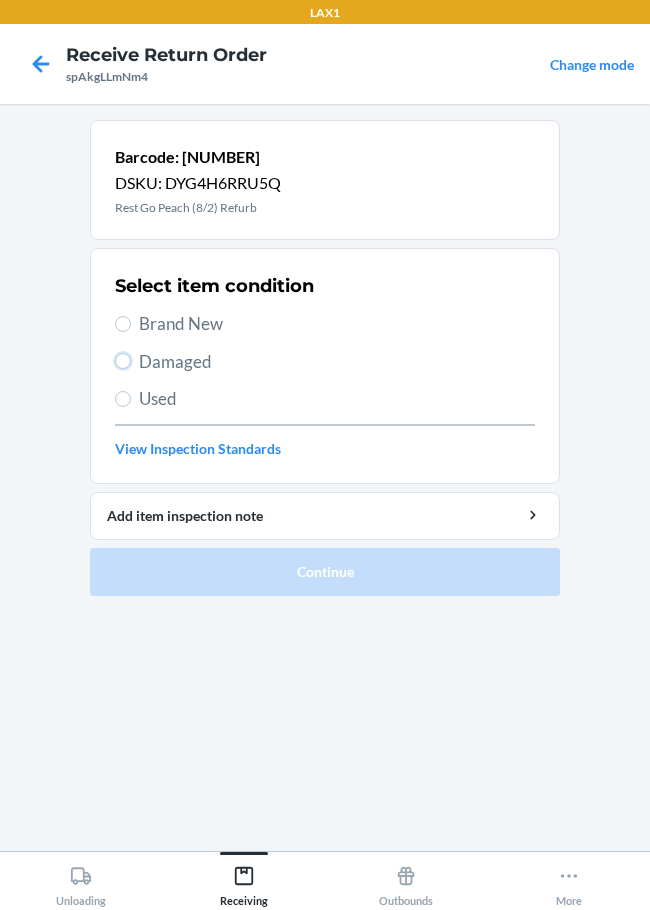 click on "Damaged" at bounding box center [123, 361] 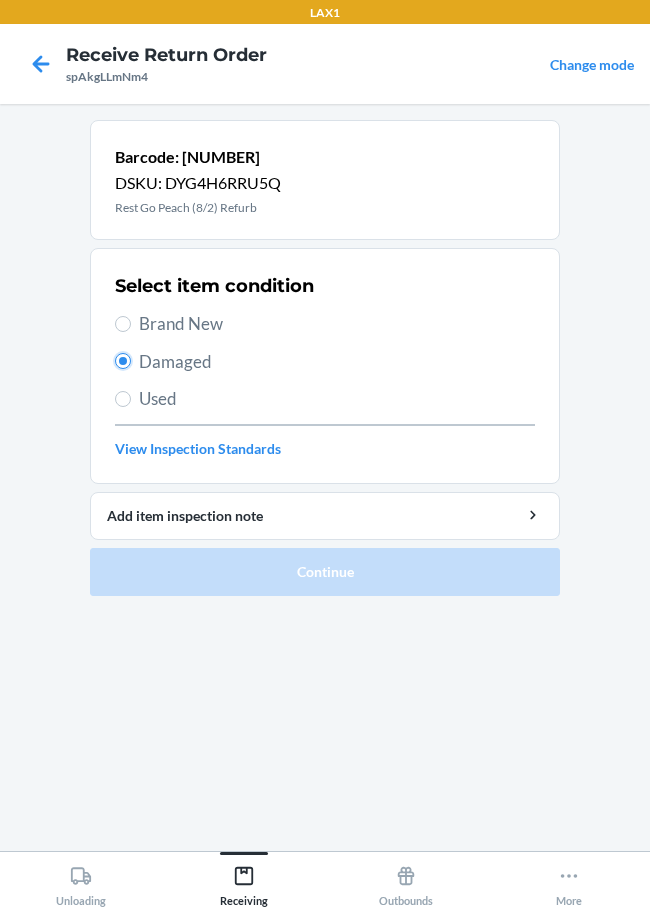 radio on "true" 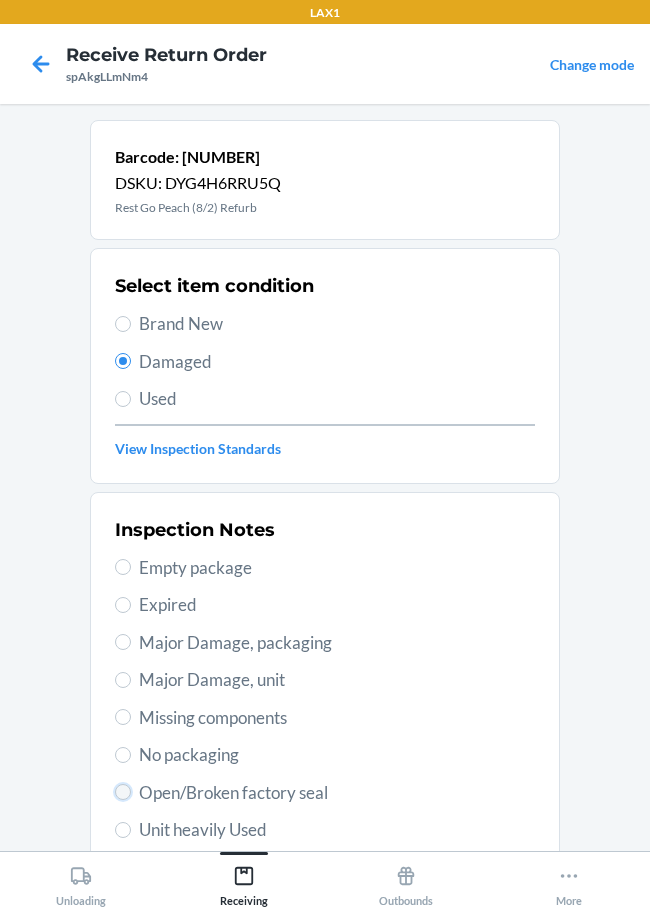 click on "Open/Broken factory seal" at bounding box center (123, 792) 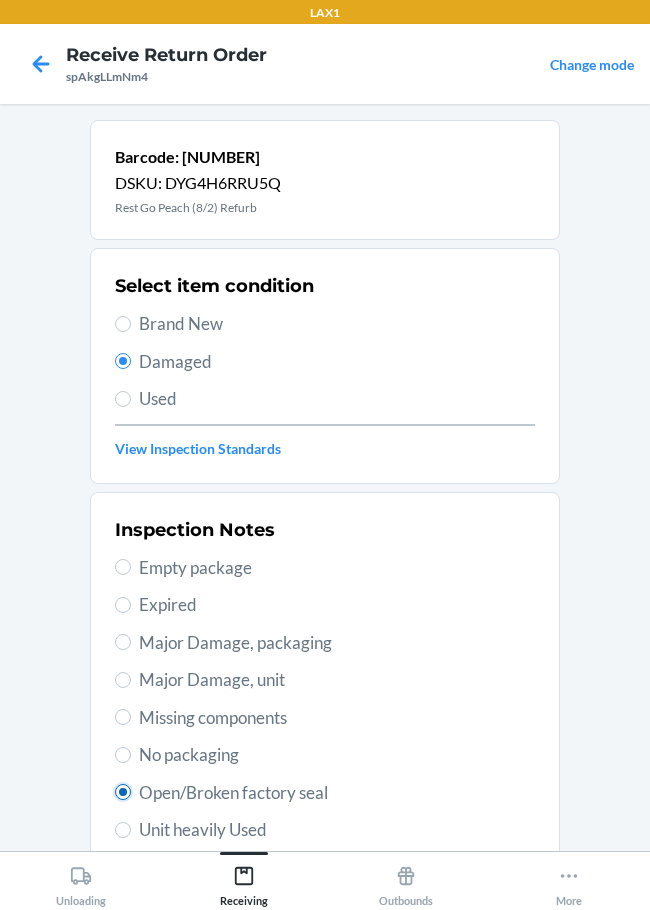 radio on "true" 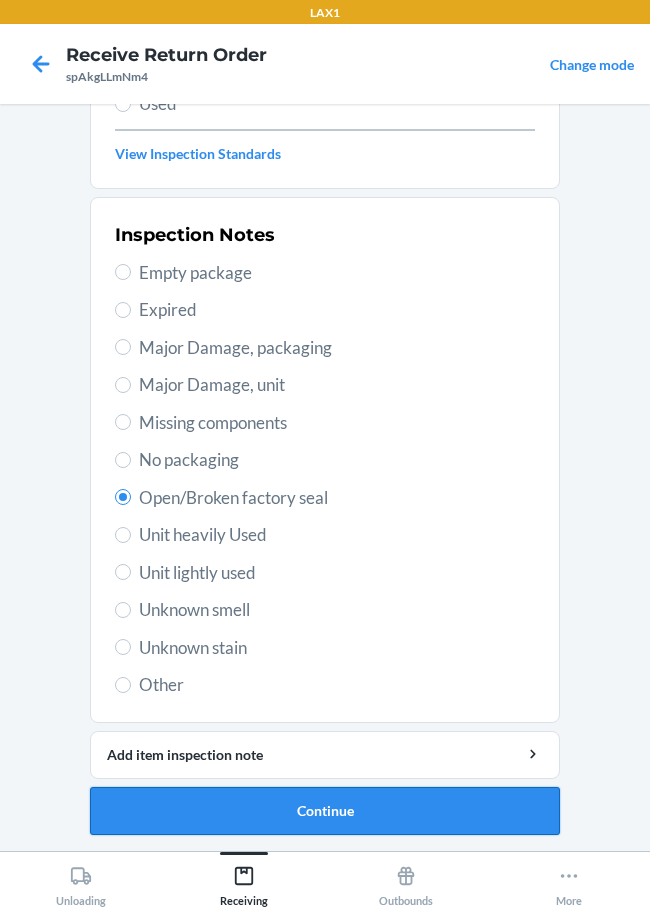 click on "Continue" at bounding box center (325, 811) 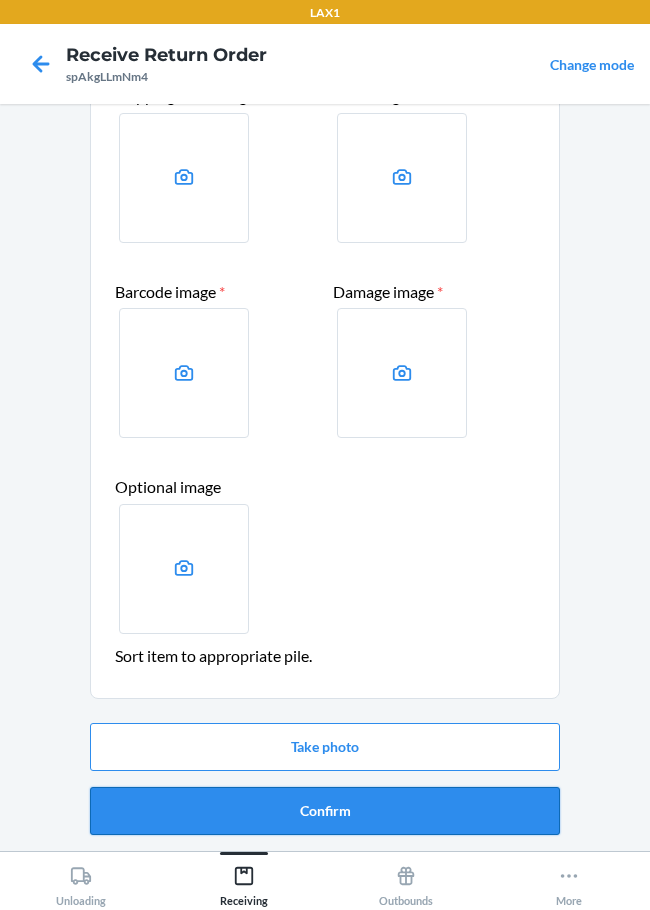 click on "Confirm" at bounding box center (325, 811) 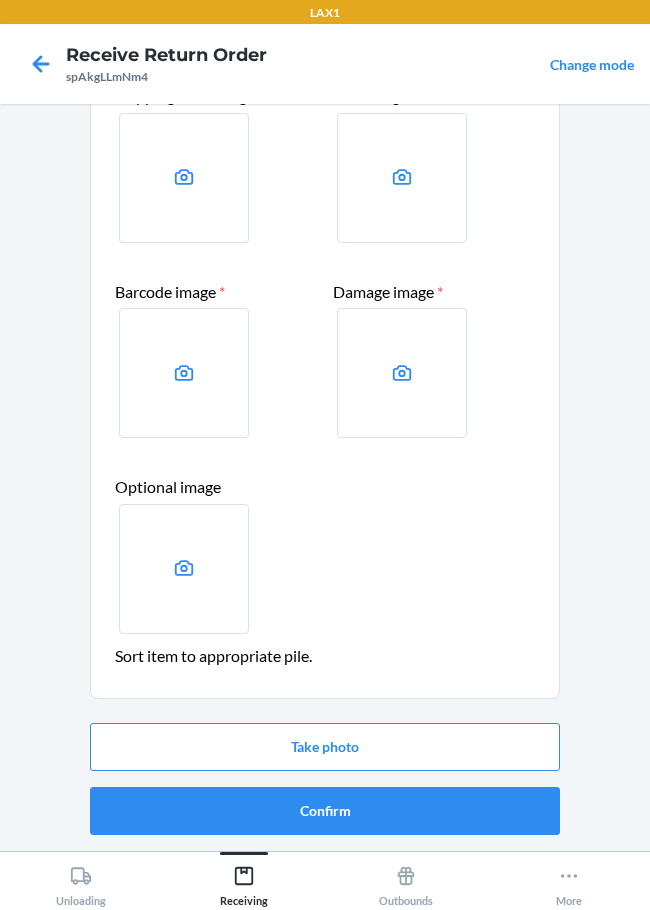 scroll, scrollTop: 0, scrollLeft: 0, axis: both 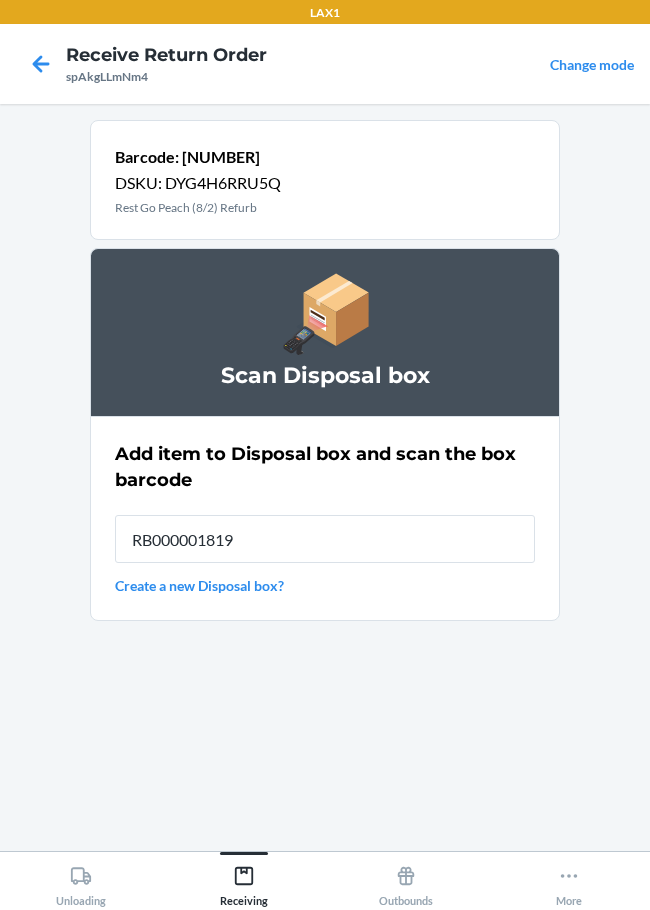 type on "RB000001819" 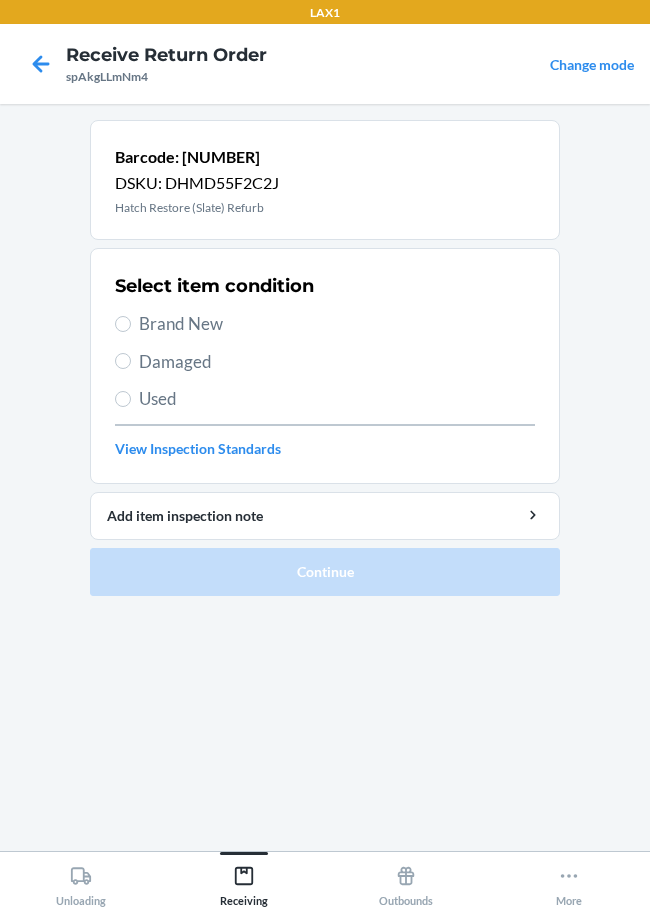 click on "Damaged" at bounding box center [325, 362] 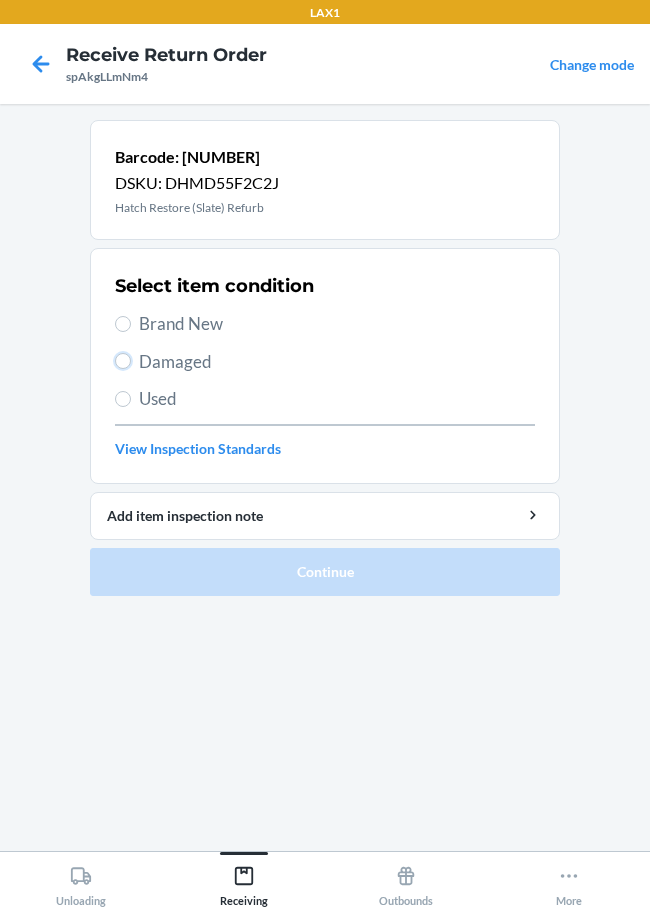 click on "Damaged" at bounding box center [123, 361] 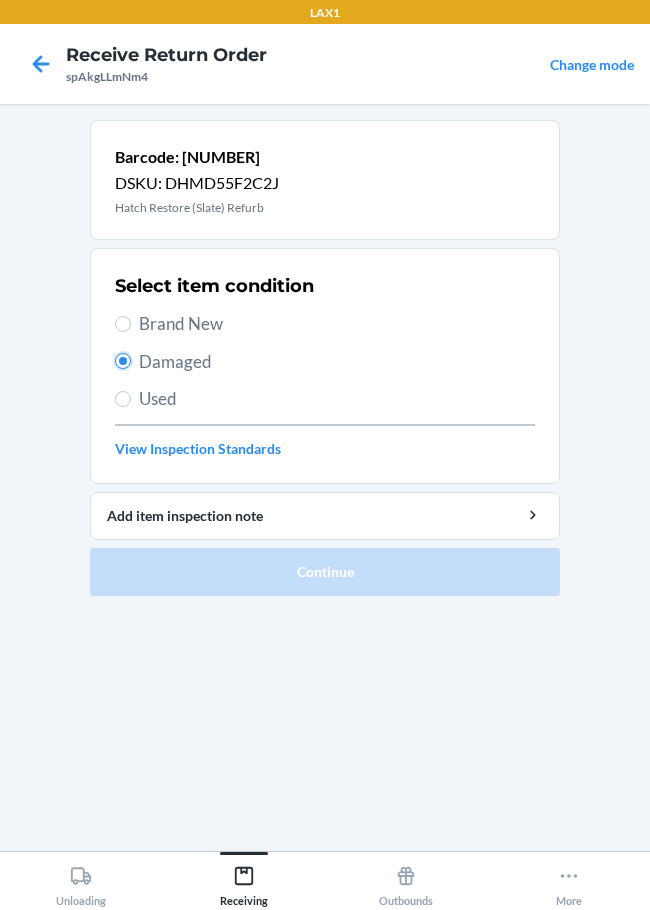 radio on "true" 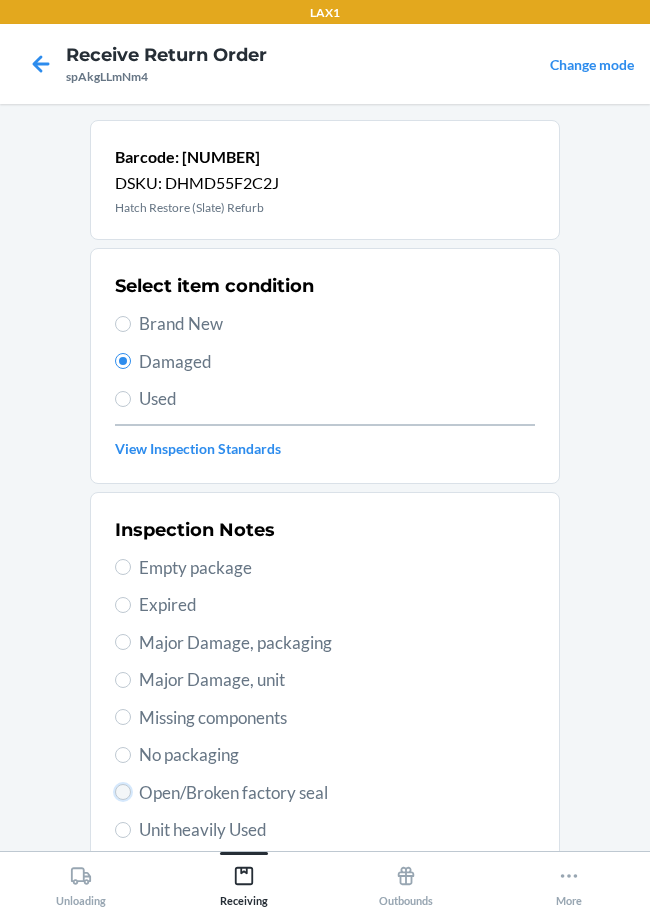 click on "Open/Broken factory seal" at bounding box center (123, 792) 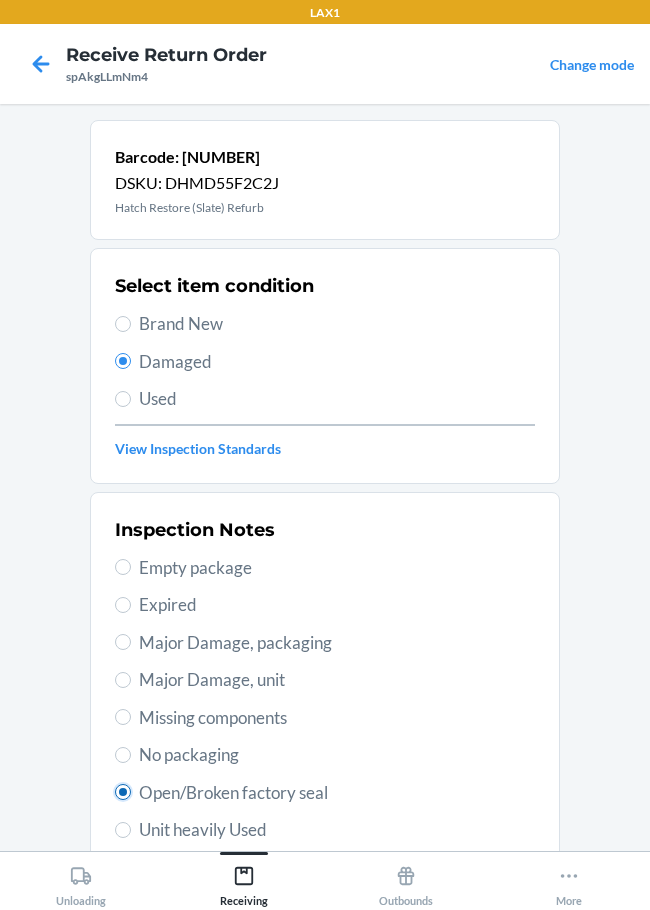 radio on "true" 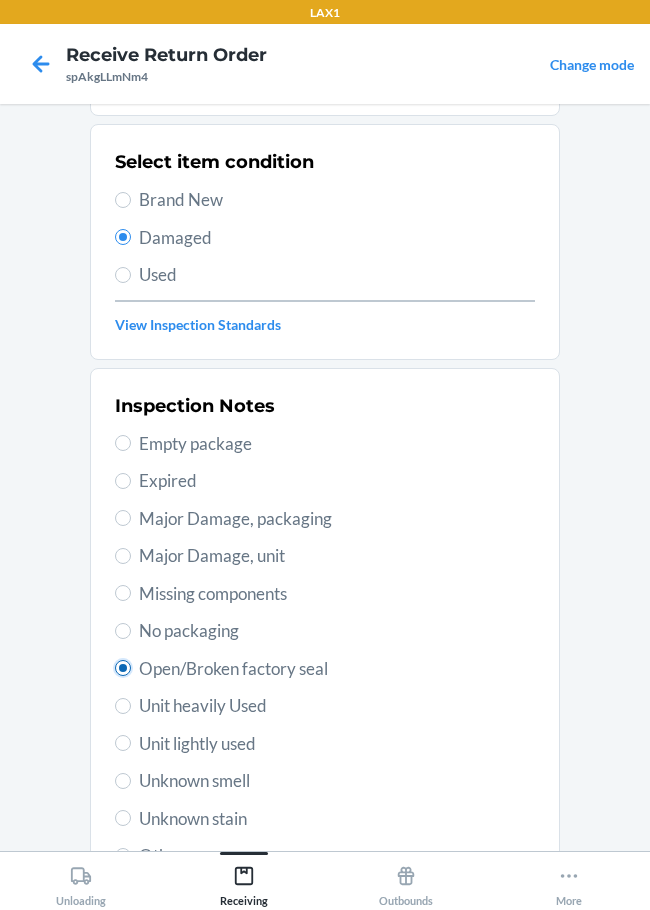 scroll, scrollTop: 295, scrollLeft: 0, axis: vertical 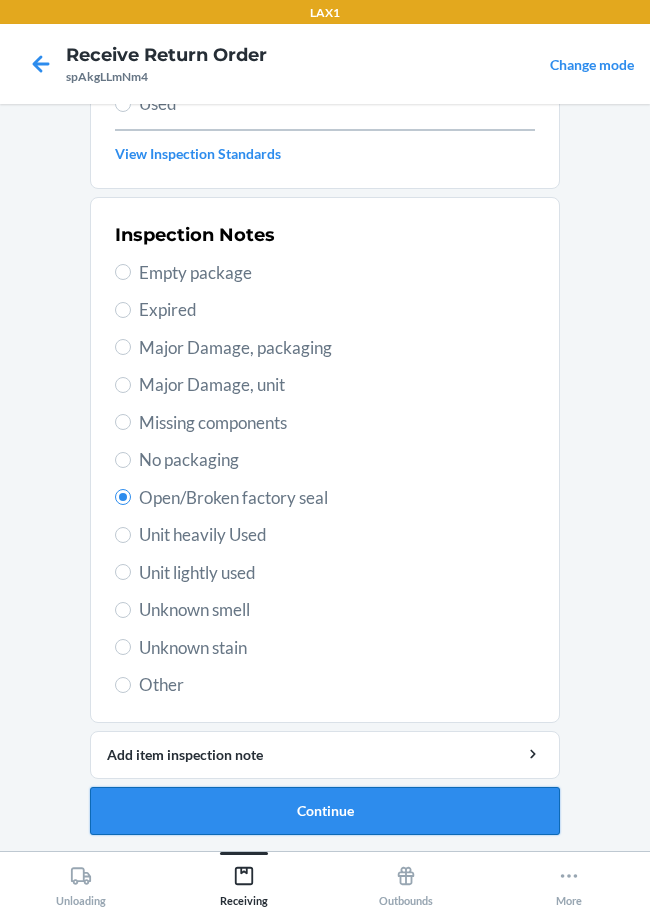 click on "Continue" at bounding box center (325, 811) 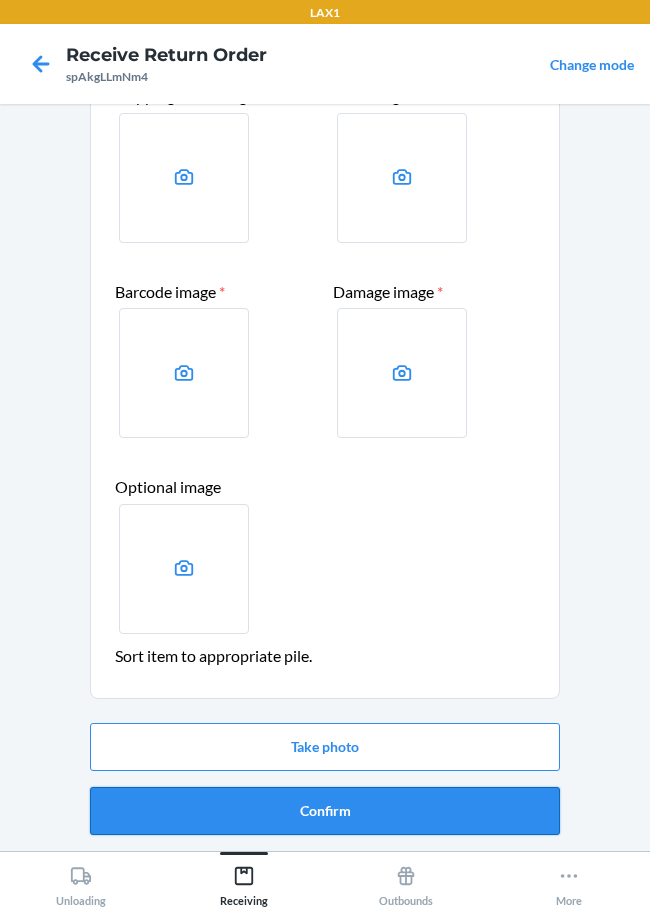 click on "Confirm" at bounding box center (325, 811) 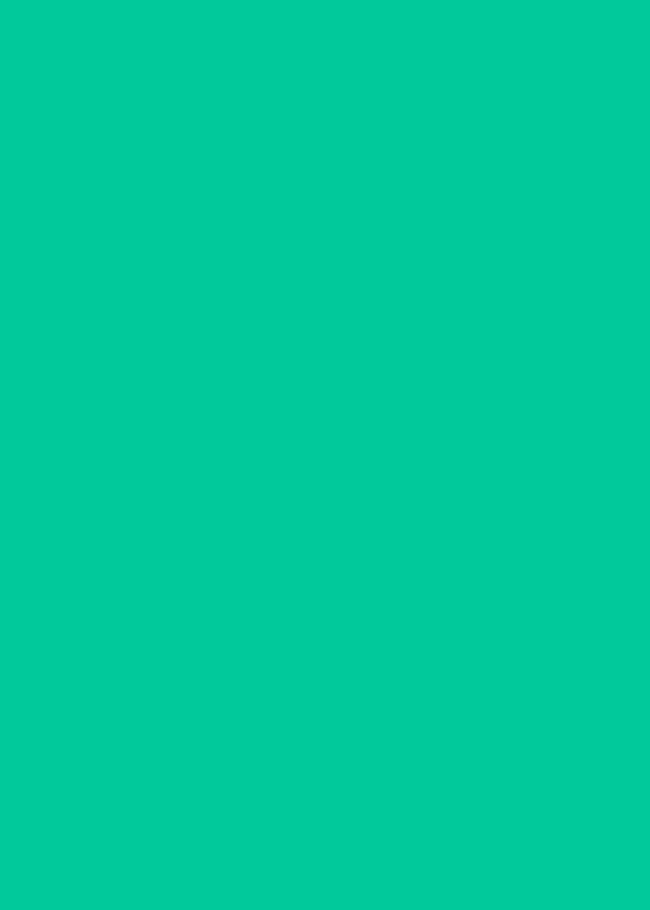 scroll, scrollTop: 0, scrollLeft: 0, axis: both 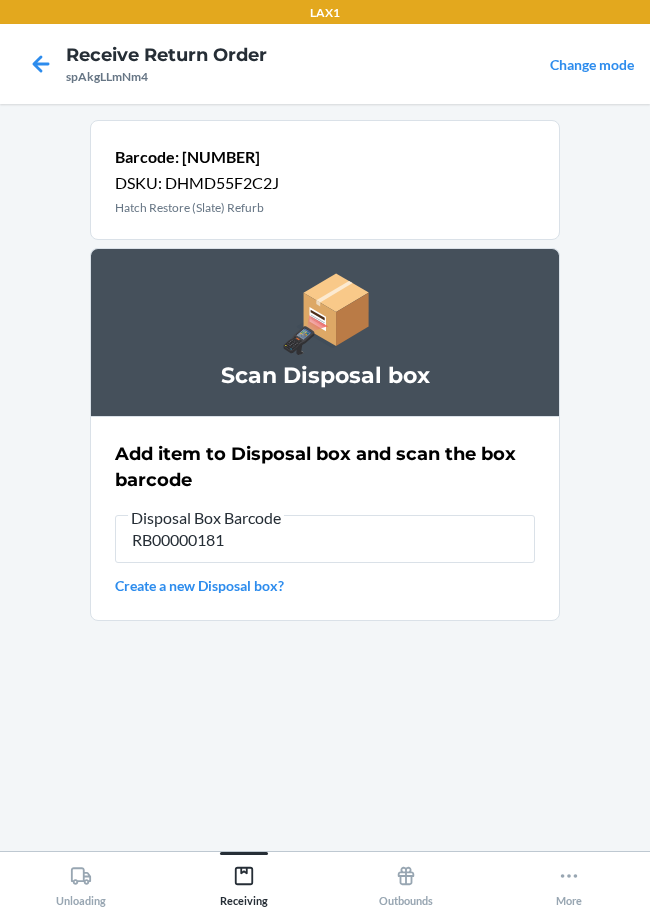type on "RB000001819" 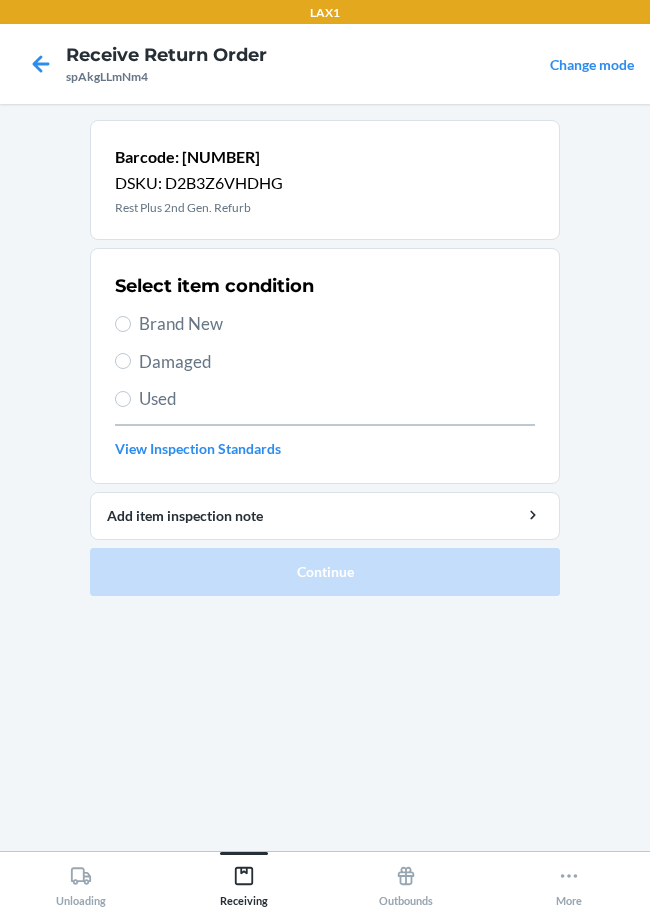 click on "Damaged" at bounding box center [337, 362] 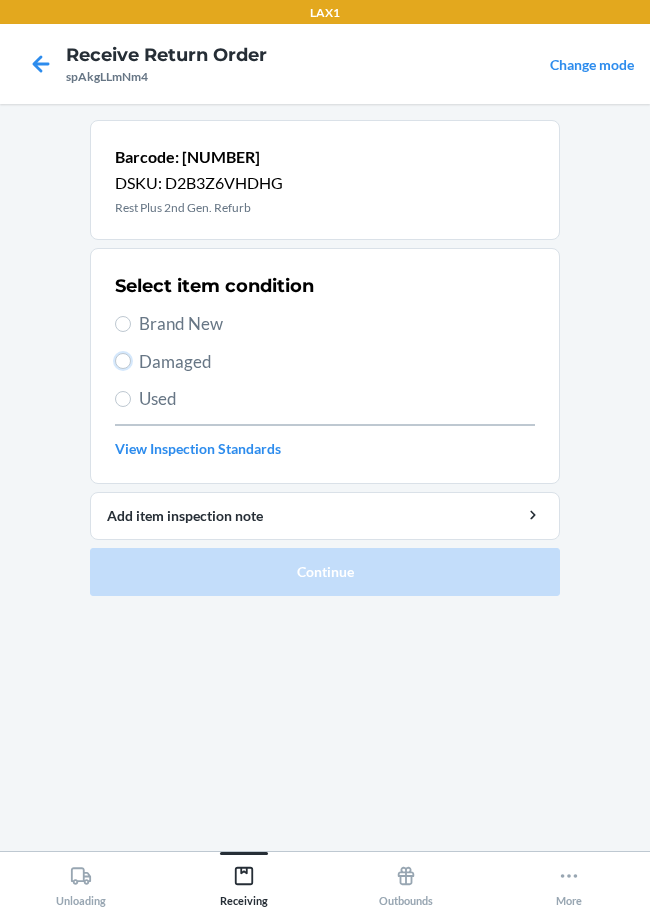 click on "Damaged" at bounding box center [123, 361] 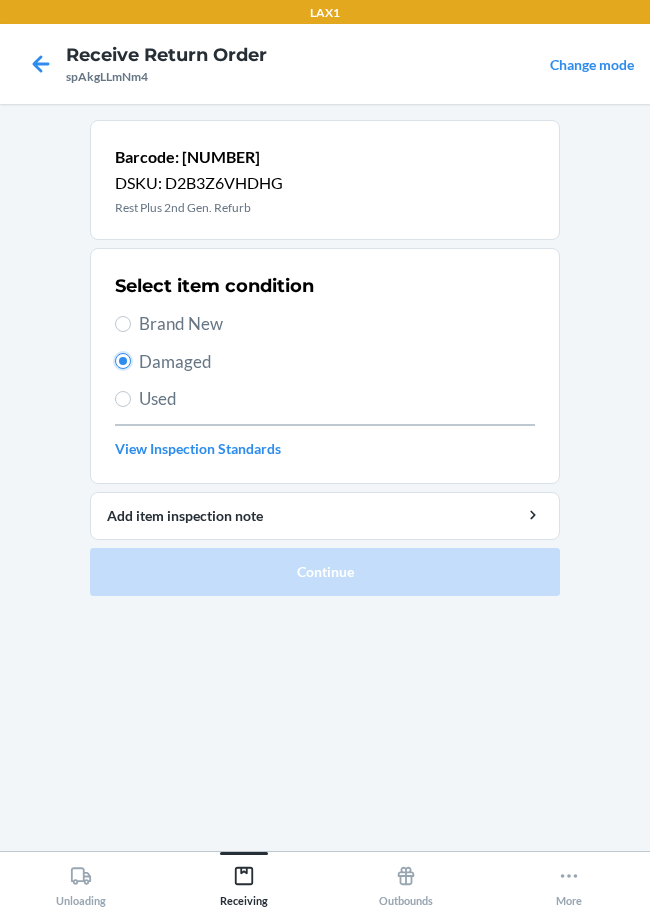 radio on "true" 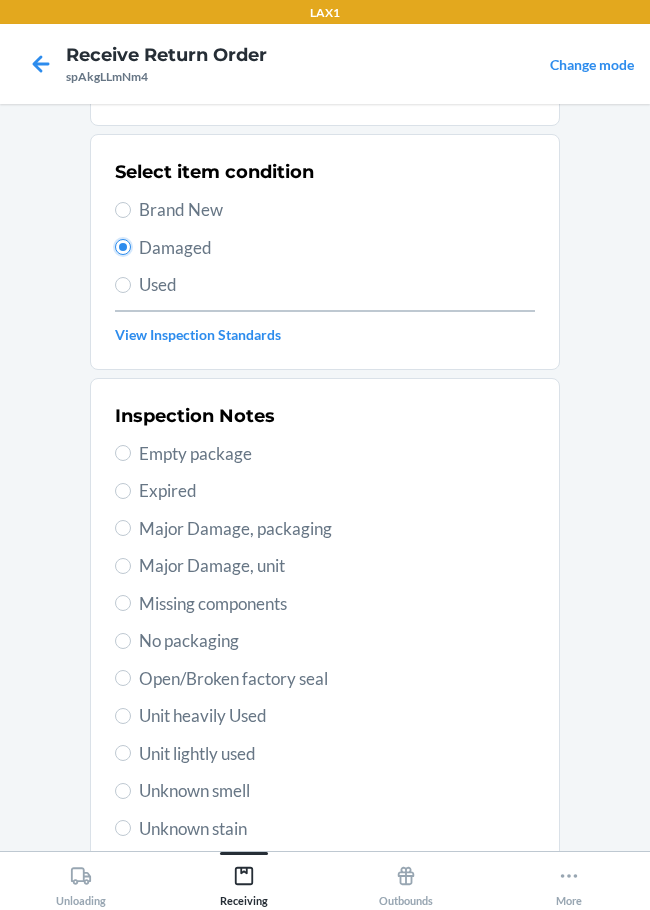 scroll, scrollTop: 295, scrollLeft: 0, axis: vertical 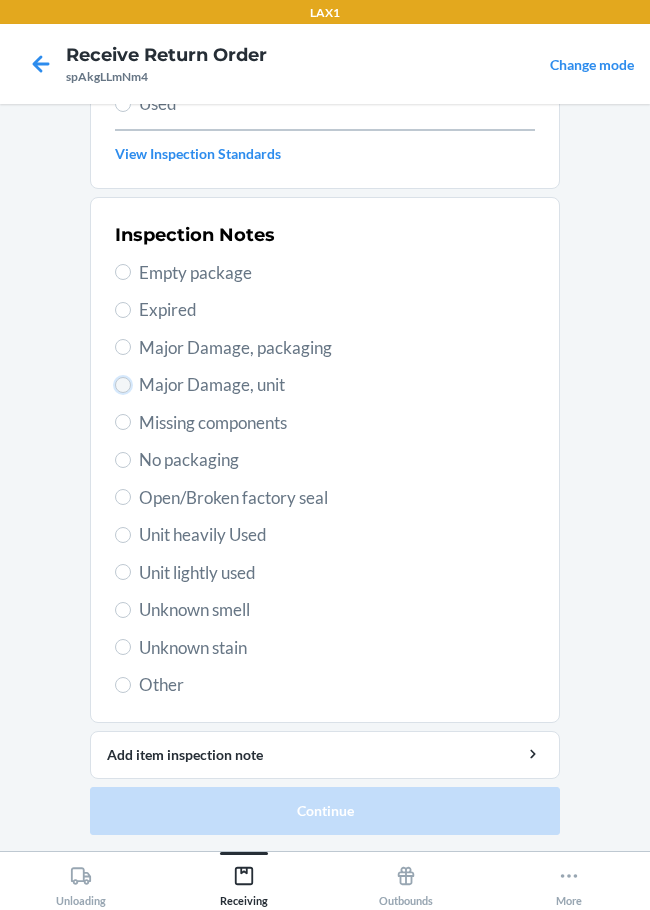 click on "Major Damage, unit" at bounding box center [123, 385] 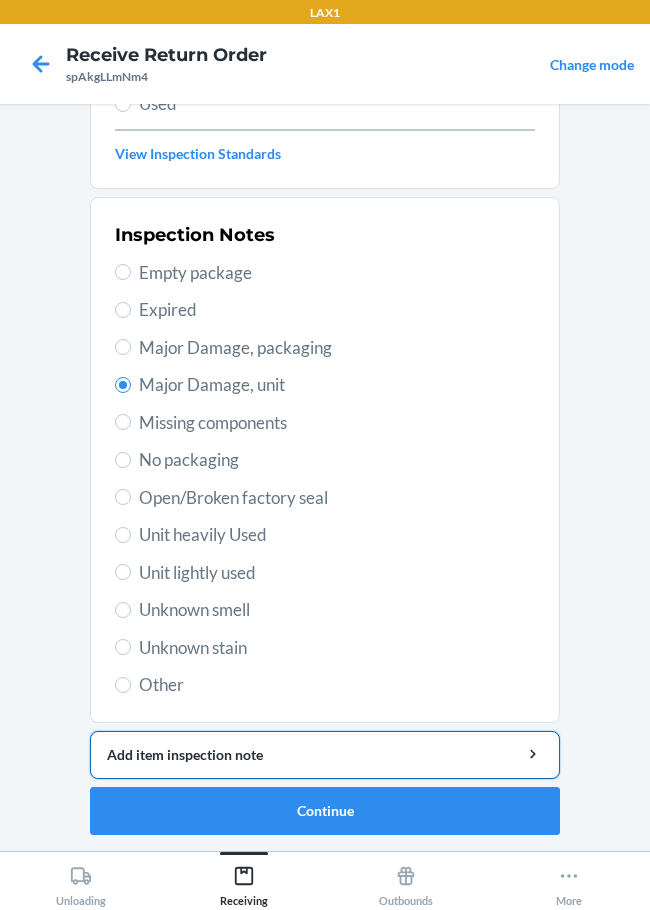click on "Add item inspection note" at bounding box center (325, 754) 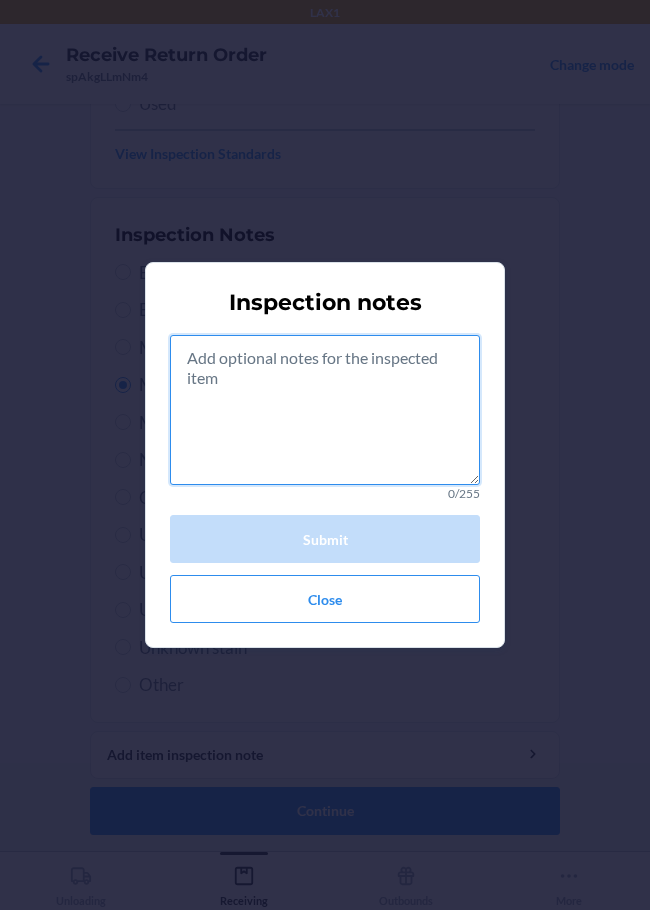click at bounding box center [325, 410] 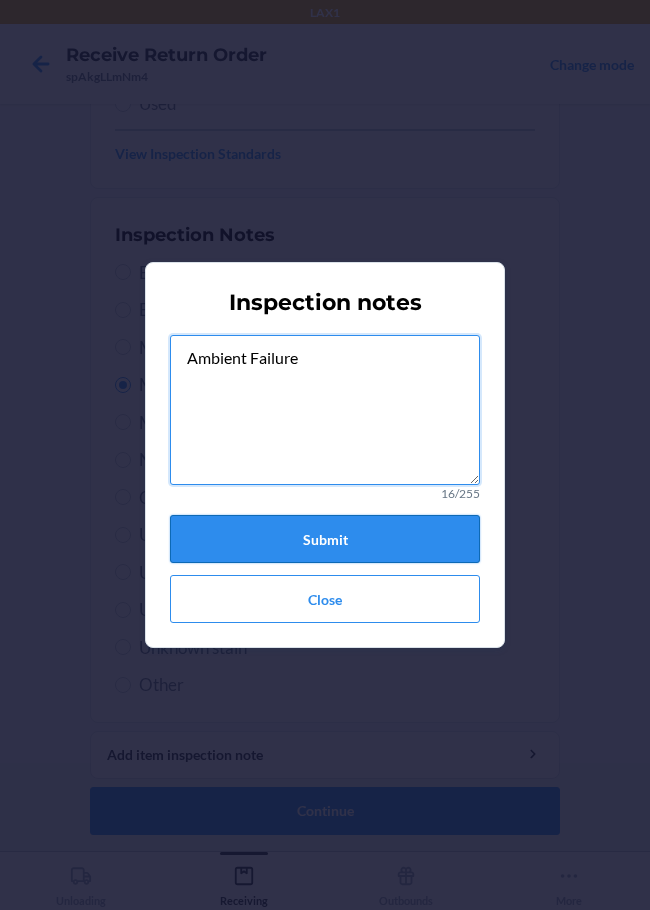 type on "Ambient Failure" 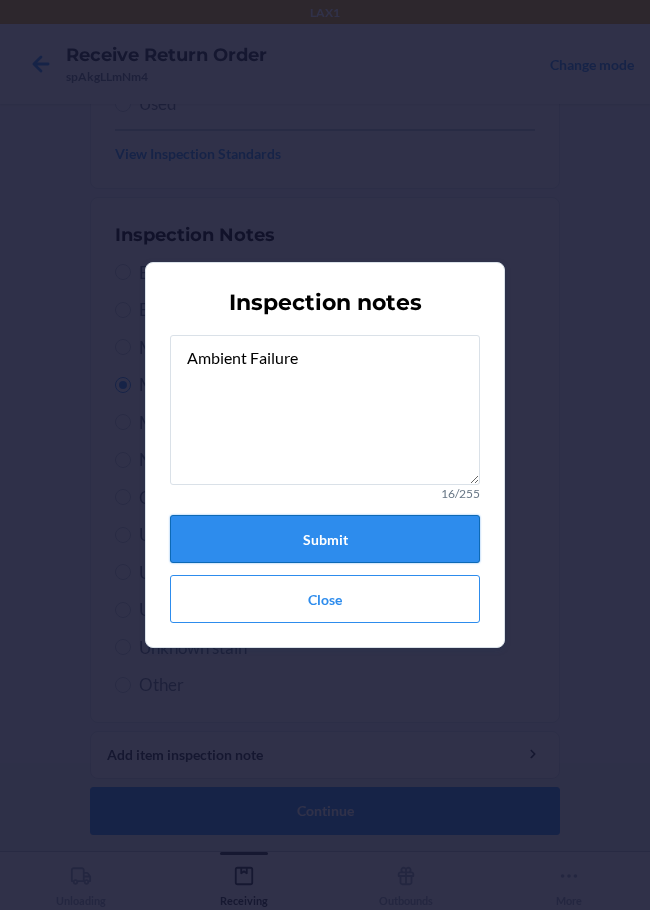 click on "Submit" at bounding box center [325, 539] 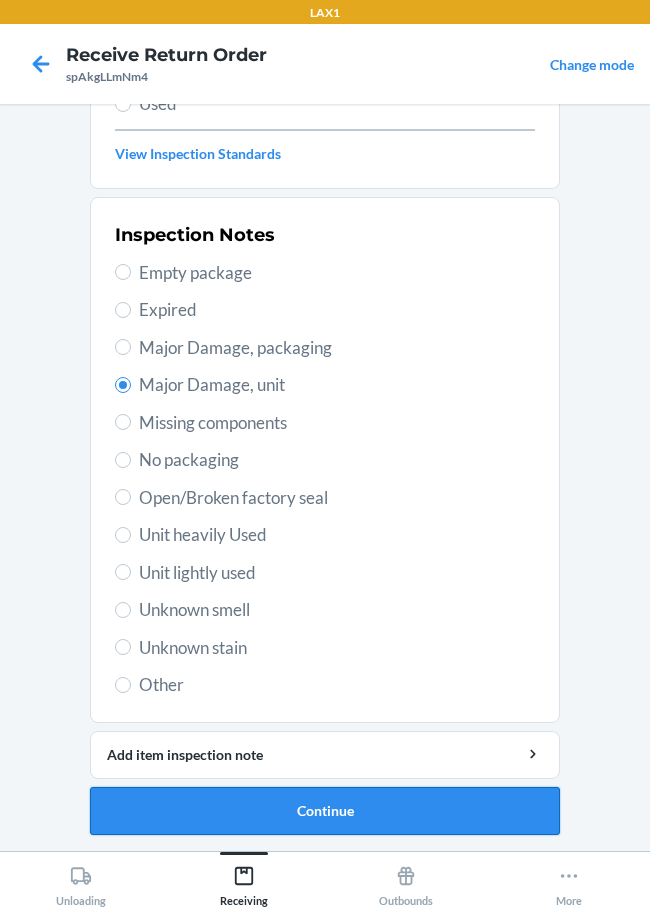 click on "Continue" at bounding box center (325, 811) 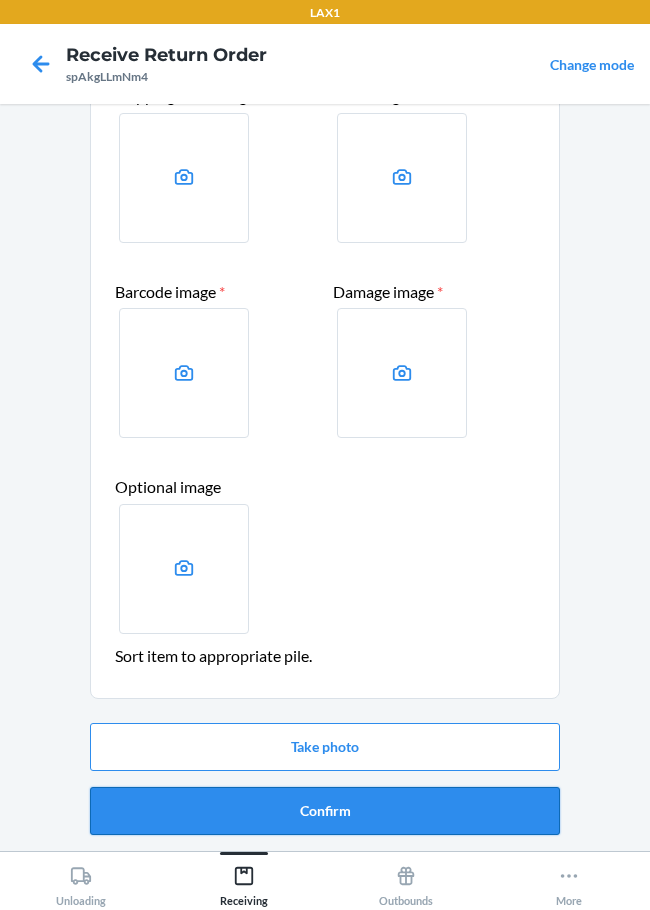 click on "Confirm" at bounding box center [325, 811] 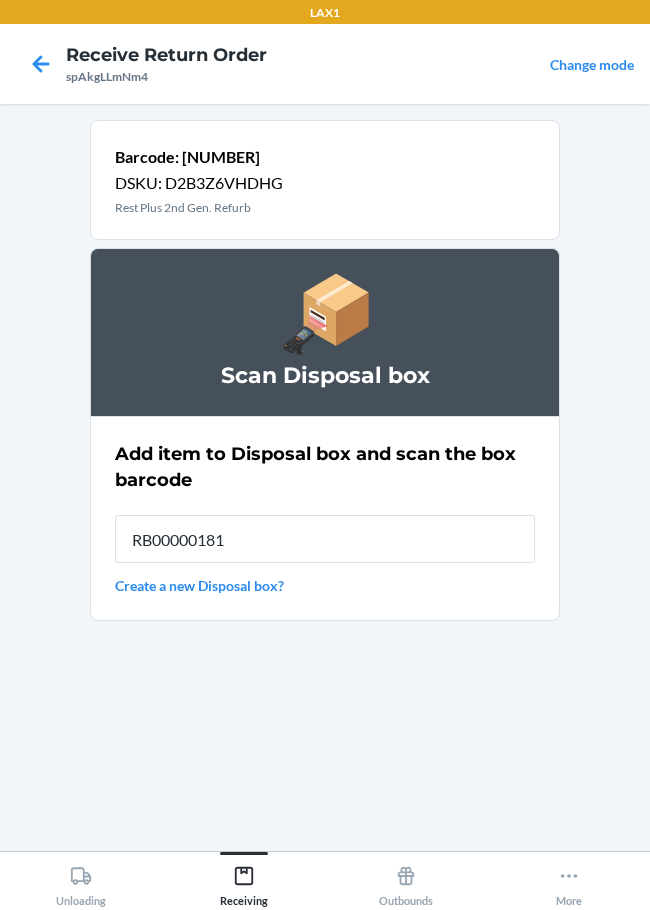 type on "RB000001819" 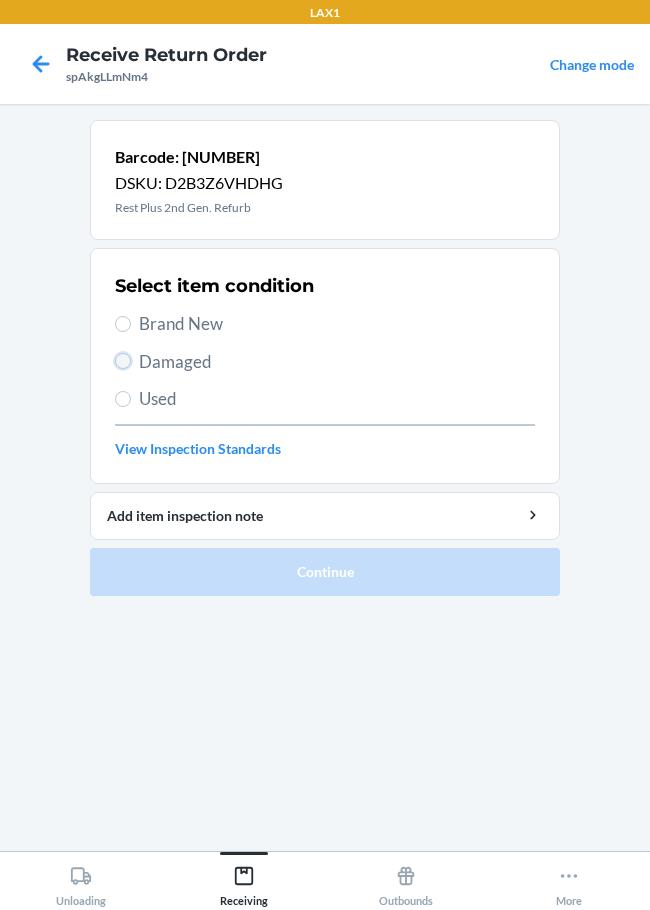 click on "Damaged" at bounding box center (123, 361) 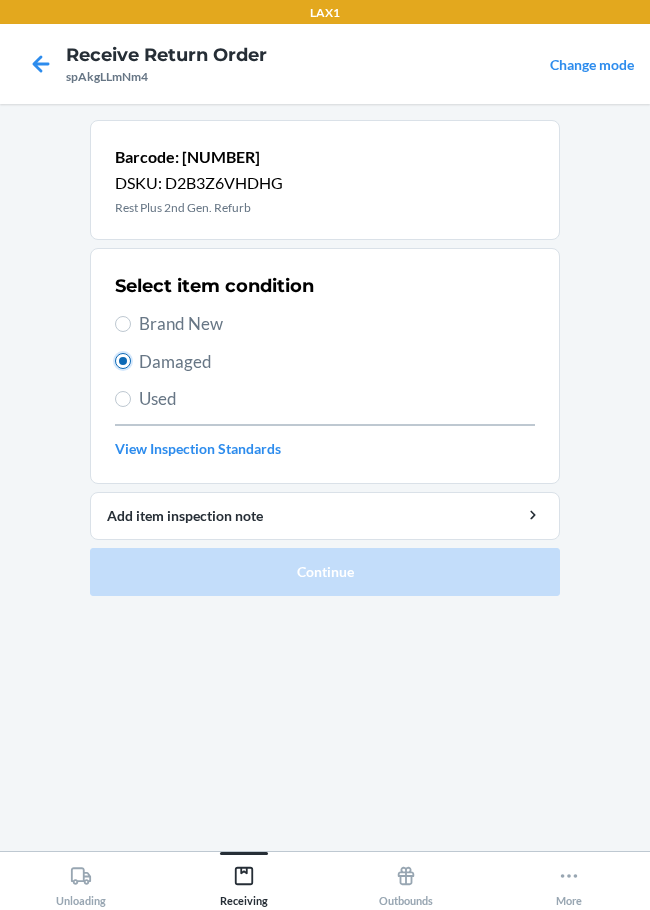 radio on "true" 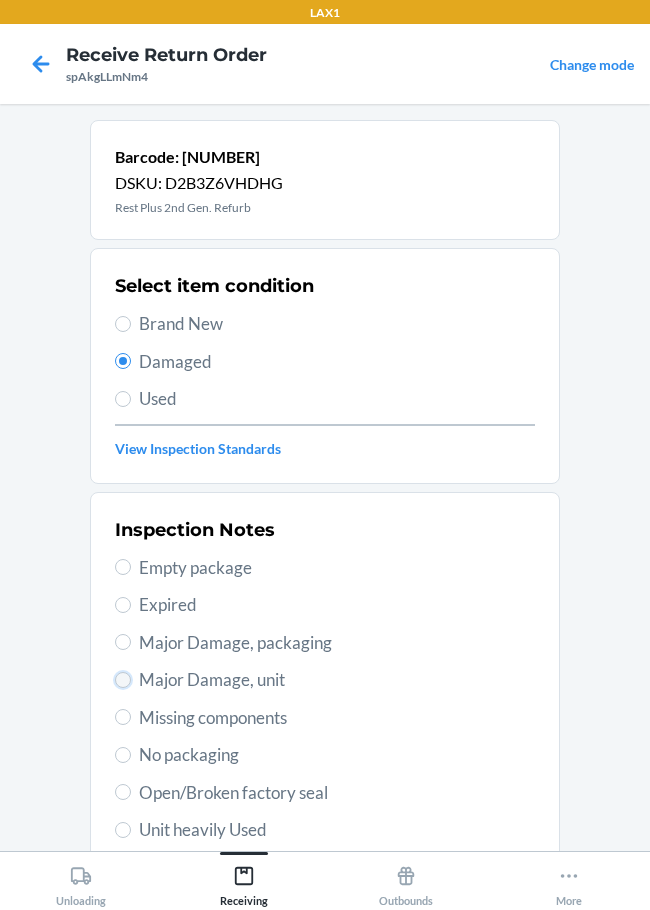 click on "Major Damage, unit" at bounding box center (123, 680) 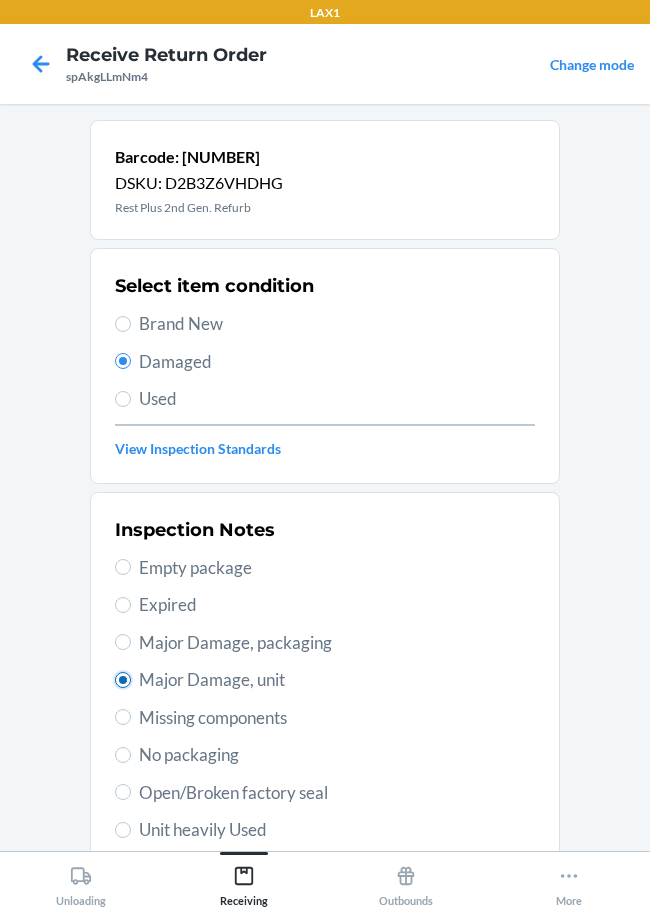 radio on "true" 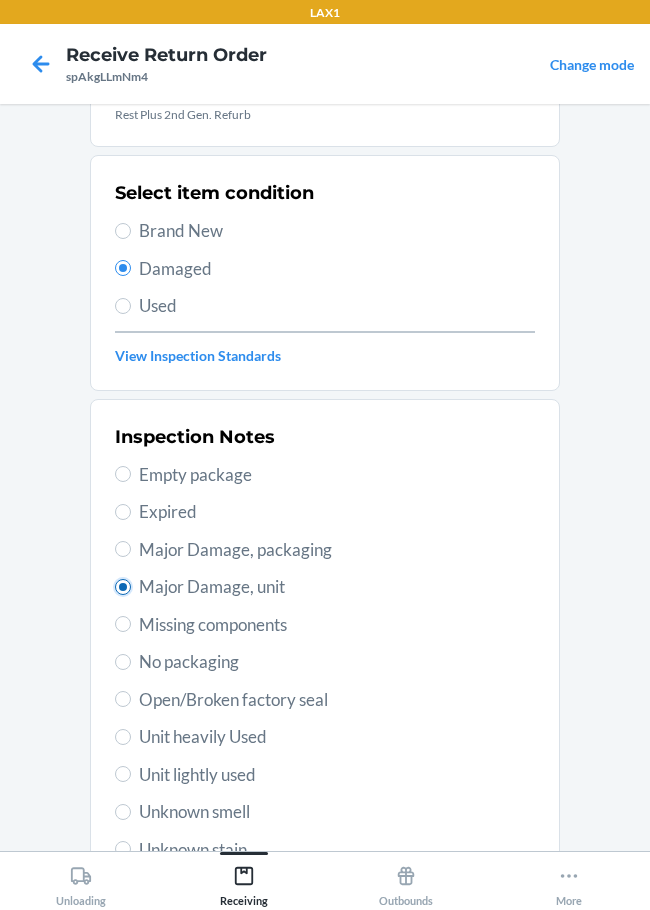 scroll, scrollTop: 295, scrollLeft: 0, axis: vertical 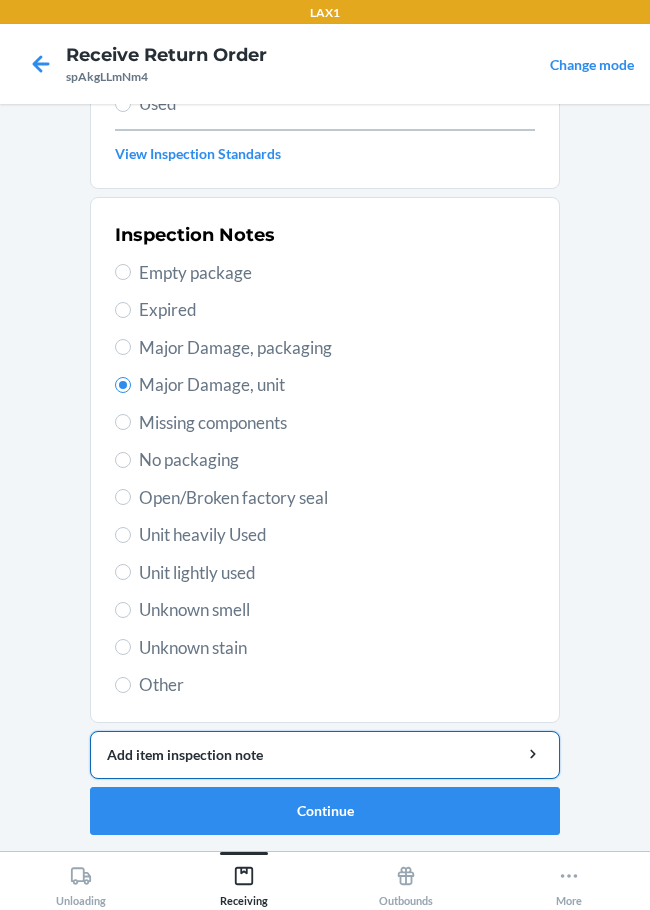 click on "Add item inspection note" at bounding box center [325, 754] 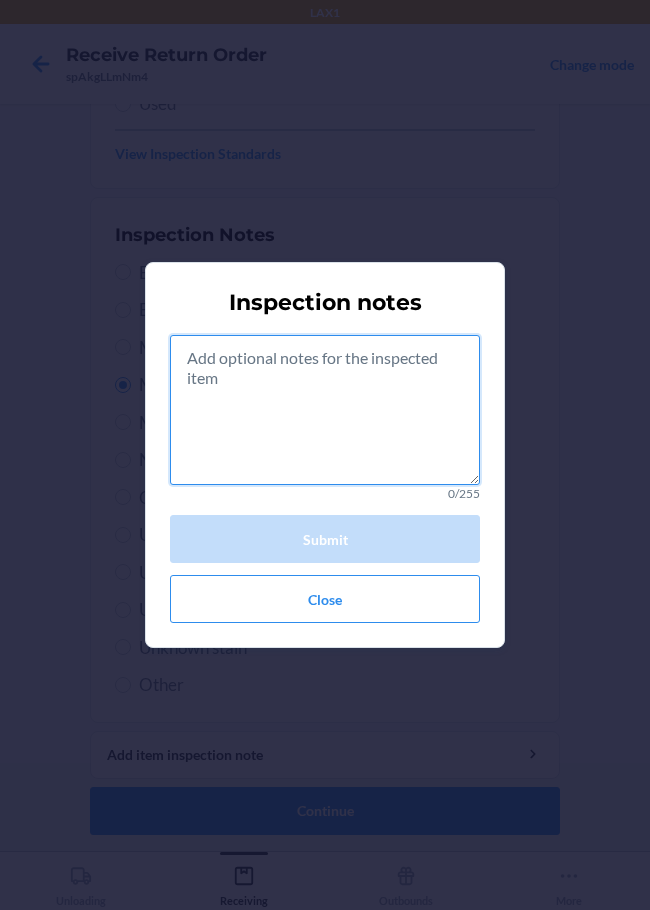 click at bounding box center [325, 410] 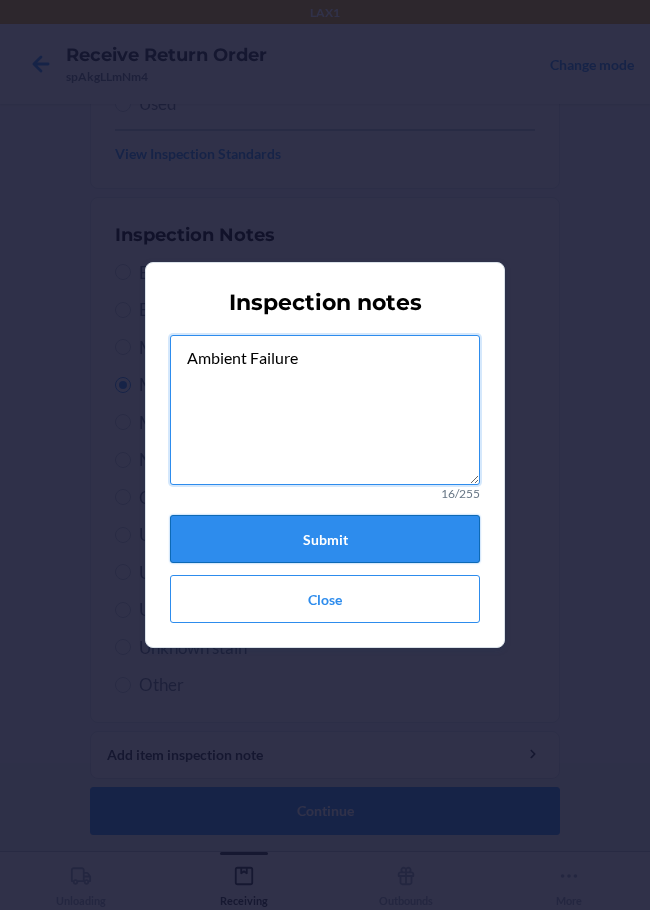 type on "Ambient Failure" 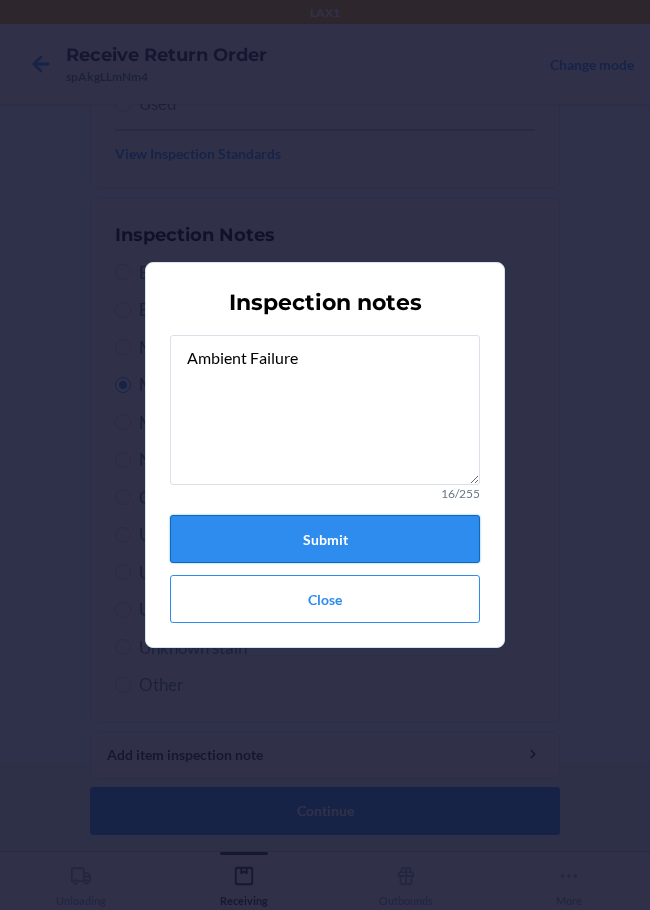 click on "Submit" at bounding box center [325, 539] 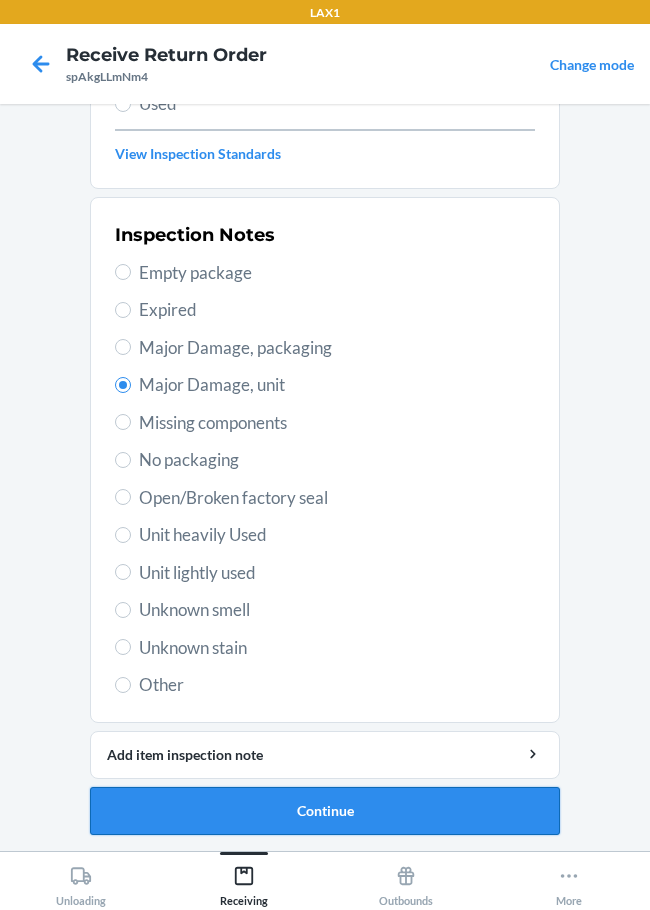 click on "Continue" at bounding box center (325, 811) 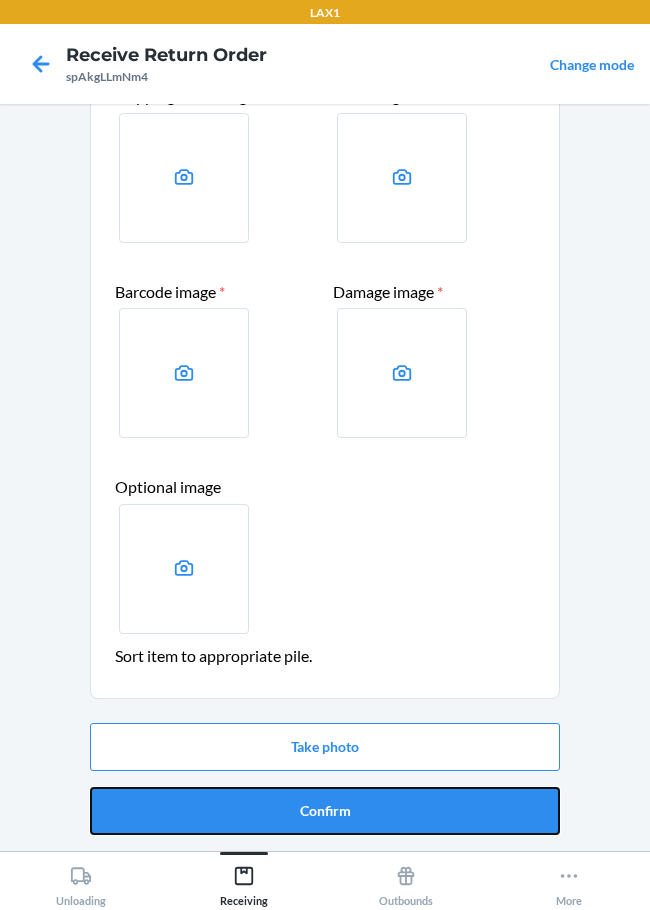click on "Confirm" at bounding box center (325, 811) 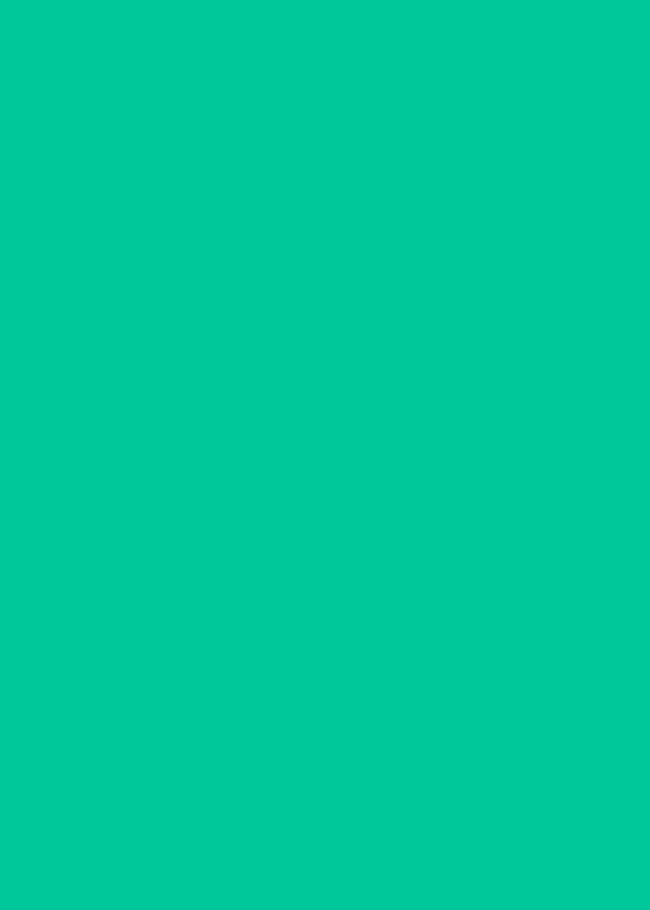 scroll, scrollTop: 0, scrollLeft: 0, axis: both 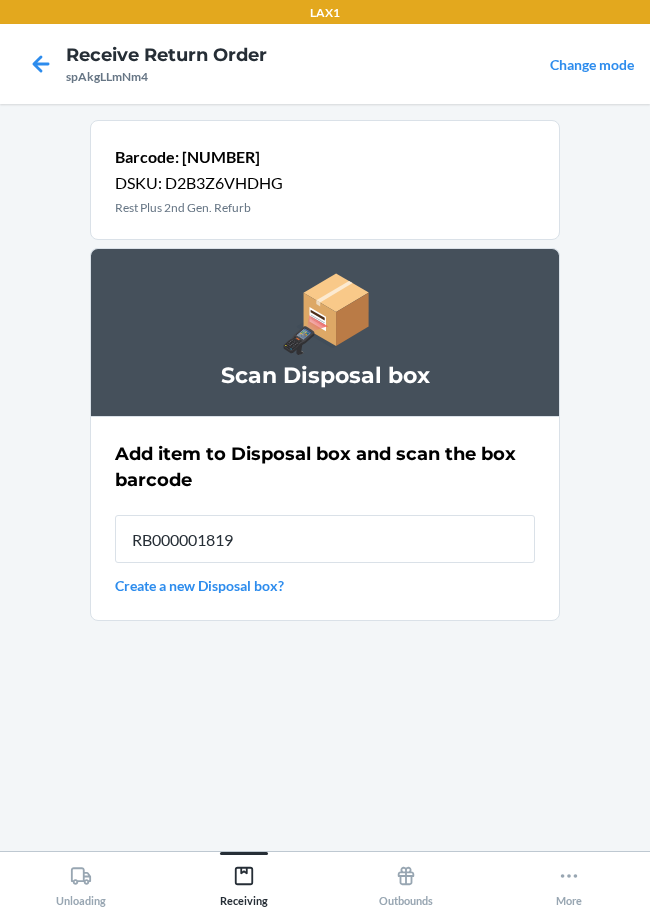type on "RB000001819" 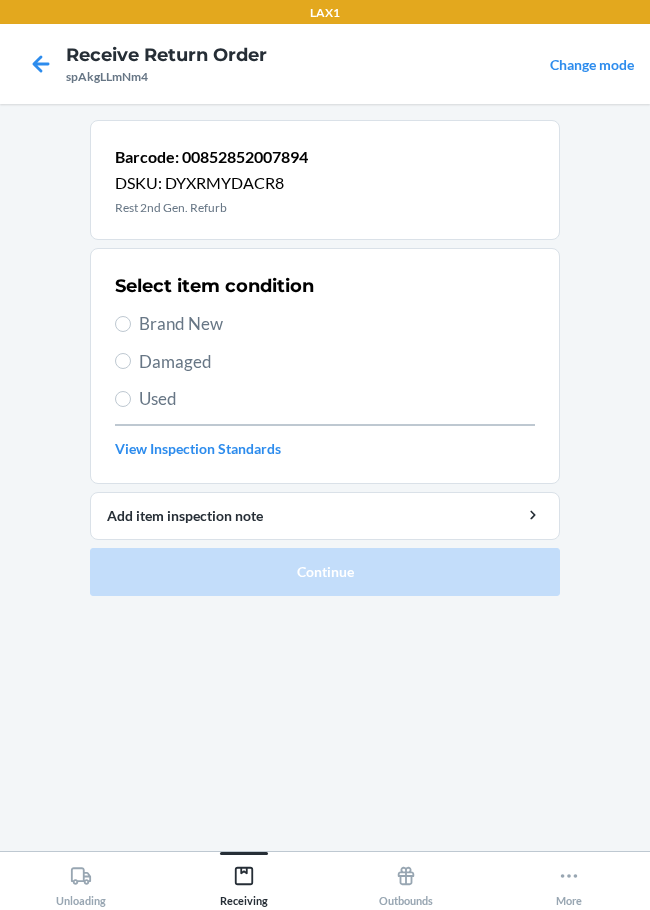 click on "Damaged" at bounding box center (337, 362) 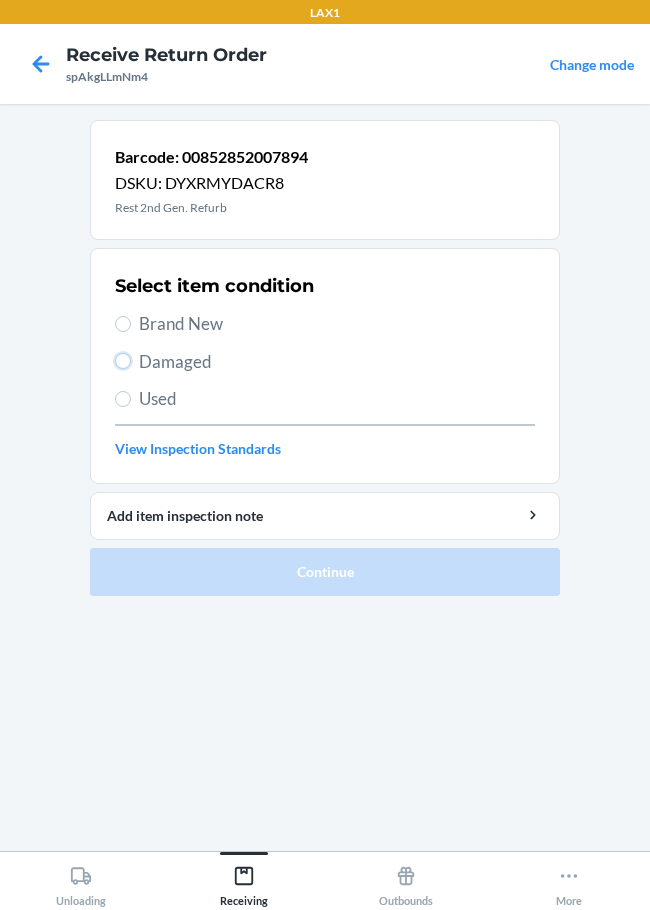 click on "Damaged" at bounding box center [123, 361] 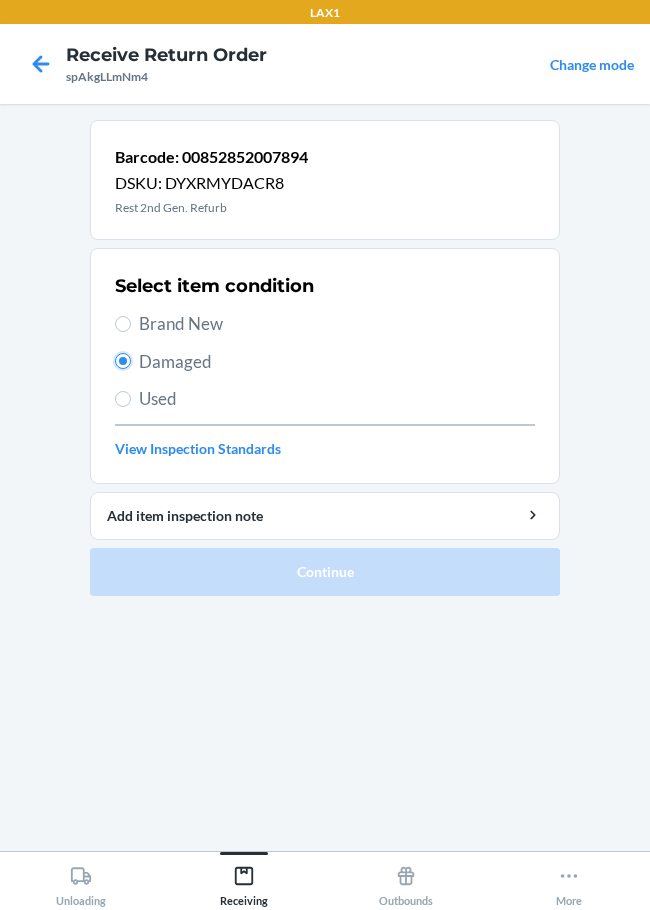 radio on "true" 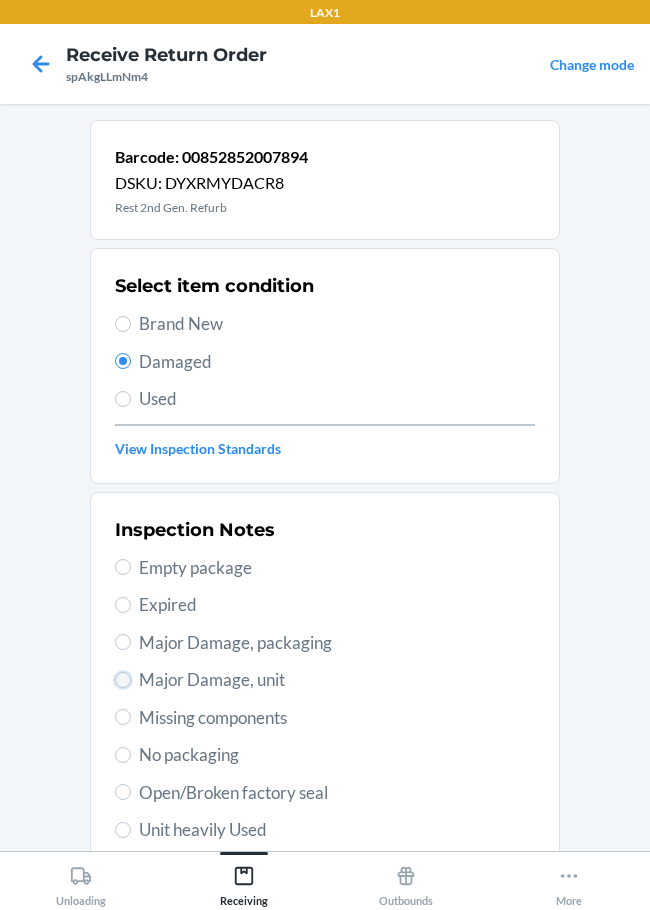 click on "Major Damage, unit" at bounding box center (123, 680) 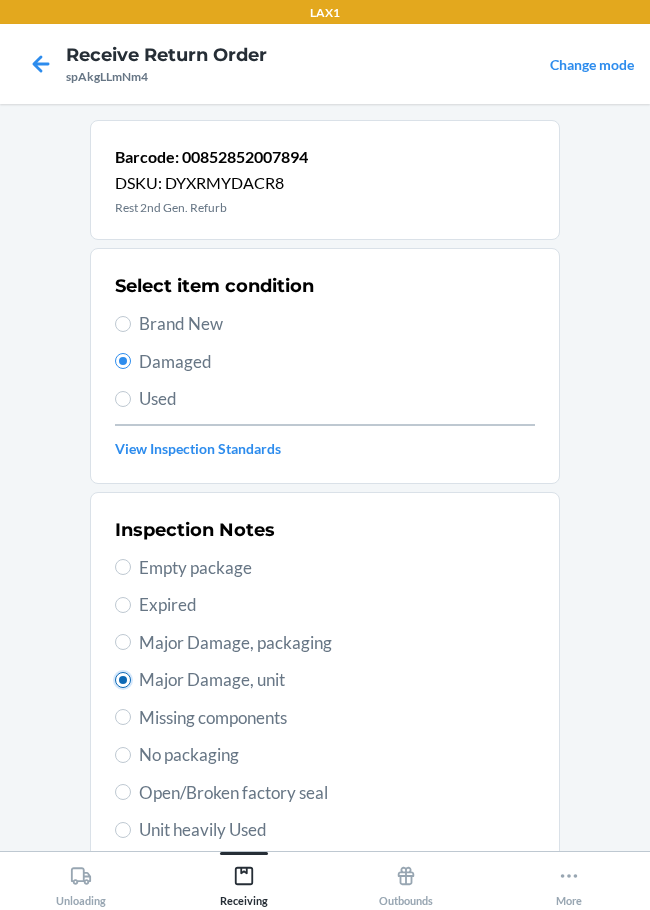 radio on "true" 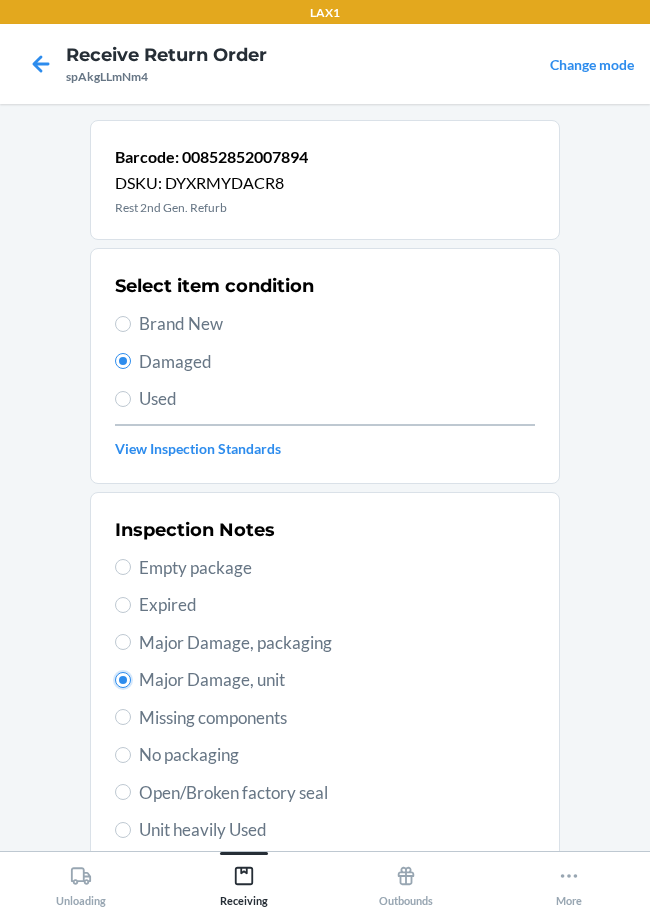 scroll, scrollTop: 295, scrollLeft: 0, axis: vertical 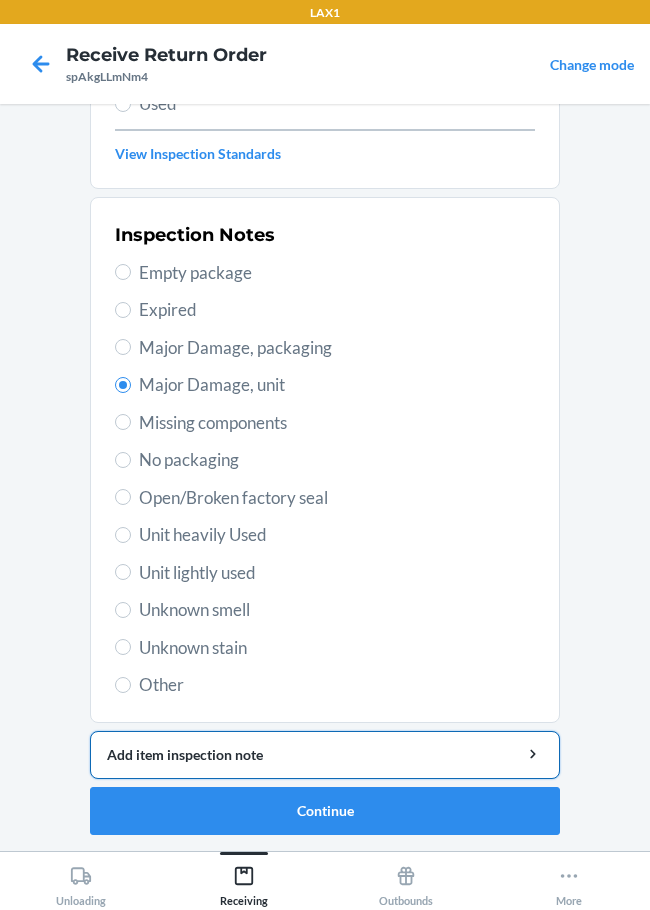 click on "Add item inspection note" at bounding box center [325, 754] 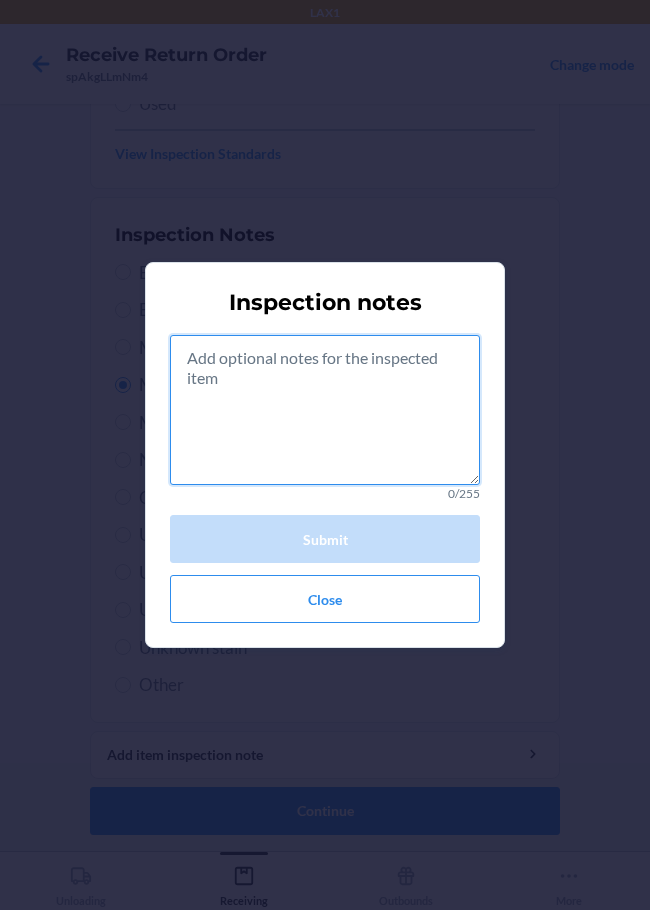 click at bounding box center [325, 410] 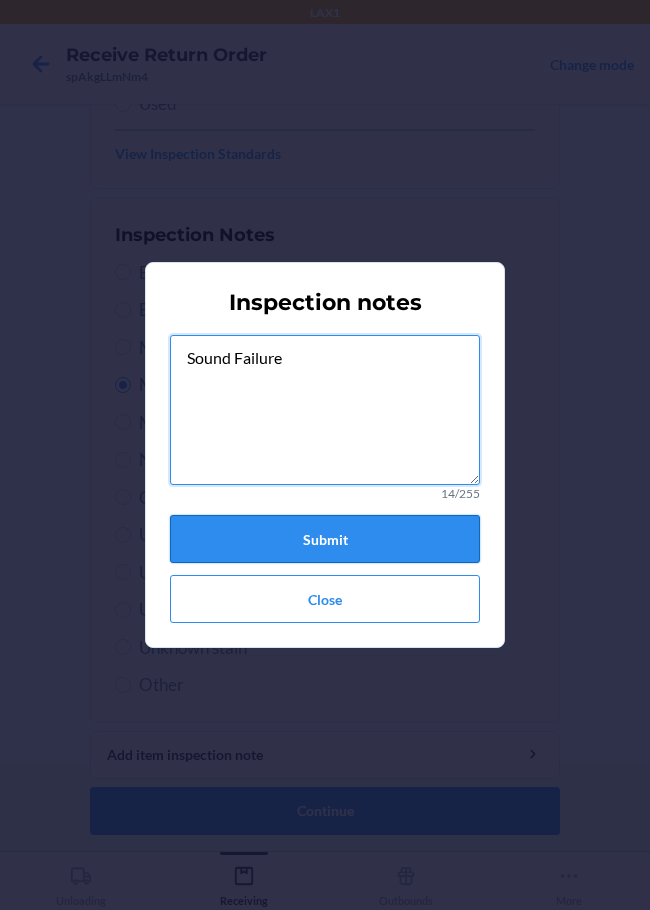 type on "Sound Failure" 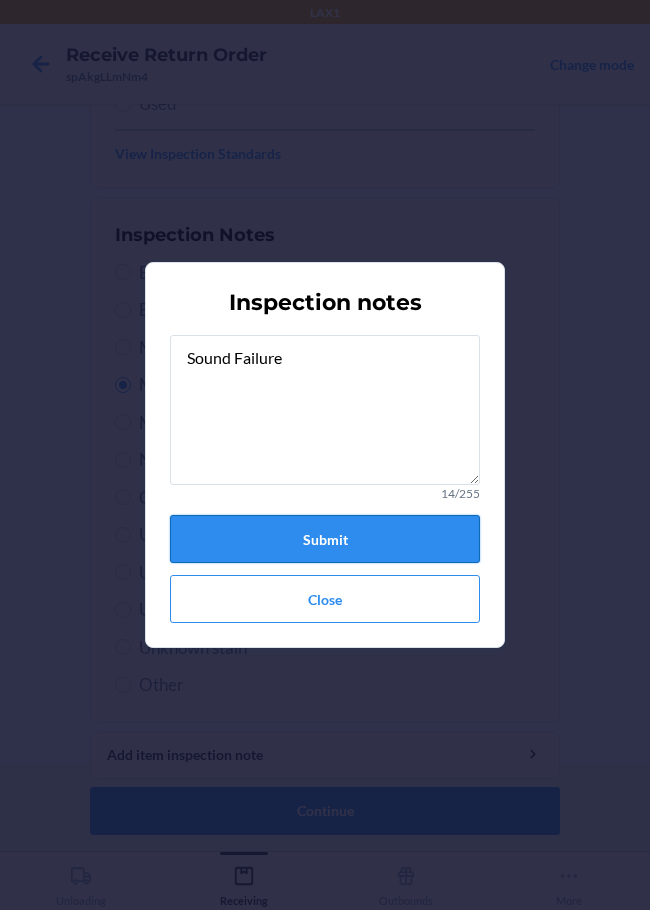 click on "Submit" at bounding box center (325, 539) 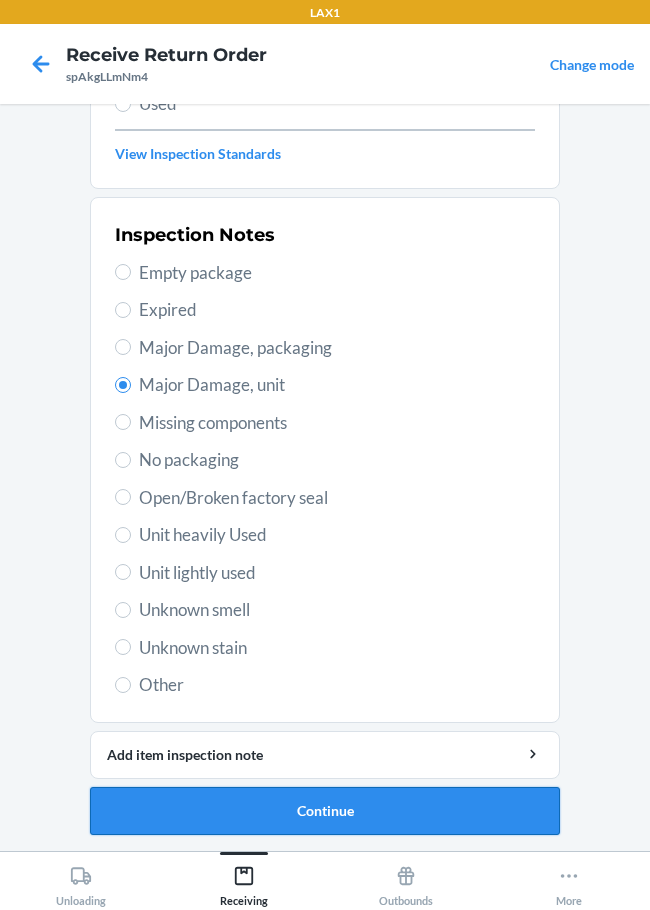 click on "Continue" at bounding box center (325, 811) 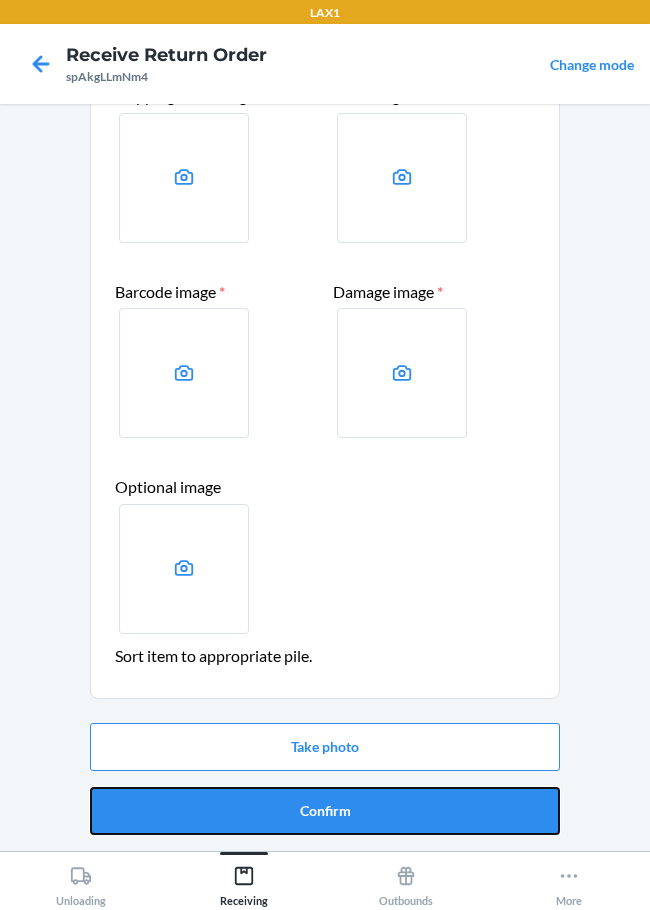 click on "Confirm" at bounding box center (325, 811) 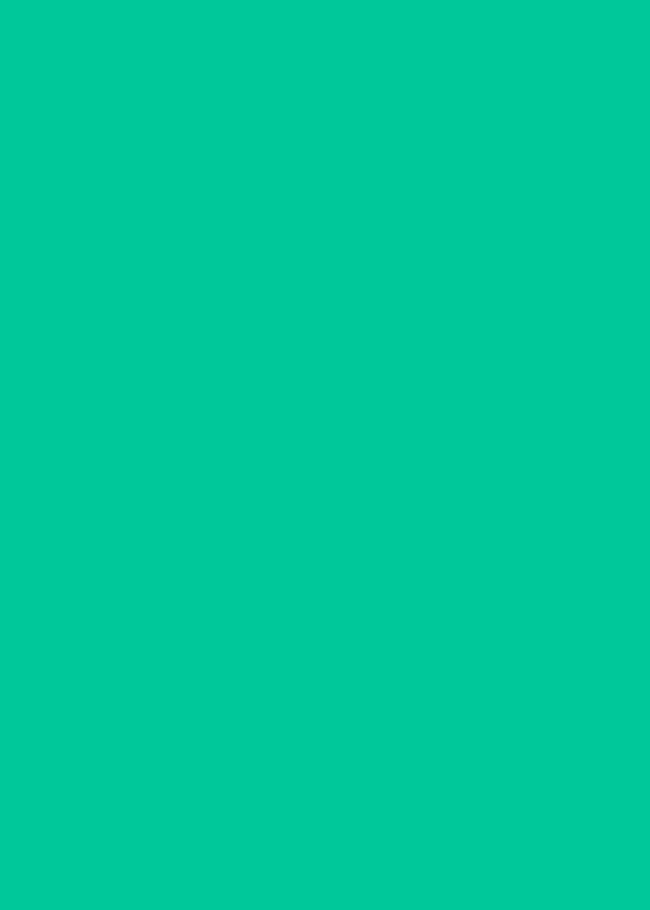 scroll, scrollTop: 0, scrollLeft: 0, axis: both 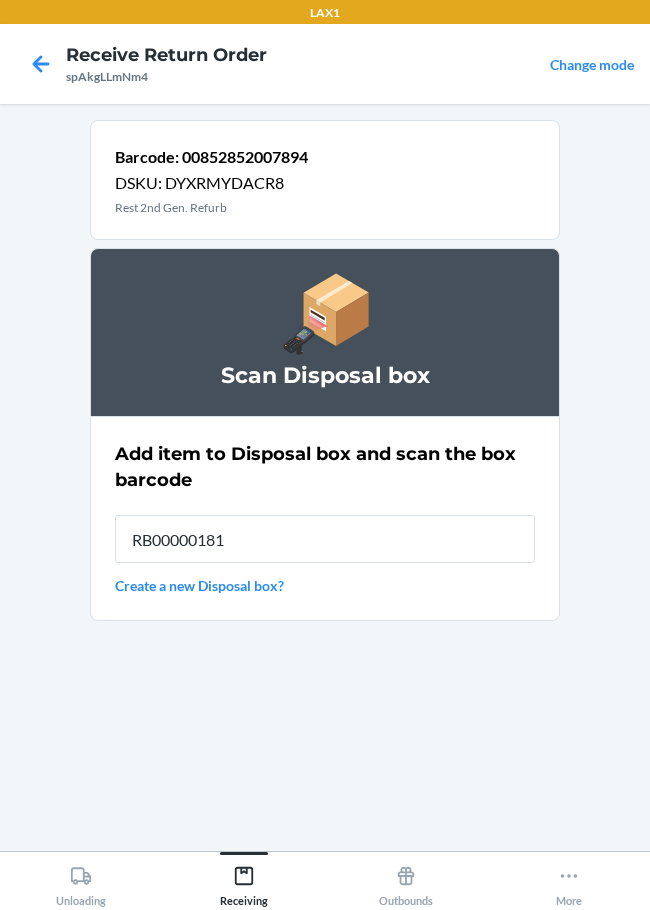 type on "RB000001819" 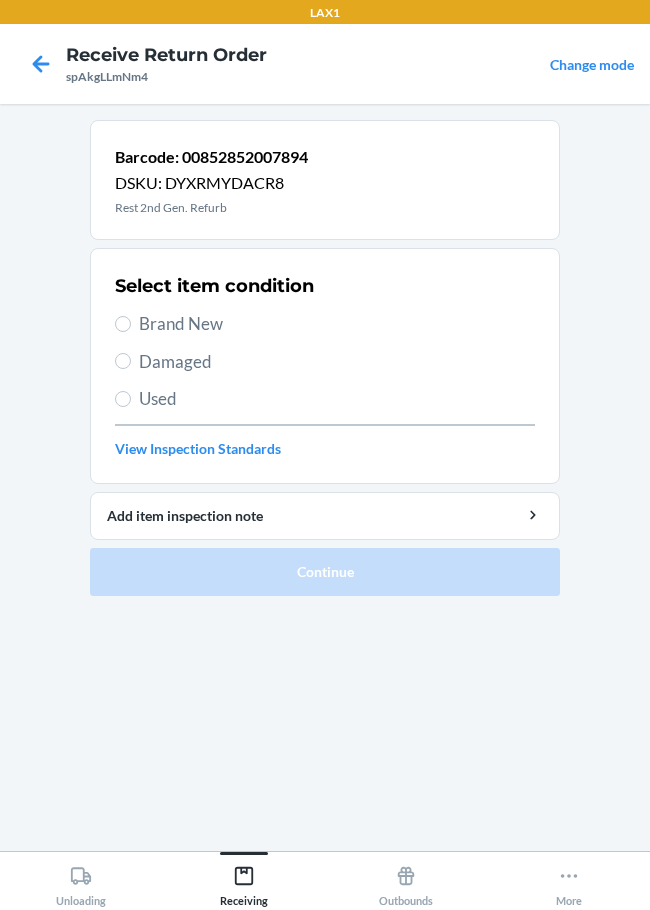 click on "Damaged" at bounding box center (325, 362) 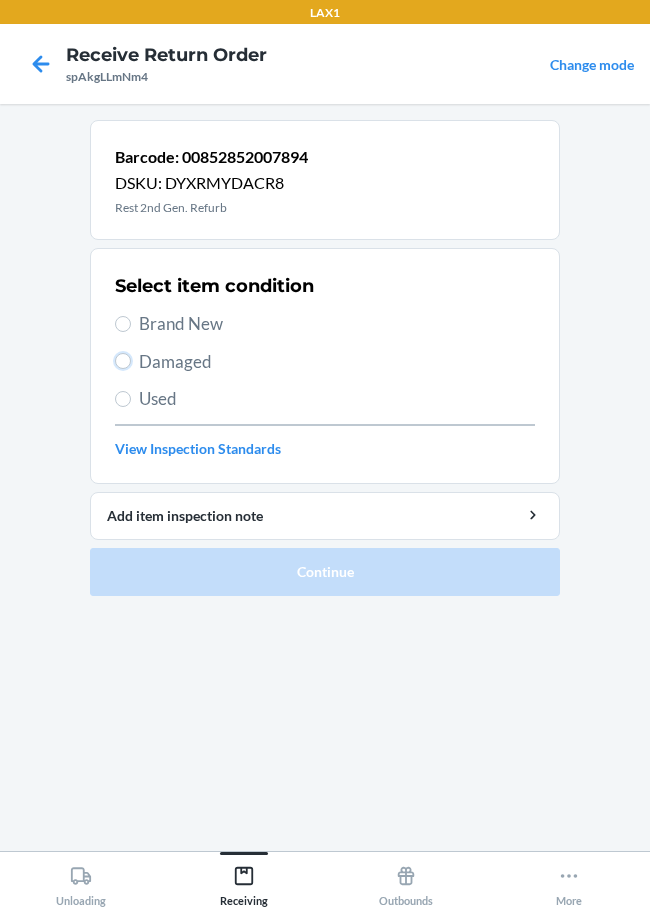 click on "Damaged" at bounding box center (123, 361) 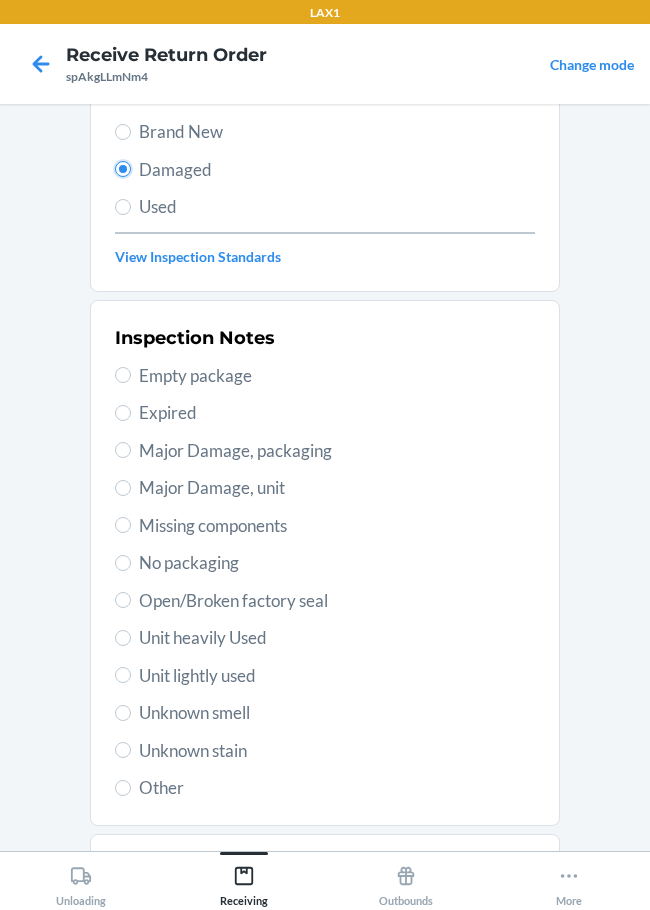 scroll, scrollTop: 200, scrollLeft: 0, axis: vertical 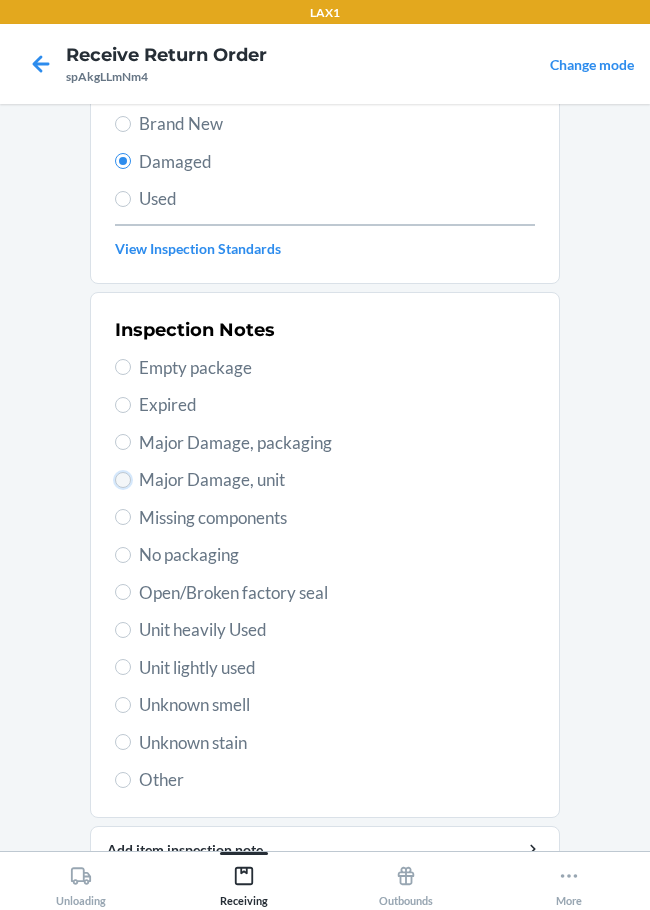 click on "Major Damage, unit" at bounding box center [123, 480] 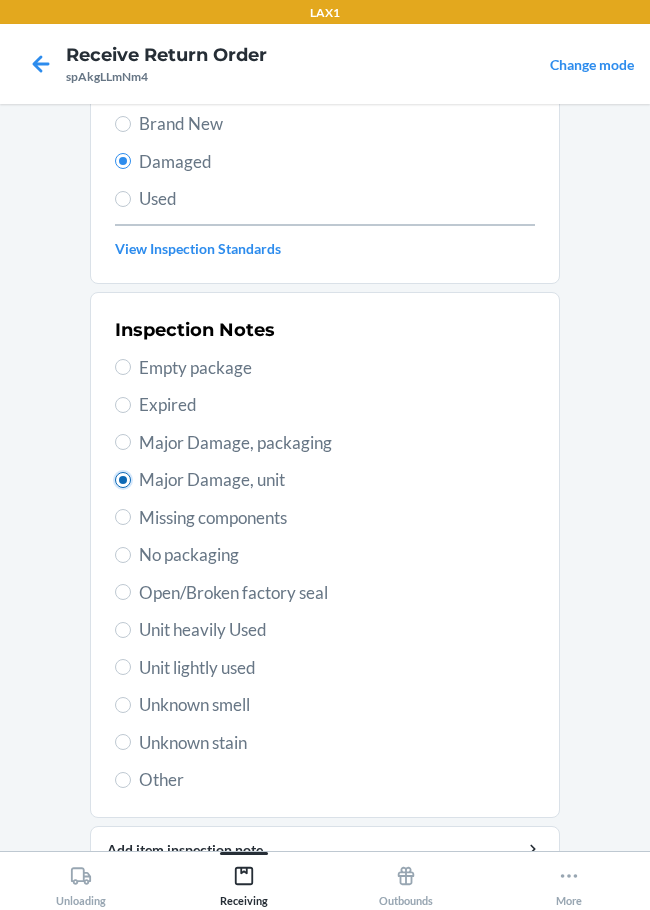 radio on "true" 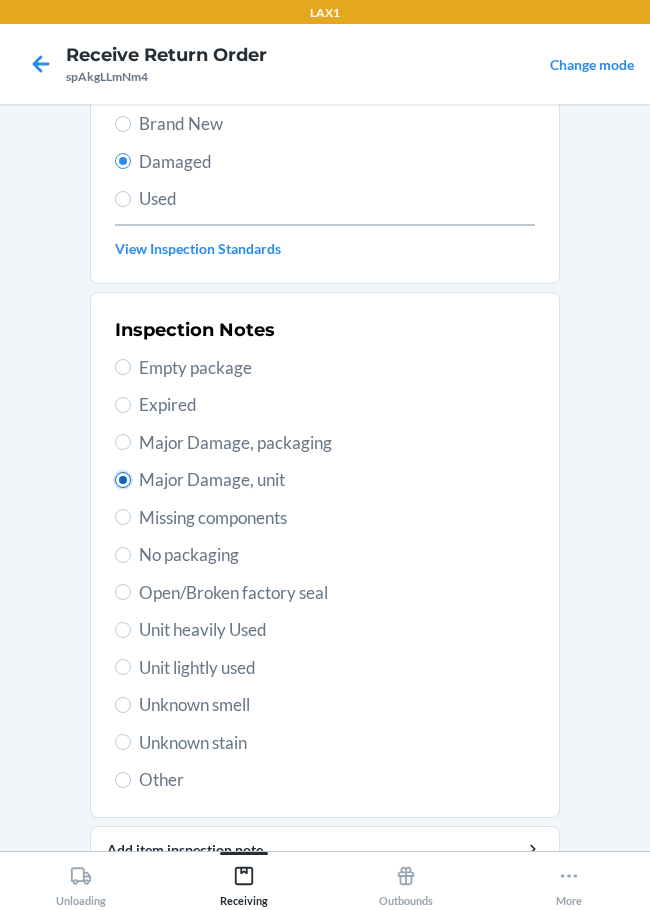 scroll, scrollTop: 295, scrollLeft: 0, axis: vertical 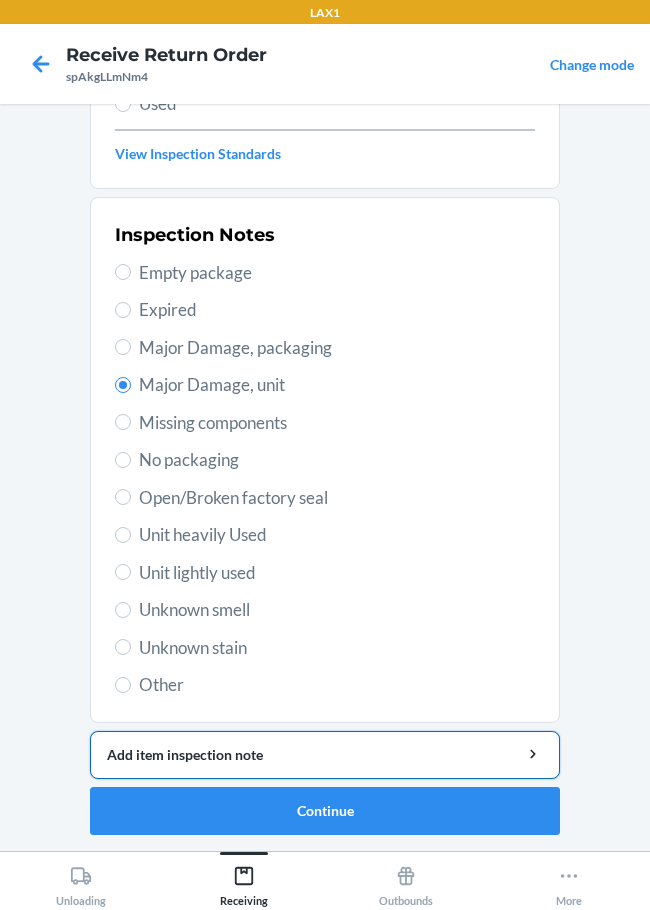 click on "Add item inspection note" at bounding box center (325, 754) 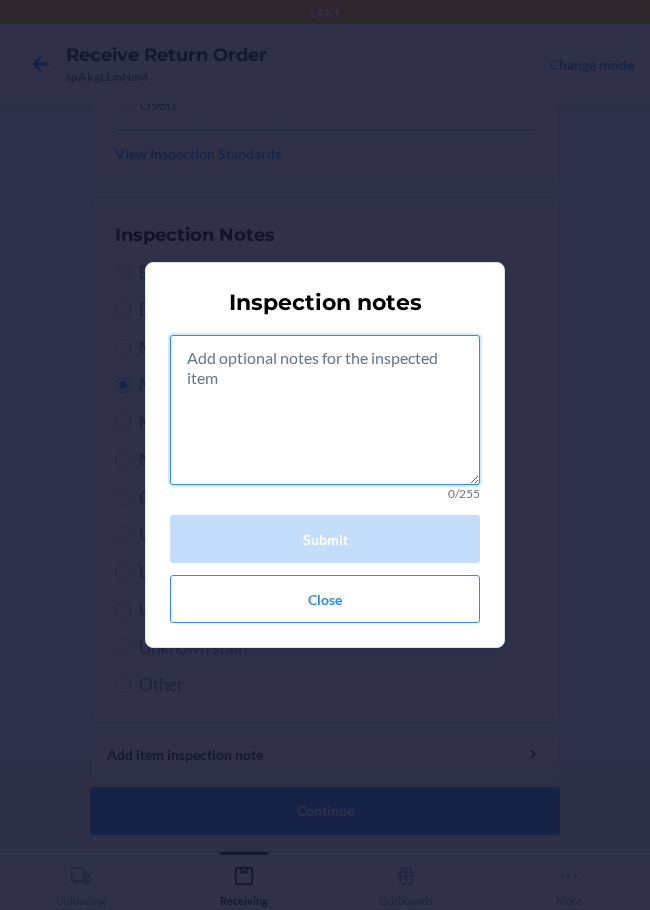 click at bounding box center [325, 410] 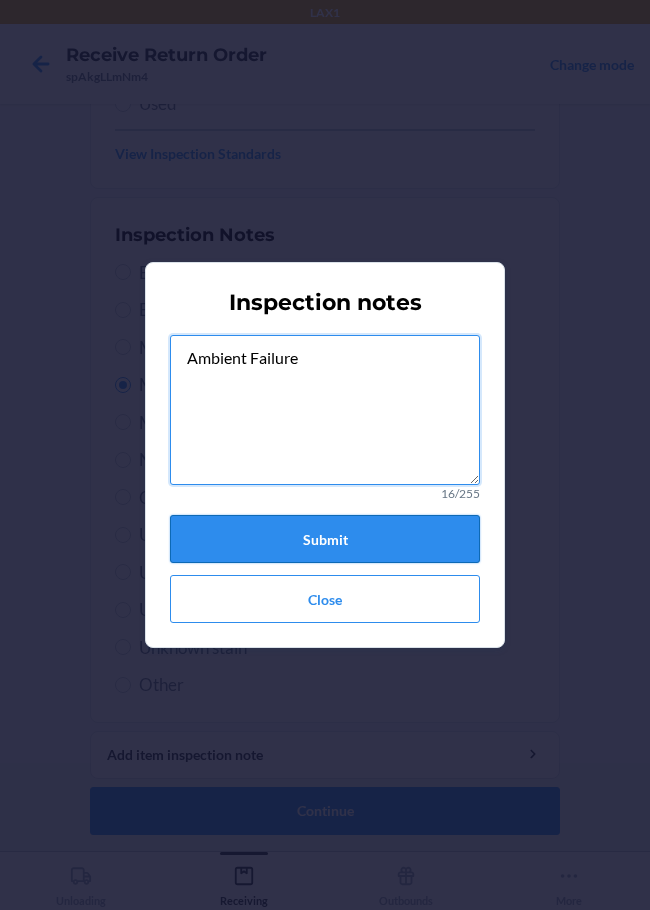 type on "Ambient Failure" 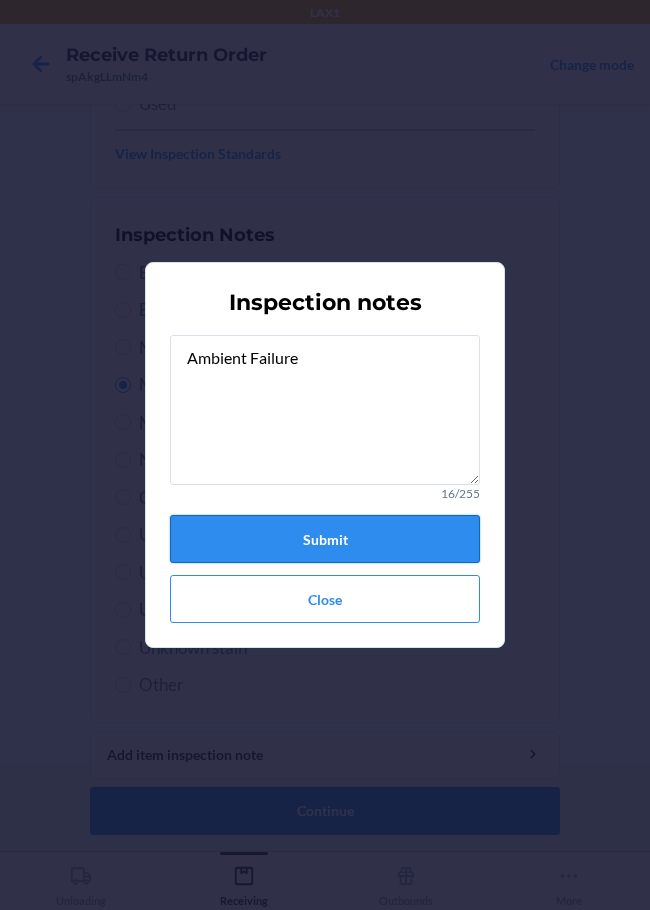 click on "Submit" at bounding box center (325, 539) 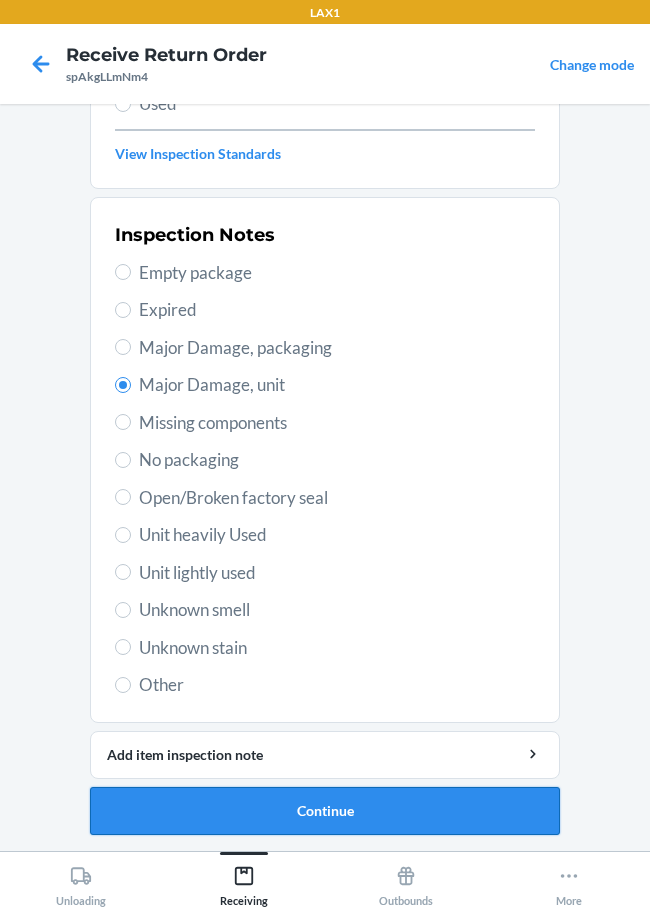 click on "Continue" at bounding box center (325, 811) 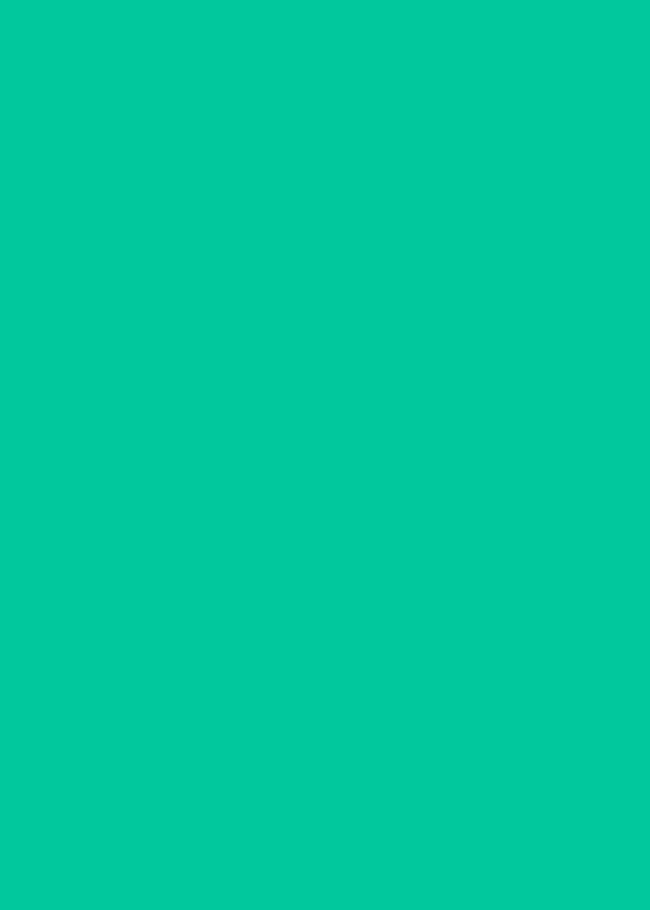 scroll, scrollTop: 130, scrollLeft: 0, axis: vertical 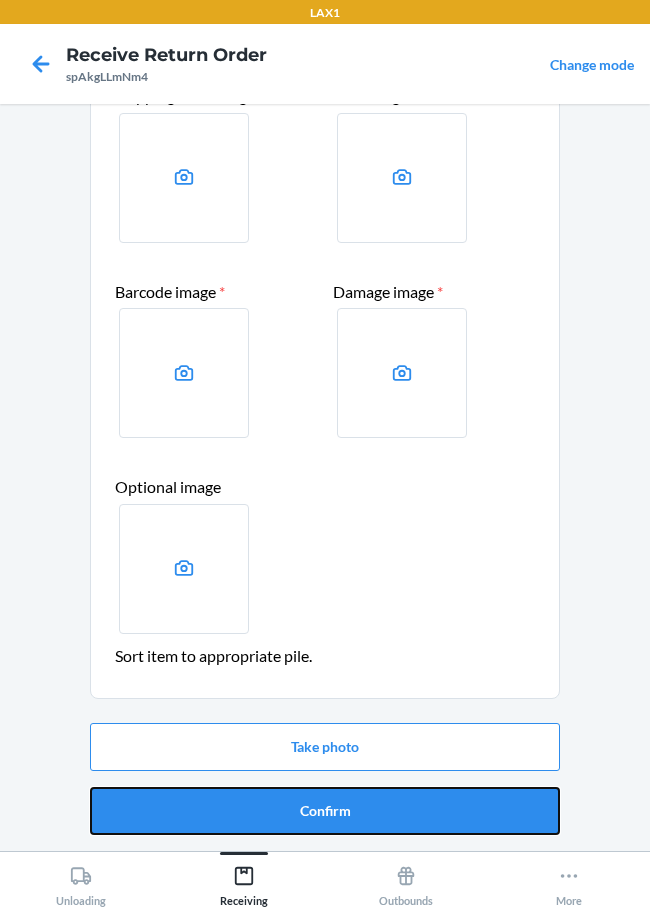 click on "Confirm" at bounding box center (325, 811) 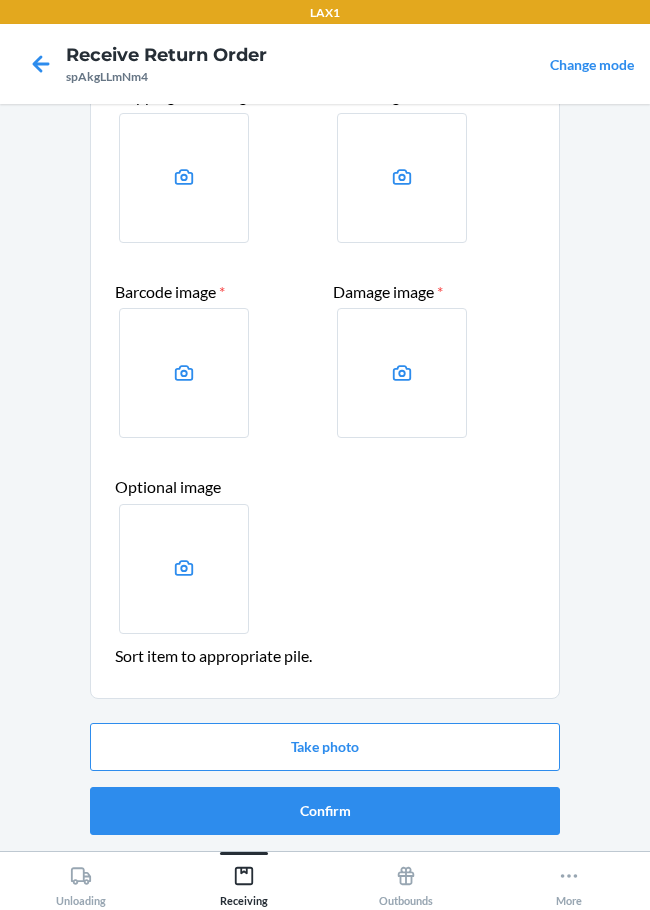 scroll, scrollTop: 0, scrollLeft: 0, axis: both 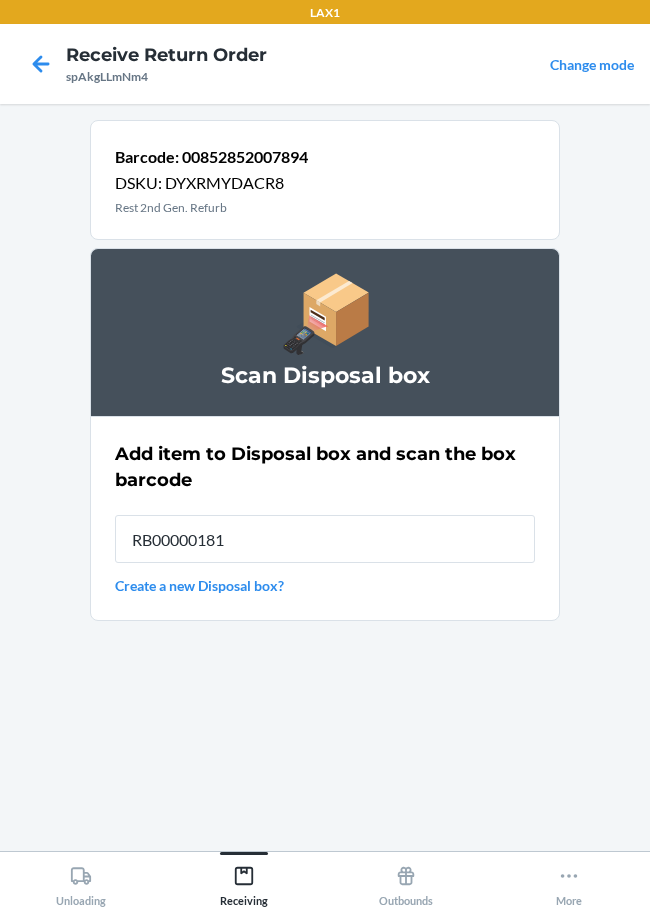 type on "RB000001819" 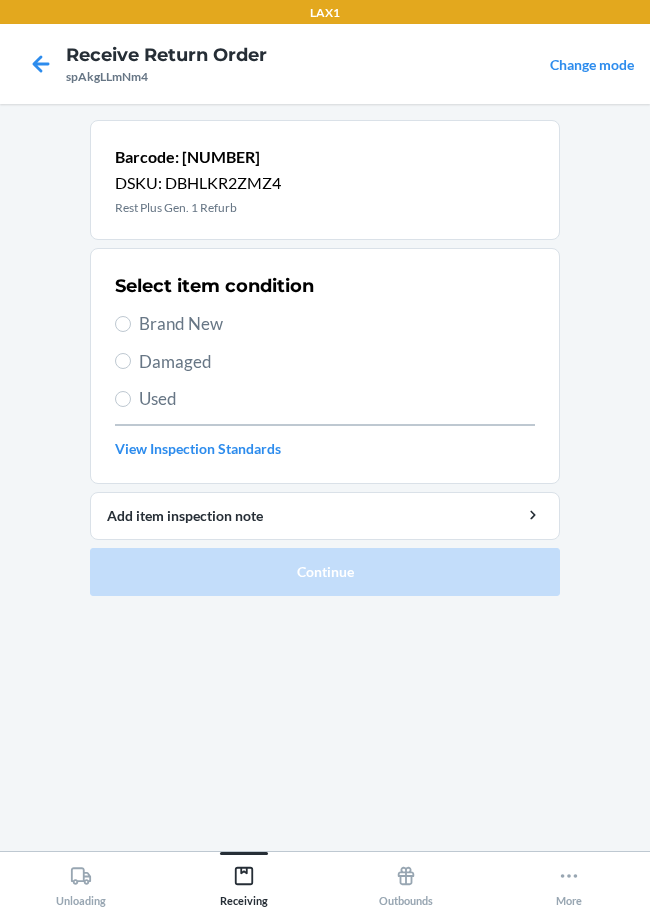 click on "Damaged" at bounding box center (337, 362) 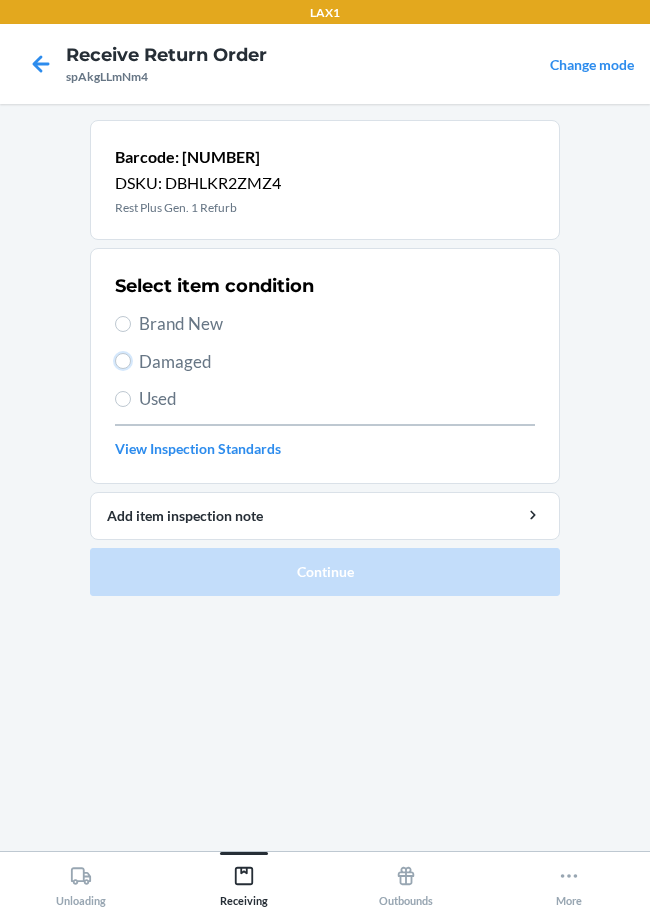 click on "Damaged" at bounding box center [123, 361] 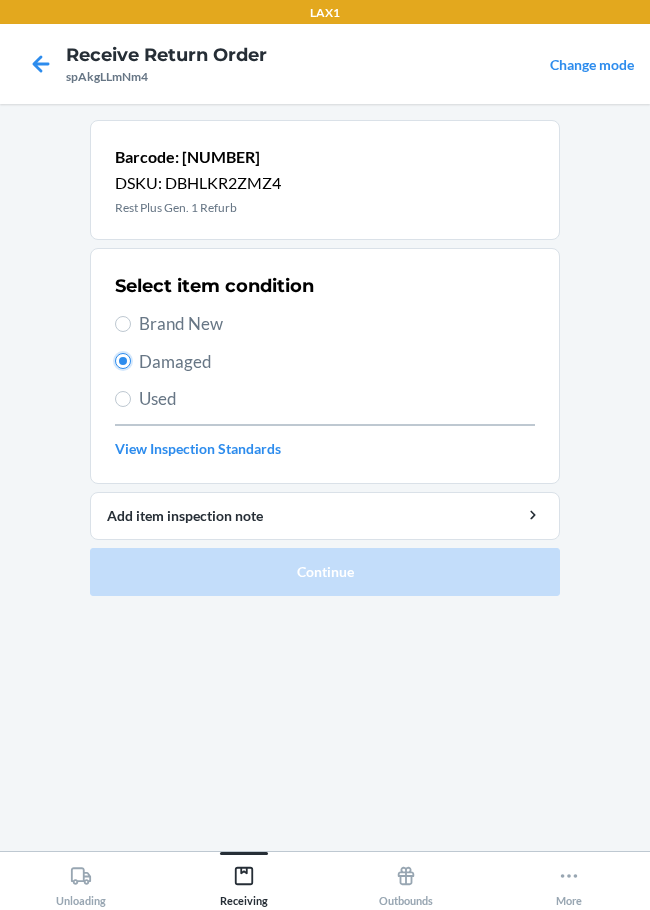 radio on "true" 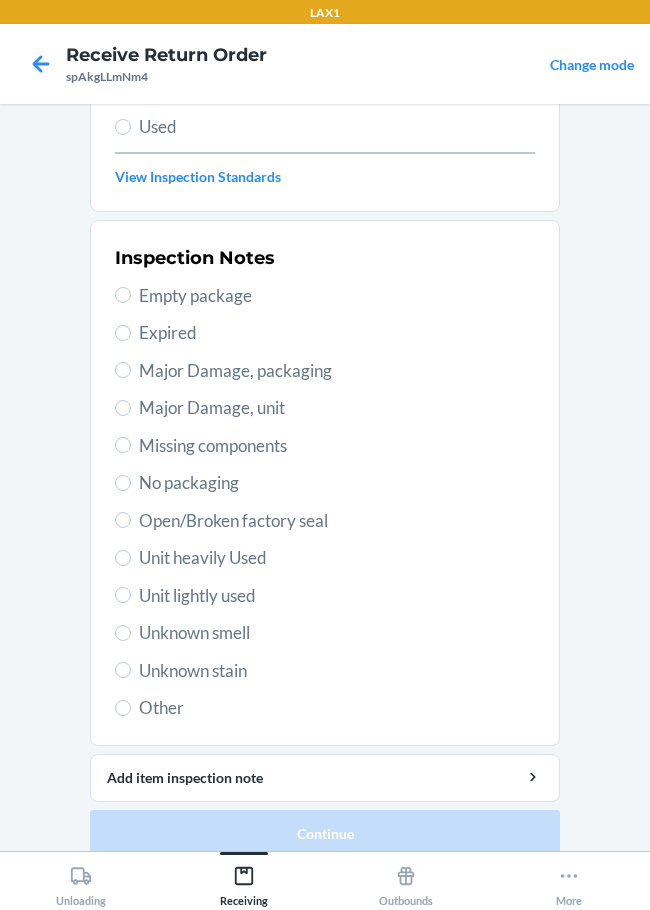 scroll, scrollTop: 295, scrollLeft: 0, axis: vertical 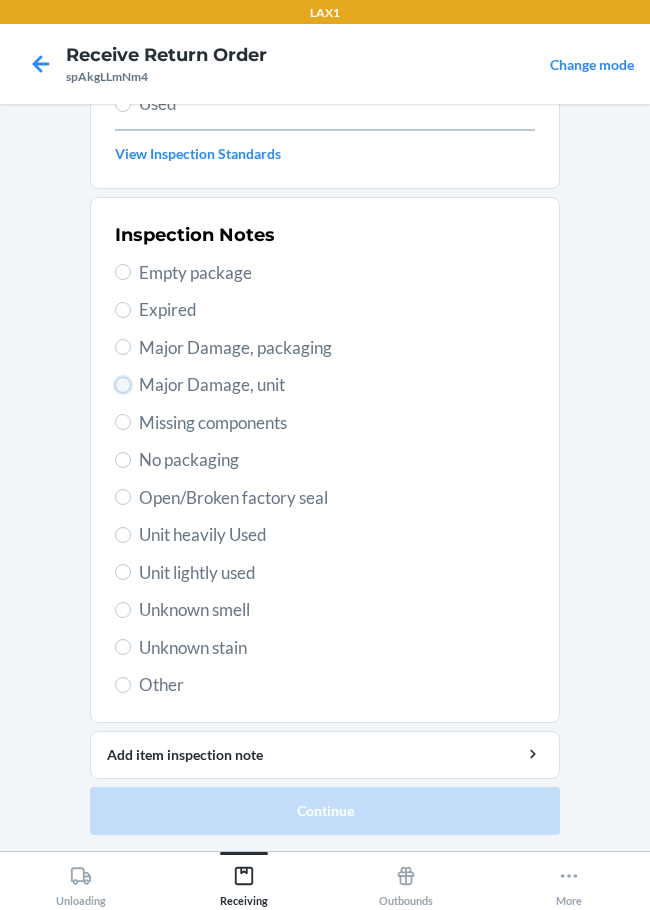 drag, startPoint x: 117, startPoint y: 389, endPoint x: 129, endPoint y: 596, distance: 207.34753 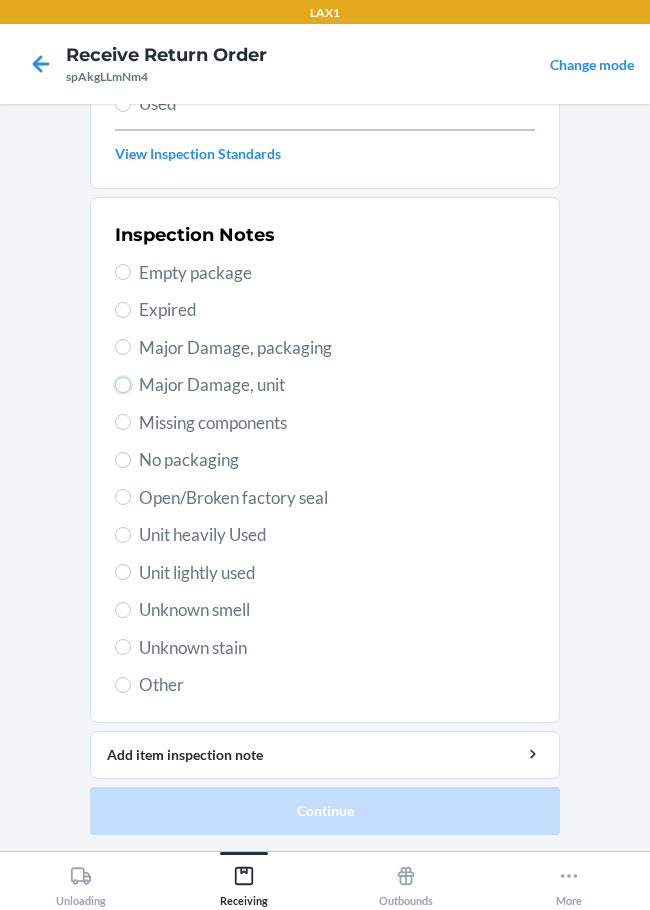 click on "Major Damage, unit" at bounding box center [325, 385] 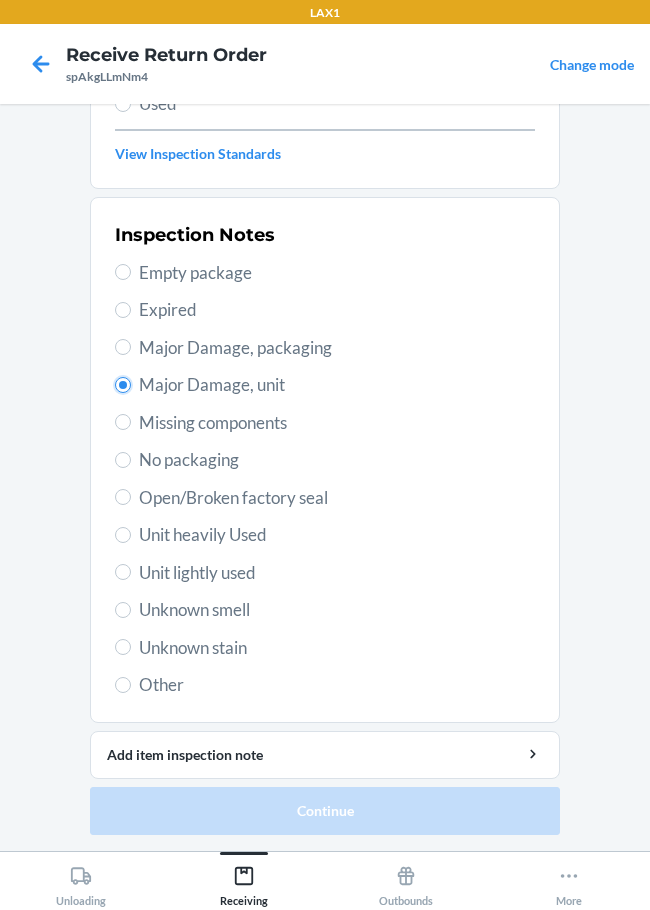 radio on "true" 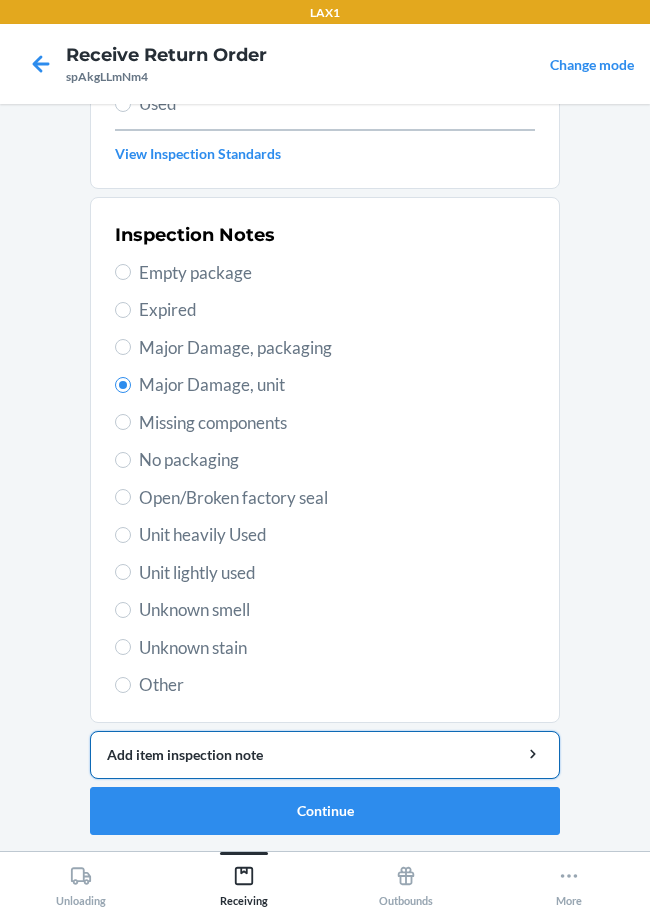 click on "Add item inspection note" at bounding box center [325, 754] 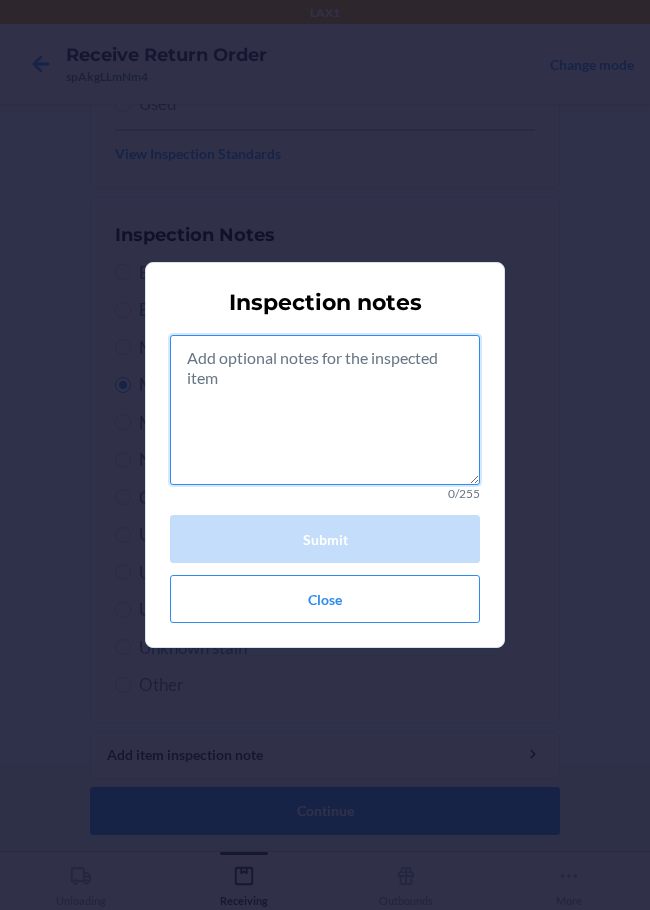 click at bounding box center (325, 410) 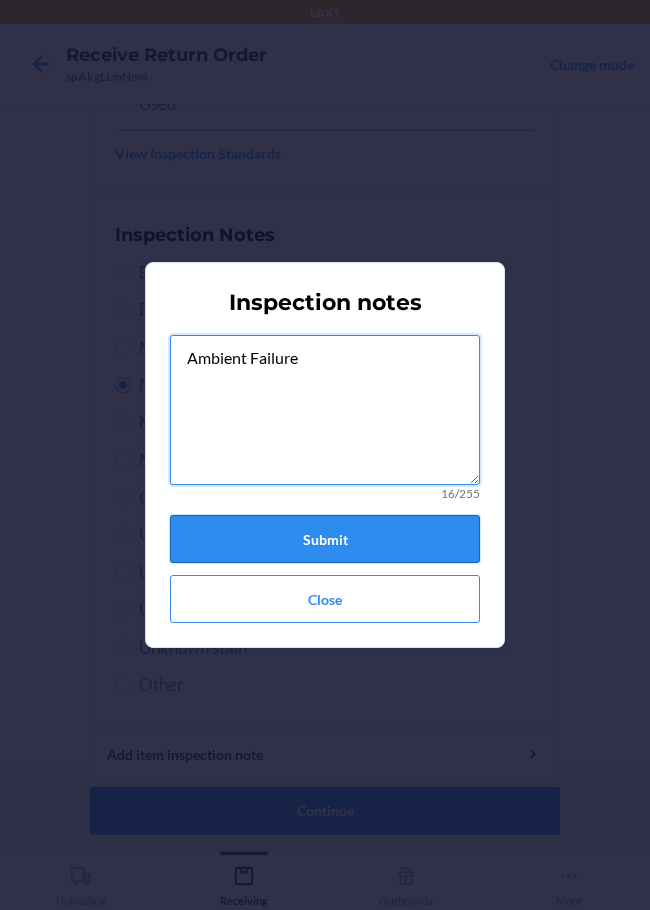 type on "Ambient Failure" 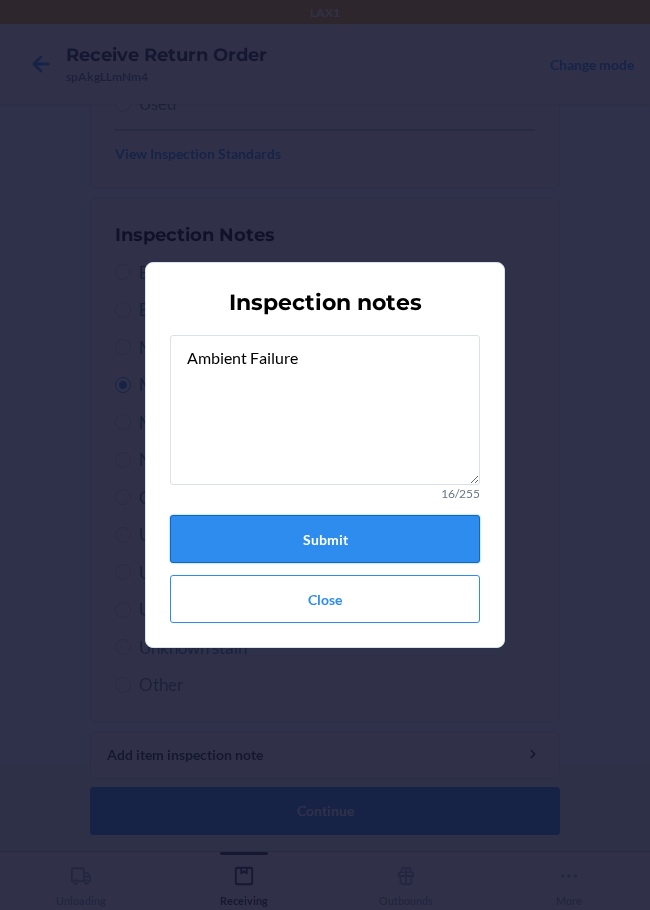 click on "Submit" at bounding box center [325, 539] 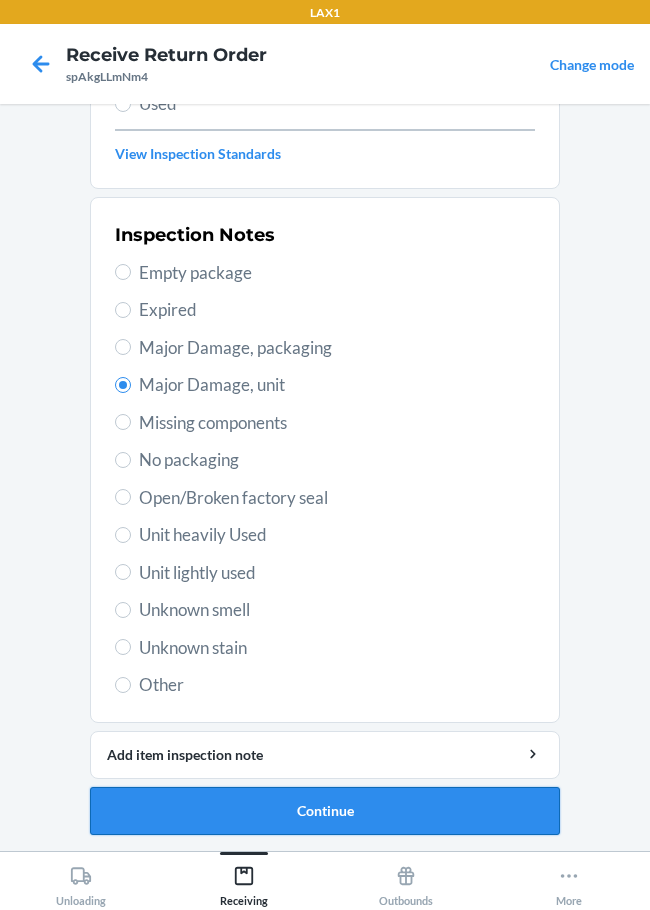click on "Continue" at bounding box center (325, 811) 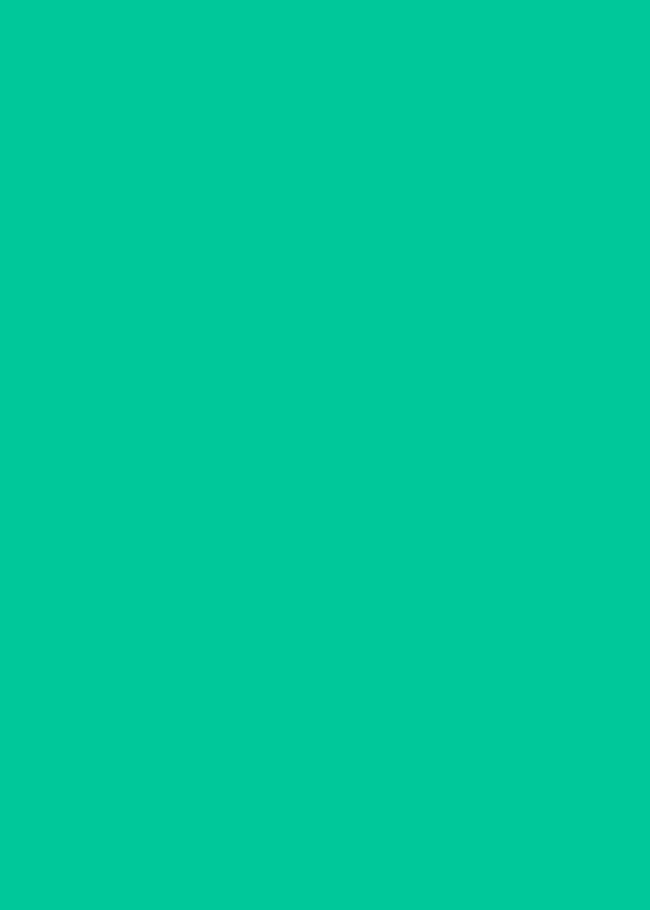 scroll, scrollTop: 130, scrollLeft: 0, axis: vertical 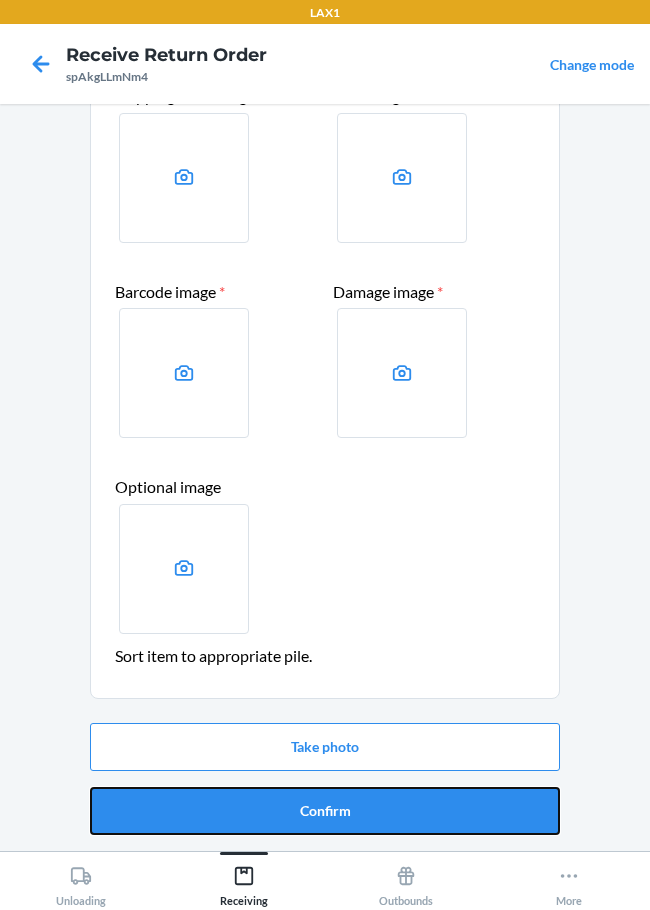click on "Confirm" at bounding box center [325, 811] 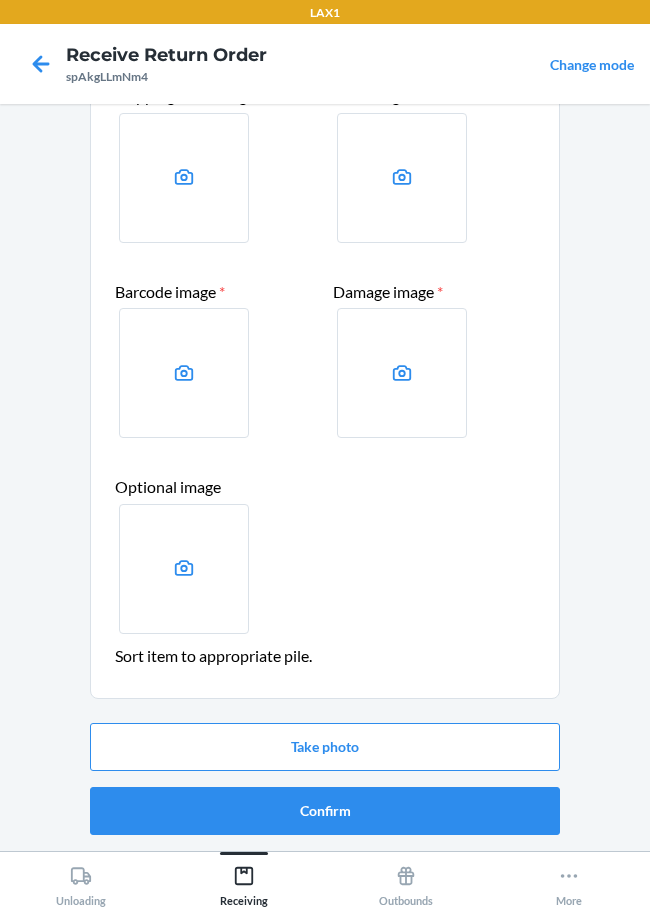 scroll, scrollTop: 0, scrollLeft: 0, axis: both 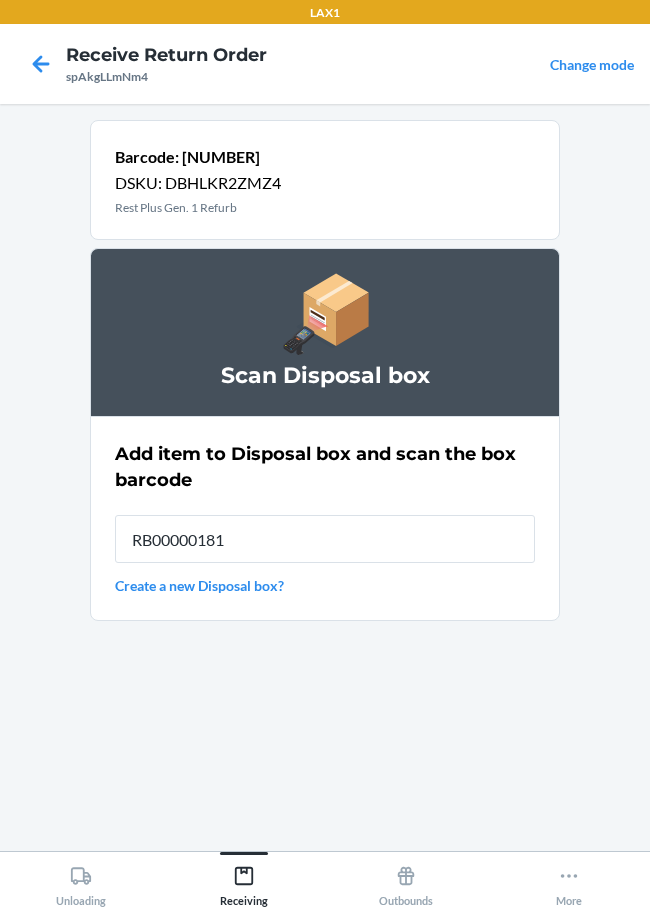 type on "RB000001819" 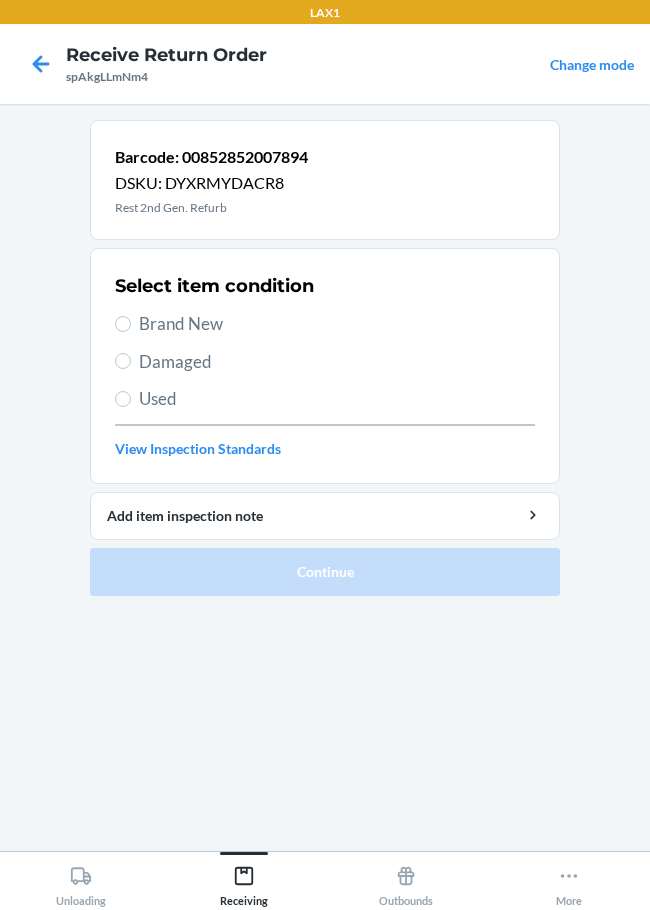 drag, startPoint x: 149, startPoint y: 351, endPoint x: 157, endPoint y: 440, distance: 89.358826 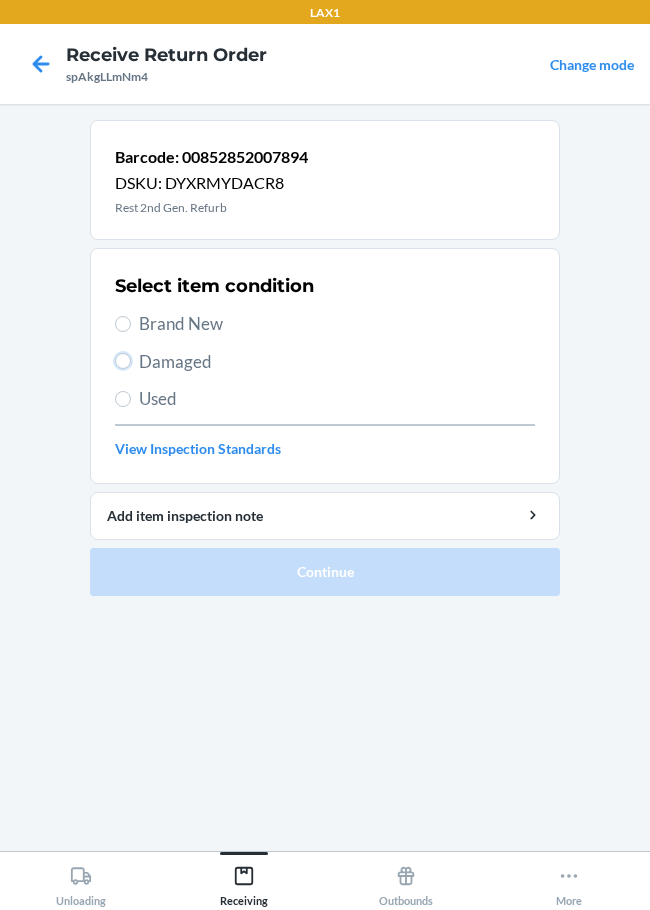 click on "Damaged" at bounding box center [123, 361] 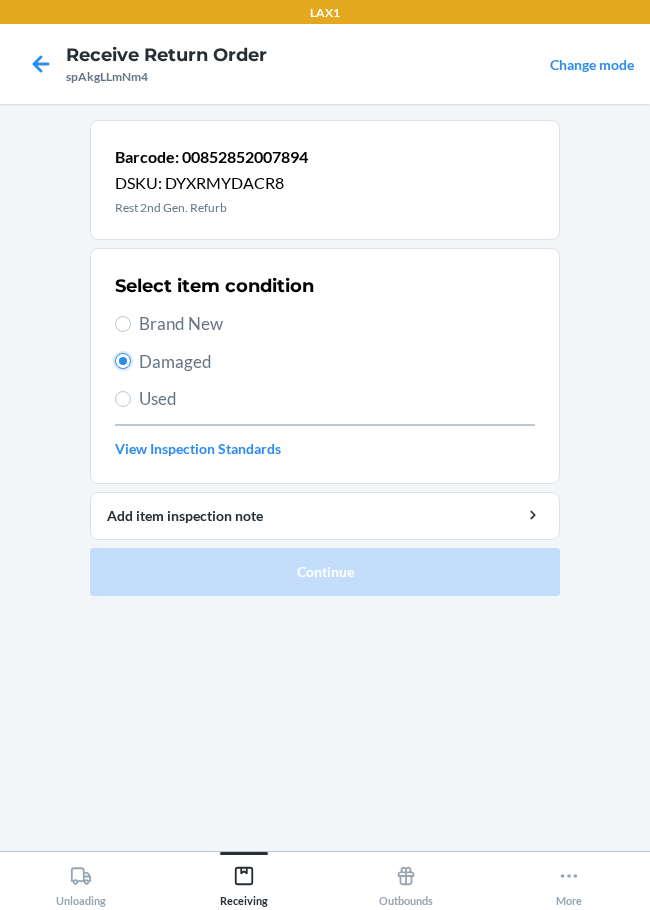 radio on "true" 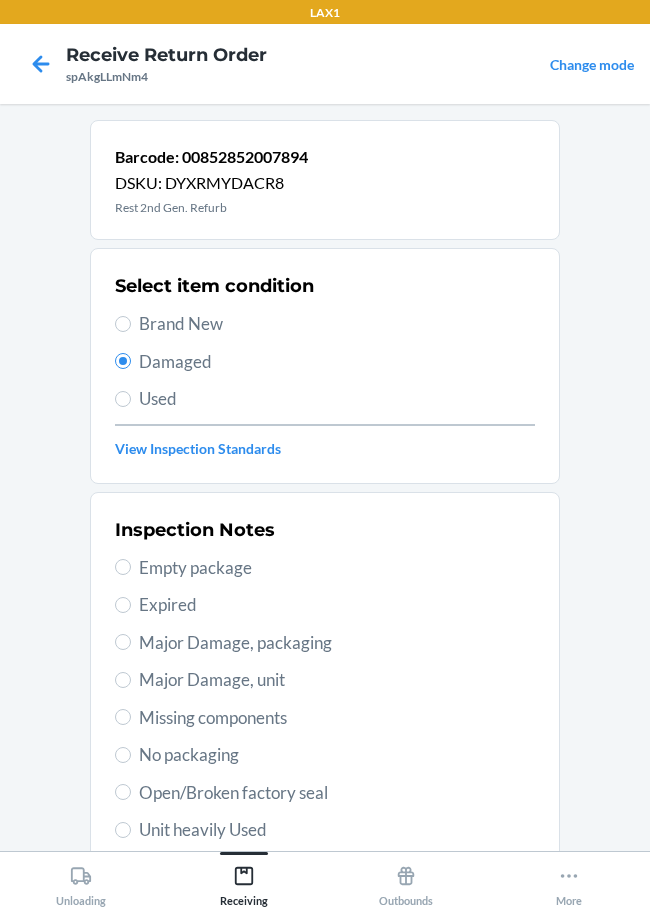 click on "Major Damage, unit" at bounding box center (325, 680) 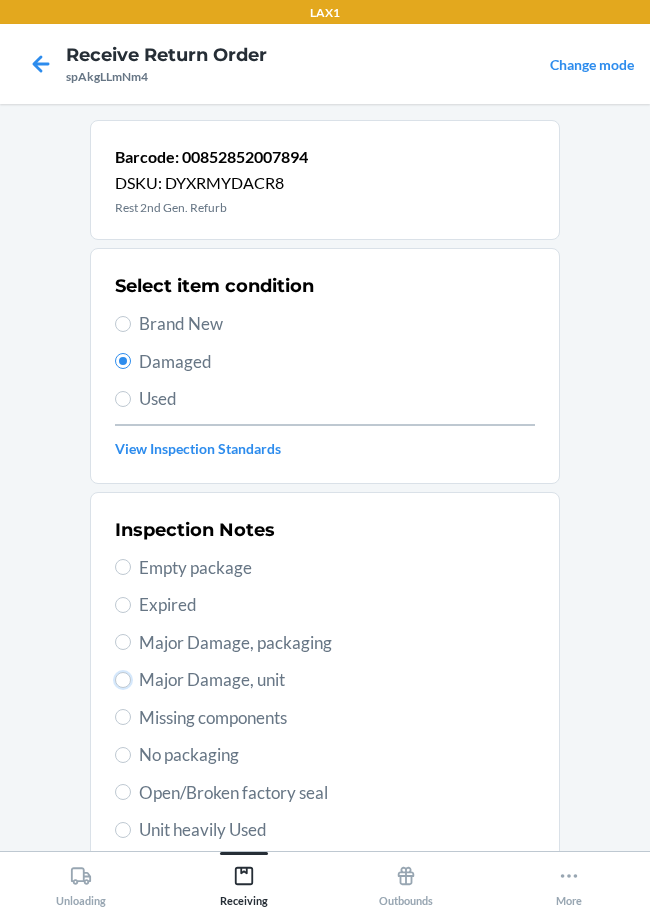 click on "Major Damage, unit" at bounding box center (123, 680) 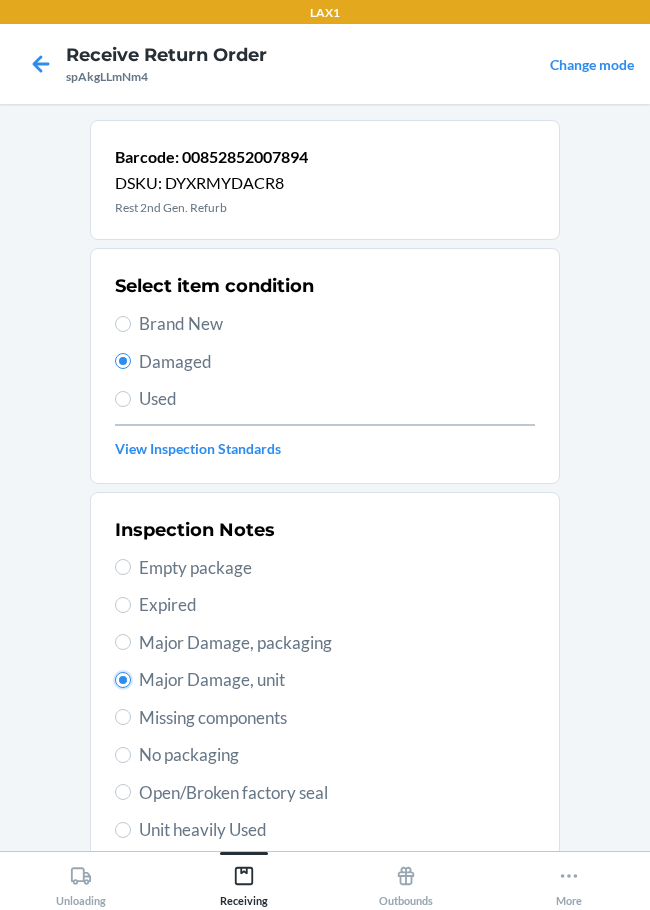 radio on "true" 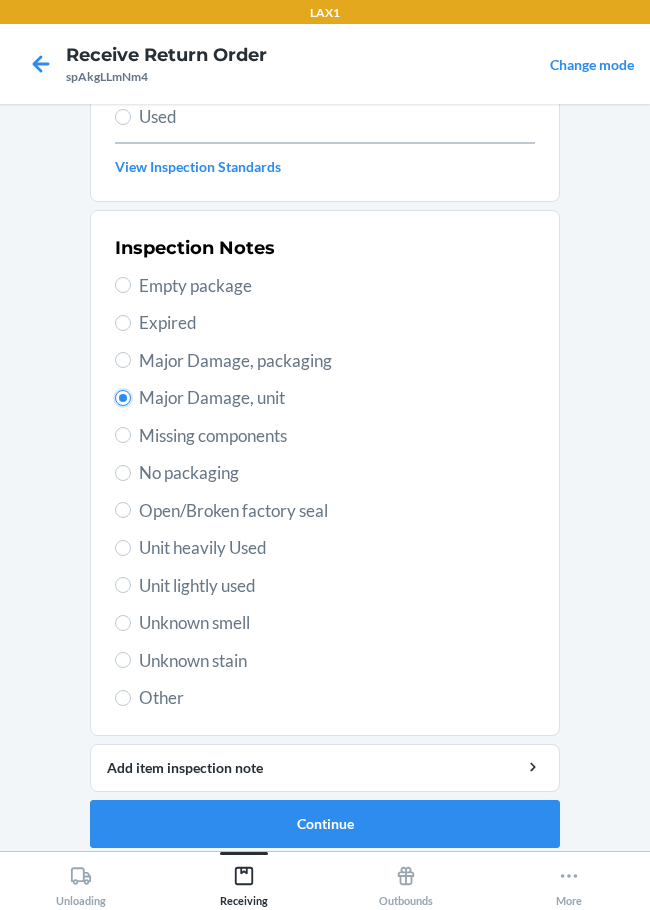 scroll, scrollTop: 295, scrollLeft: 0, axis: vertical 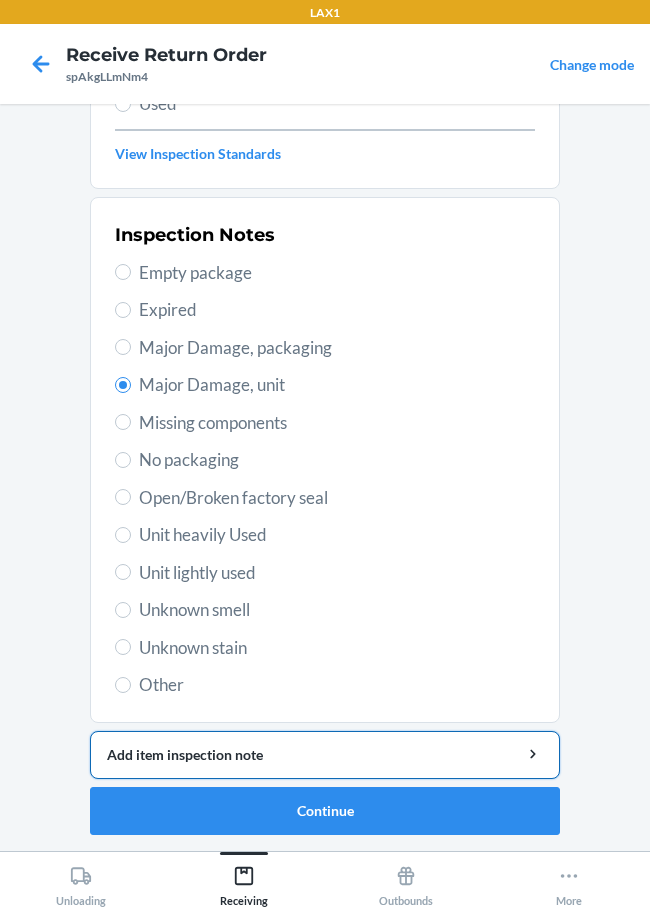 click on "Add item inspection note" at bounding box center (325, 754) 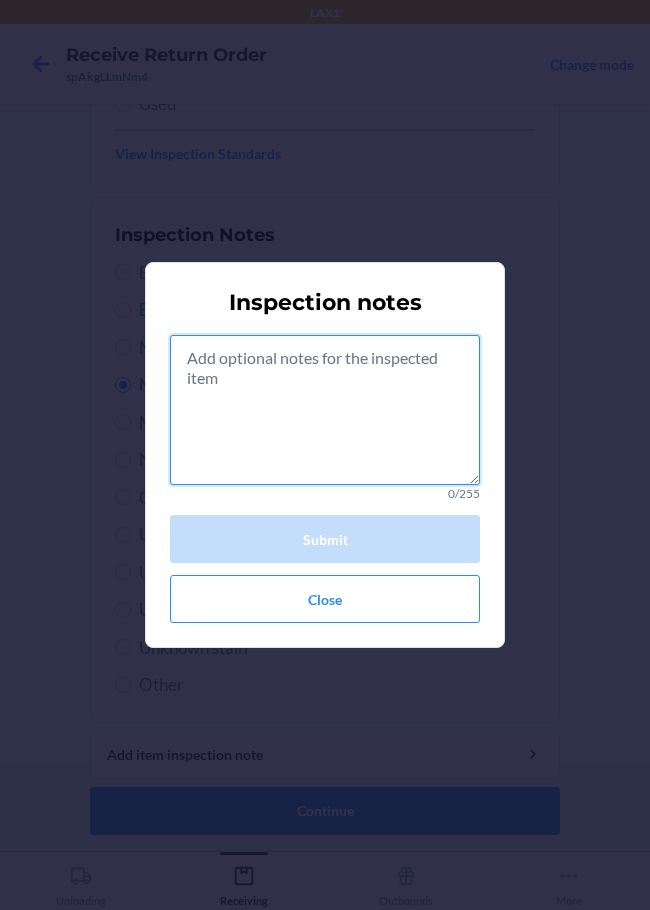 click at bounding box center [325, 410] 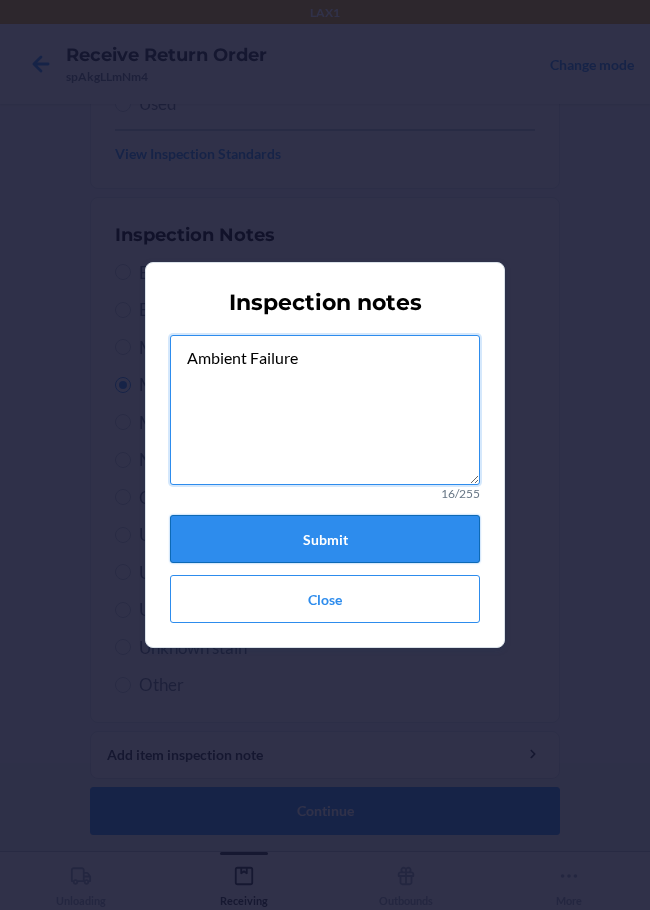 type on "Ambient Failure" 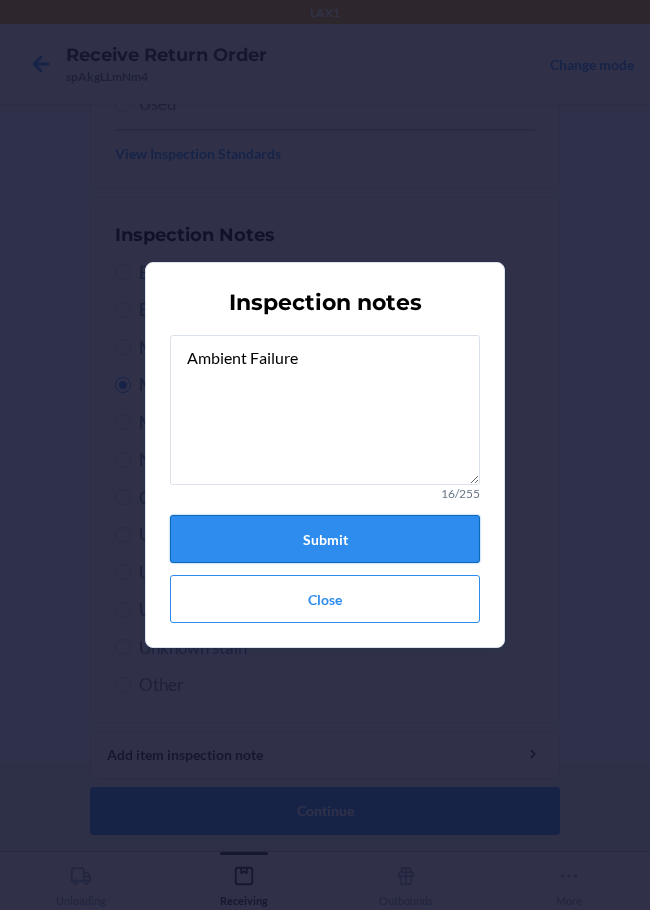 click on "Submit" at bounding box center [325, 539] 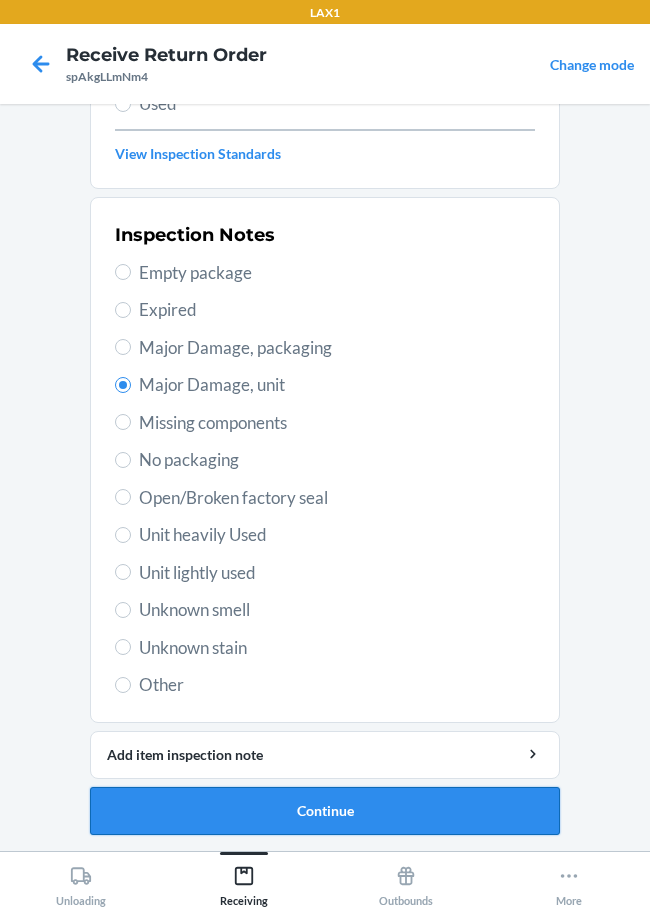 click on "Continue" at bounding box center [325, 811] 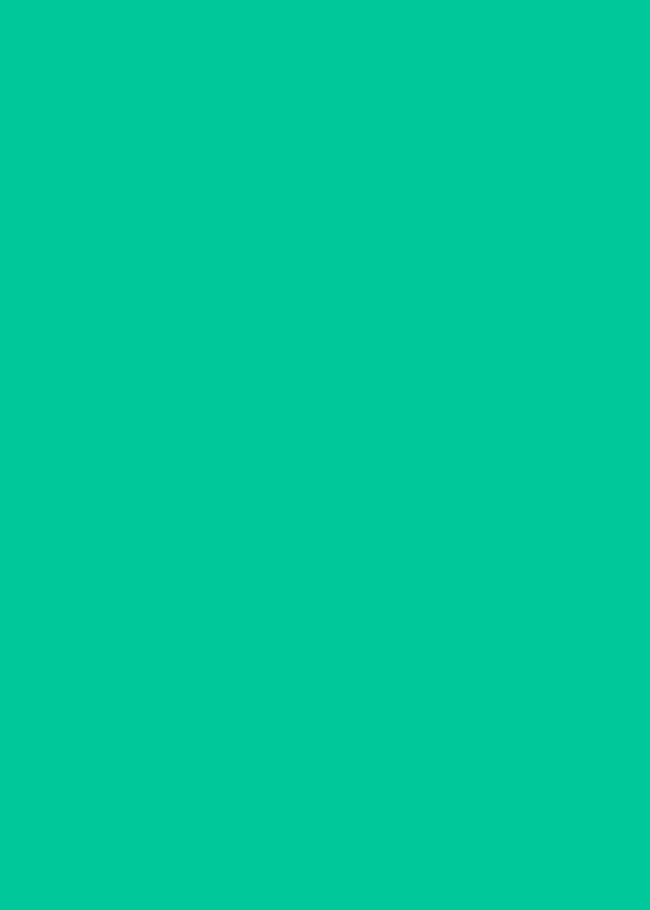 scroll, scrollTop: 130, scrollLeft: 0, axis: vertical 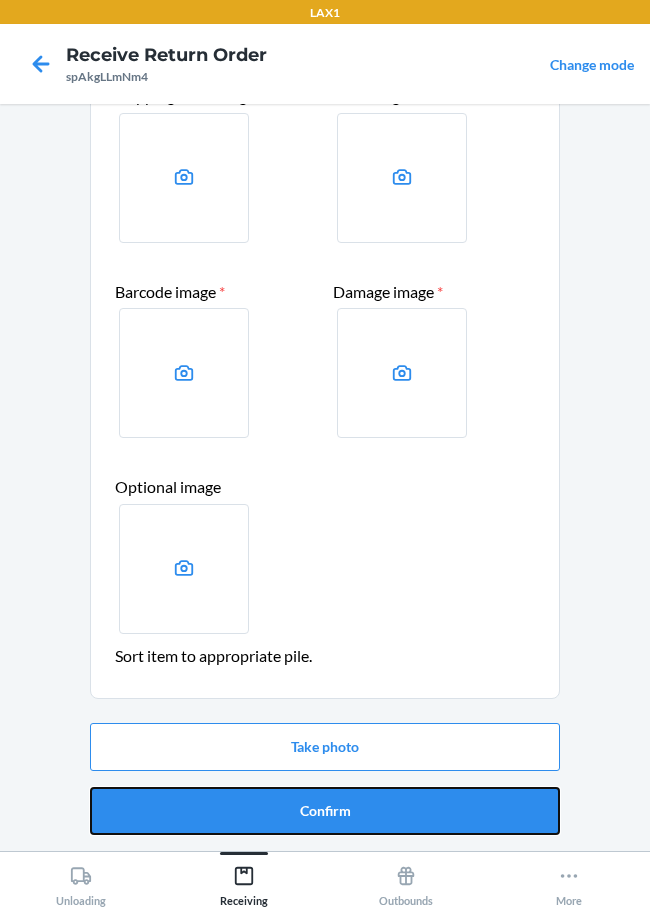 click on "Confirm" at bounding box center [325, 811] 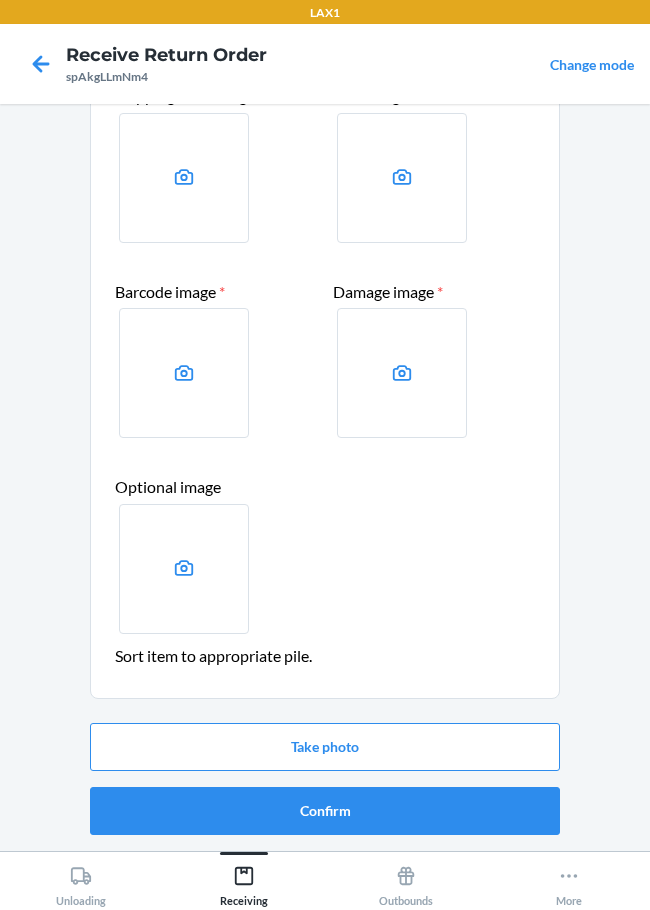 scroll, scrollTop: 0, scrollLeft: 0, axis: both 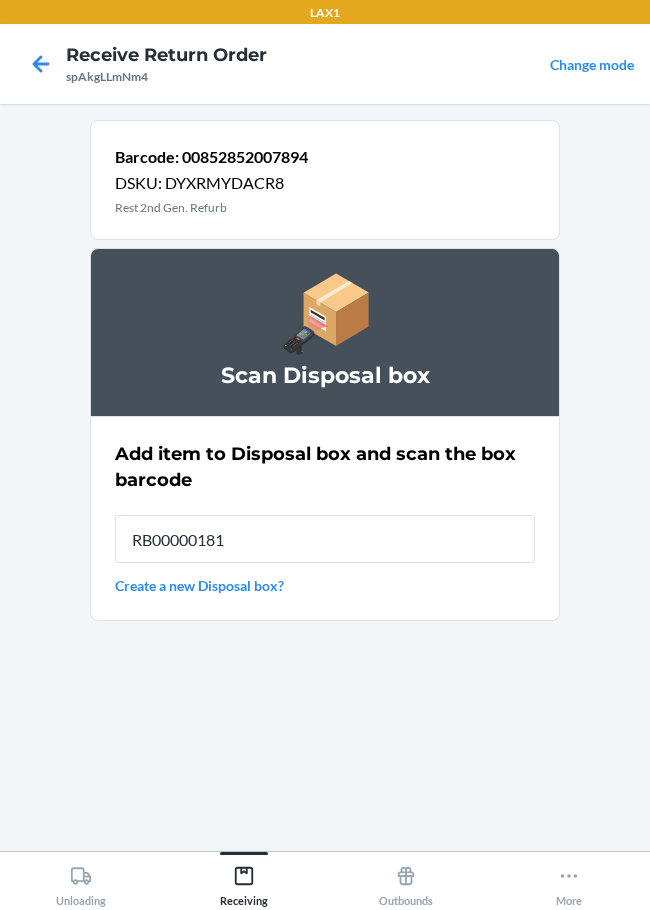 type on "RB000001819" 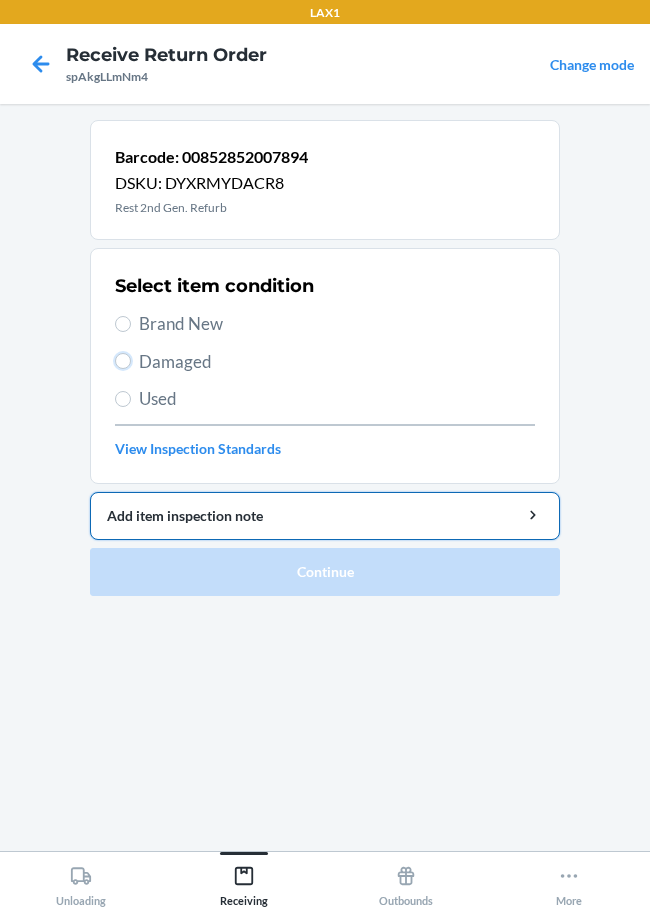 drag, startPoint x: 128, startPoint y: 366, endPoint x: 163, endPoint y: 519, distance: 156.95222 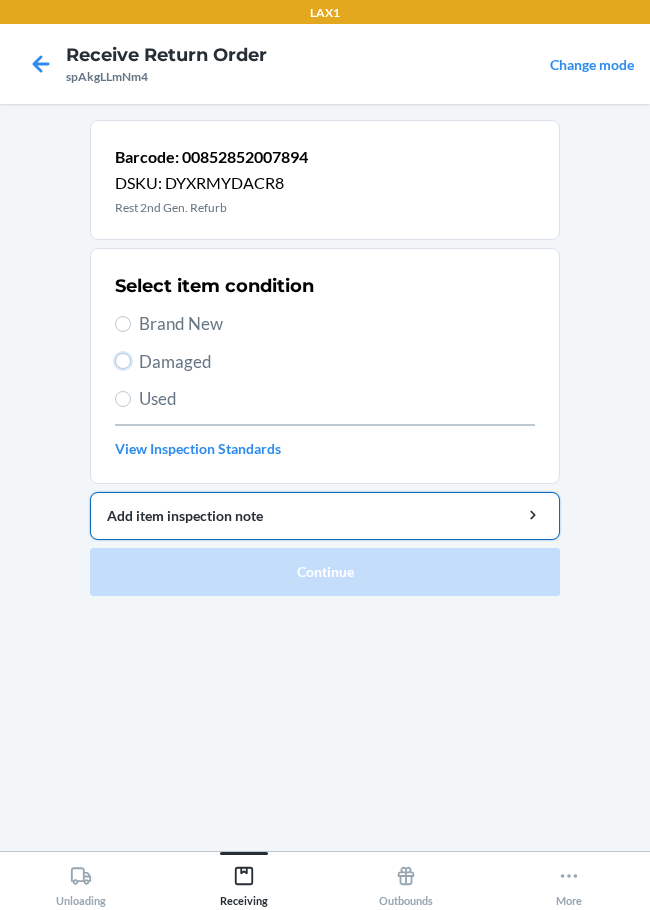 click on "Select item condition Brand New Damaged Used View Inspection Standards" at bounding box center [325, 366] 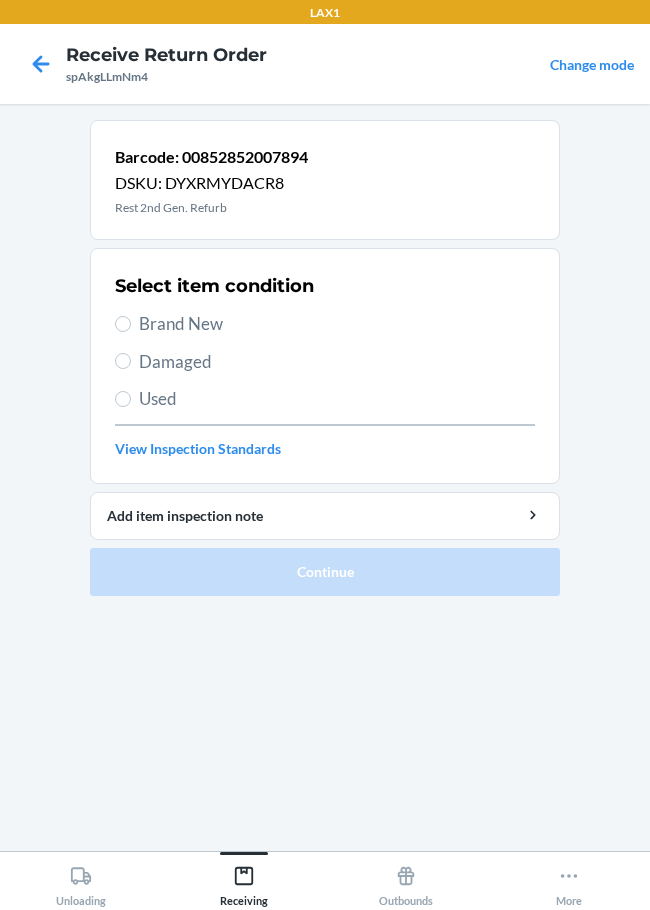 click on "Damaged" at bounding box center [337, 362] 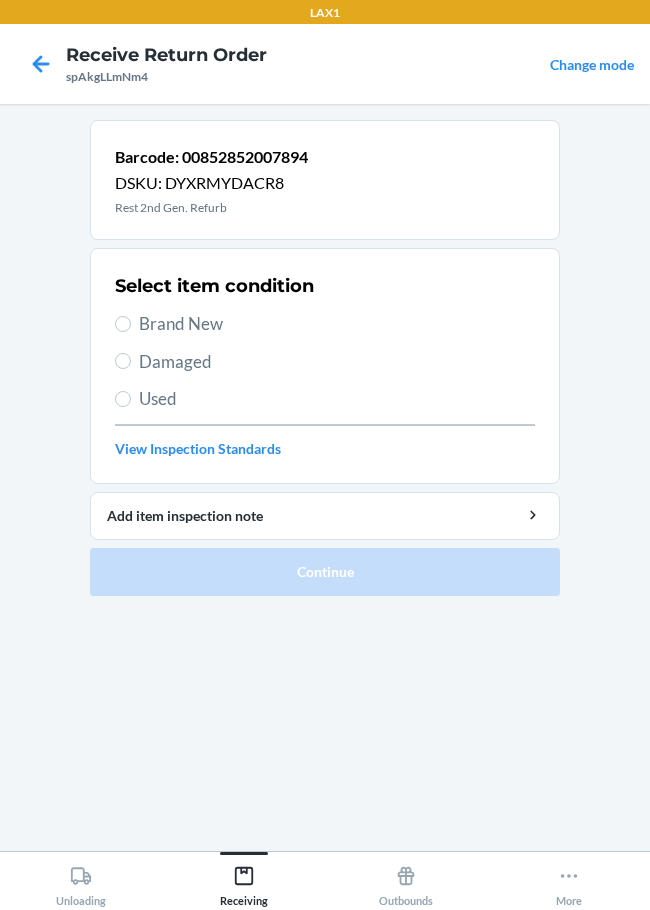 click on "Damaged" at bounding box center (123, 361) 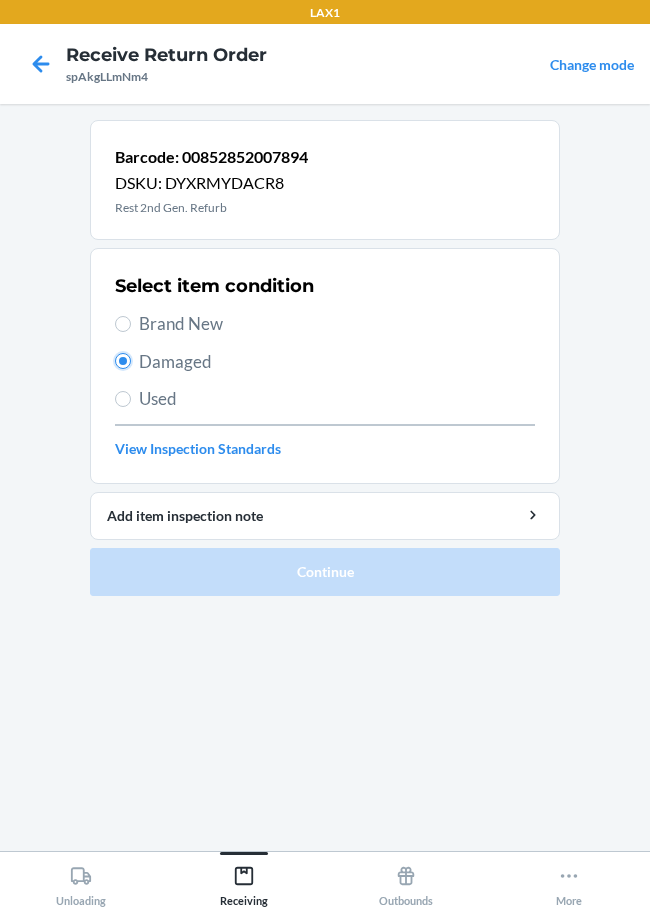 radio on "true" 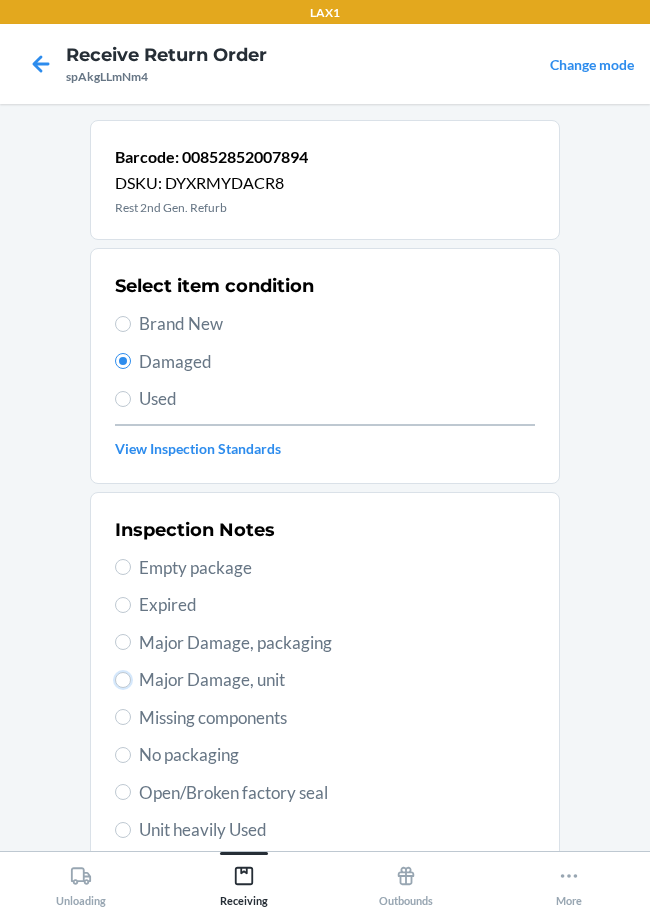 drag, startPoint x: 115, startPoint y: 683, endPoint x: 458, endPoint y: 843, distance: 378.48248 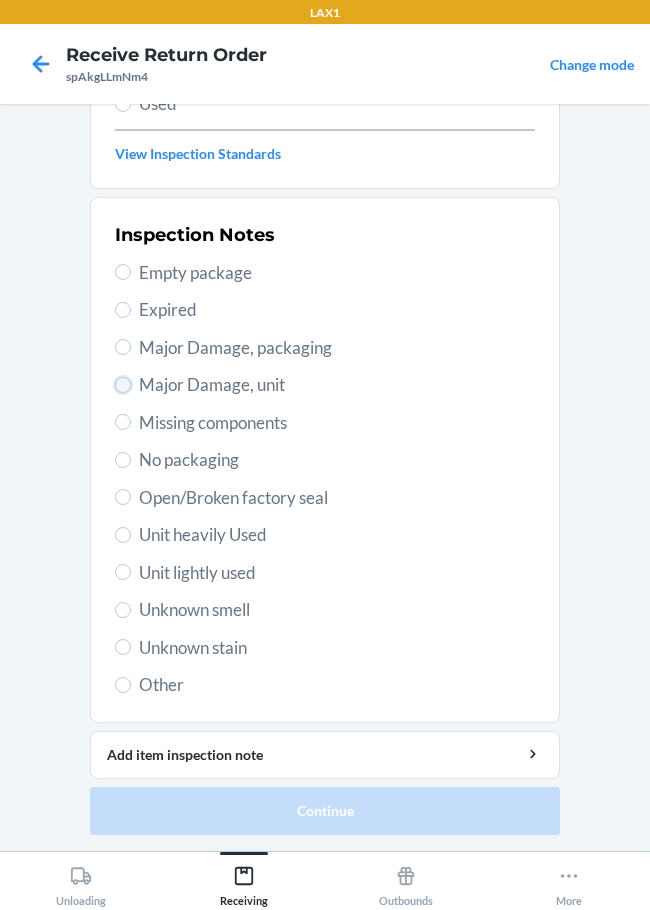 click on "Major Damage, unit" at bounding box center [123, 385] 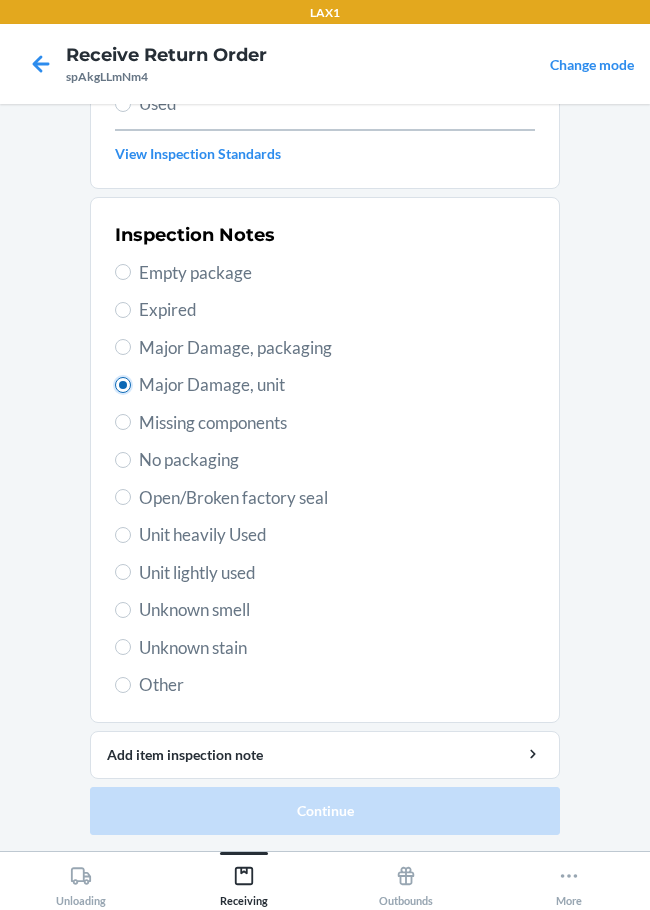 radio on "true" 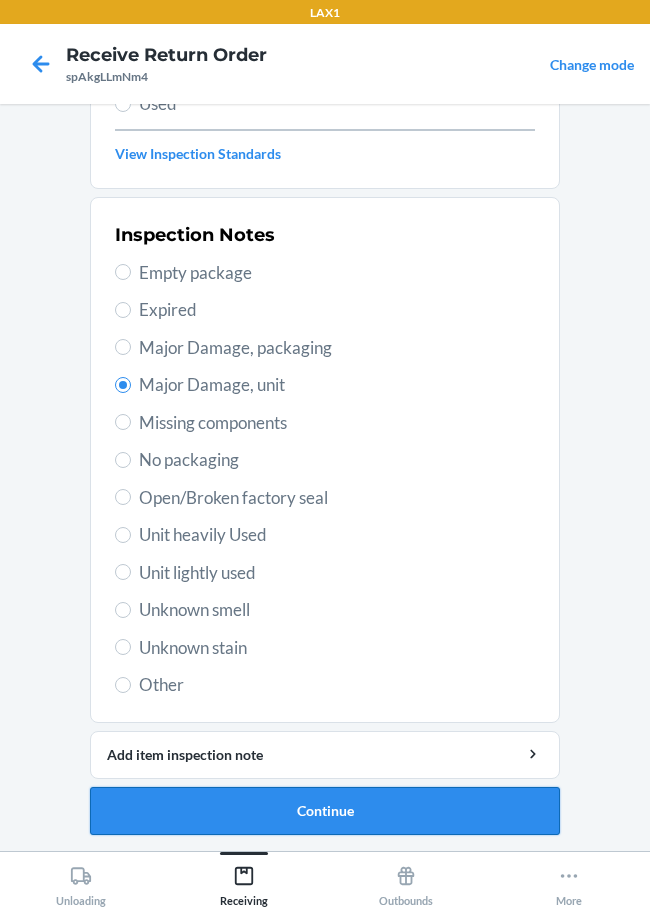 click on "Continue" at bounding box center (325, 811) 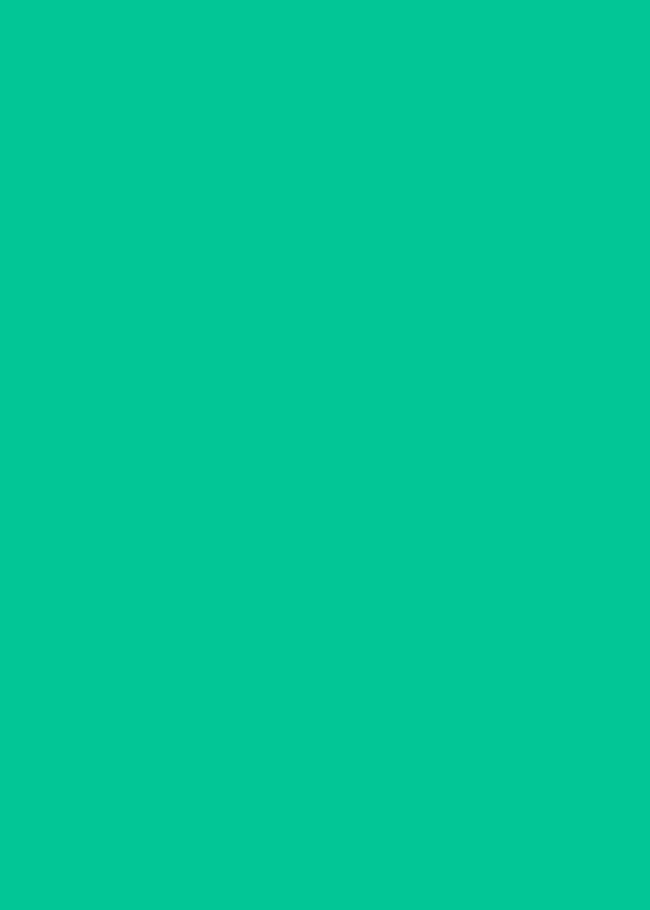 scroll, scrollTop: 130, scrollLeft: 0, axis: vertical 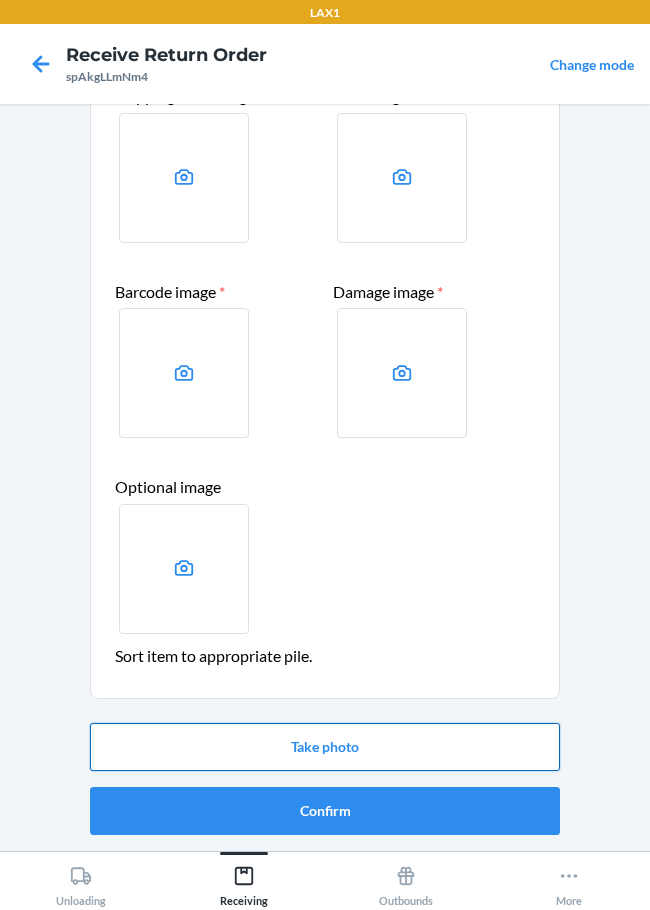 click on "Take photo" at bounding box center (325, 747) 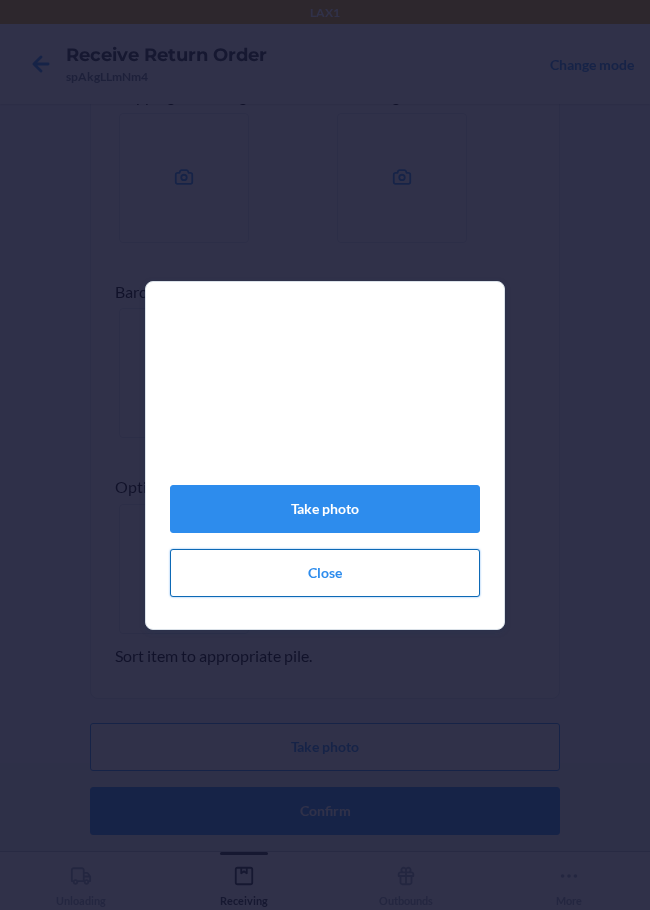 click on "Close" 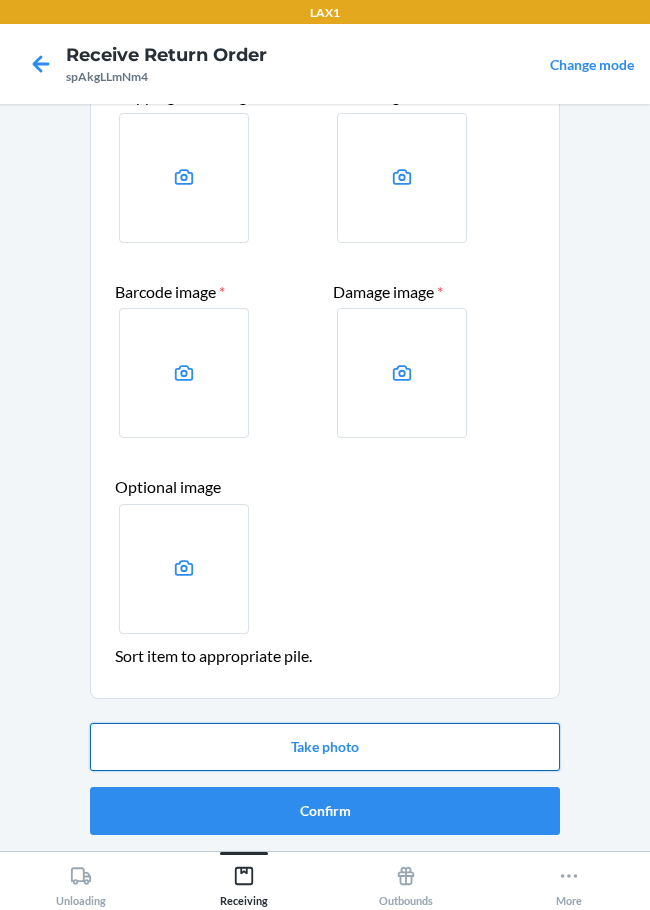 click on "Take photo" at bounding box center (325, 747) 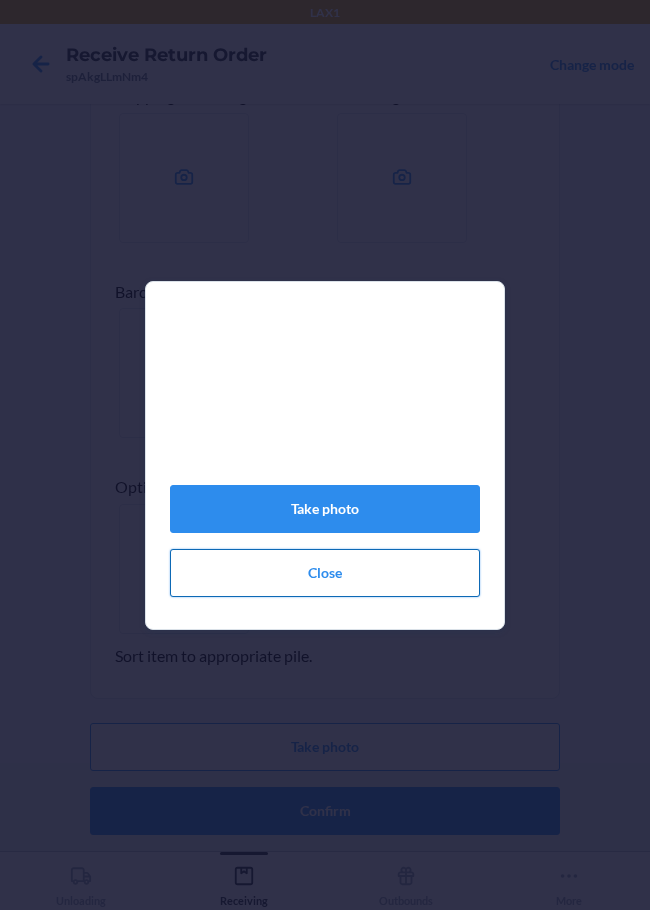 click on "Close" 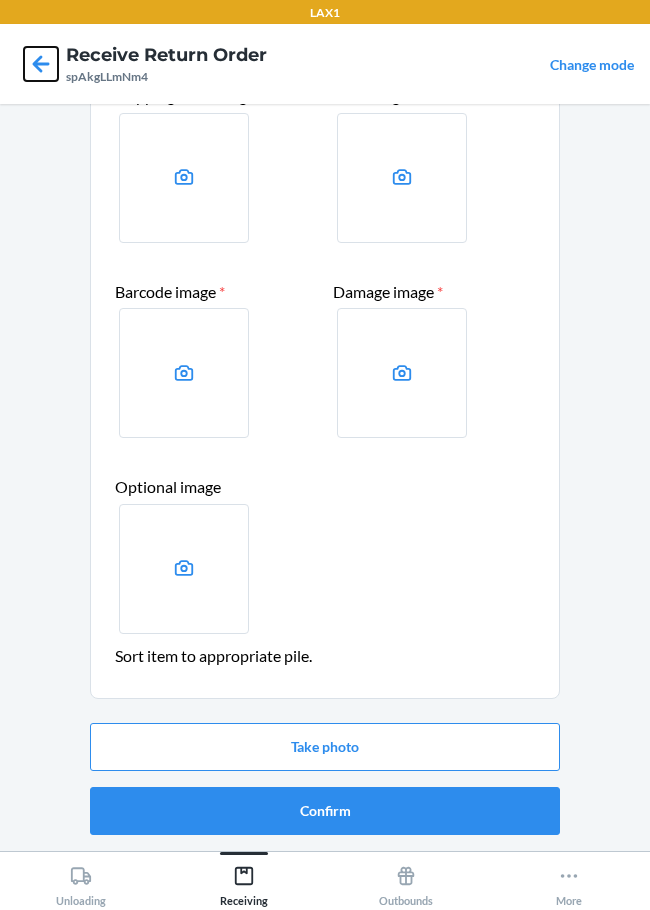 click 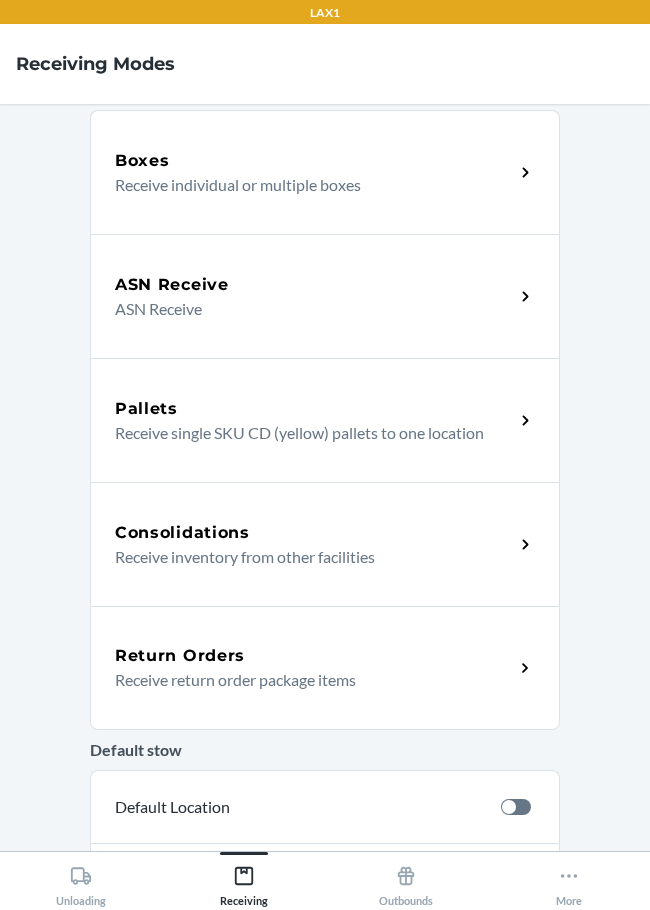 click on "Return Orders" at bounding box center (314, 656) 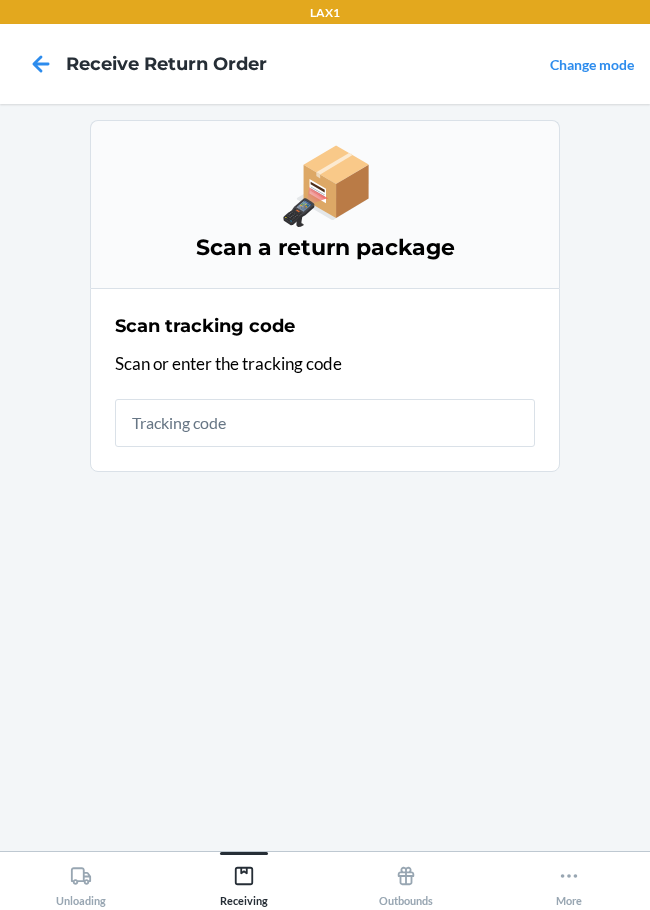 scroll, scrollTop: 0, scrollLeft: 0, axis: both 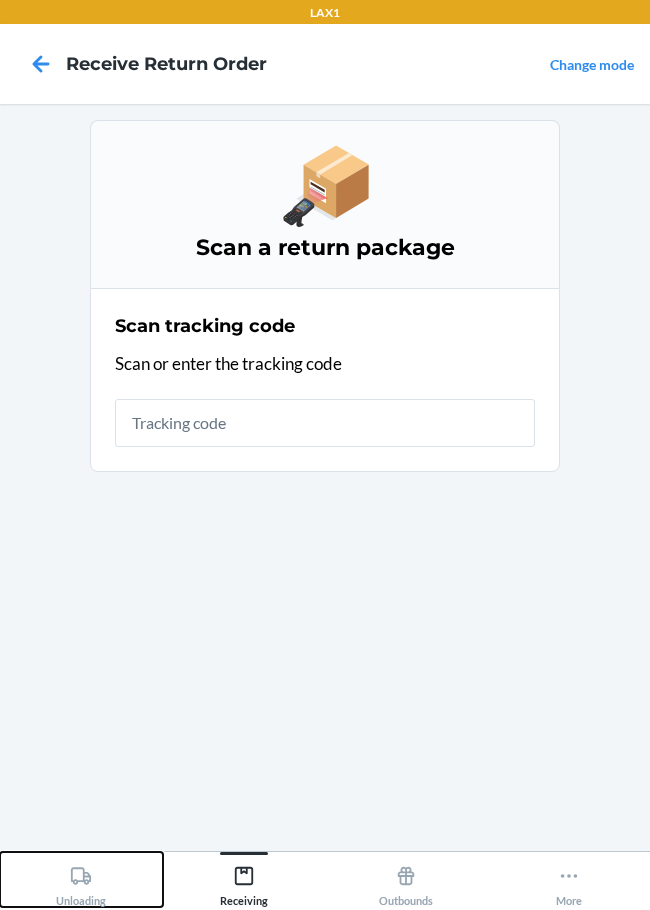 click 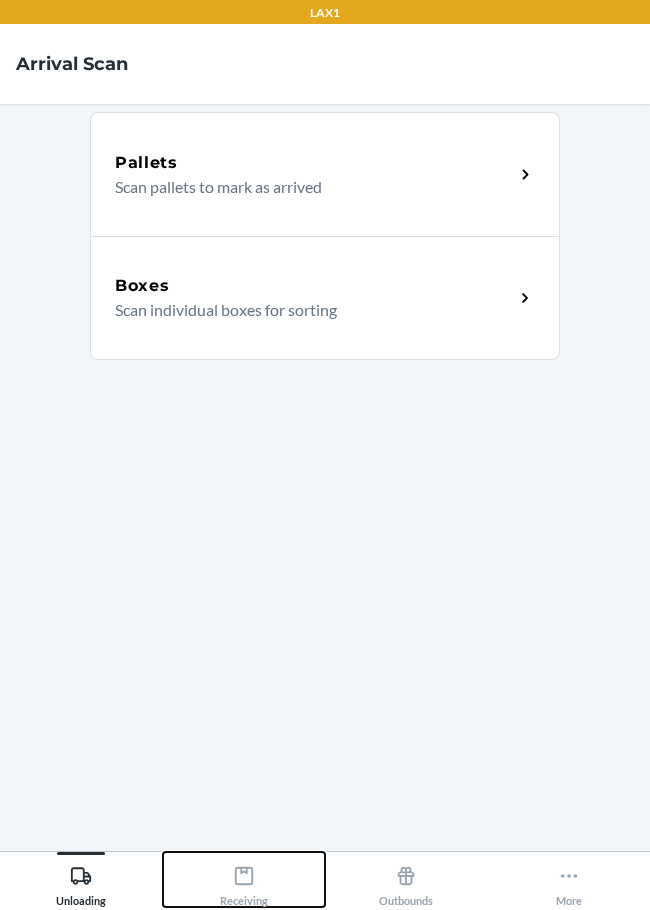 click 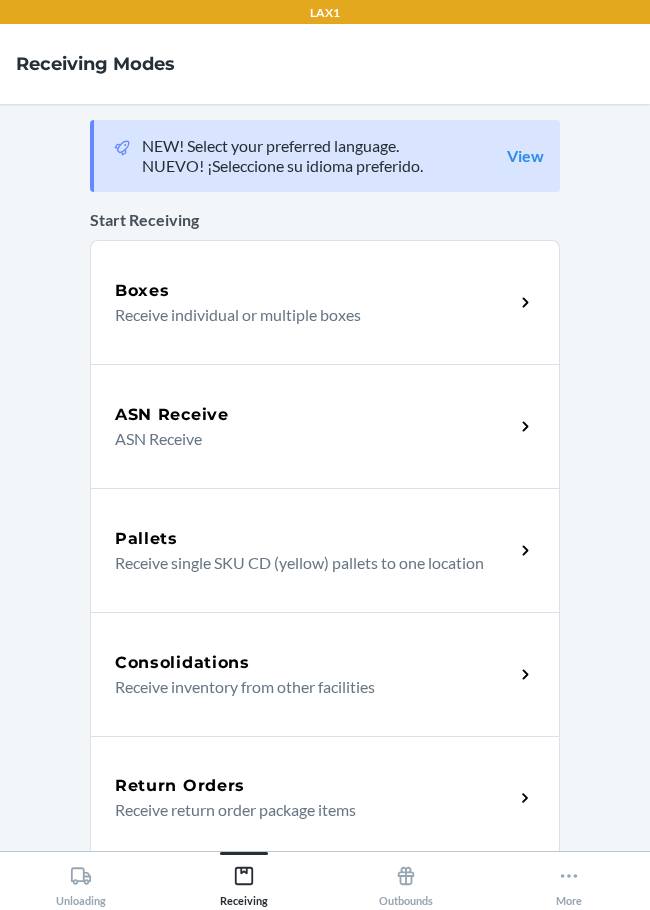 click on "Receive return order package items" at bounding box center [306, 810] 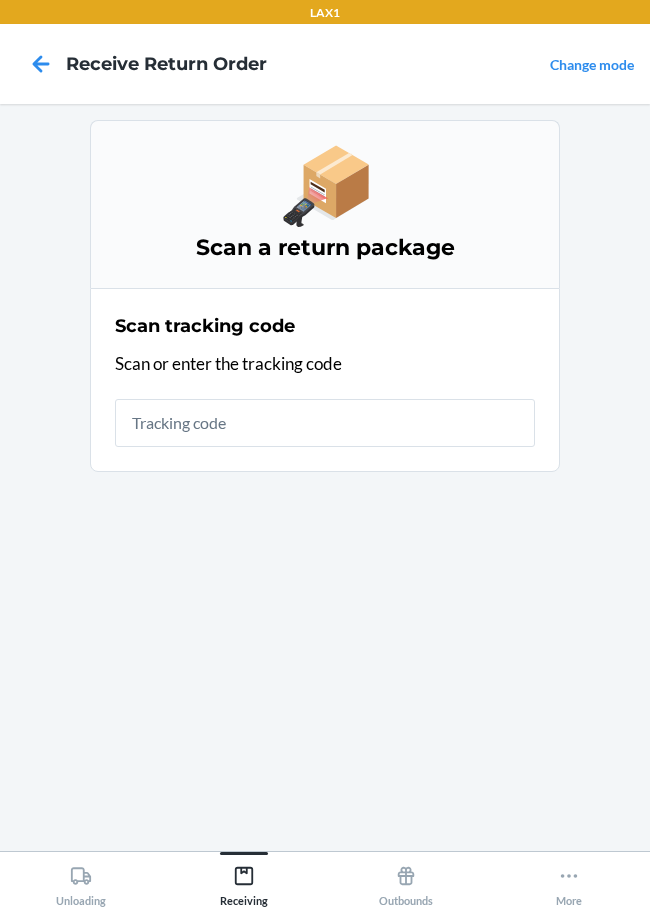 click at bounding box center (325, 423) 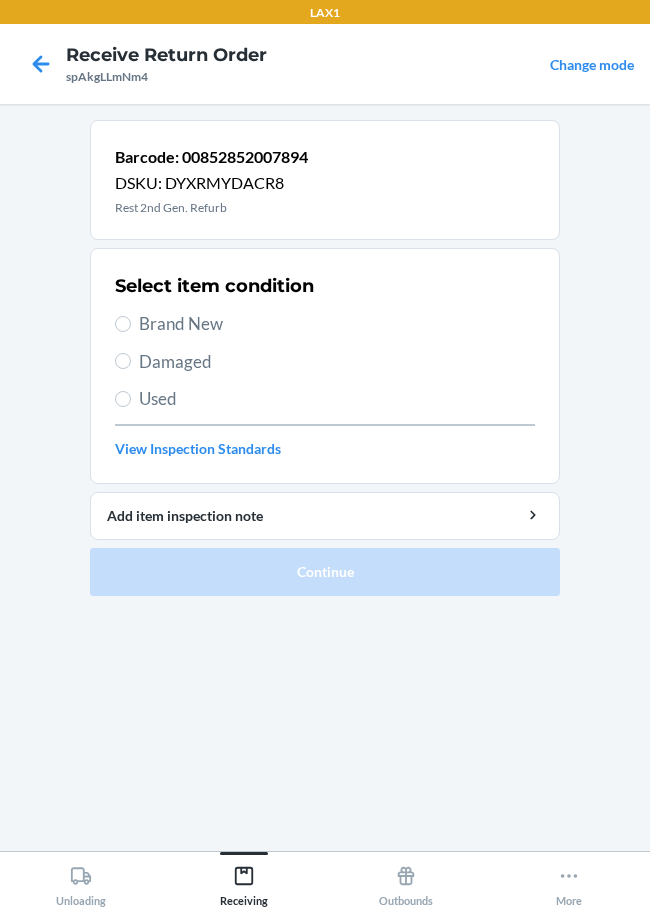 click on "Damaged" at bounding box center (337, 362) 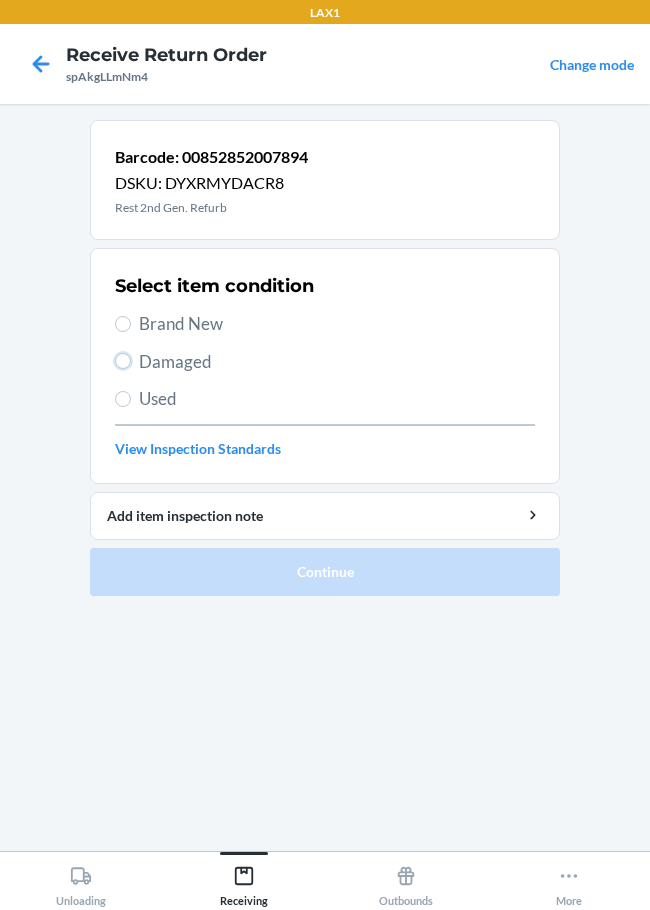 click on "Damaged" at bounding box center (123, 361) 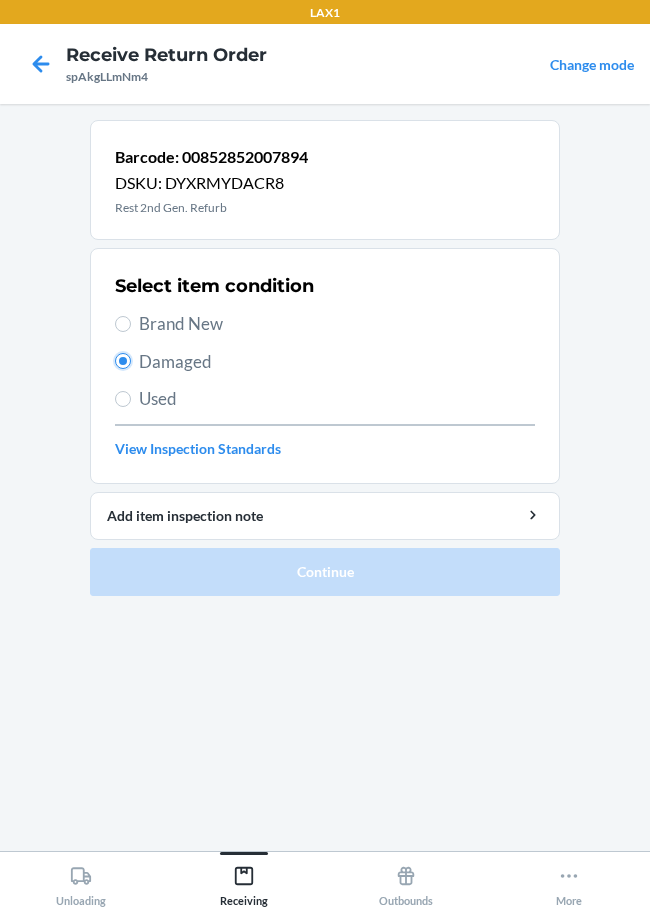 radio on "true" 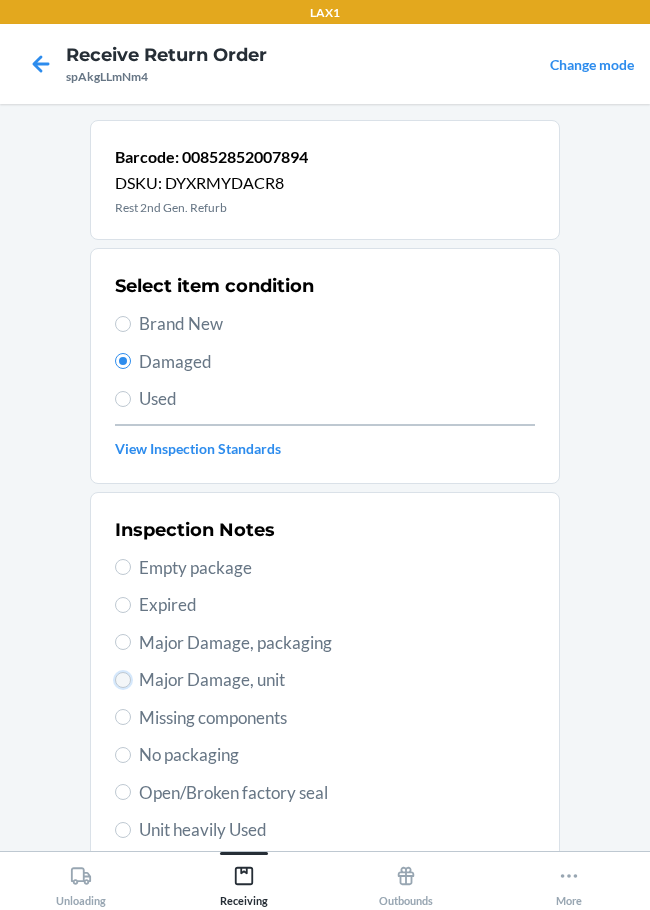 click on "Major Damage, unit" at bounding box center [123, 680] 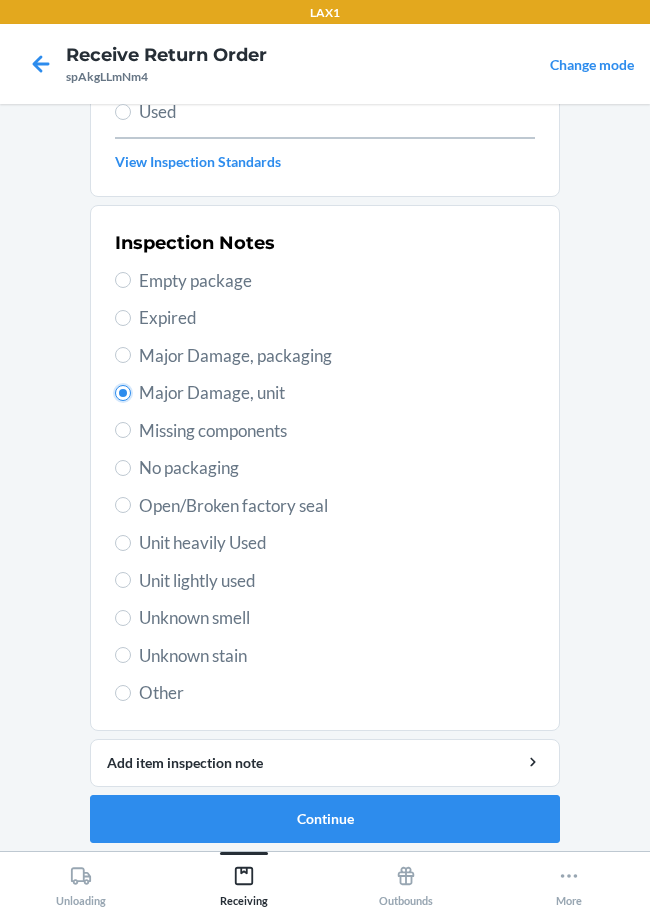 scroll, scrollTop: 295, scrollLeft: 0, axis: vertical 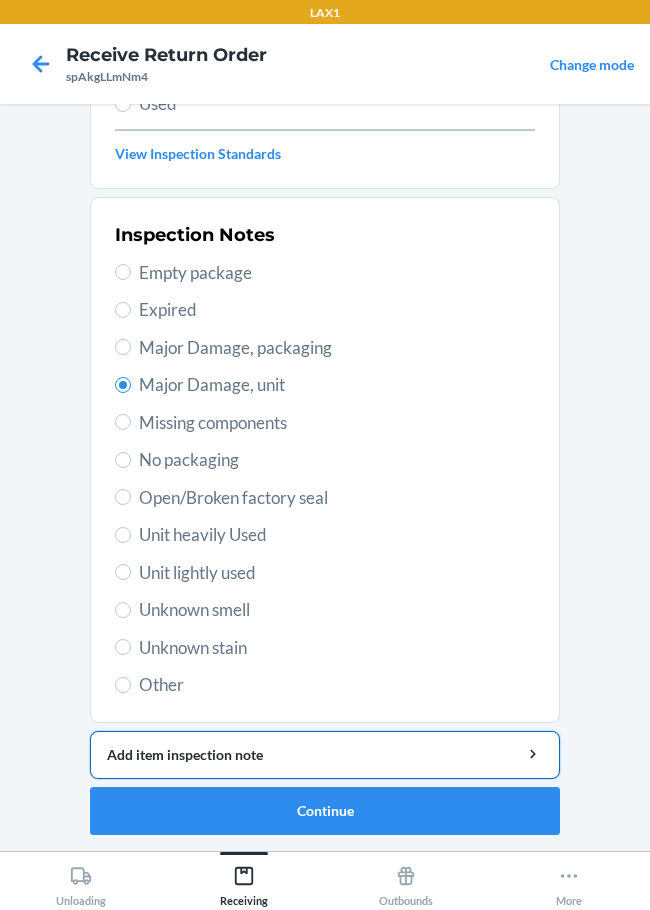 click on "Add item inspection note" at bounding box center [325, 754] 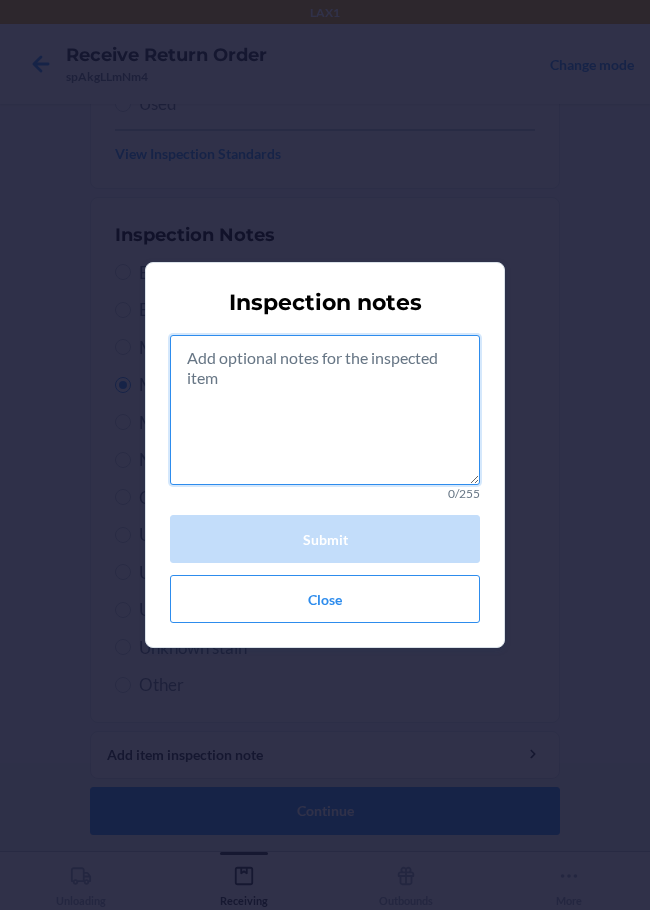 click at bounding box center [325, 410] 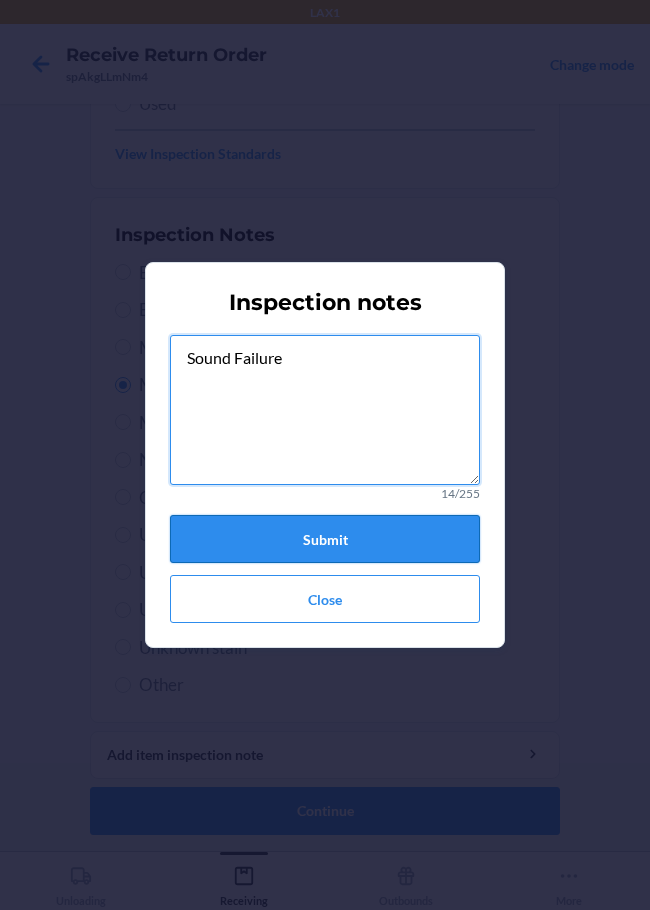 type on "Sound Failure" 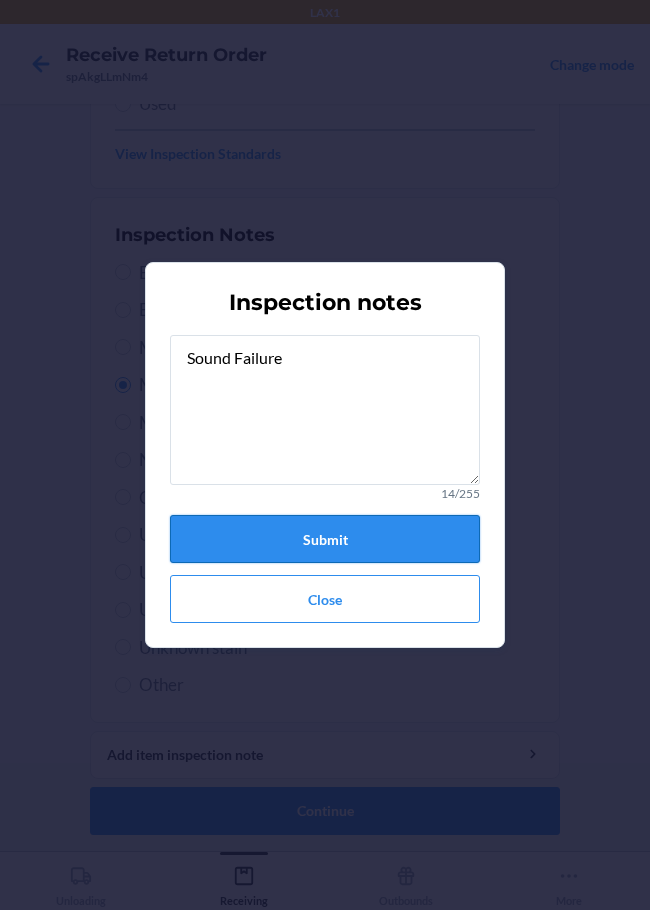 click on "Submit" at bounding box center (325, 539) 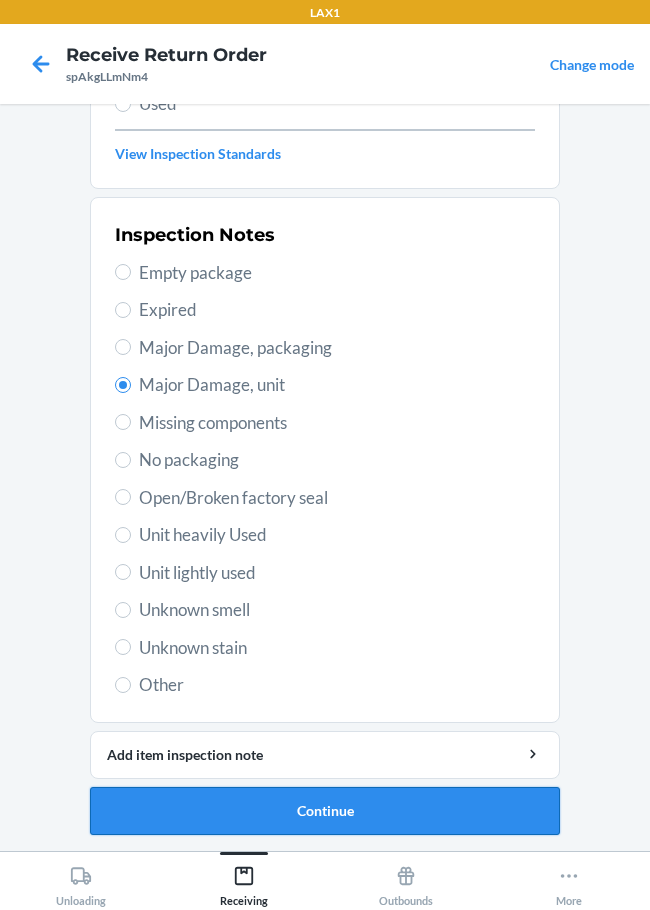 click on "Continue" at bounding box center (325, 811) 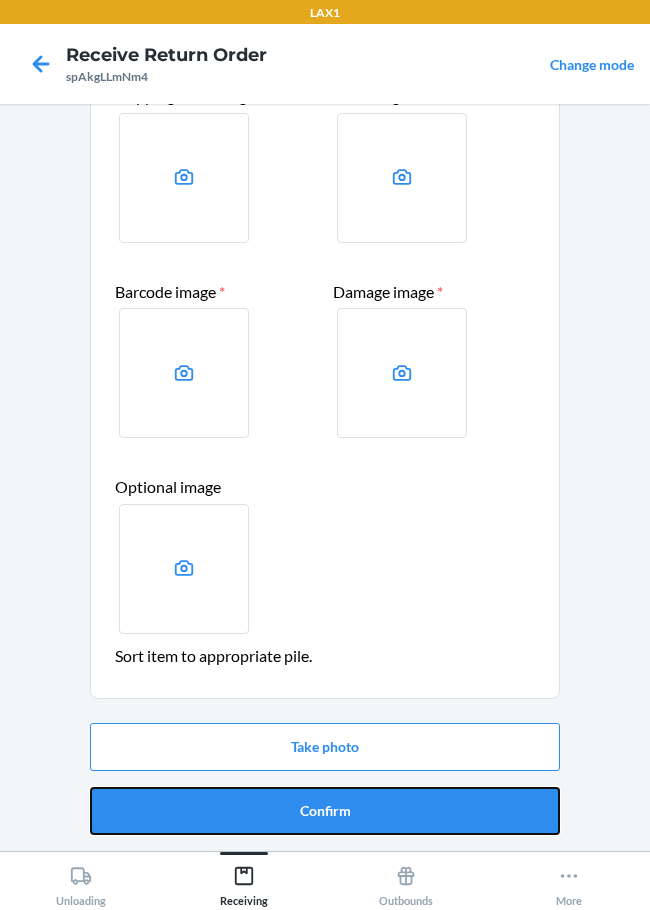 click on "Confirm" at bounding box center (325, 811) 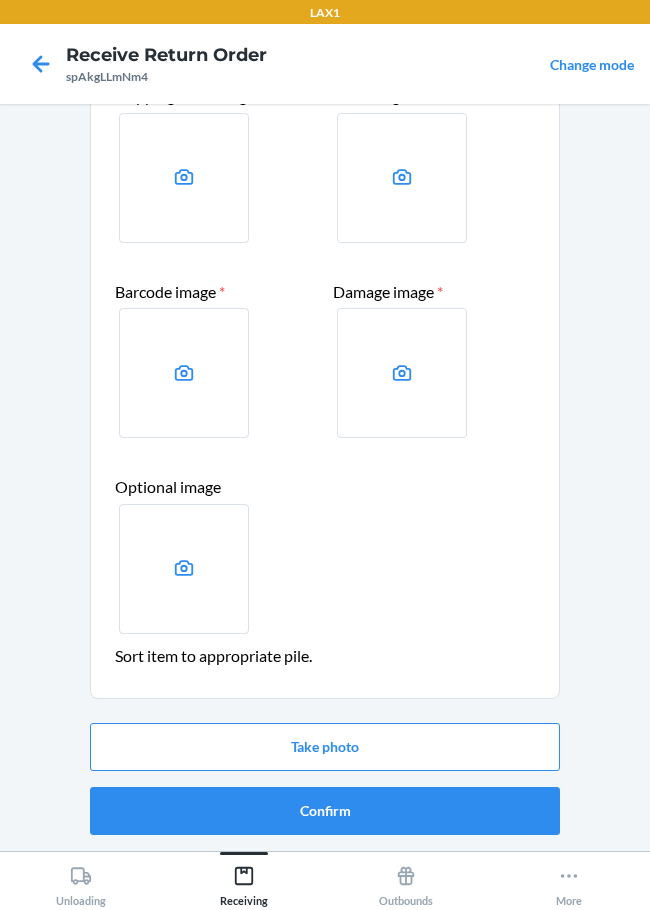scroll, scrollTop: 0, scrollLeft: 0, axis: both 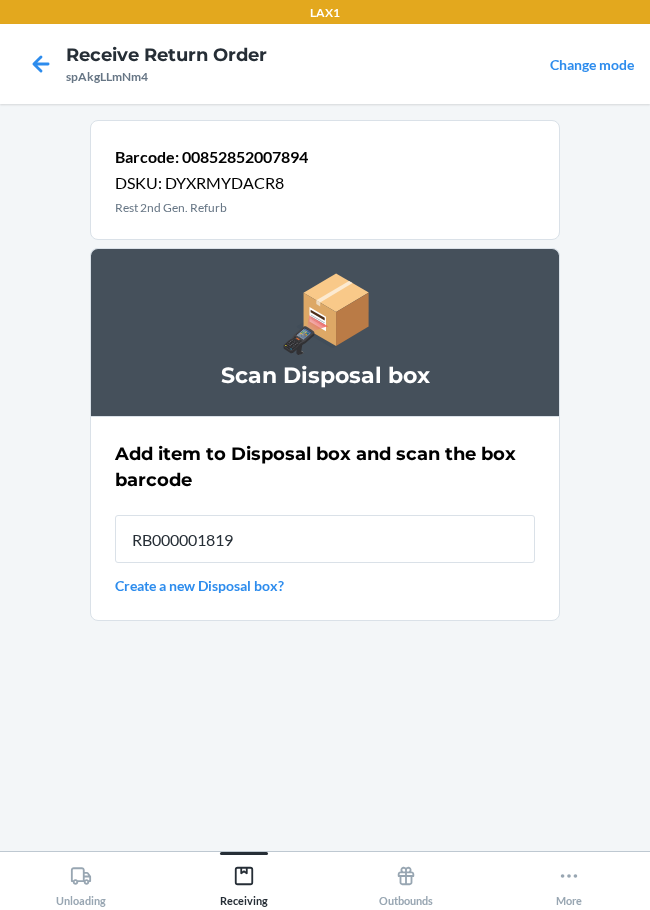 type on "RB000001819" 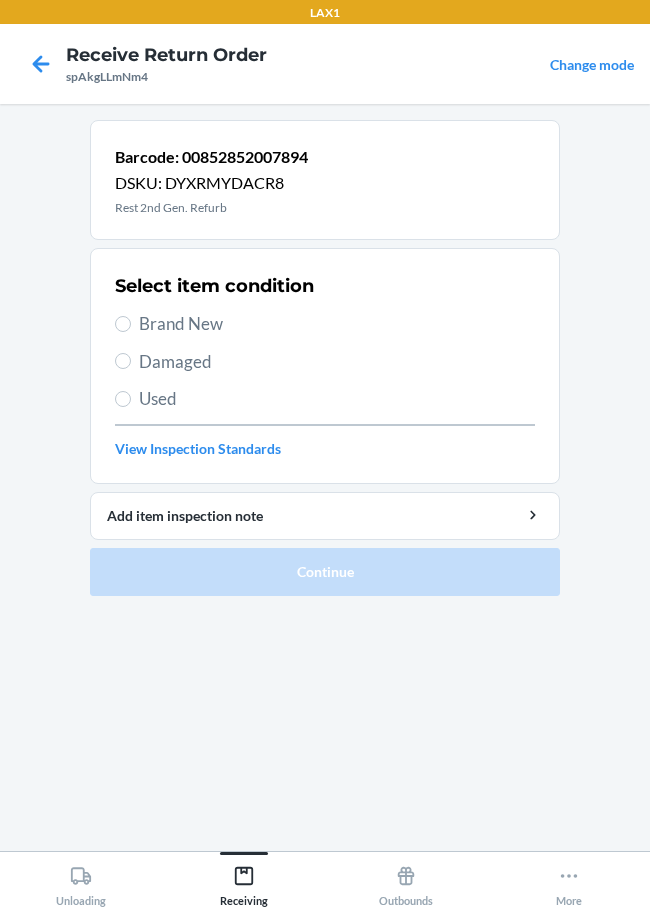 click on "Damaged" at bounding box center [337, 362] 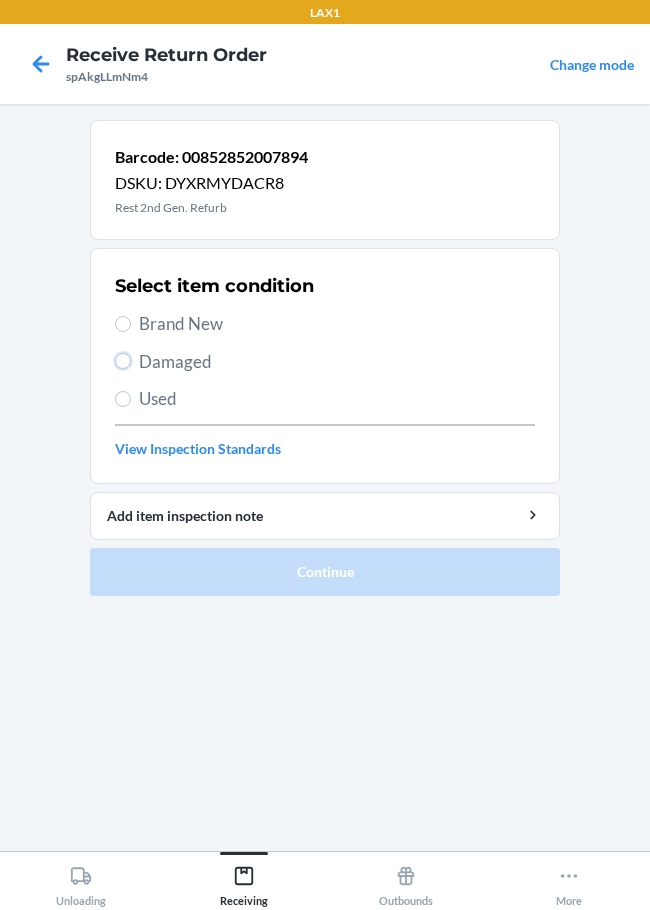 click on "Damaged" at bounding box center (123, 361) 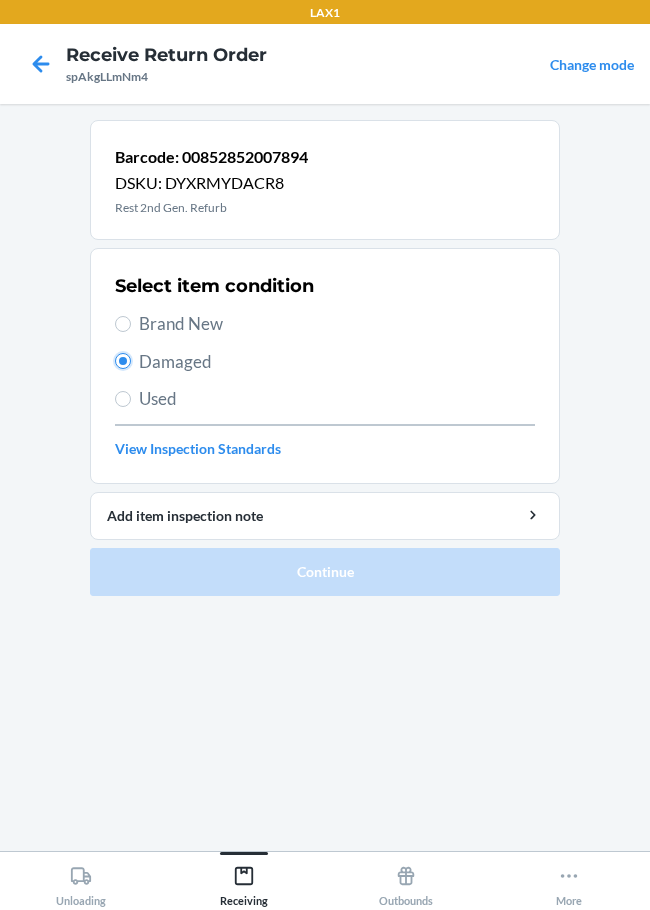 radio on "true" 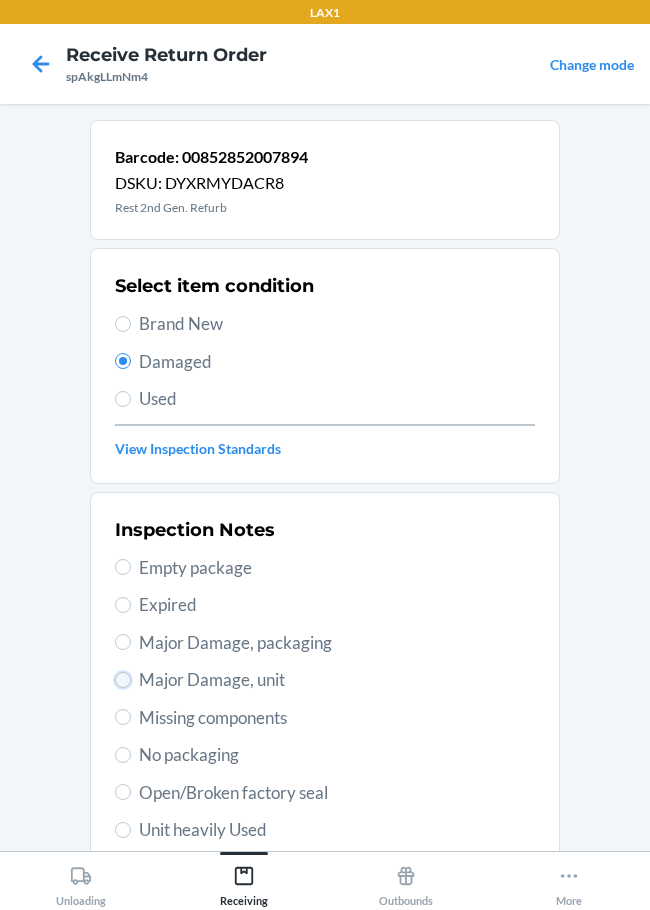 click on "Major Damage, unit" at bounding box center [123, 680] 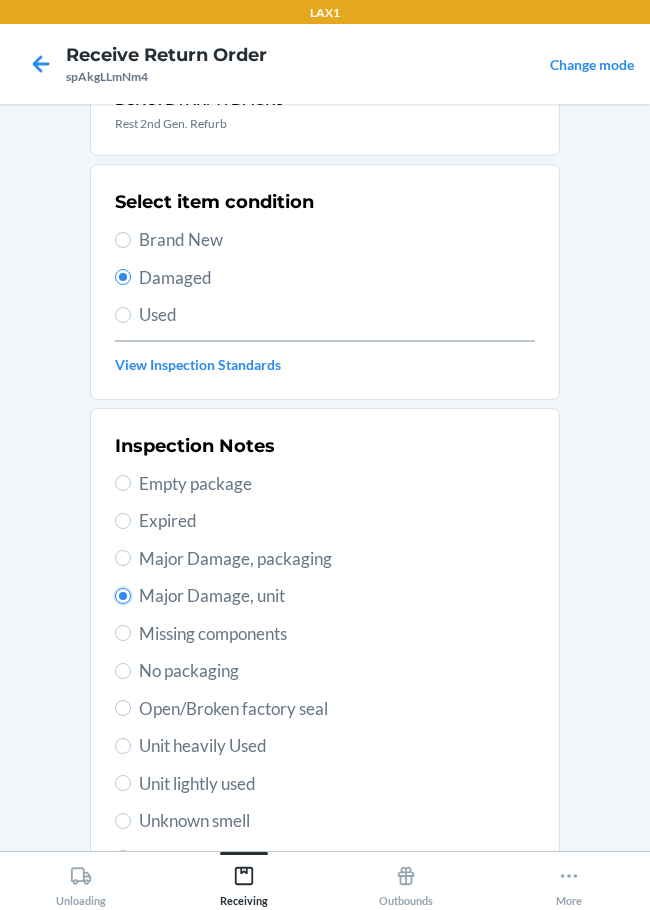 scroll, scrollTop: 295, scrollLeft: 0, axis: vertical 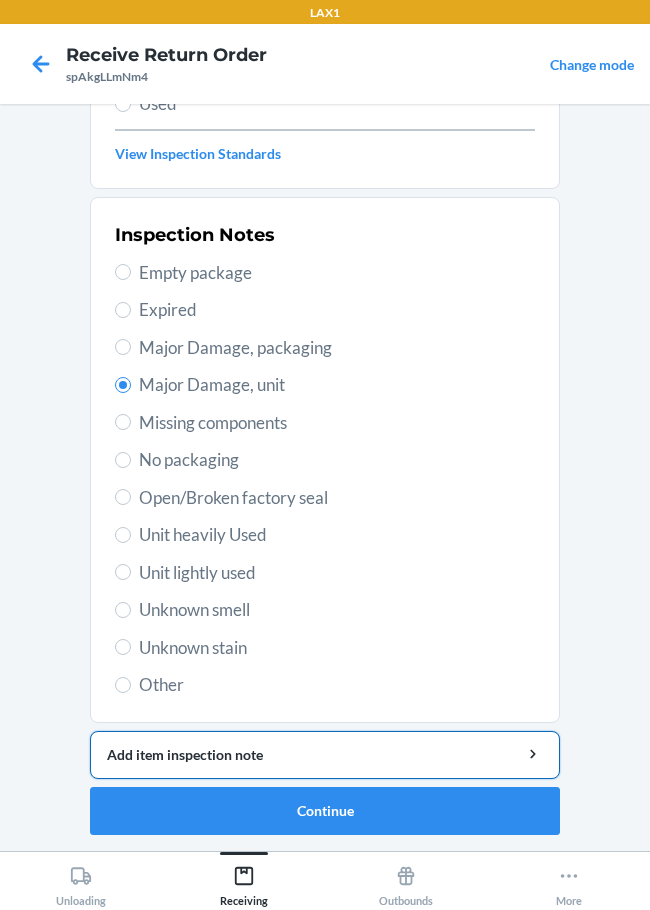 click on "Add item inspection note" at bounding box center [325, 754] 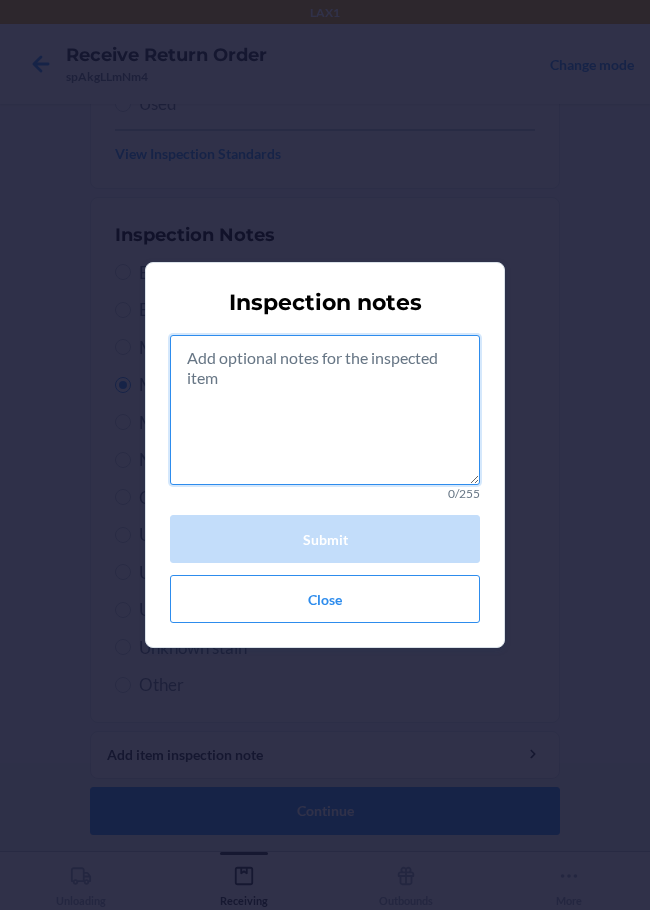 click at bounding box center [325, 410] 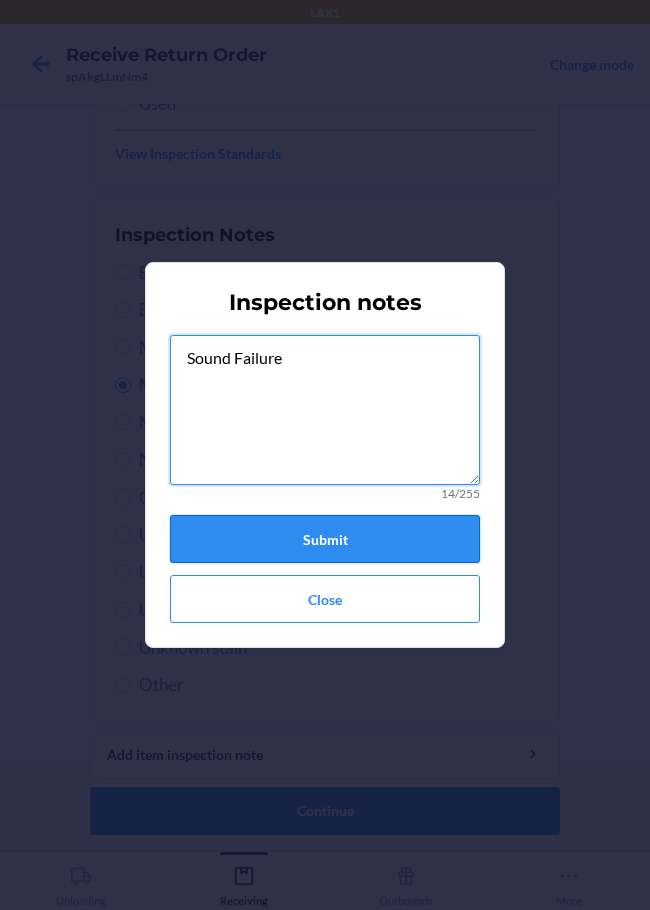 type on "Sound Failure" 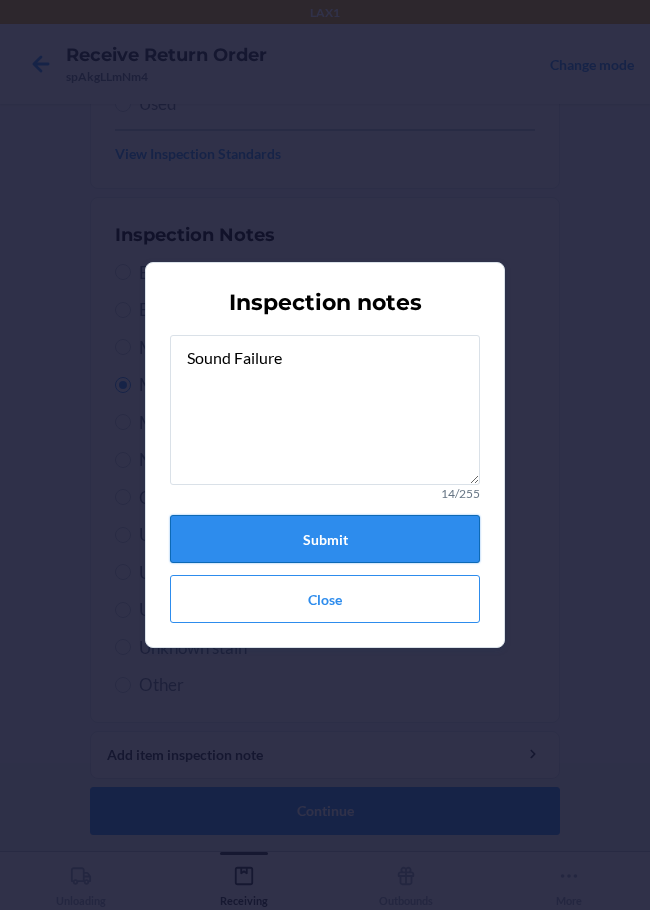 click on "Submit" at bounding box center [325, 539] 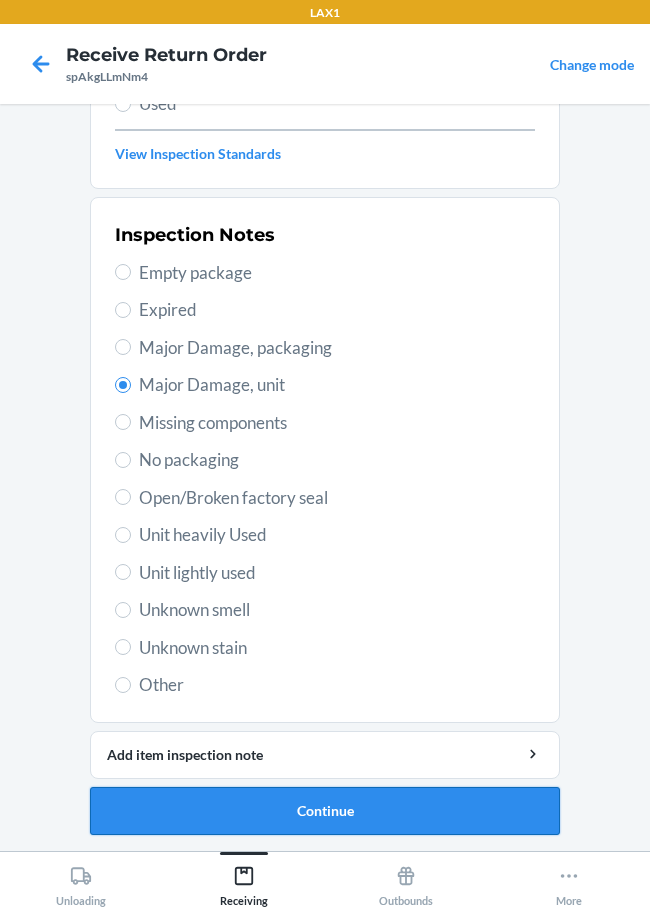 click on "Continue" at bounding box center [325, 811] 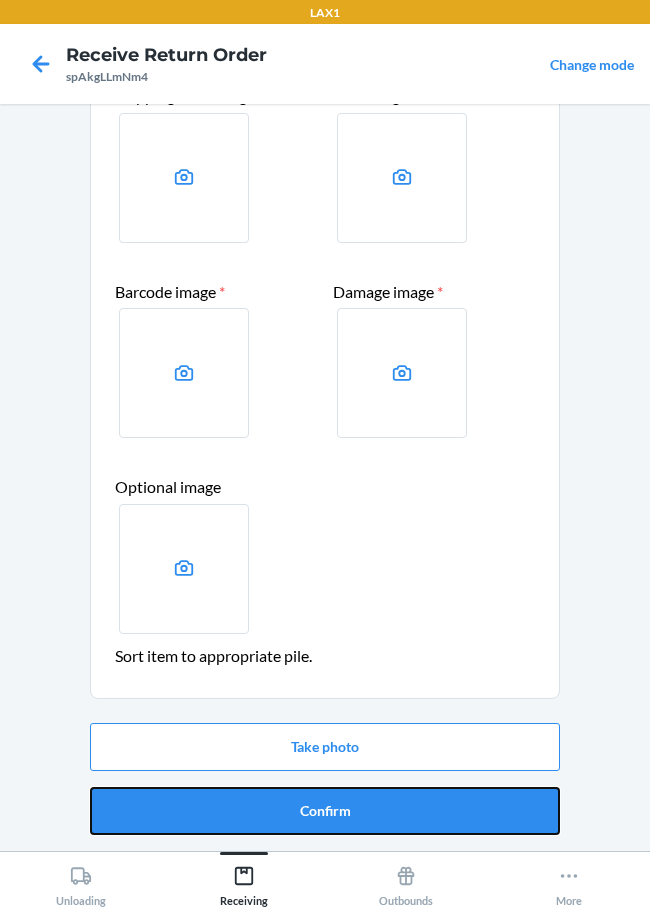 click on "Confirm" at bounding box center (325, 811) 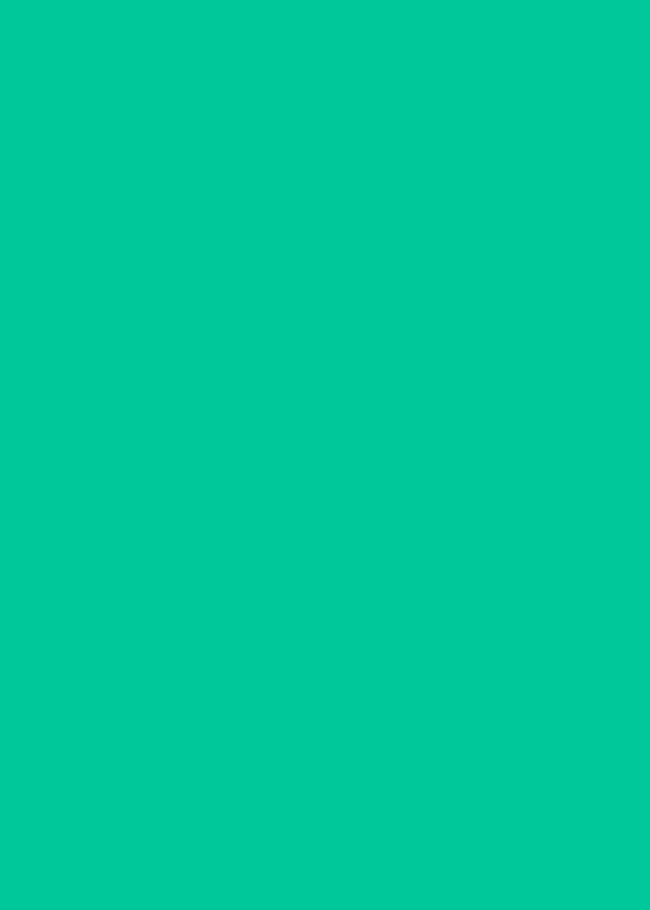 scroll, scrollTop: 0, scrollLeft: 0, axis: both 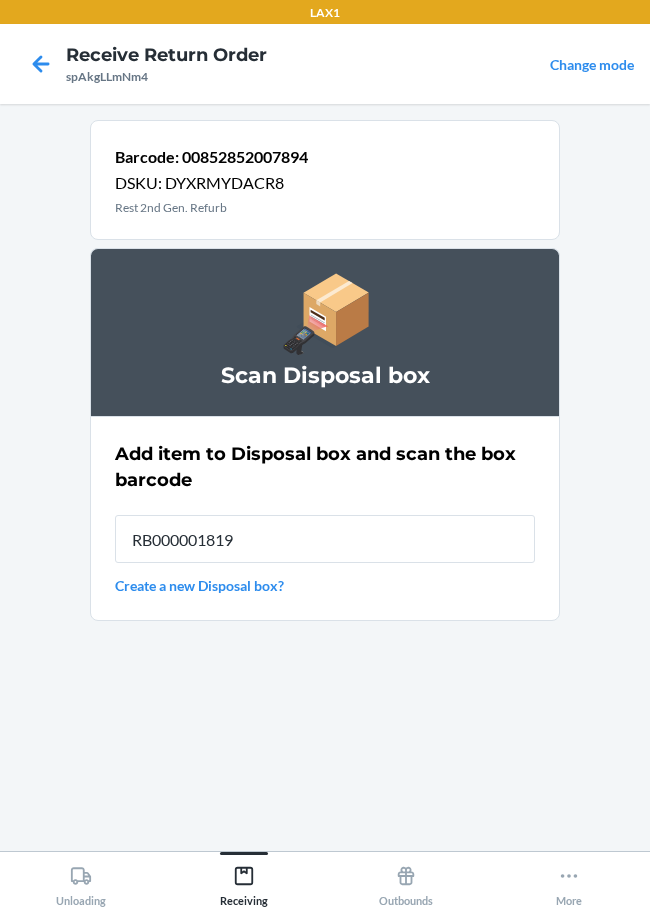 type on "RB000001819" 